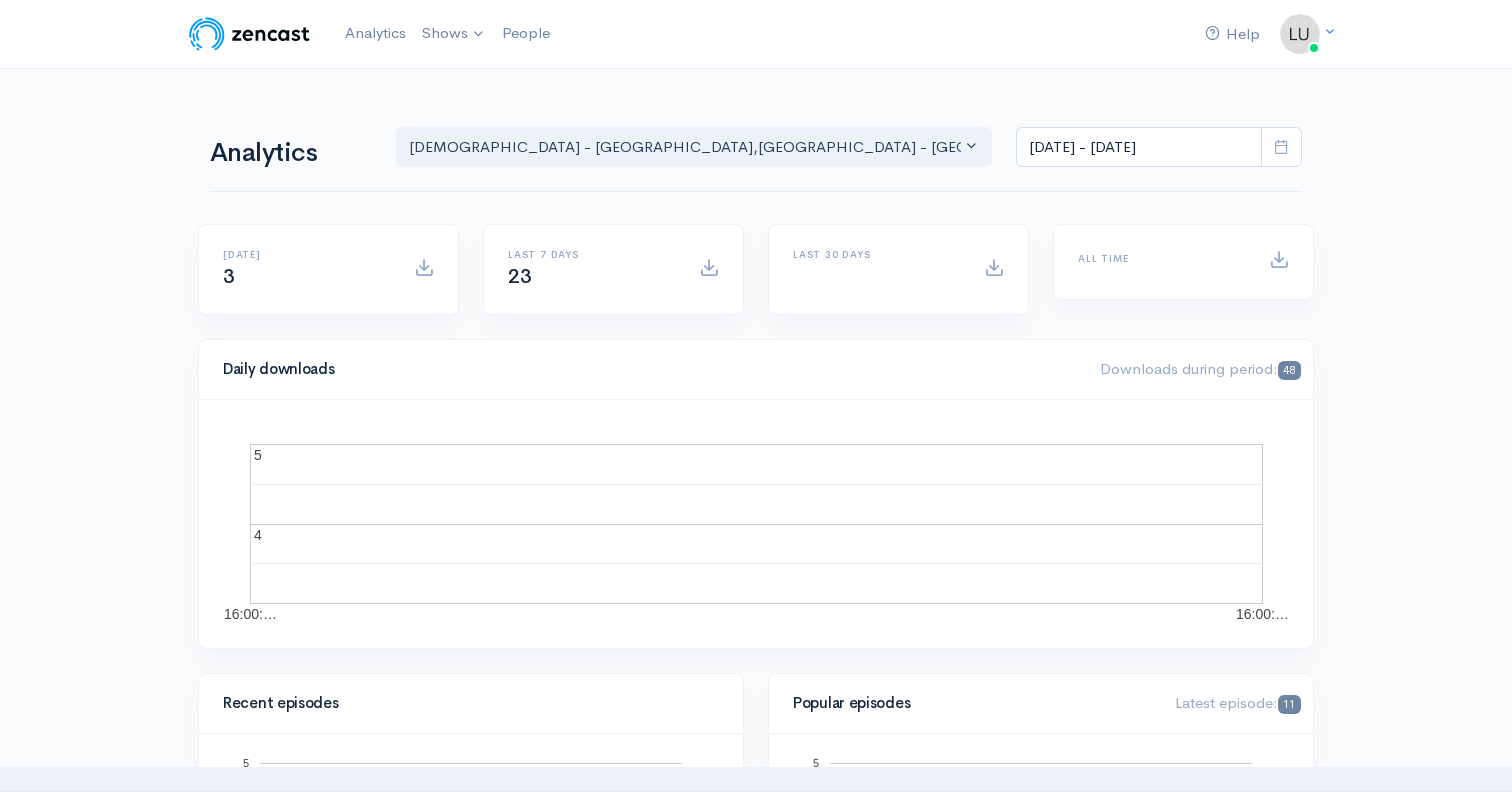 scroll, scrollTop: 0, scrollLeft: 0, axis: both 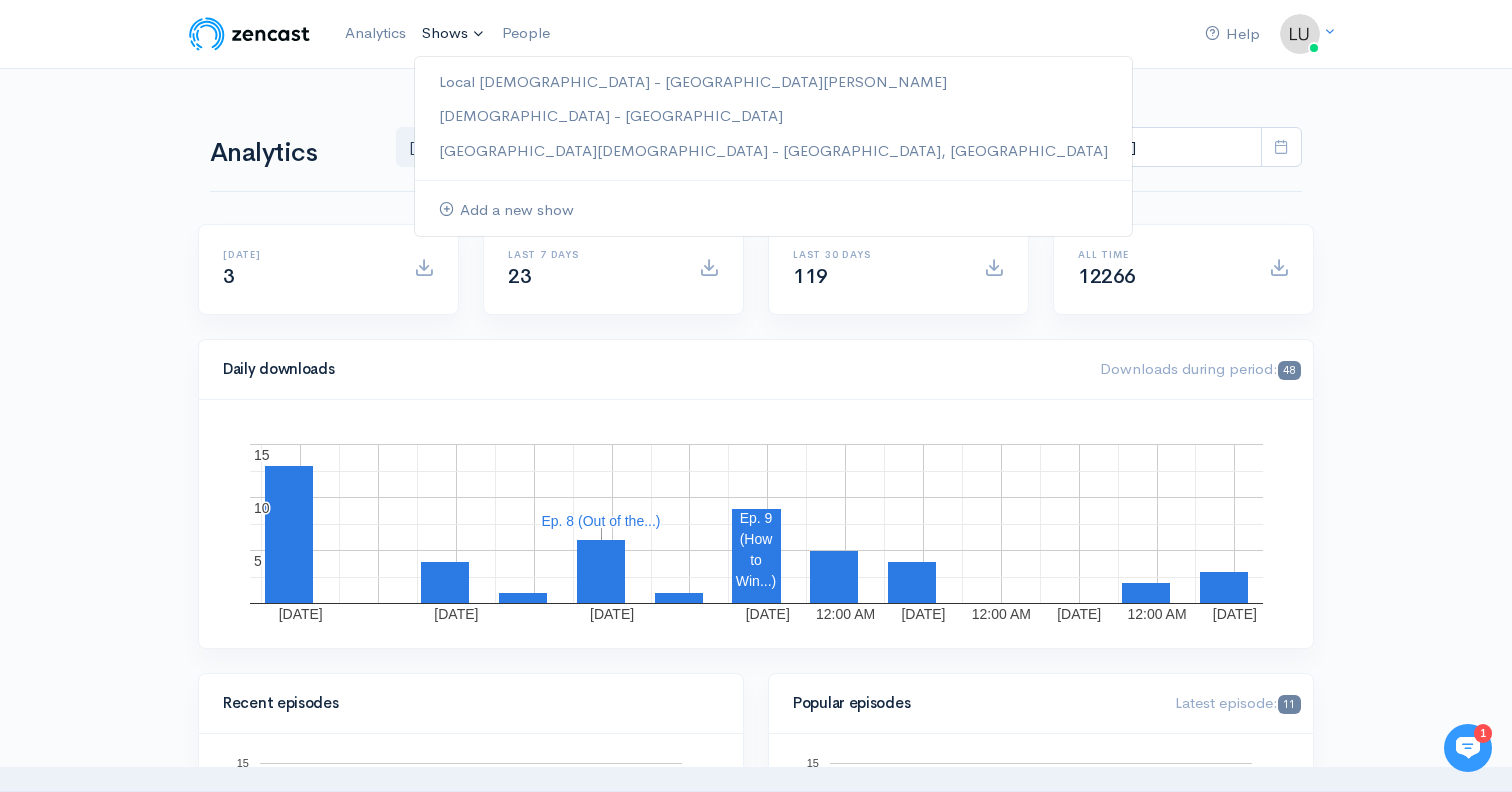 click on "Shows" at bounding box center [454, 34] 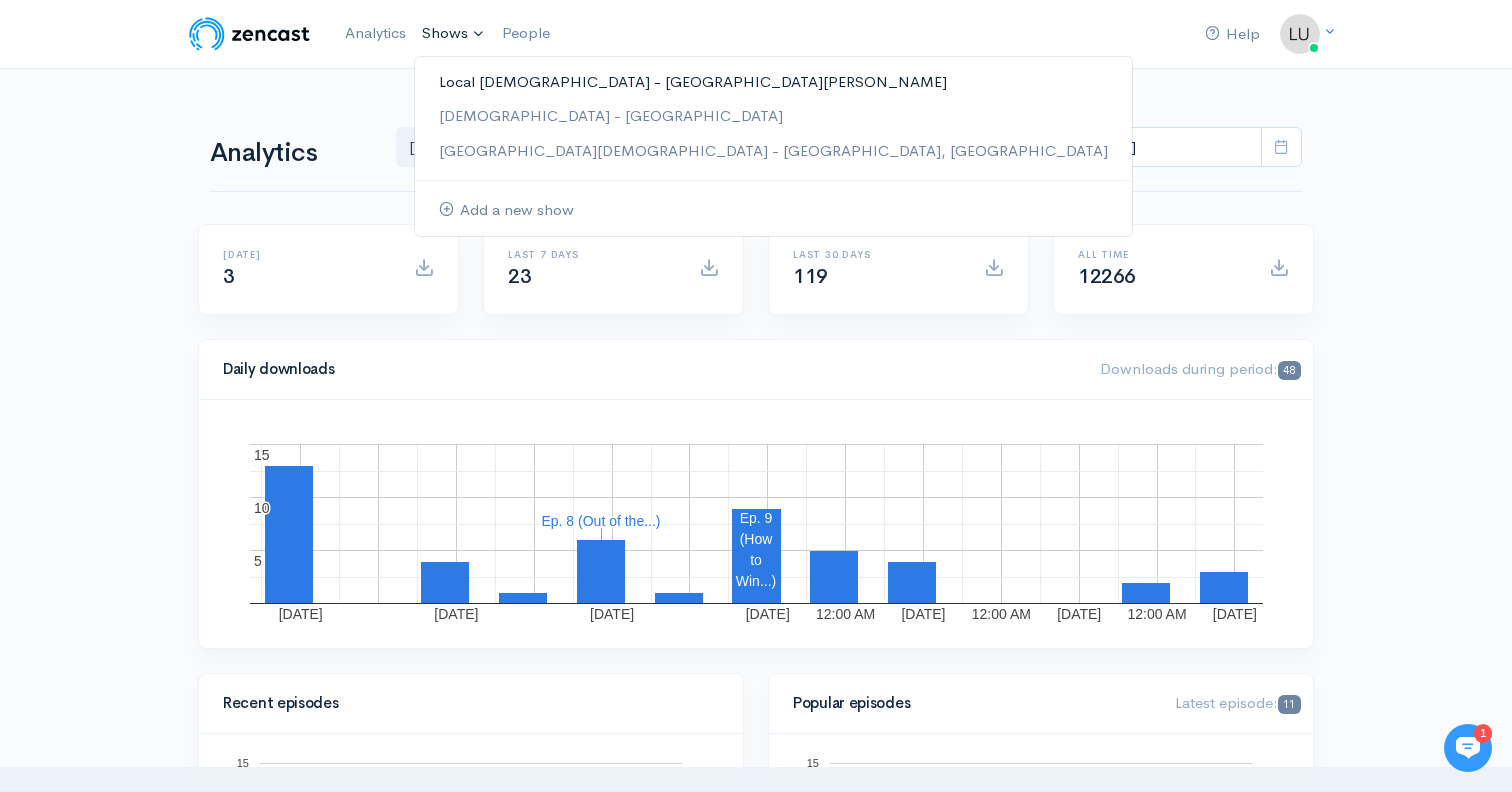 click on "Local [DEMOGRAPHIC_DATA] - [GEOGRAPHIC_DATA][PERSON_NAME]" at bounding box center (773, 82) 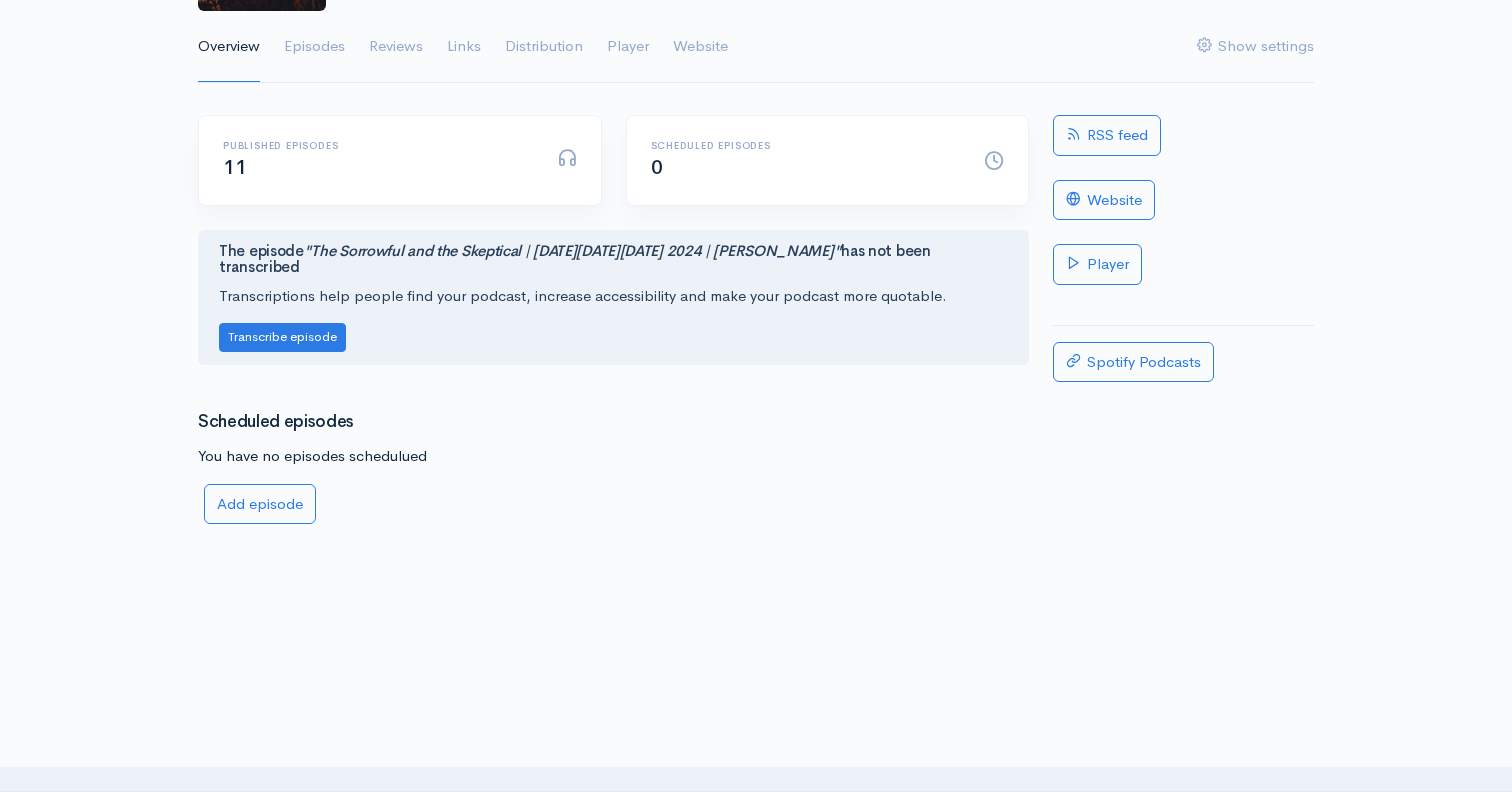 scroll, scrollTop: 0, scrollLeft: 0, axis: both 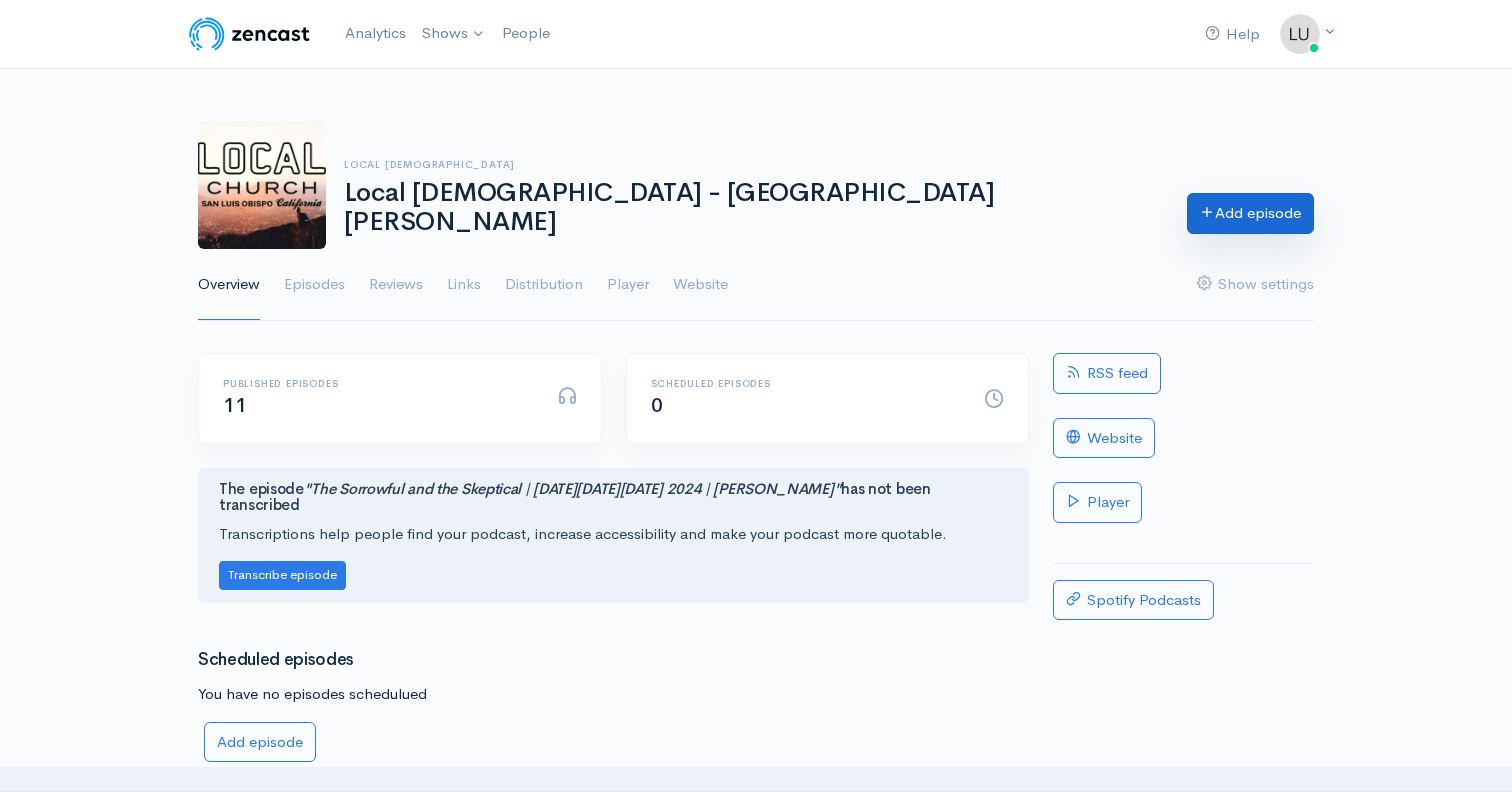 click on "Add episode" at bounding box center (1250, 213) 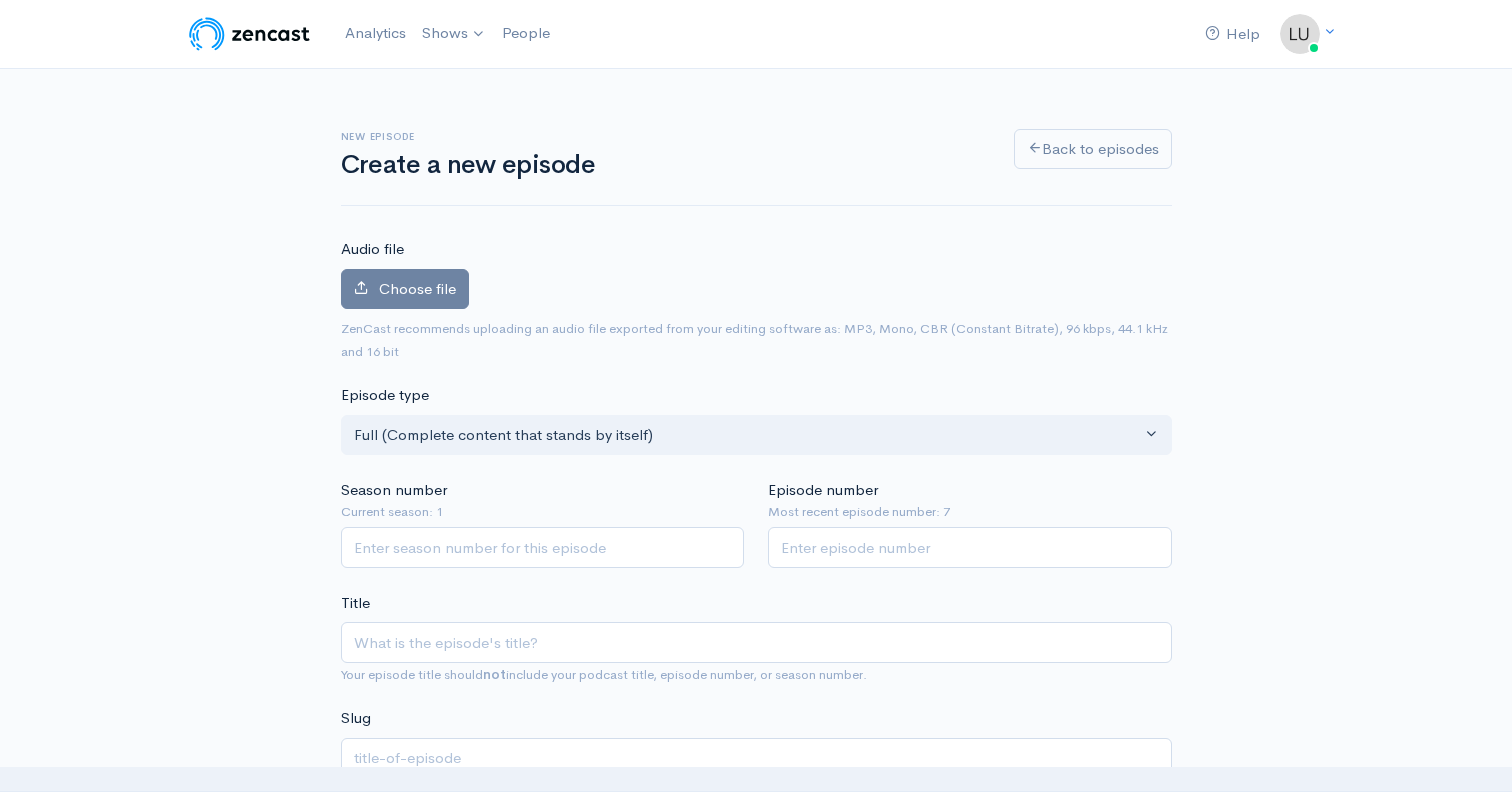 scroll, scrollTop: 0, scrollLeft: 0, axis: both 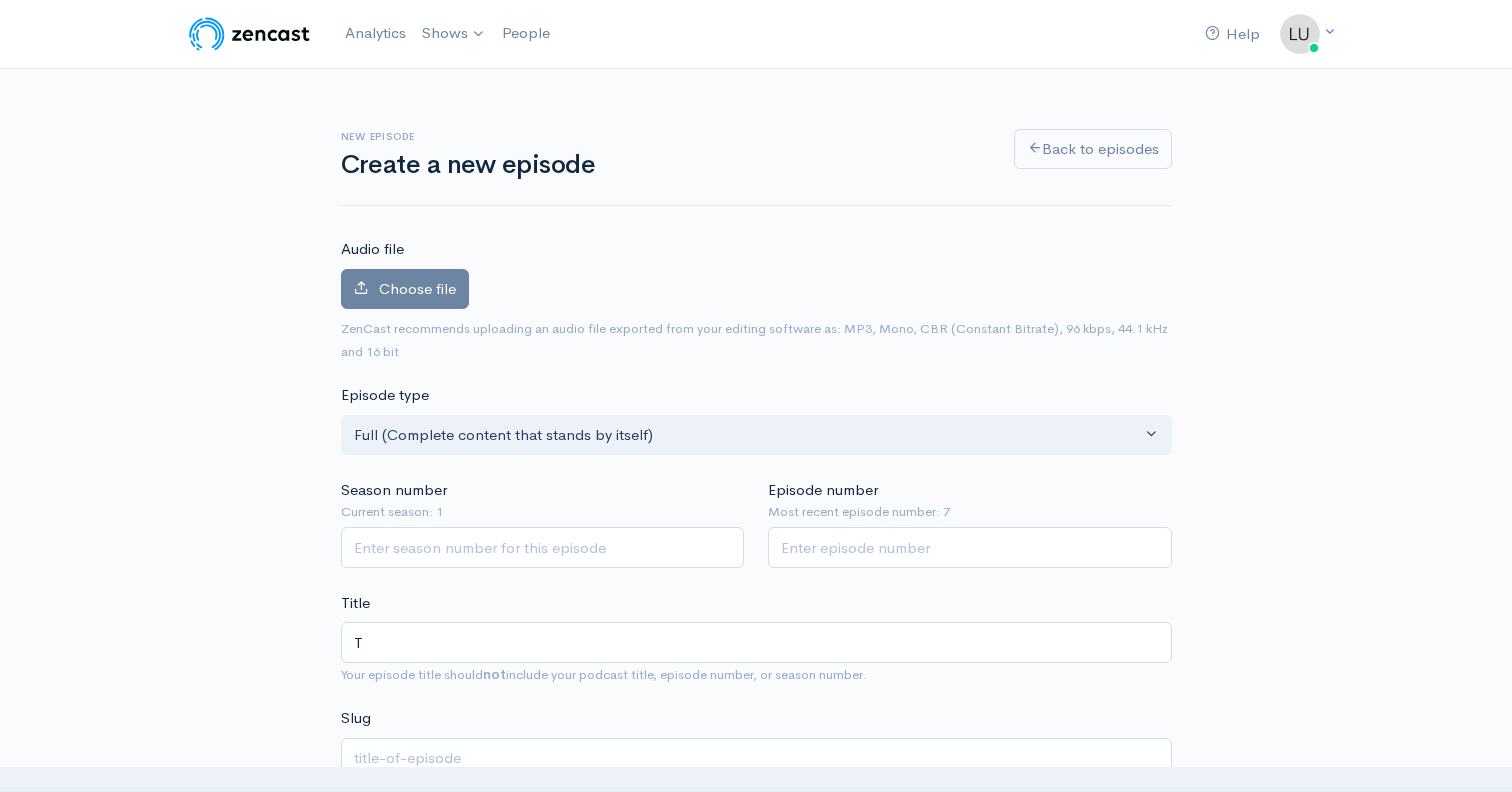 type on "t" 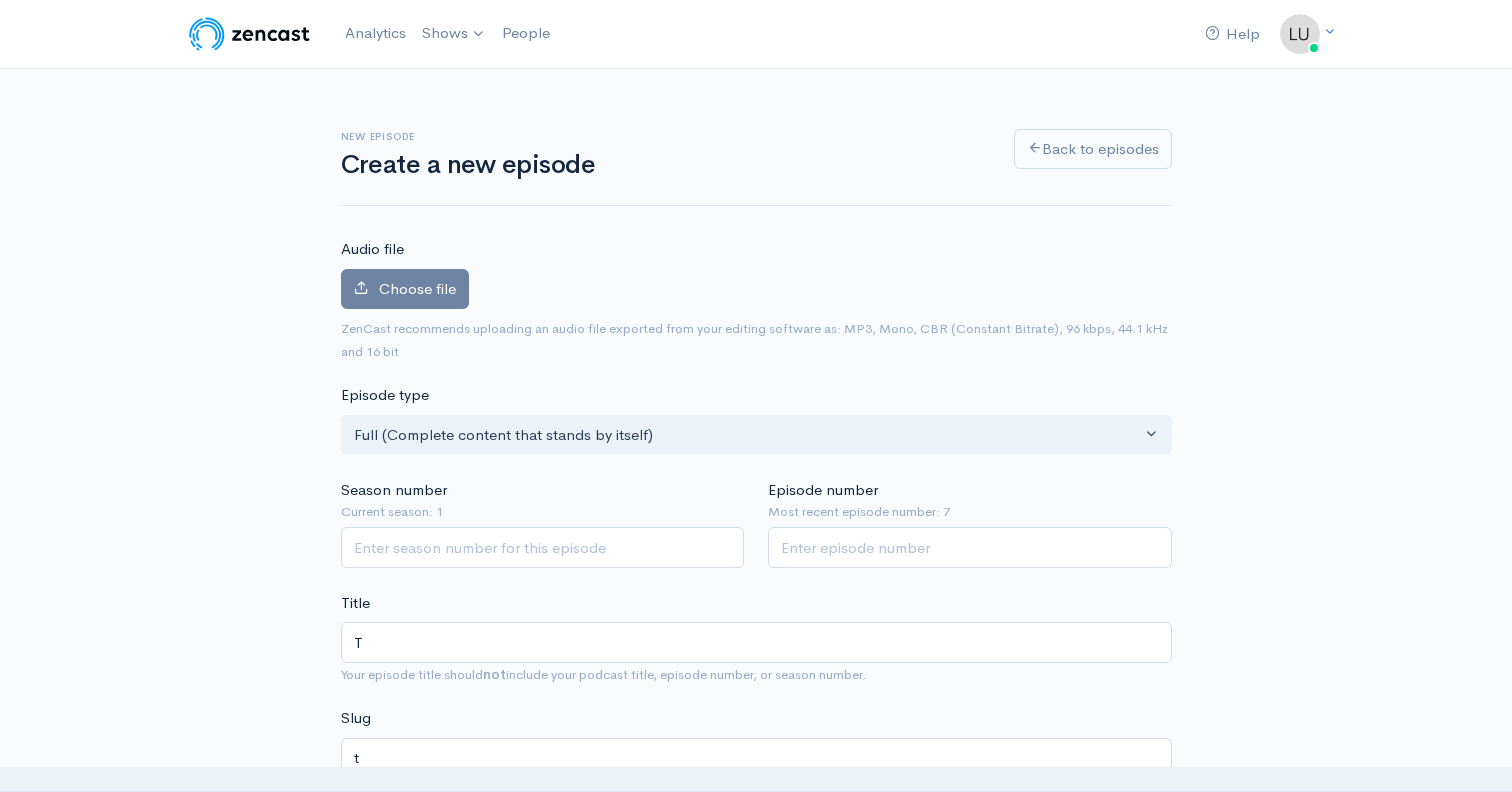 type on "Th" 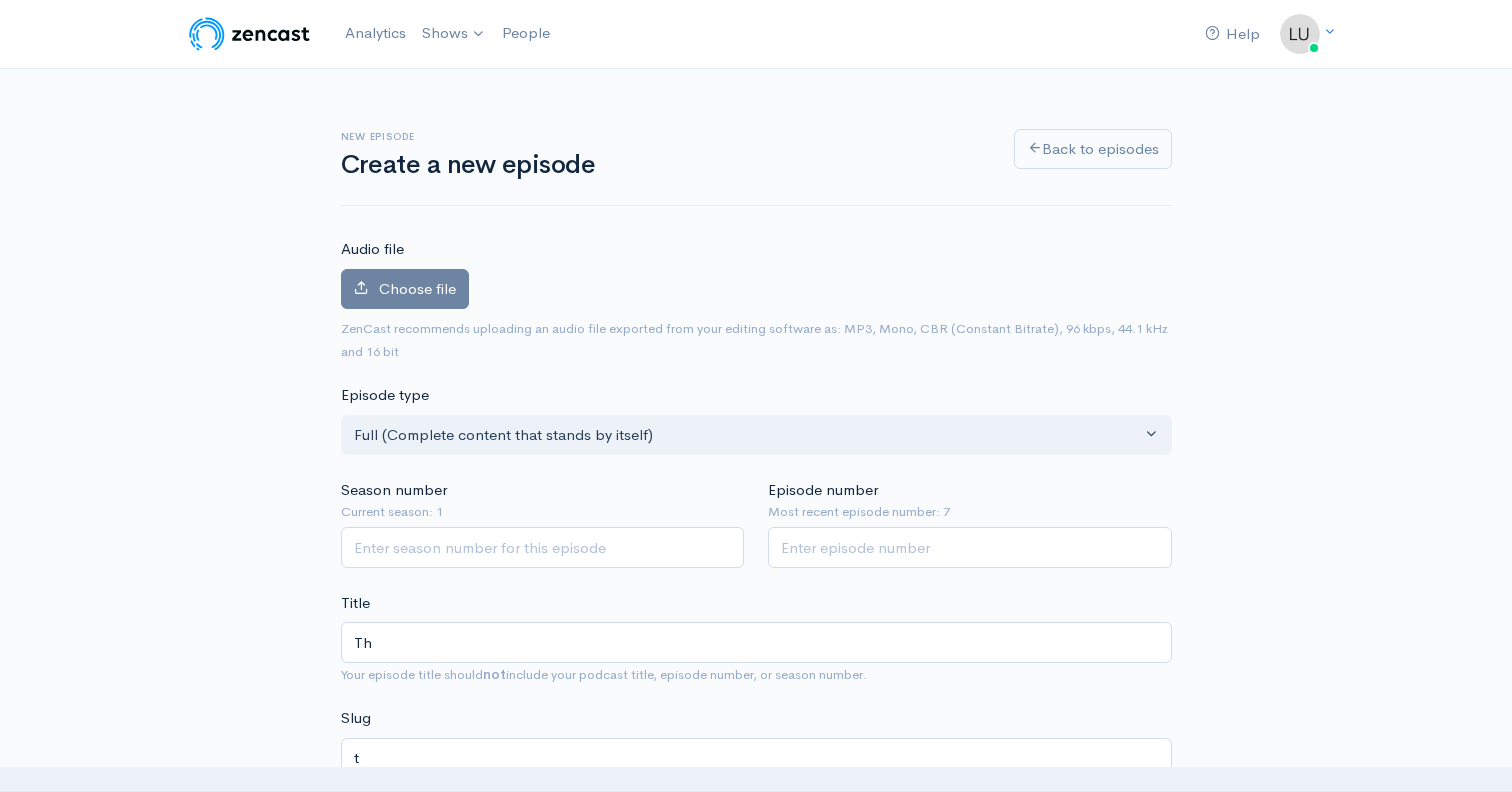 type on "th" 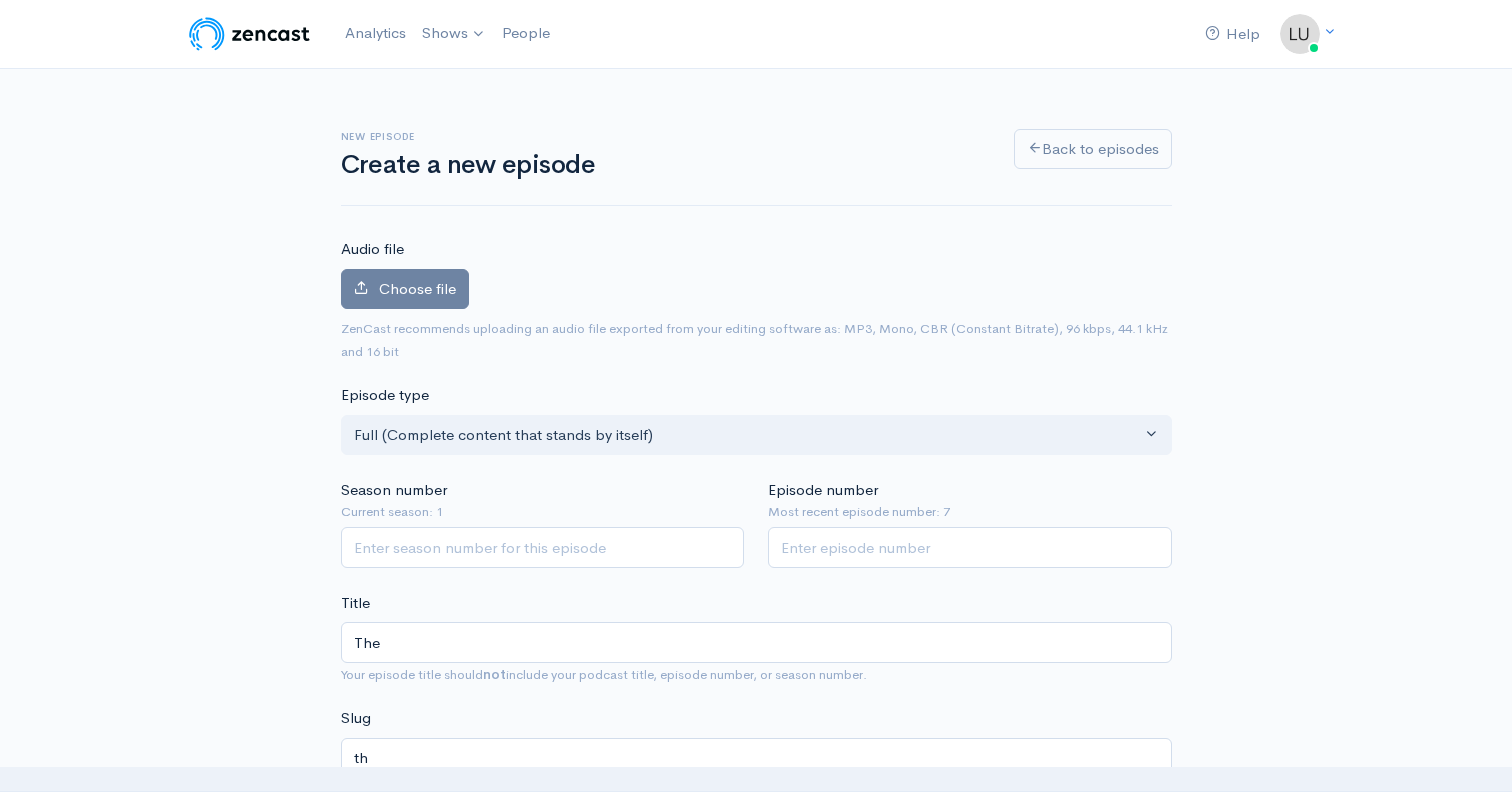 type on "The" 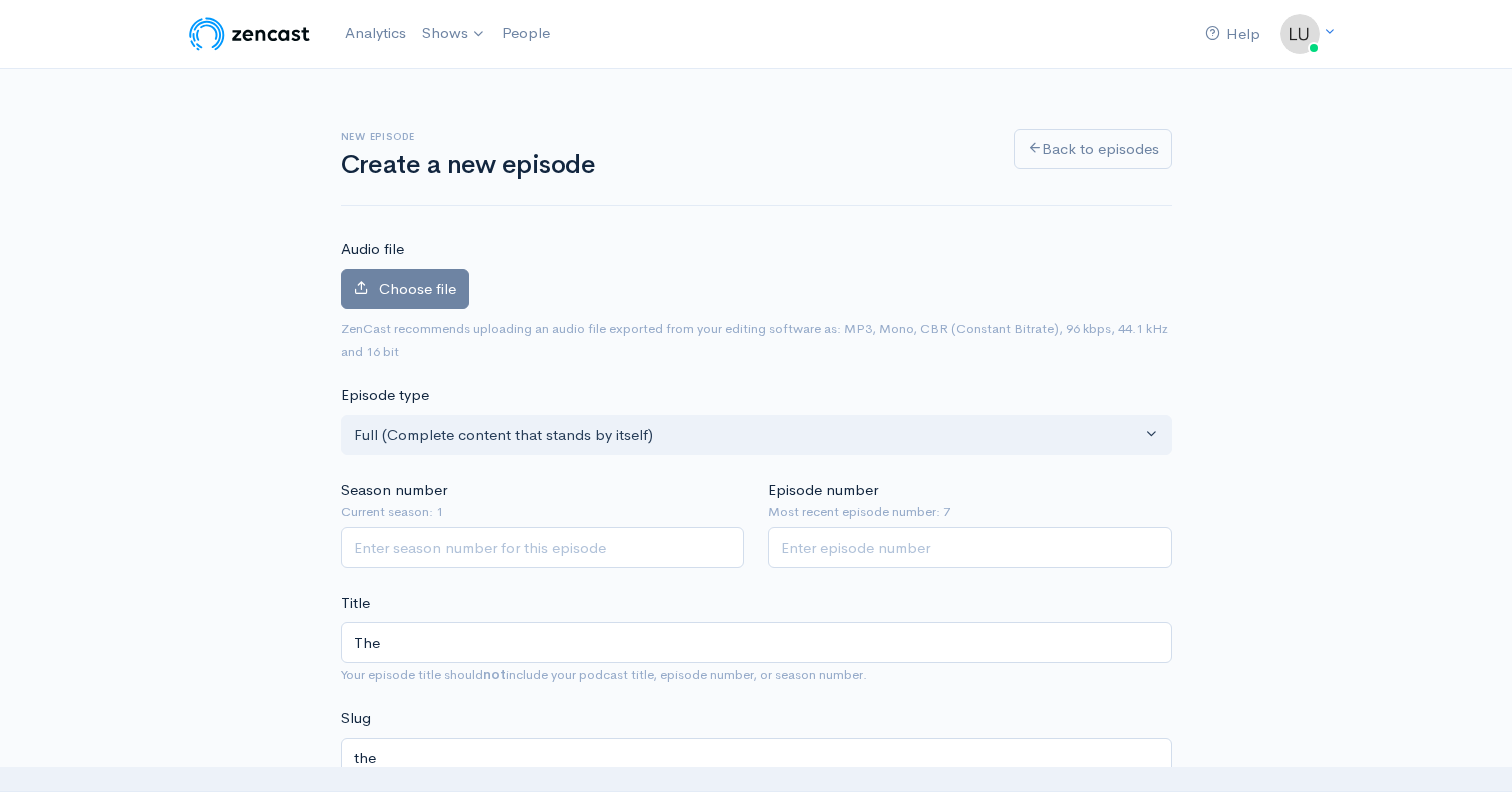 type on "The C" 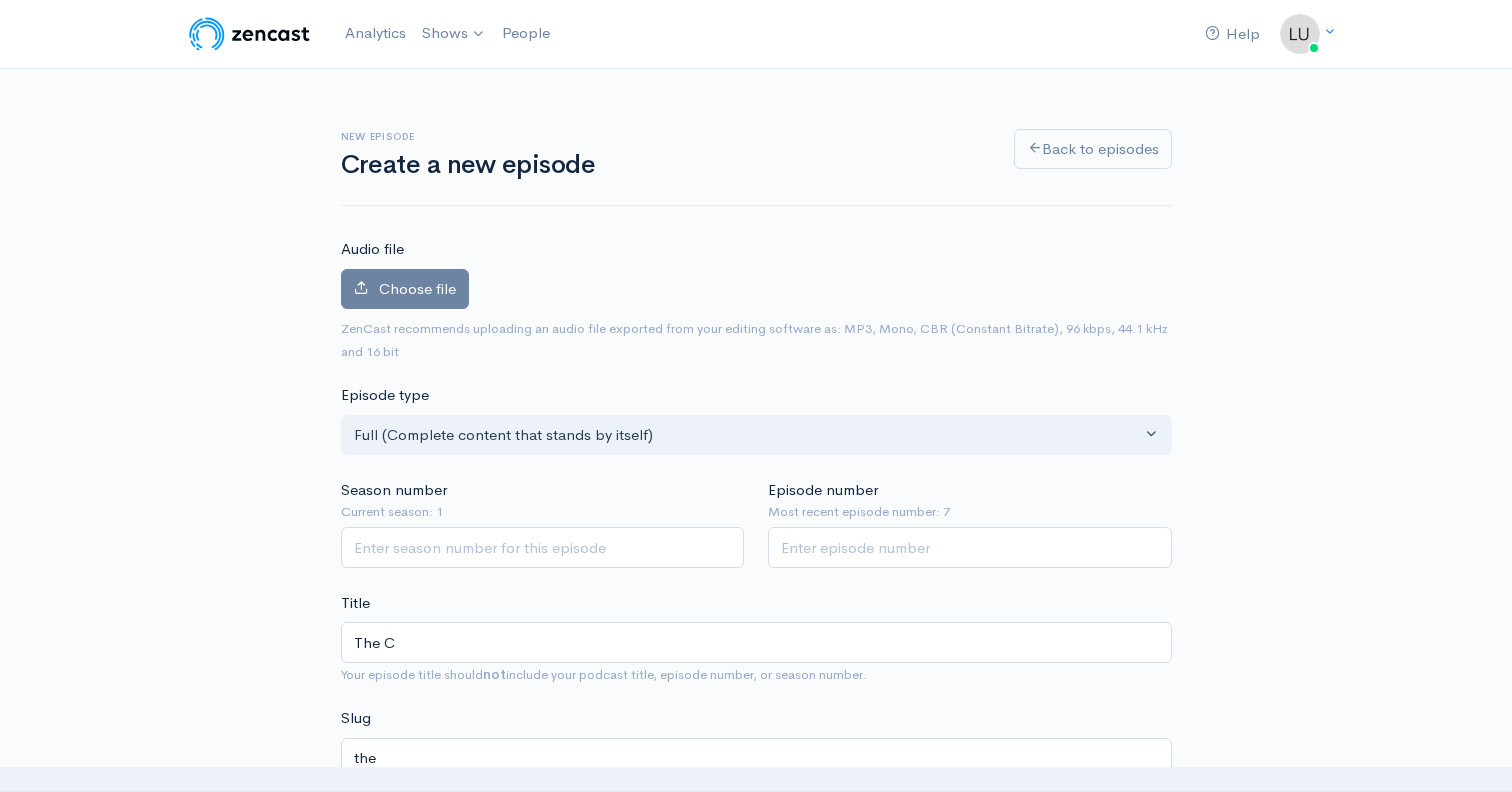 type on "the-c" 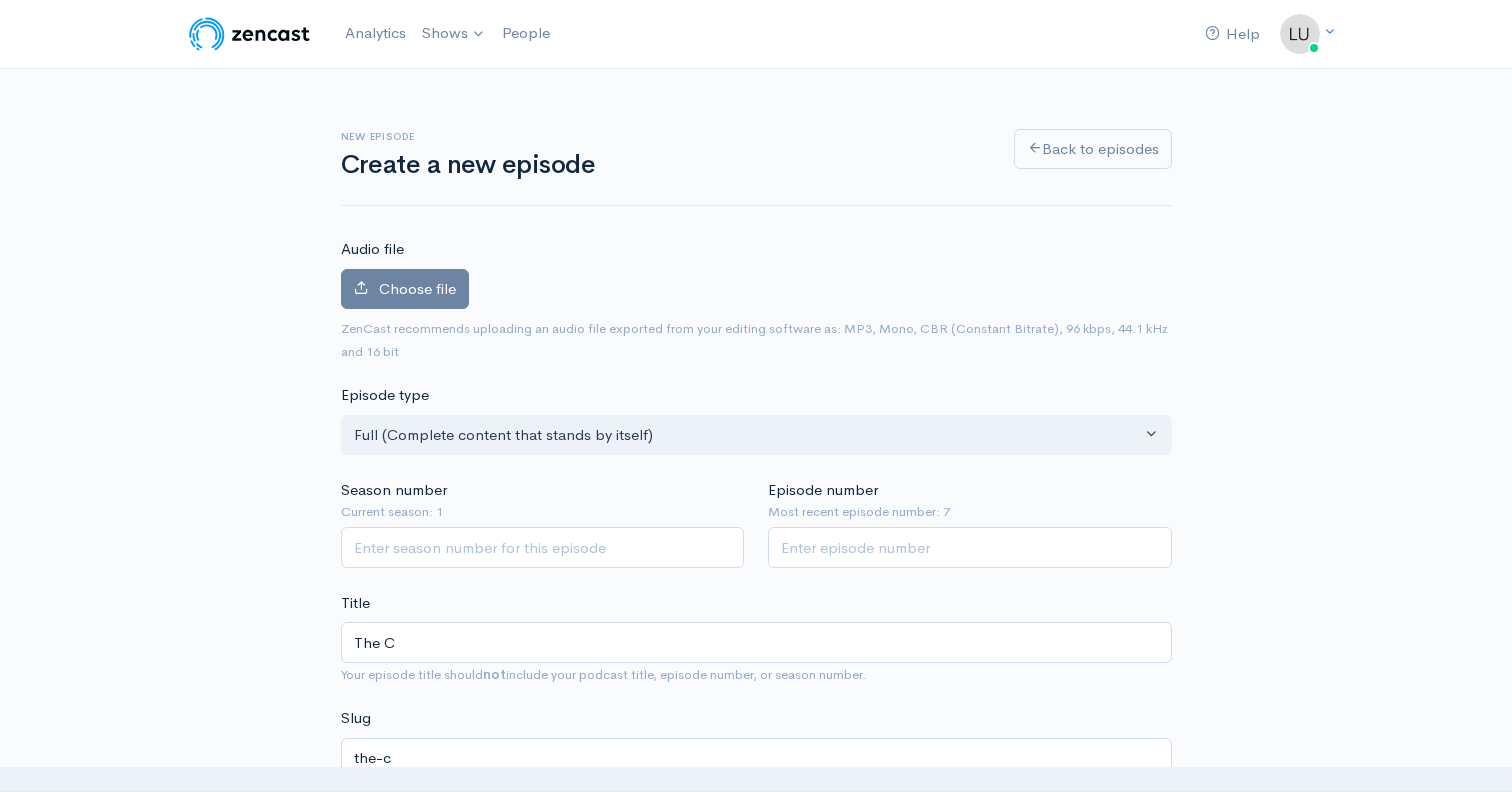 type on "The Ch" 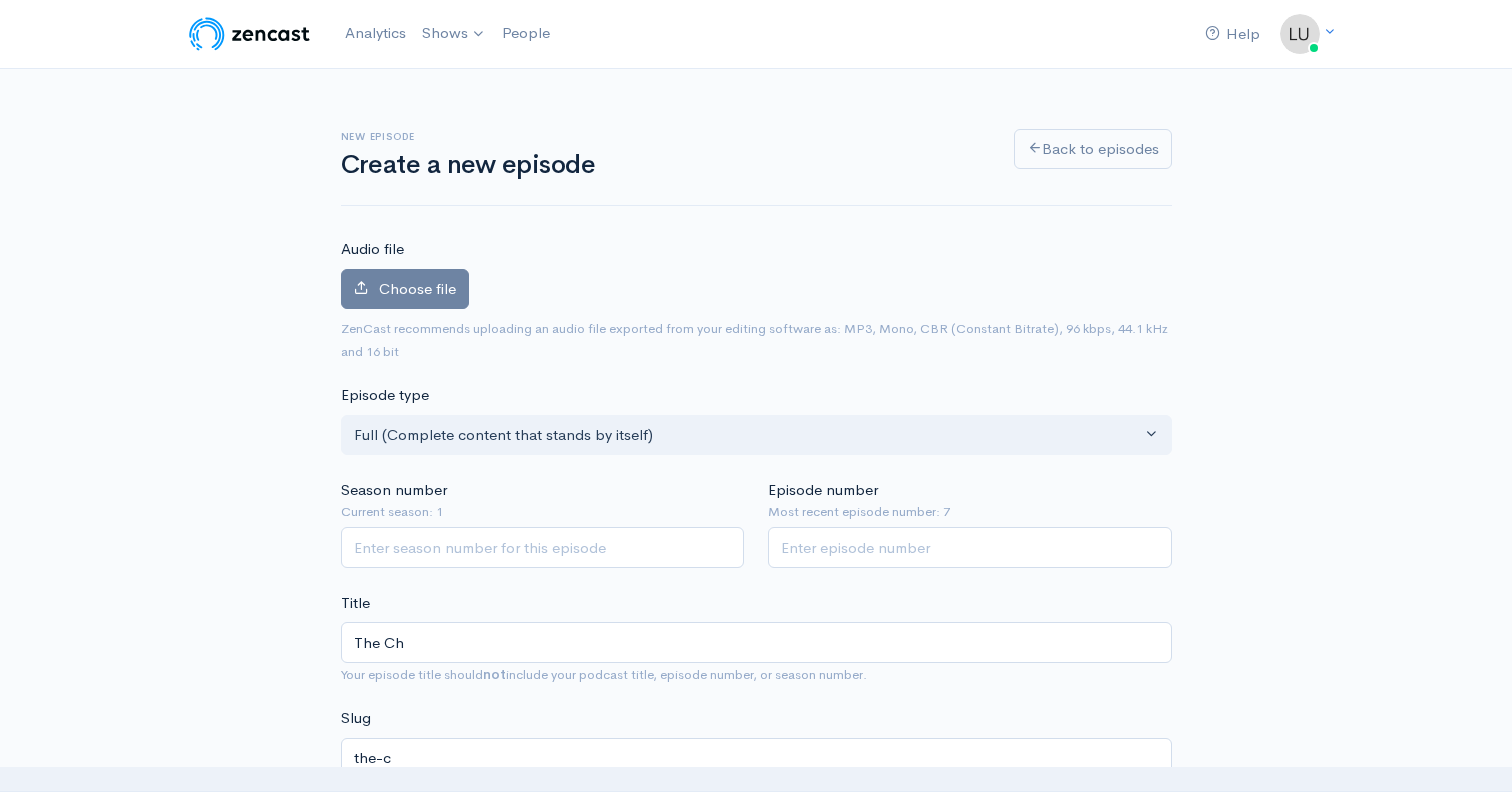 type on "the-ch" 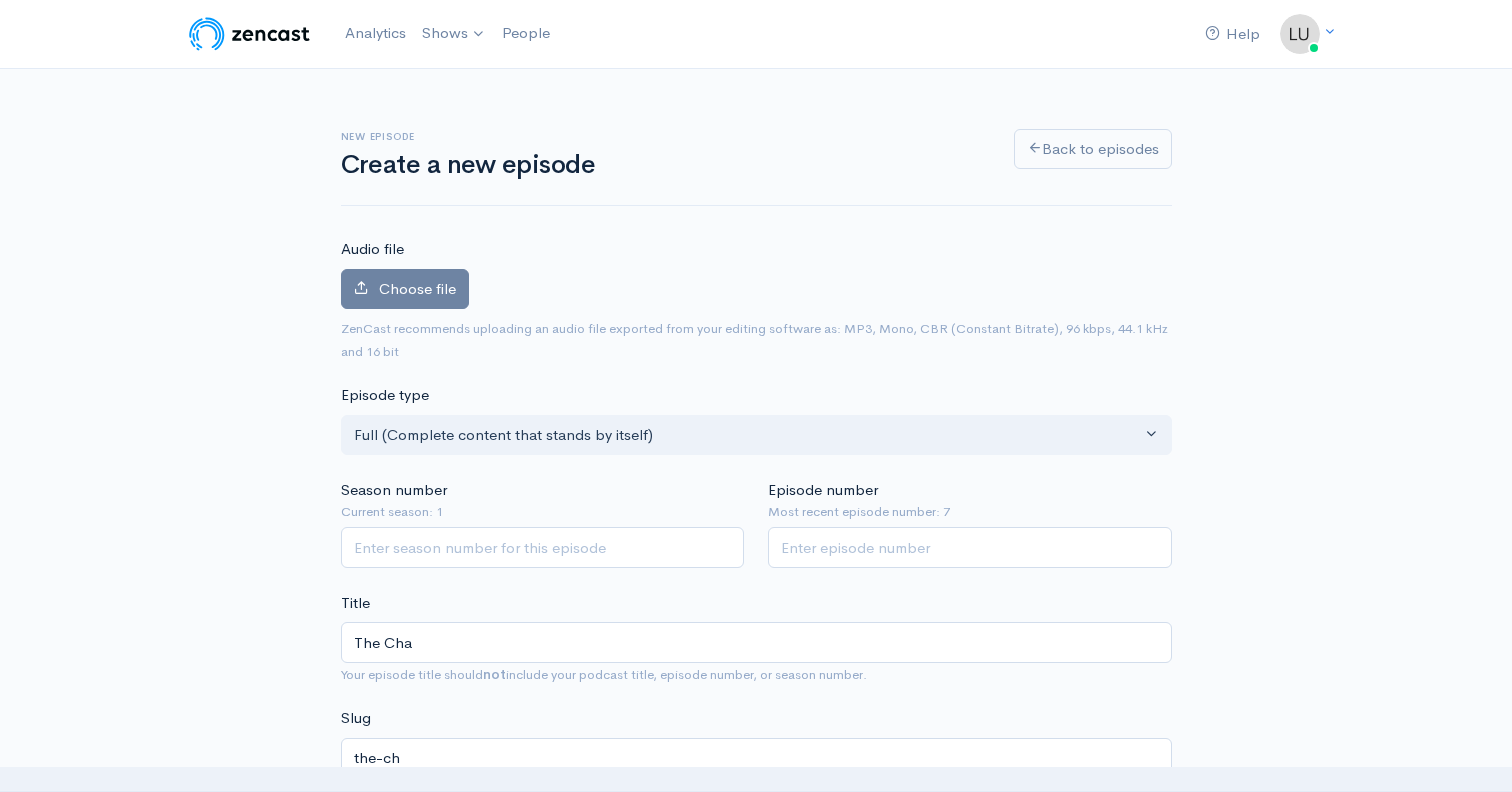 type on "The Chal" 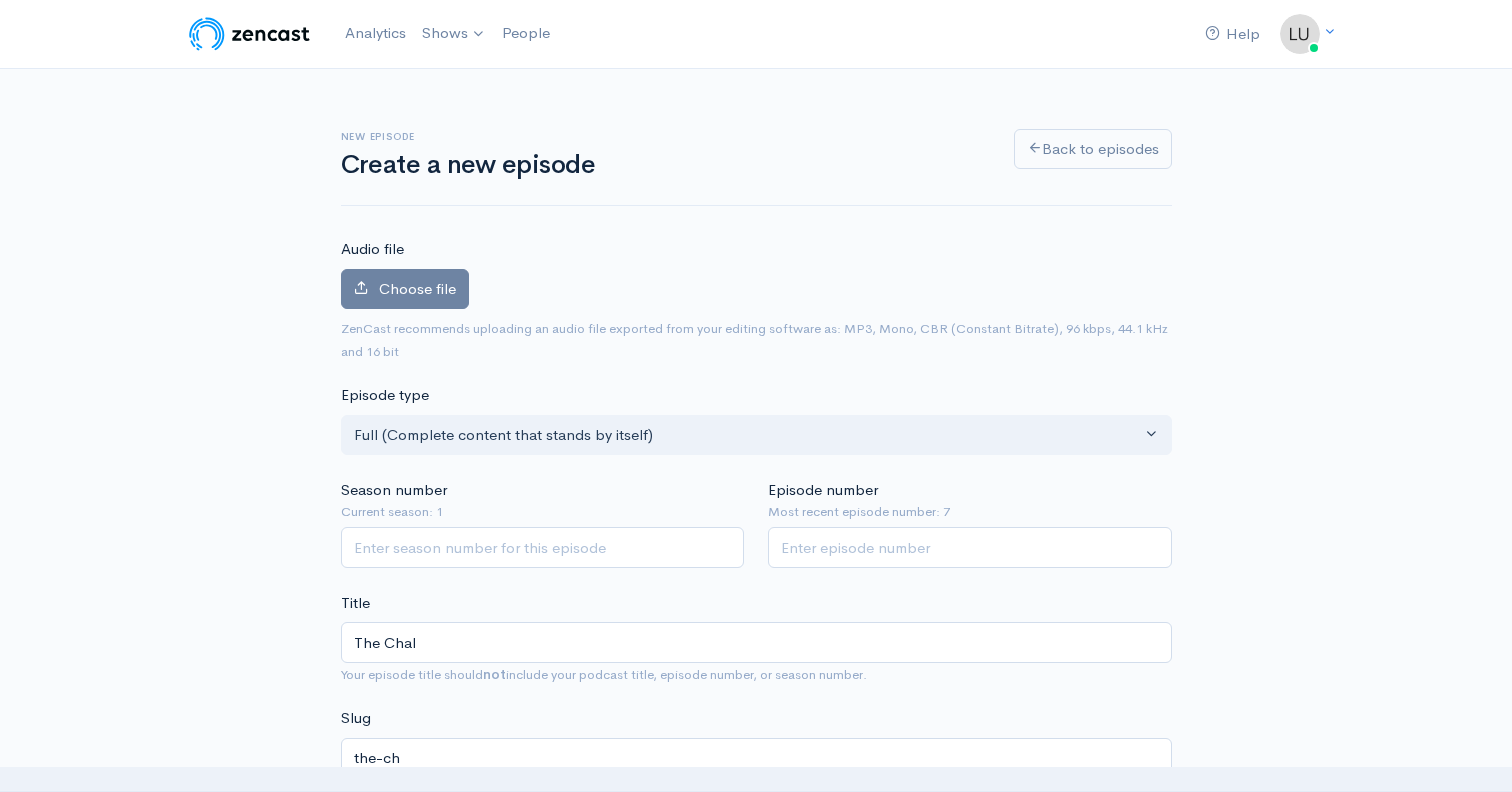 type on "the-chal" 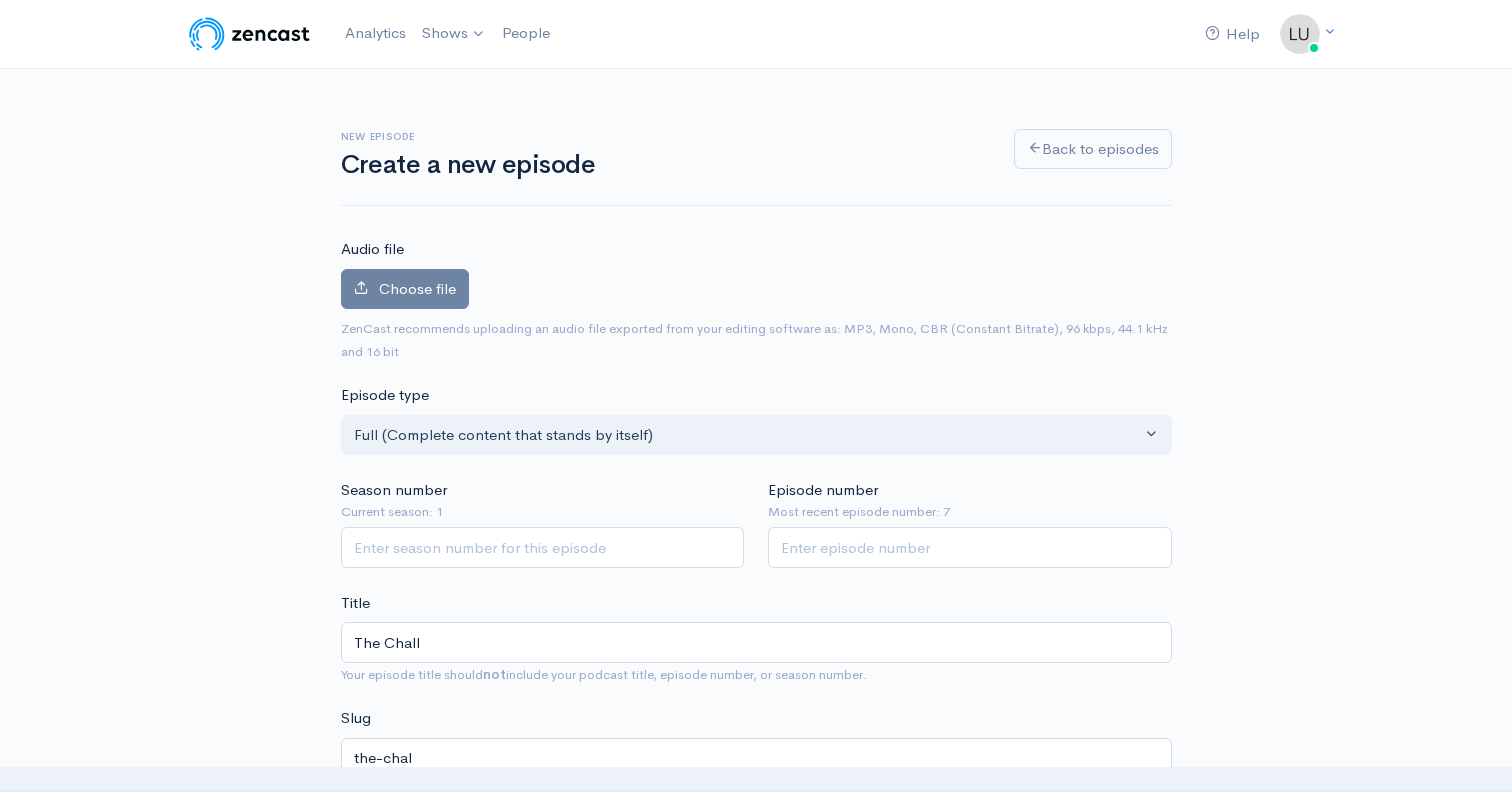 type on "The Challe" 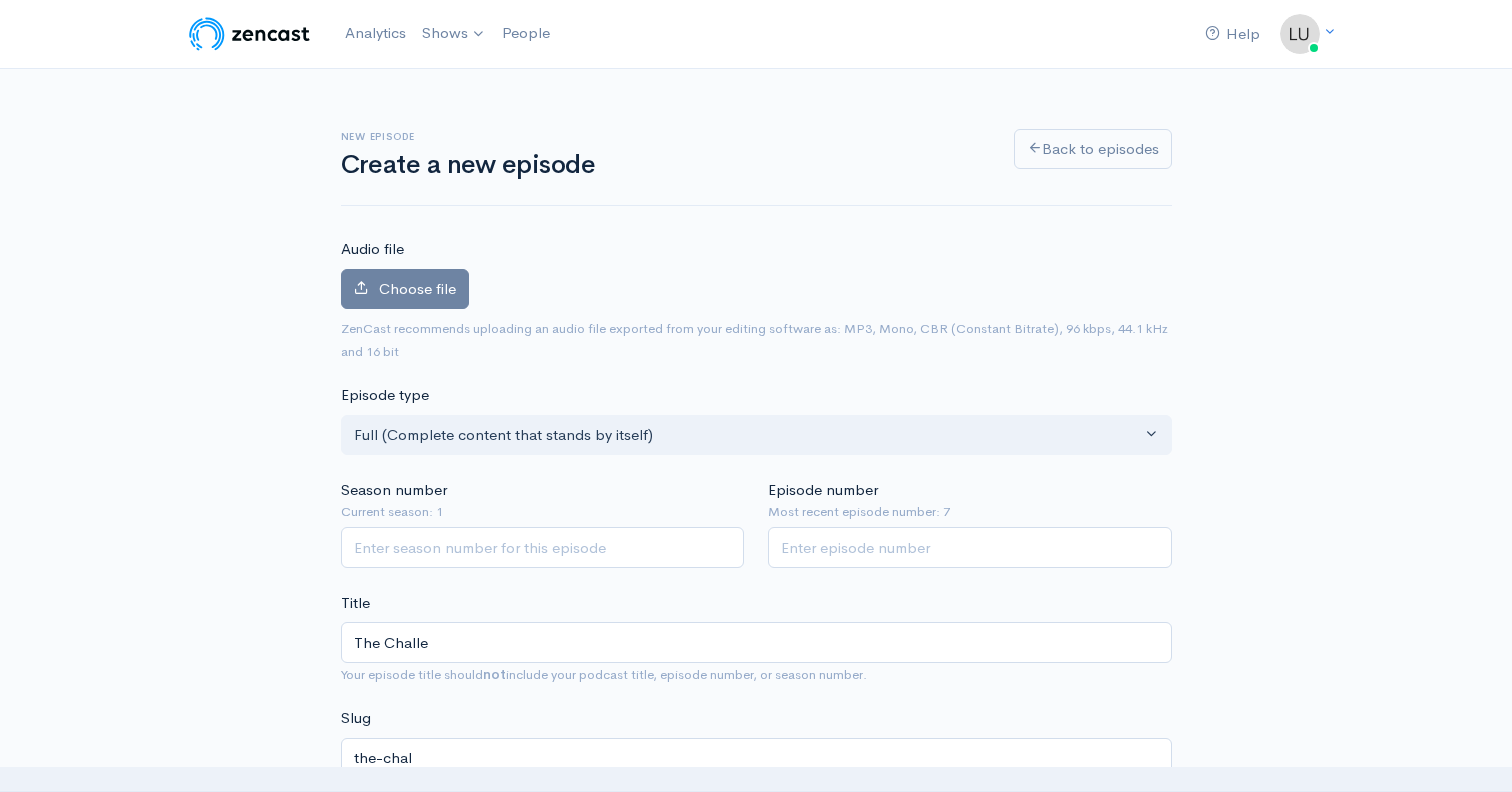 type on "the-challe" 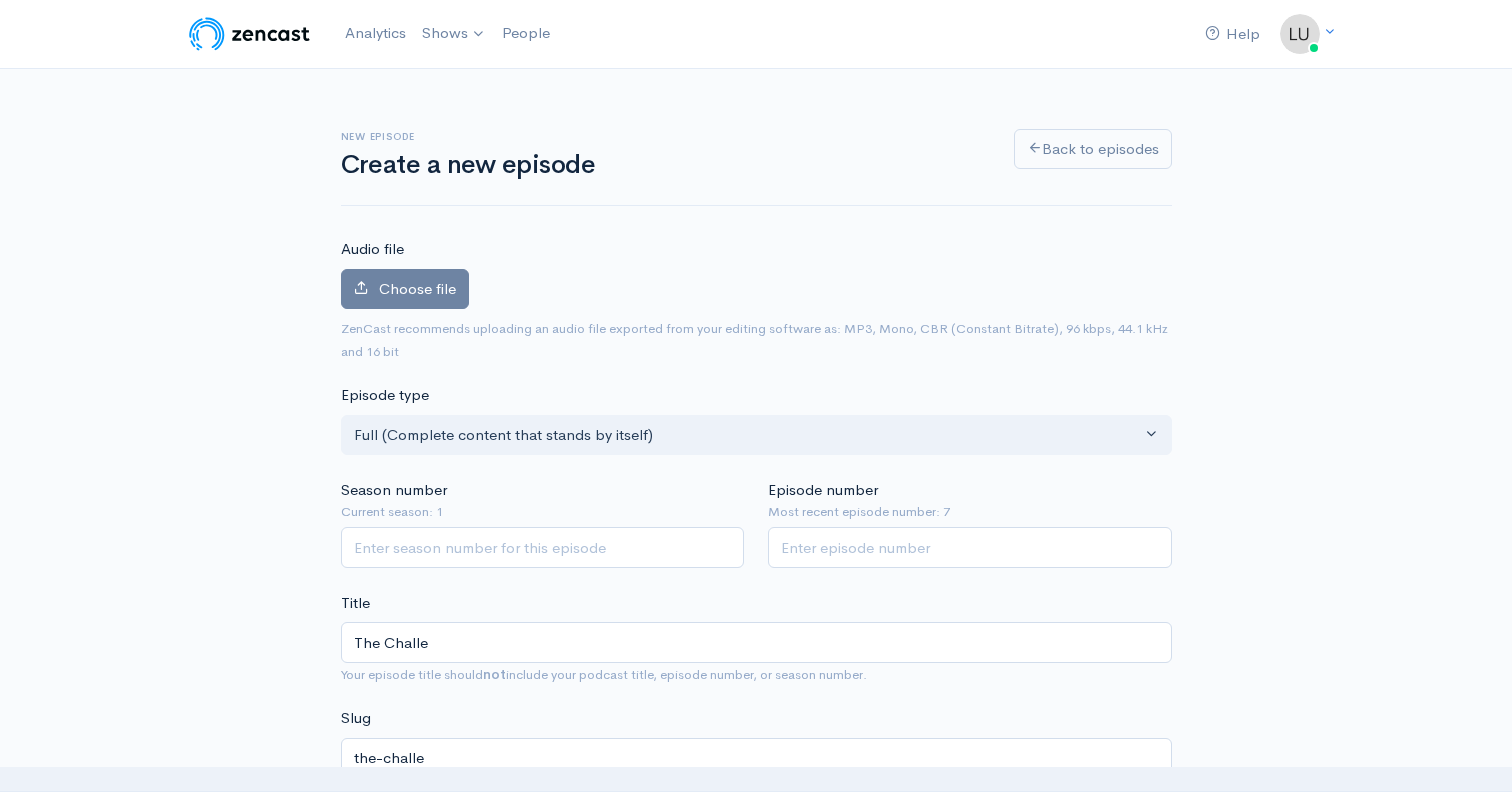 type on "The Challen" 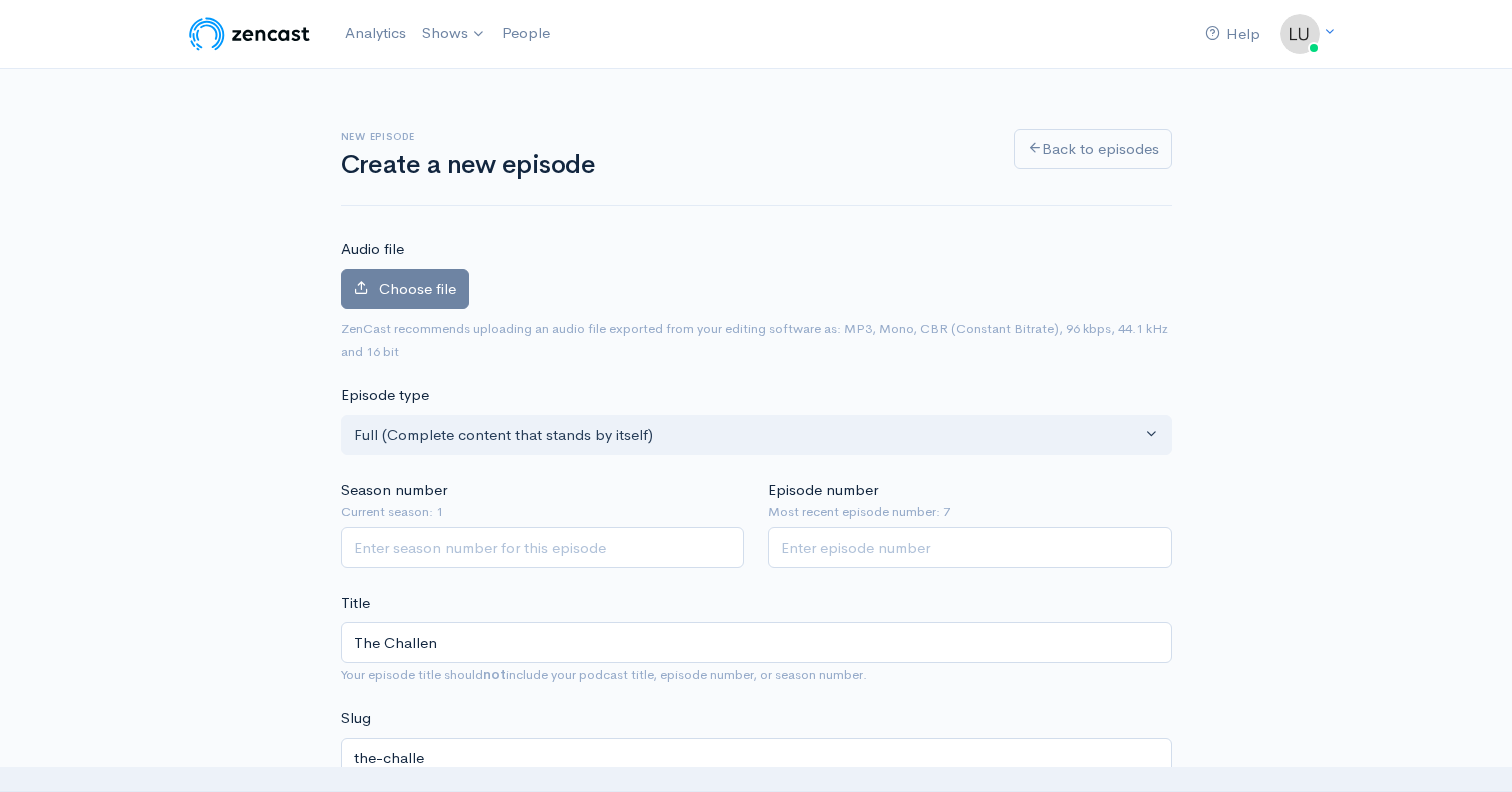 type on "the-challen" 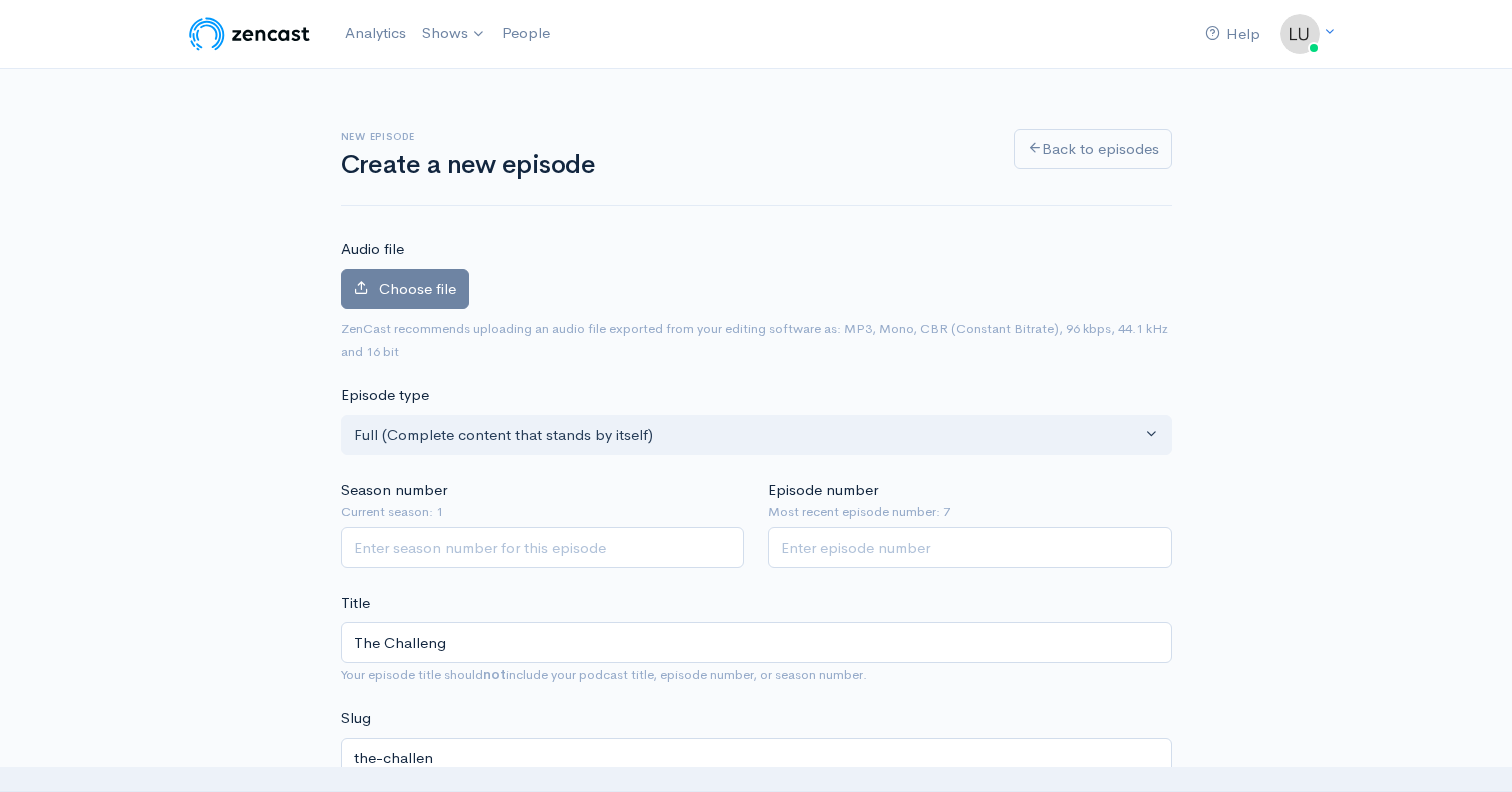 type on "The Challenge" 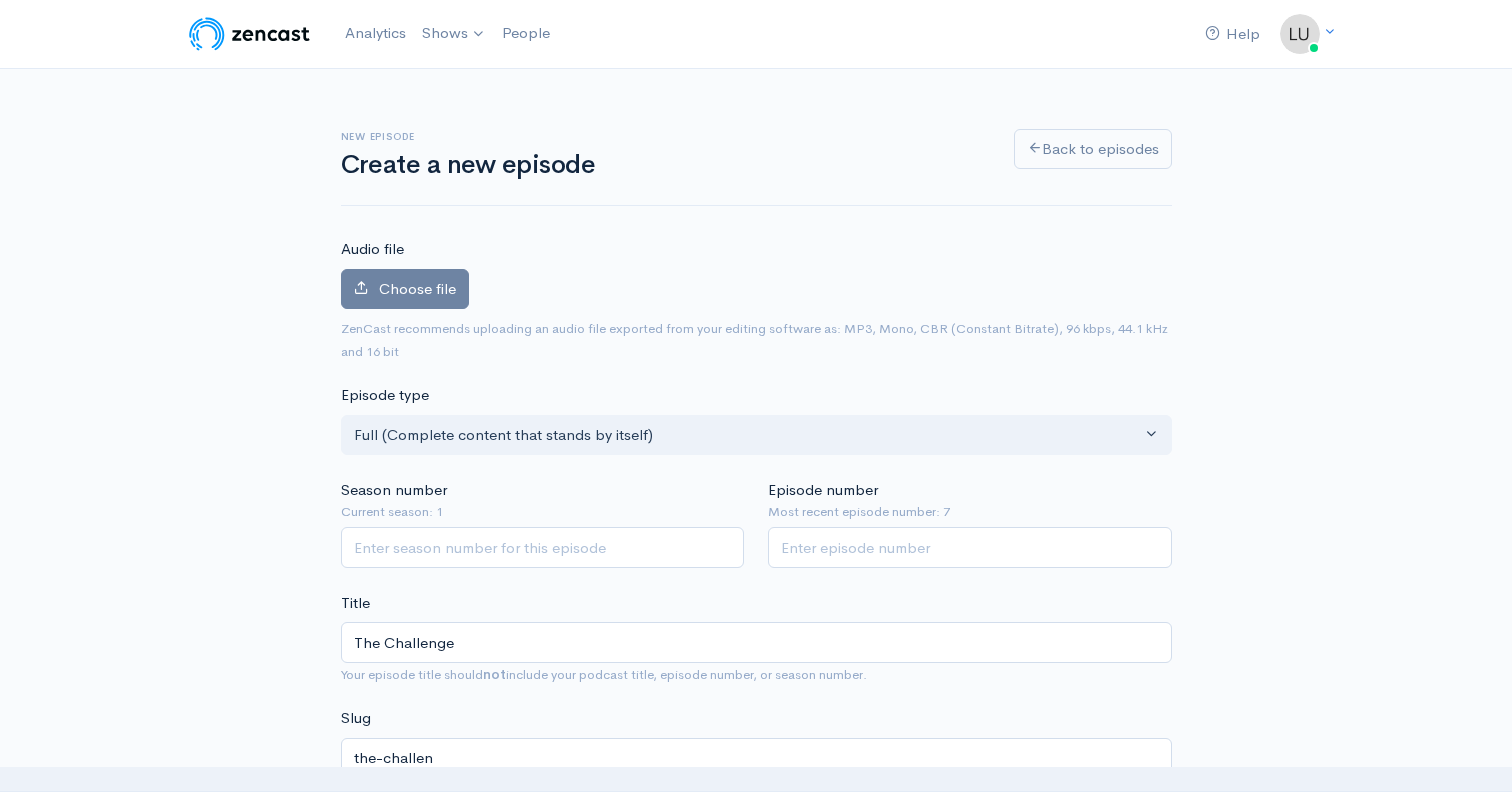 type on "the-challenge" 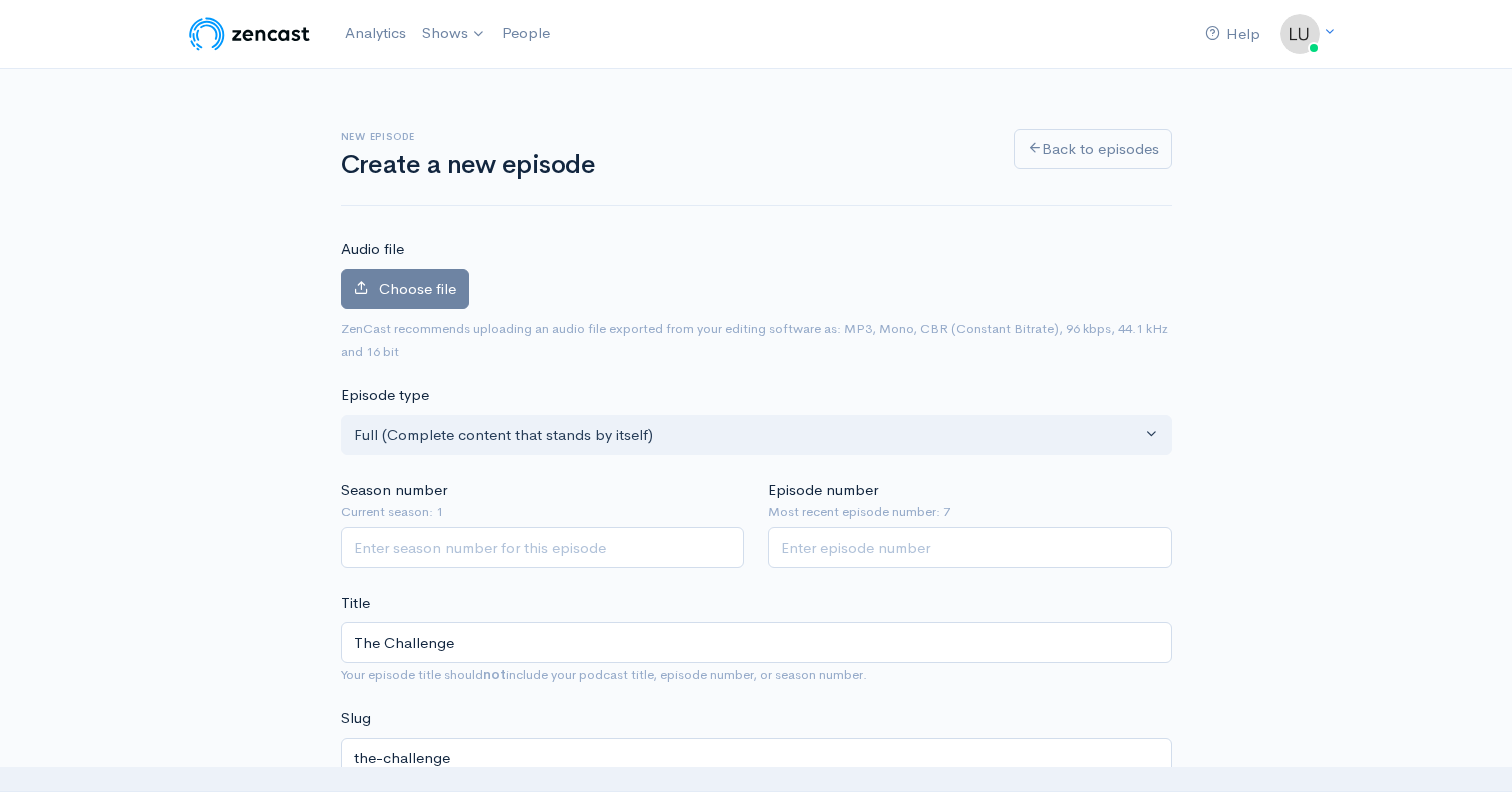 type on "The Challenge o" 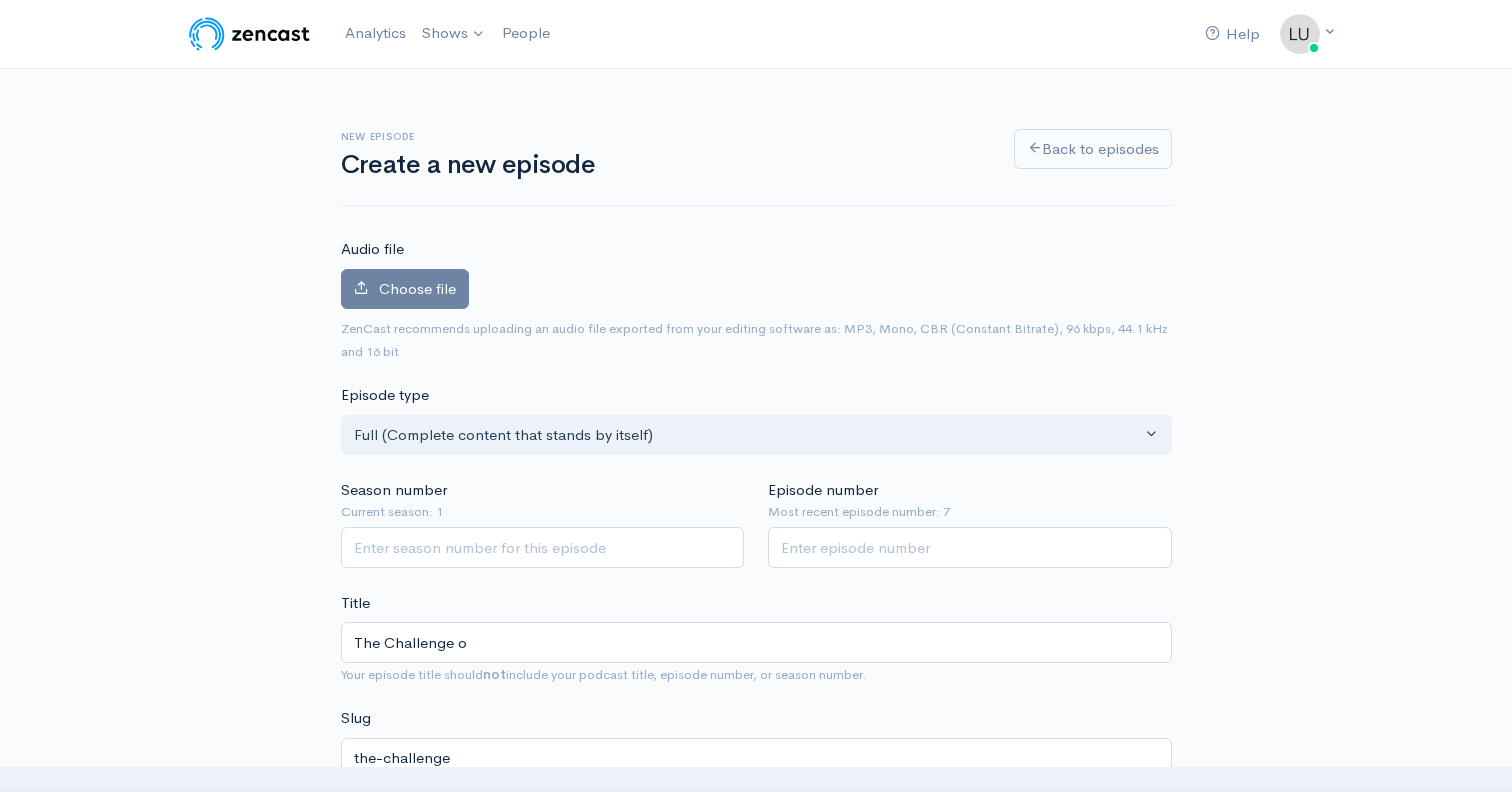 type on "the-challenge-o" 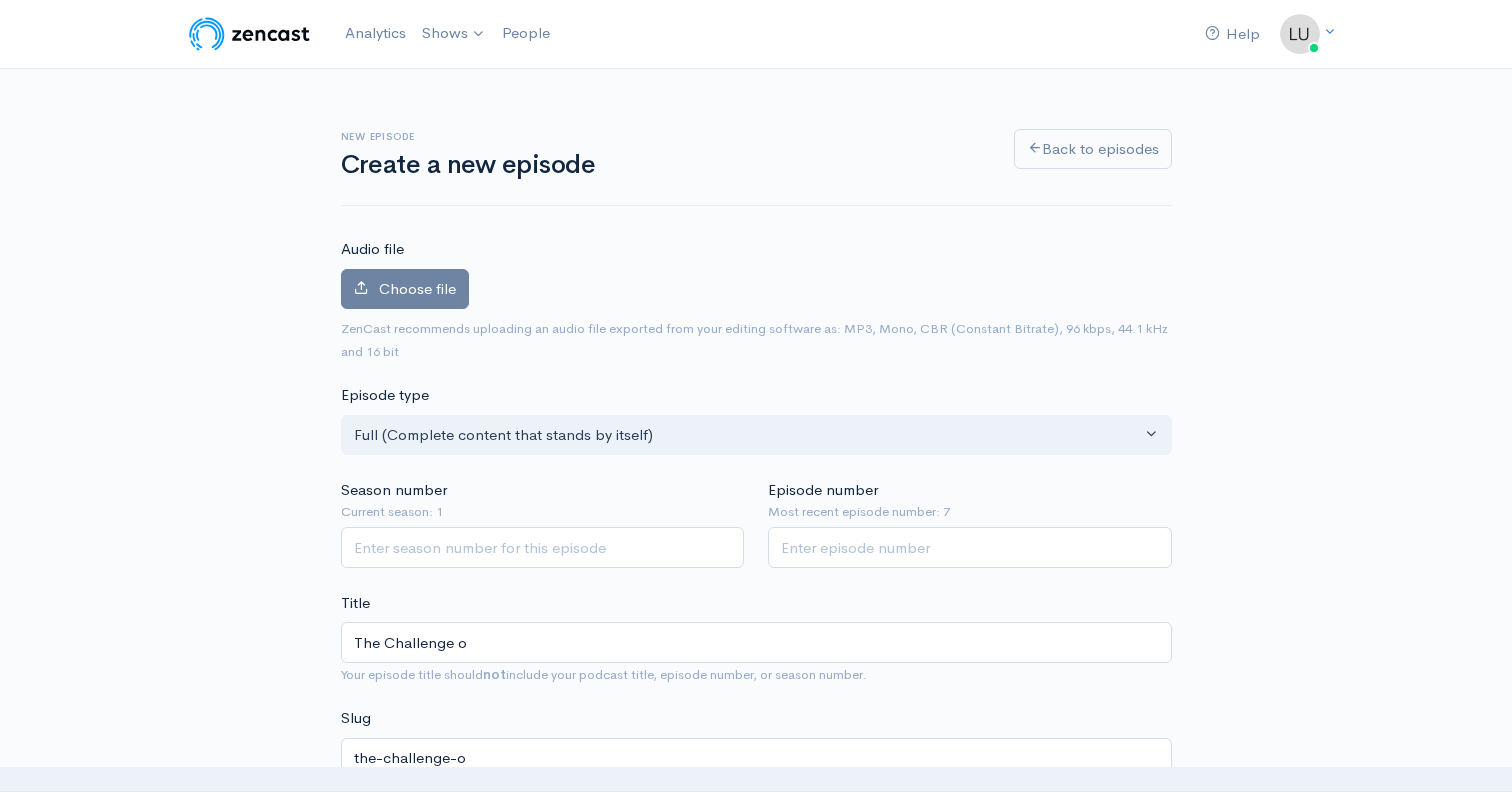 type on "The Challenge of" 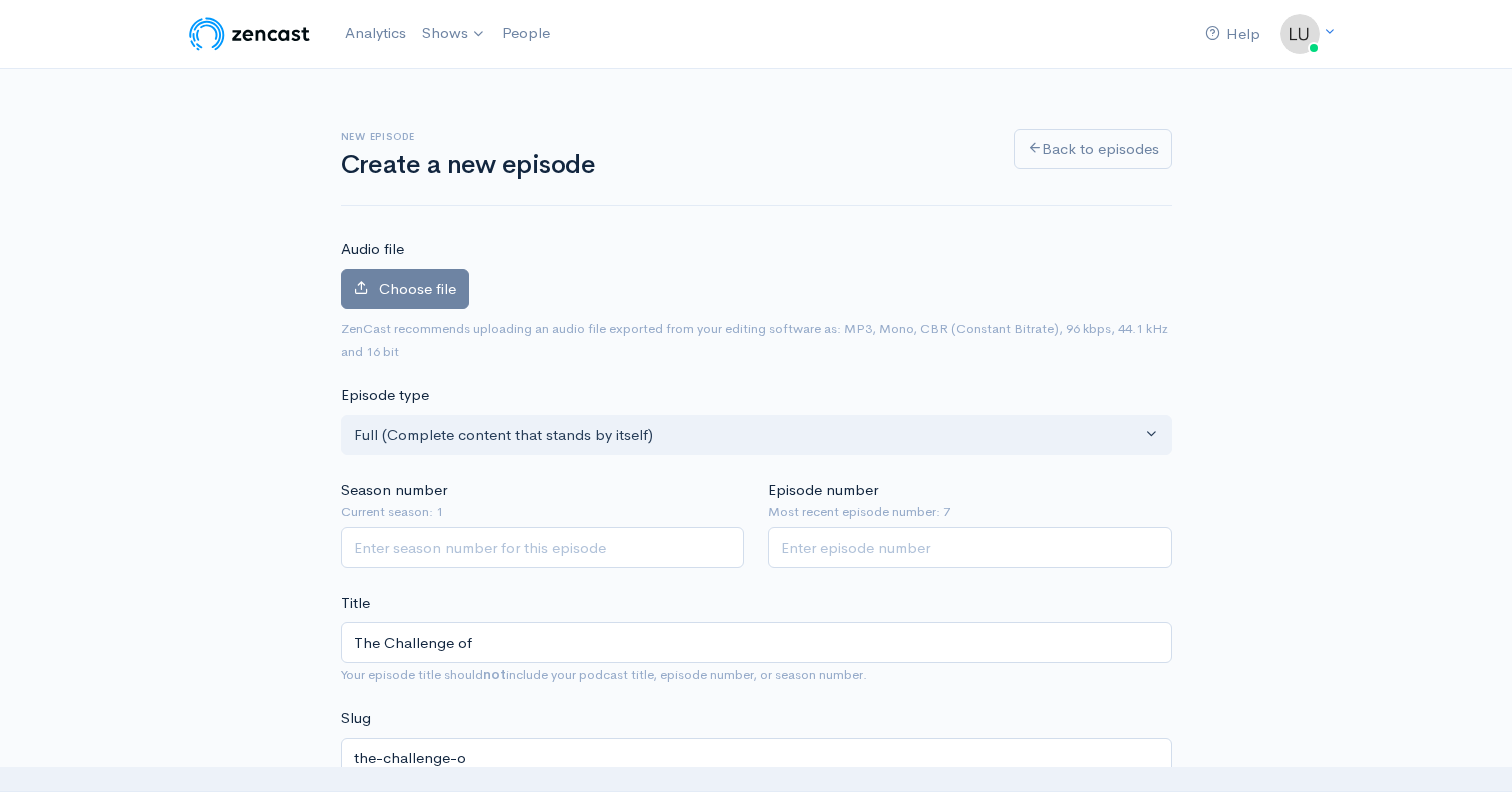 type on "the-challenge-of" 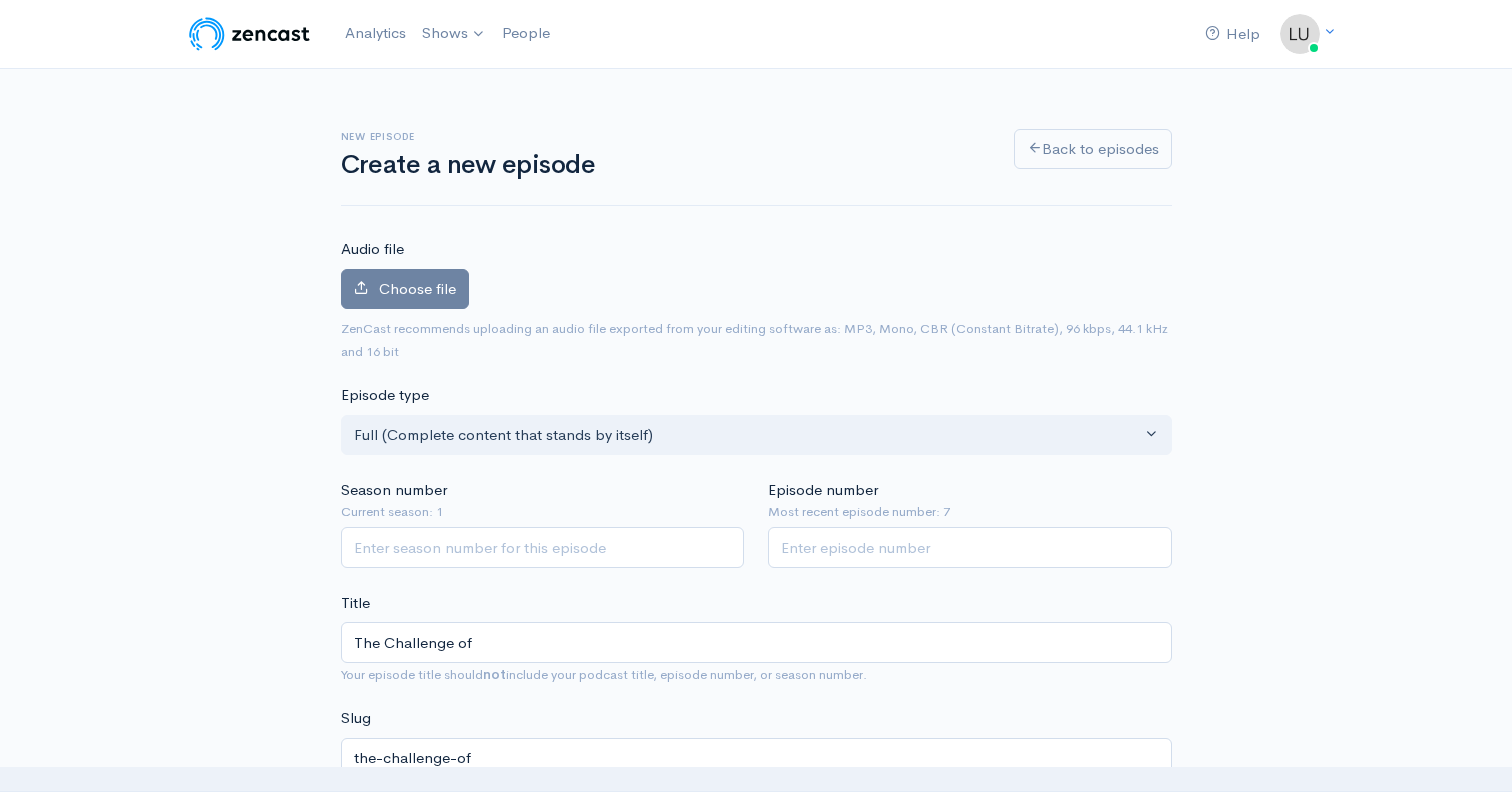 type on "The Challenge of 7" 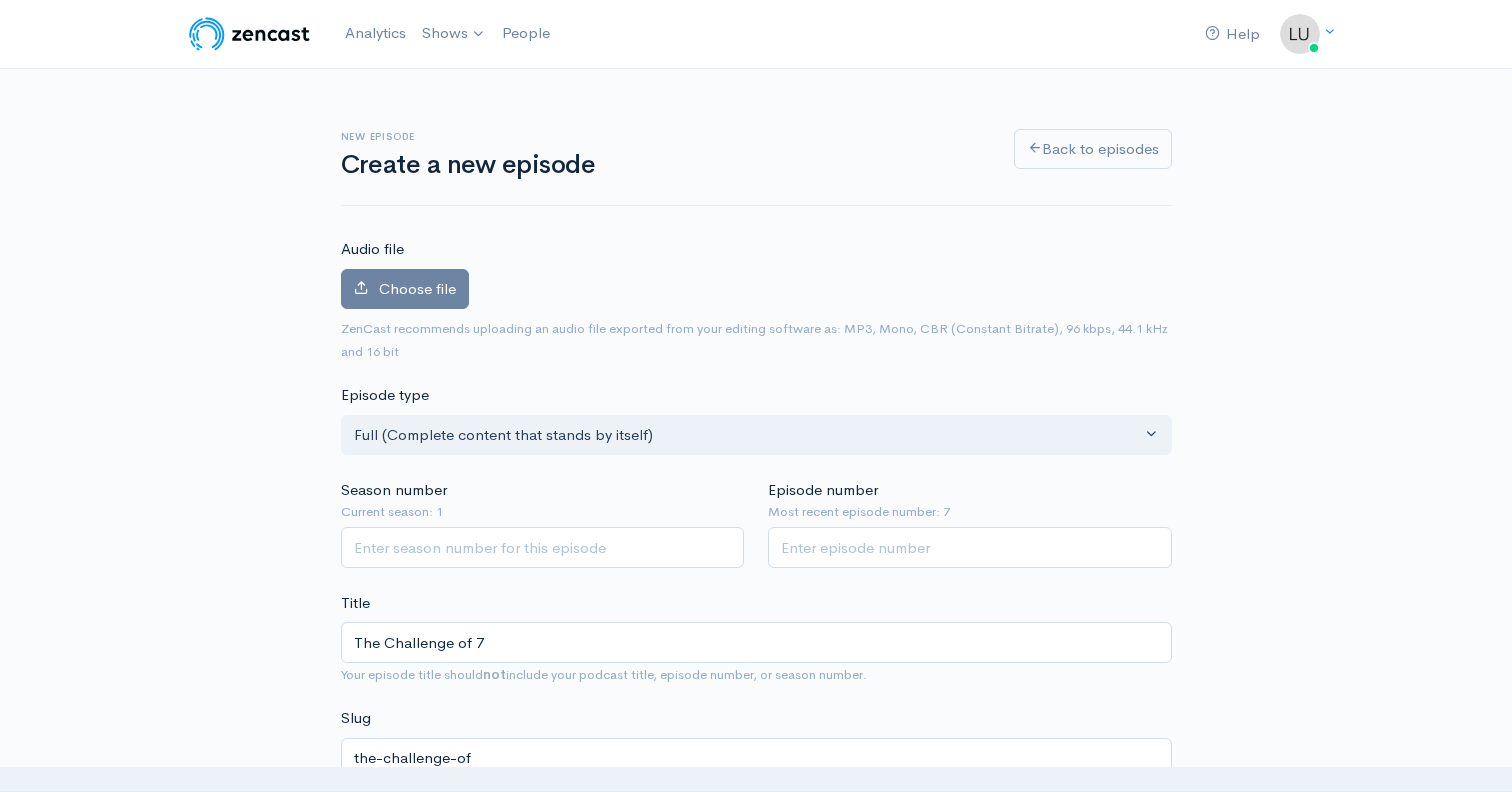 type on "the-challenge-of-7" 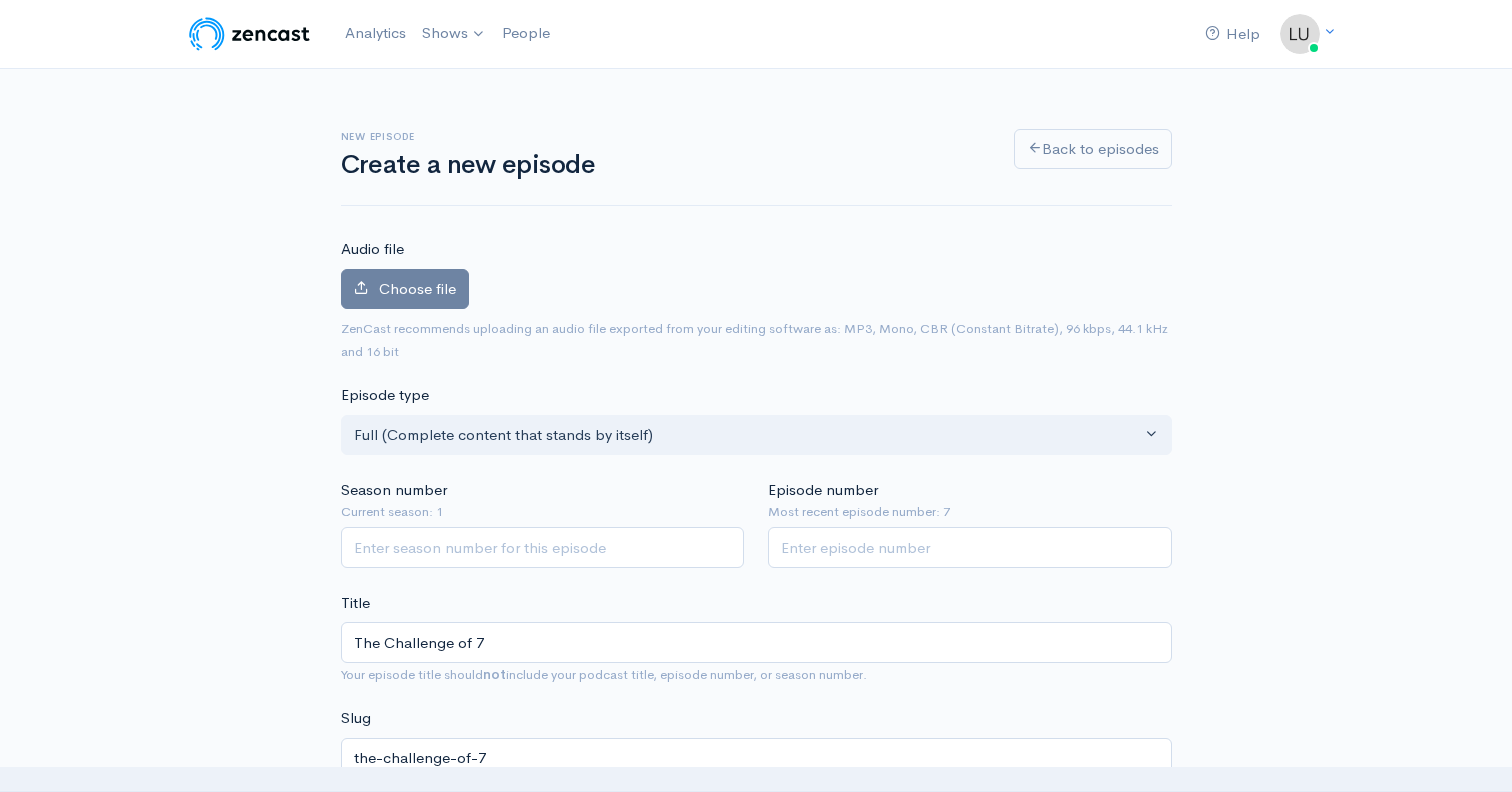 type on "The Challenge of 77" 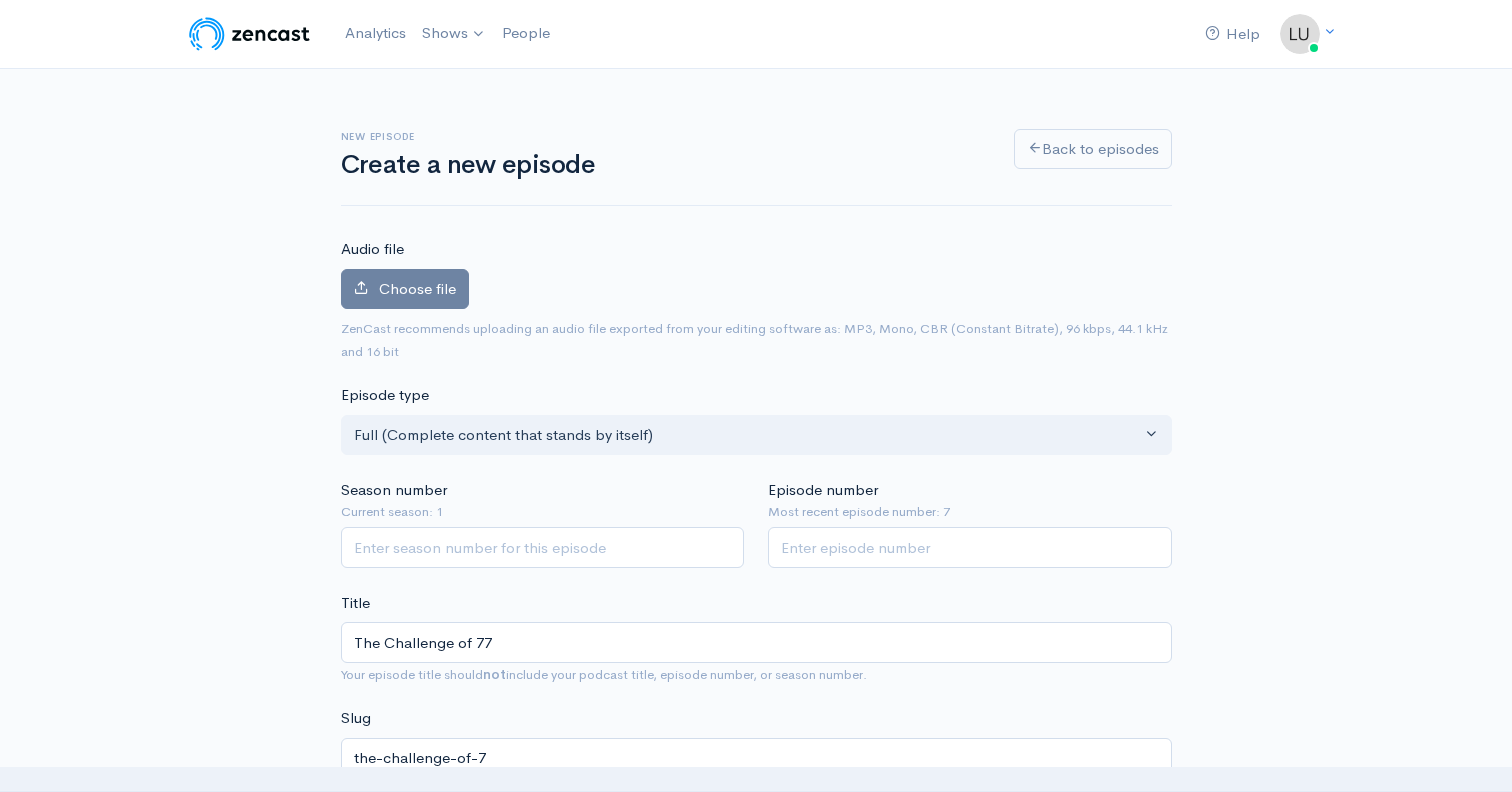 type on "the-challenge-of-77" 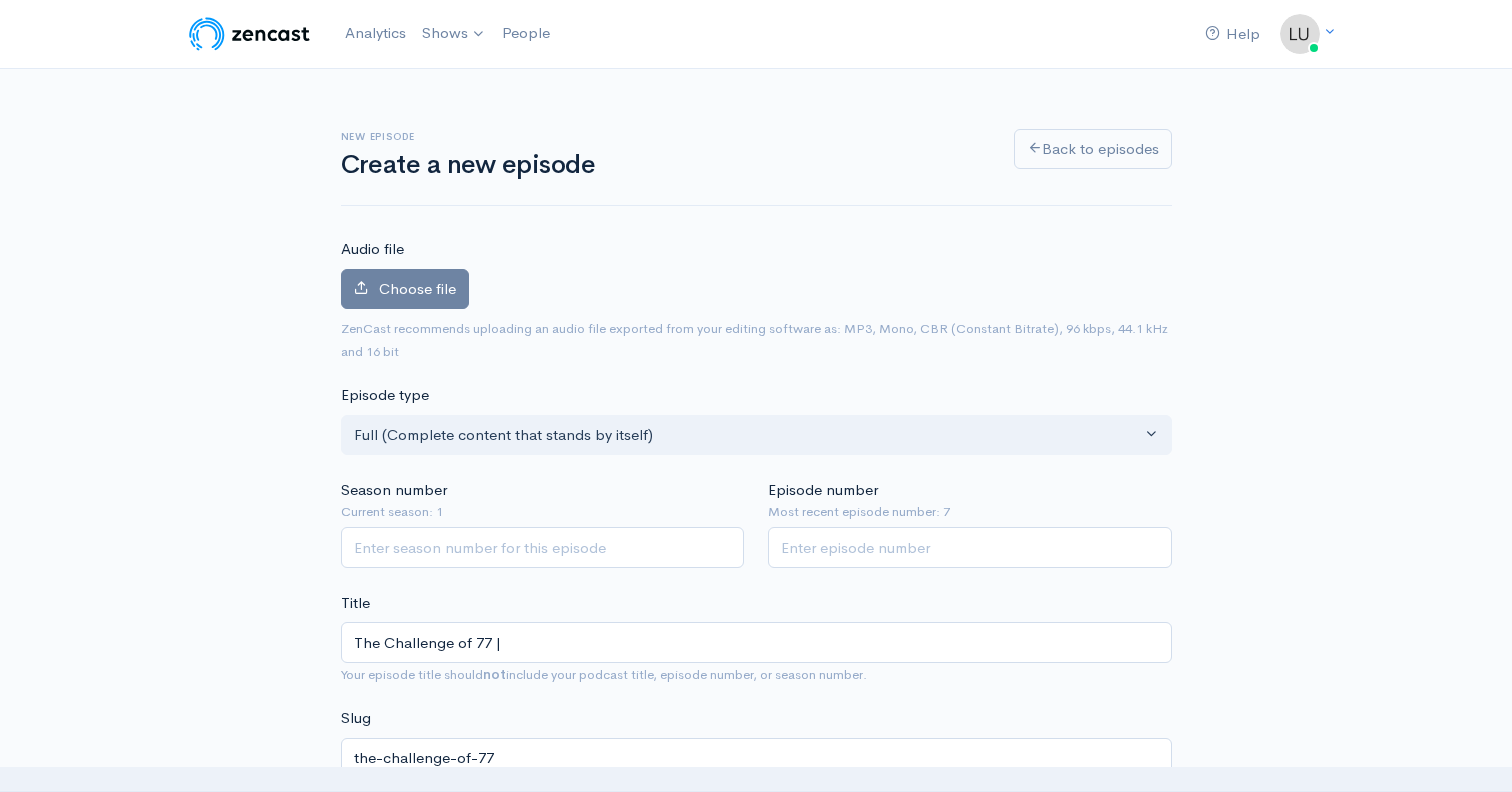 type on "The Challenge of 77 | R" 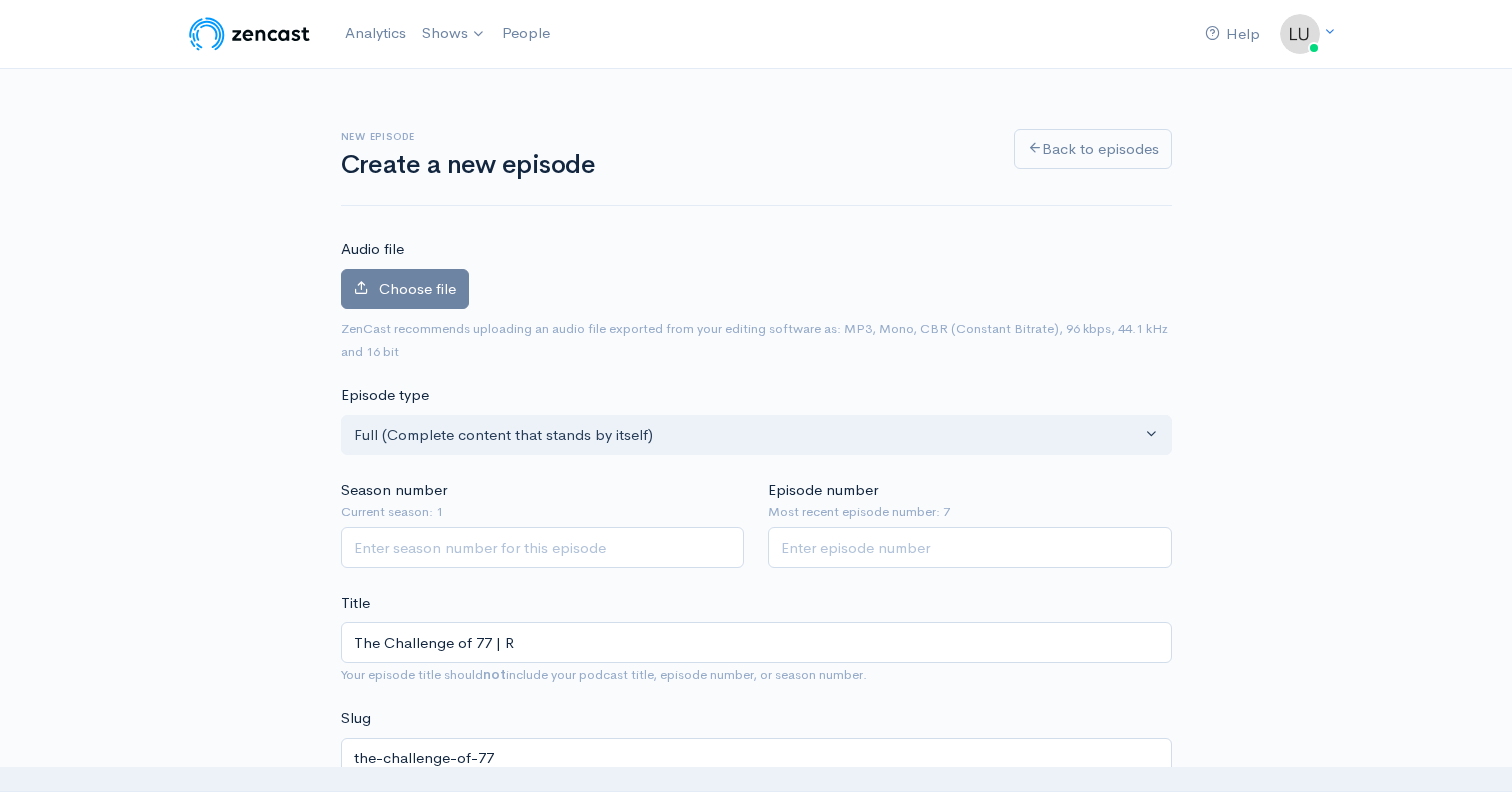 type on "the-challenge-of-77-r" 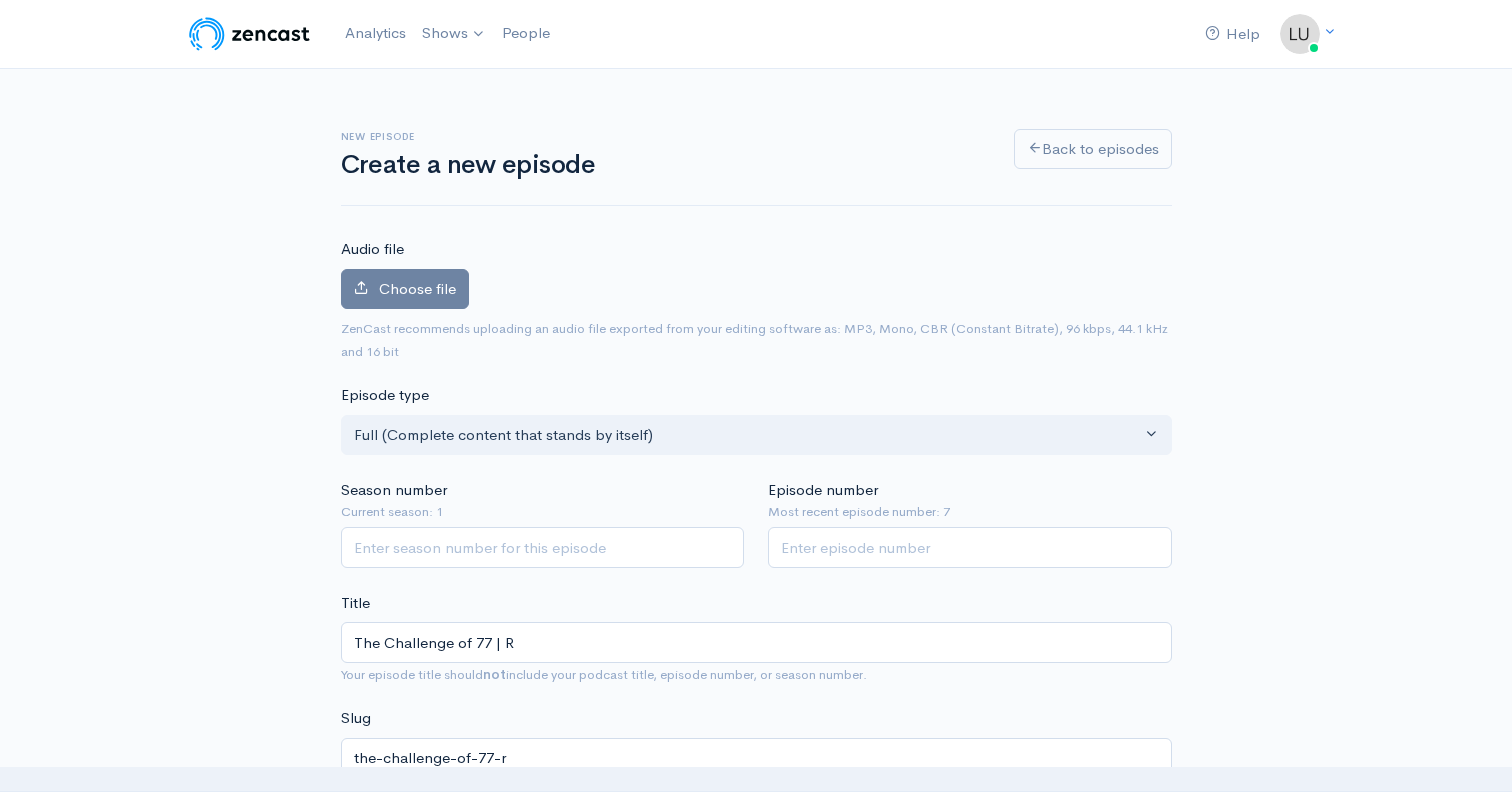 type on "The Challenge of 77 | Re" 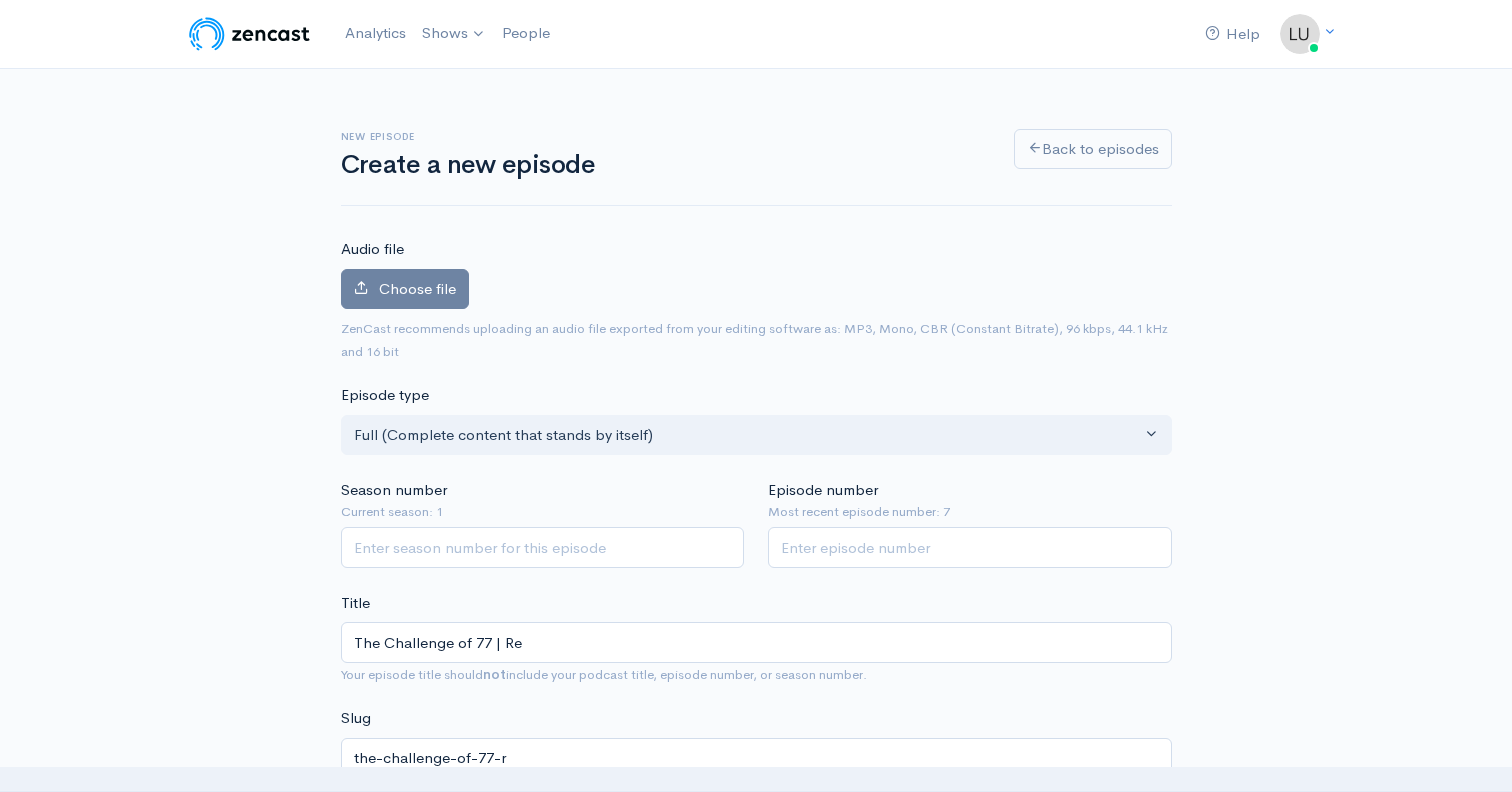 type on "the-challenge-of-77-re" 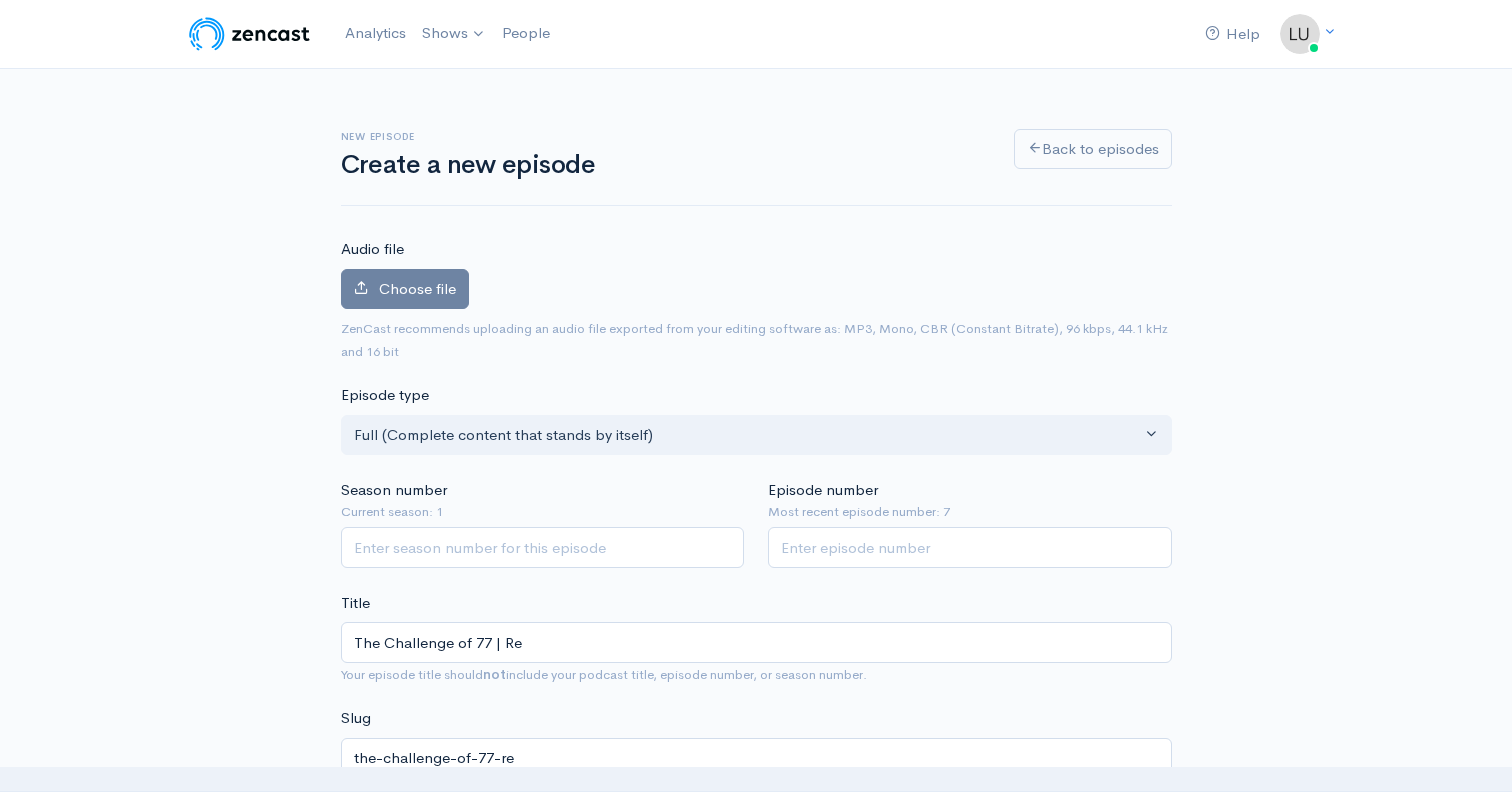 type on "The Challenge of 77 | Rel" 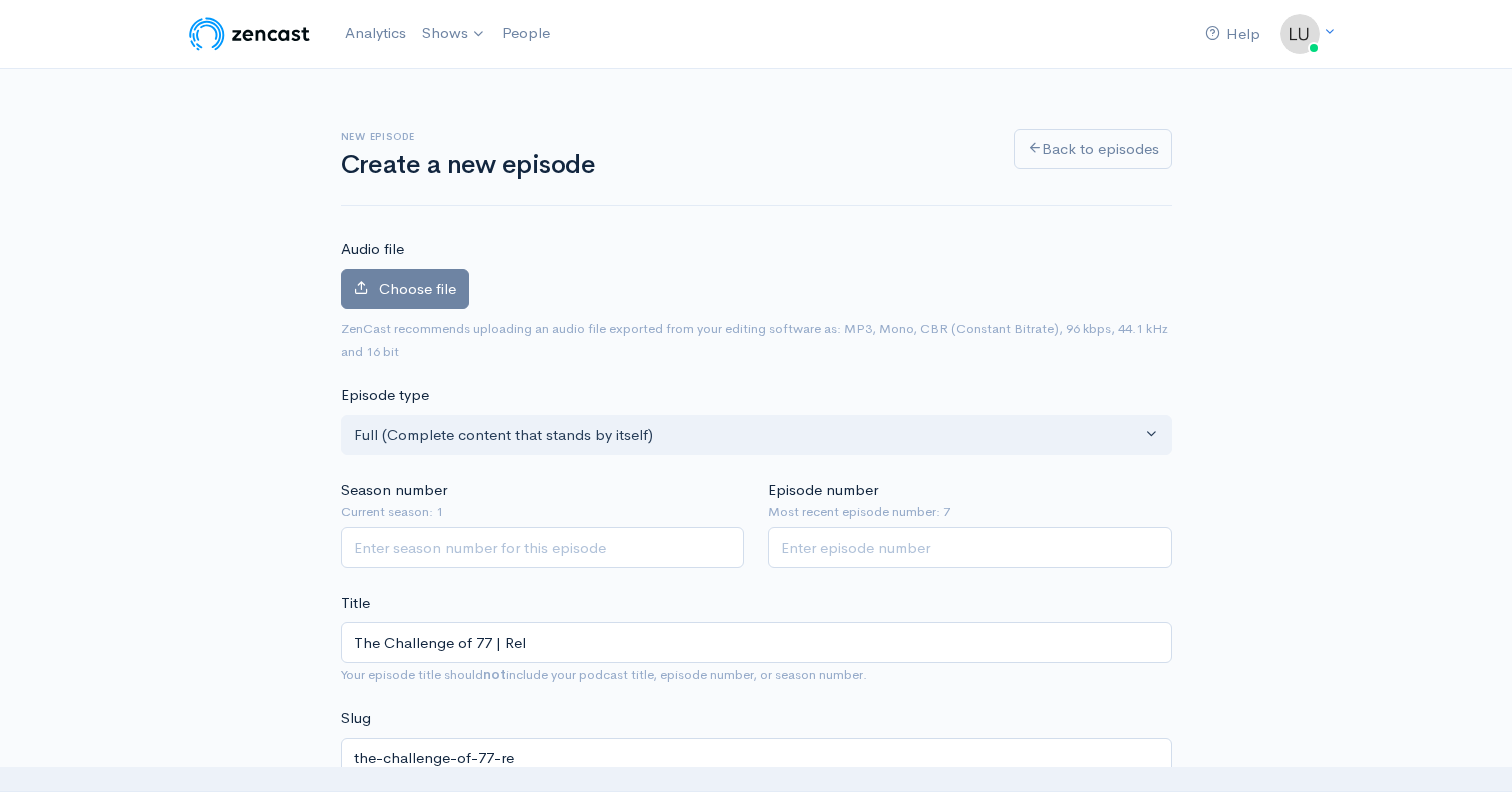 type on "the-challenge-of-77-rel" 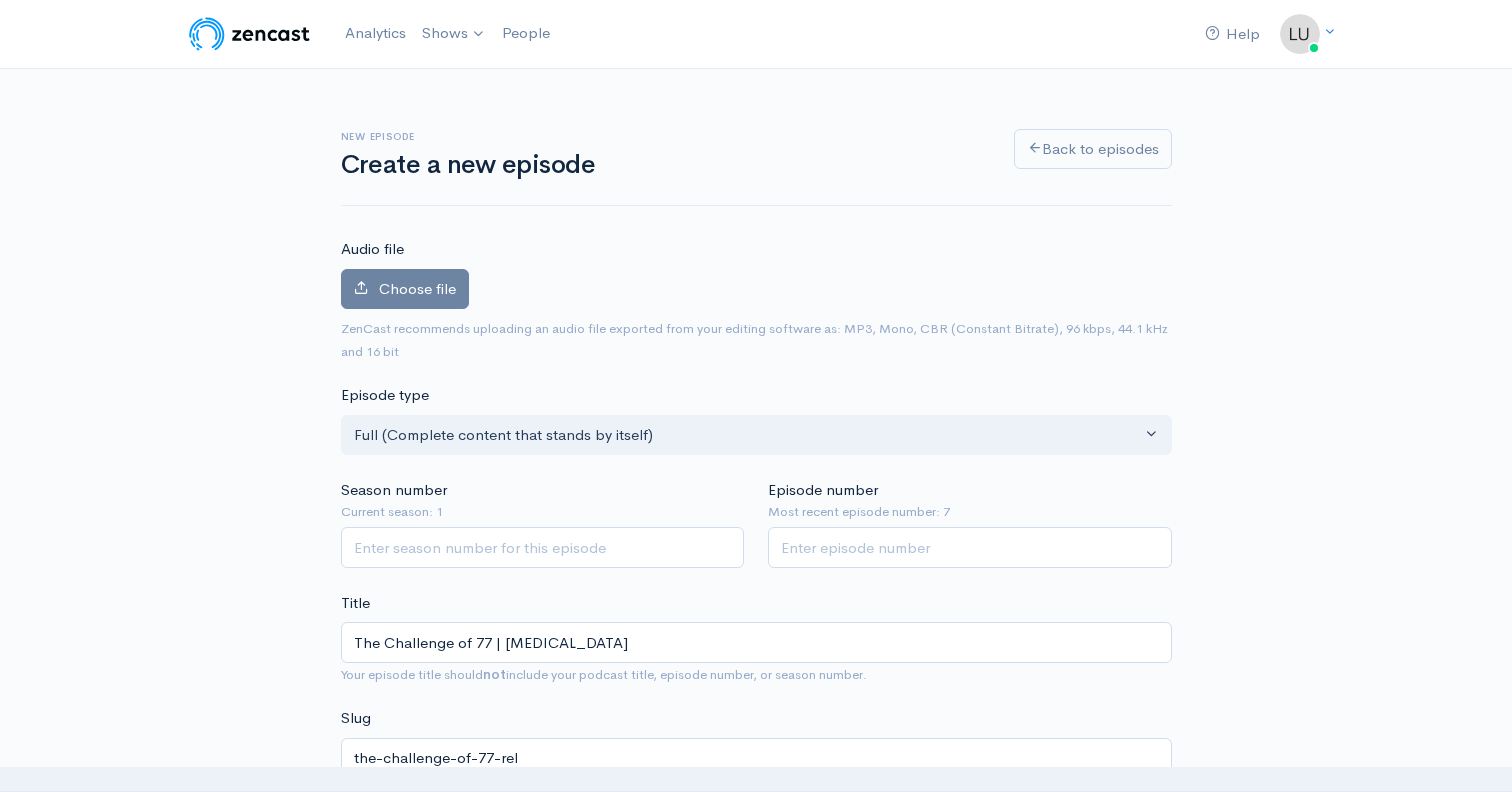 type on "The Challenge of 77 | Relat" 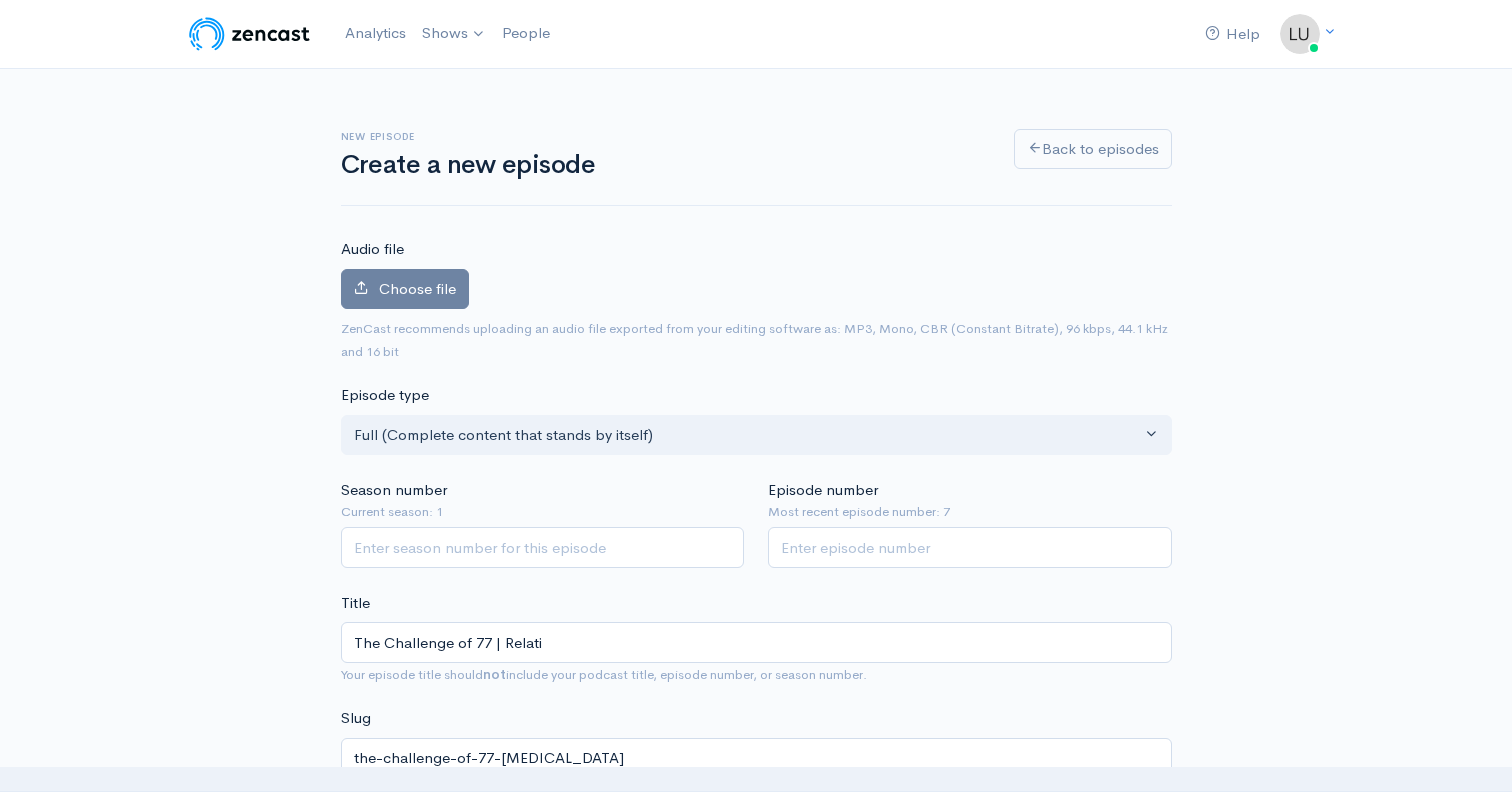 type on "The Challenge of 77 | Relatio" 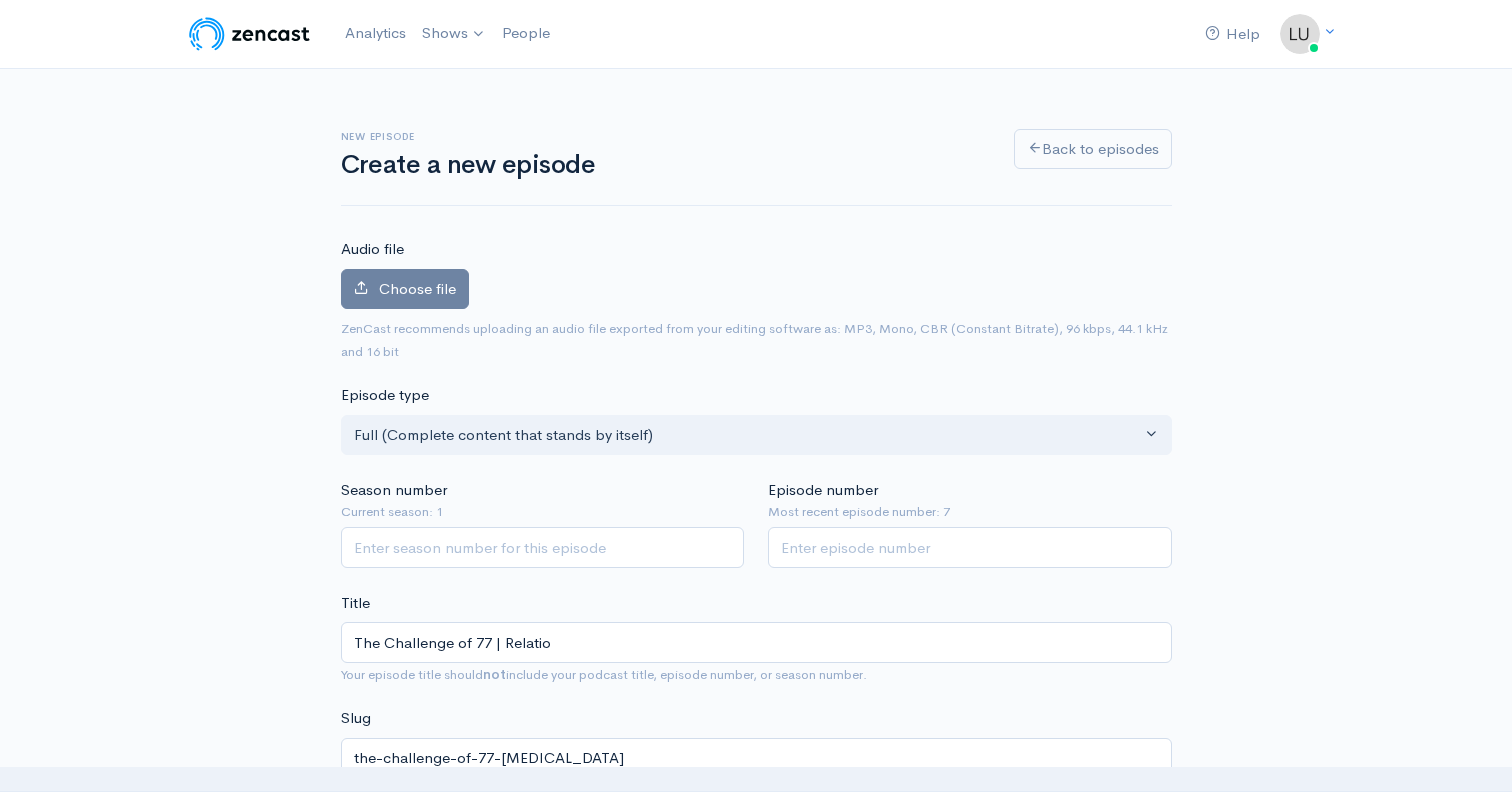 type on "the-challenge-of-77-relatio" 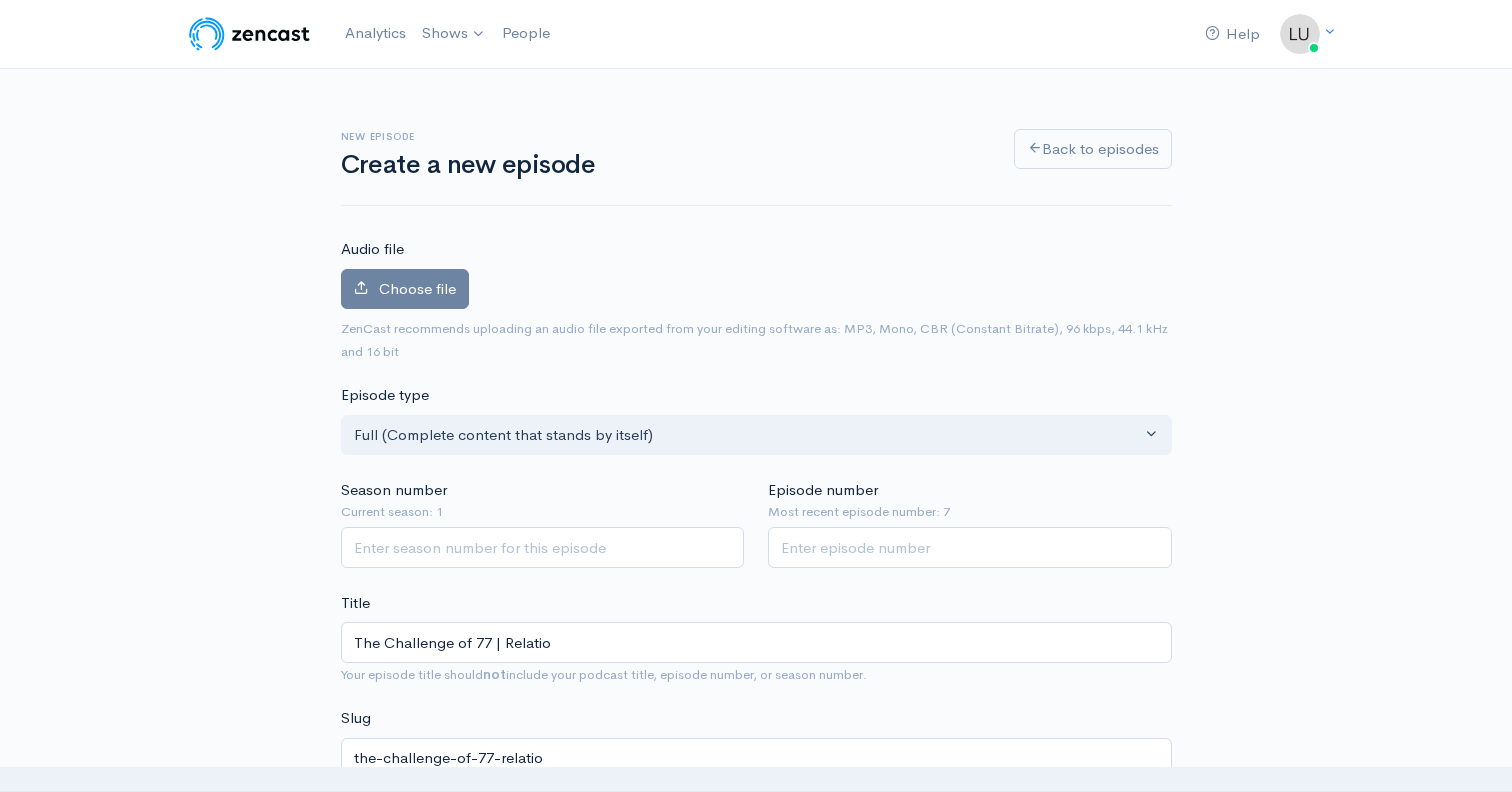 type on "The Challenge of 77 | Relation" 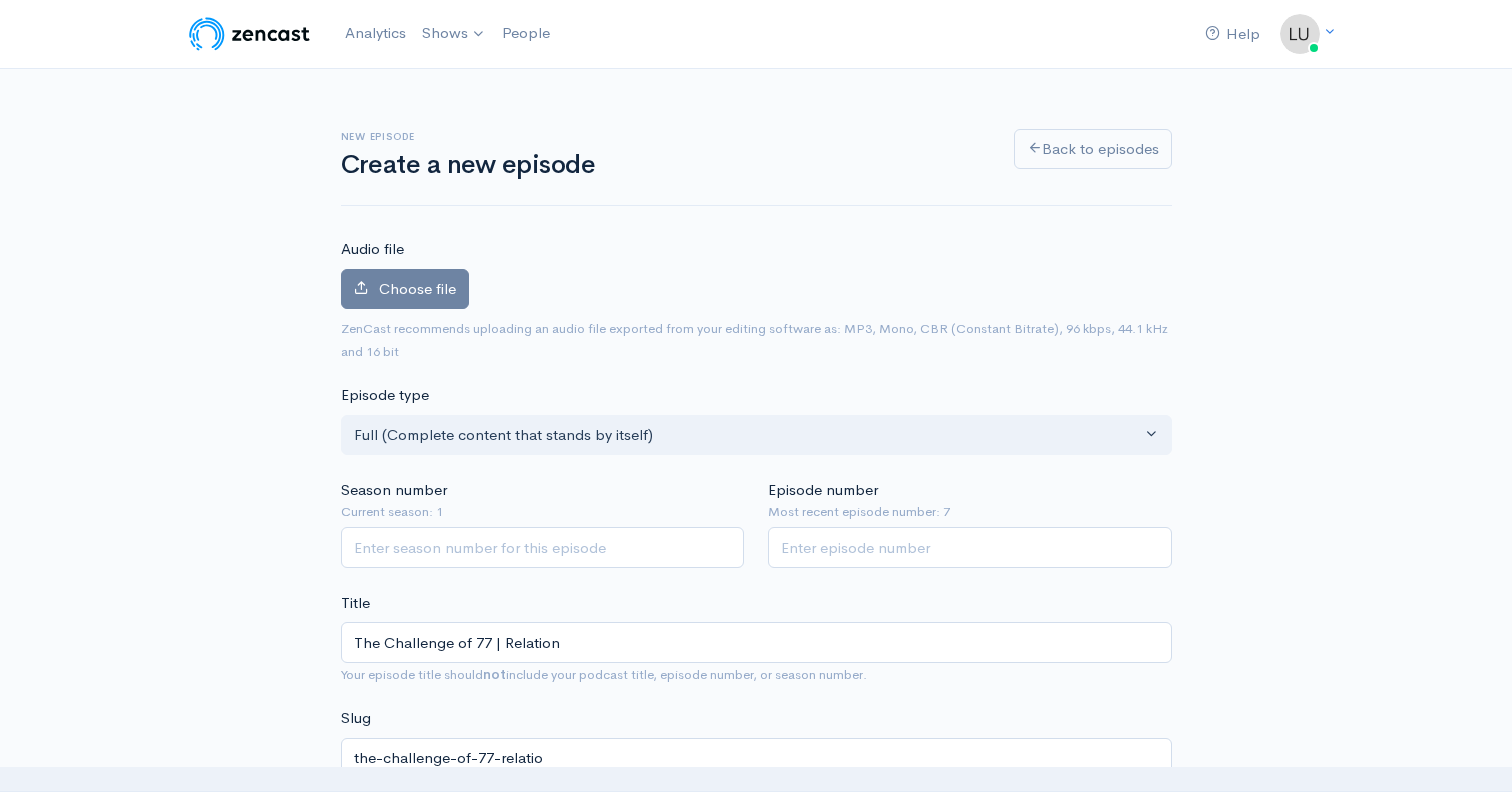 type on "the-challenge-of-77-relation" 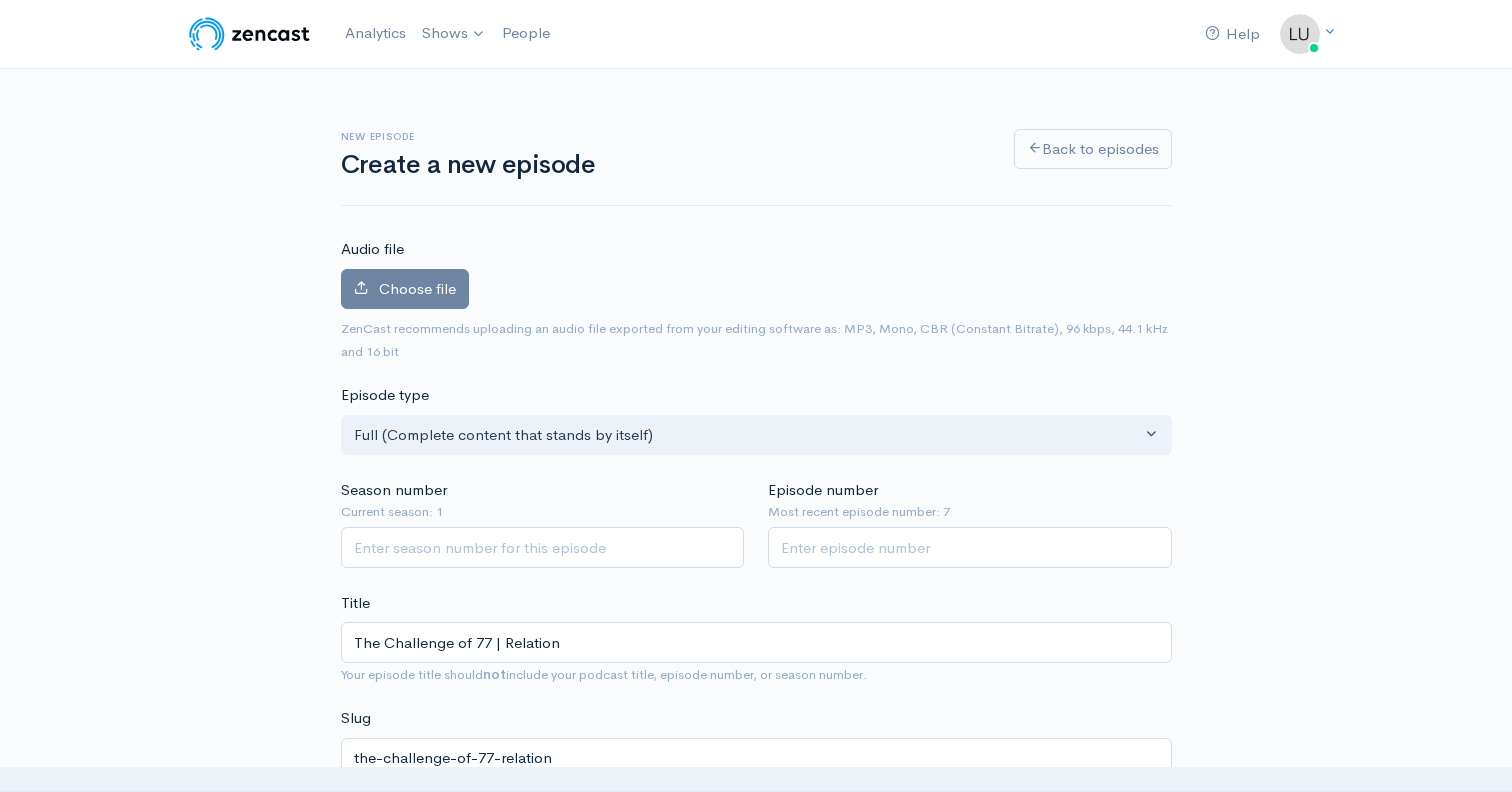 type on "The Challenge of 77 | Relationh" 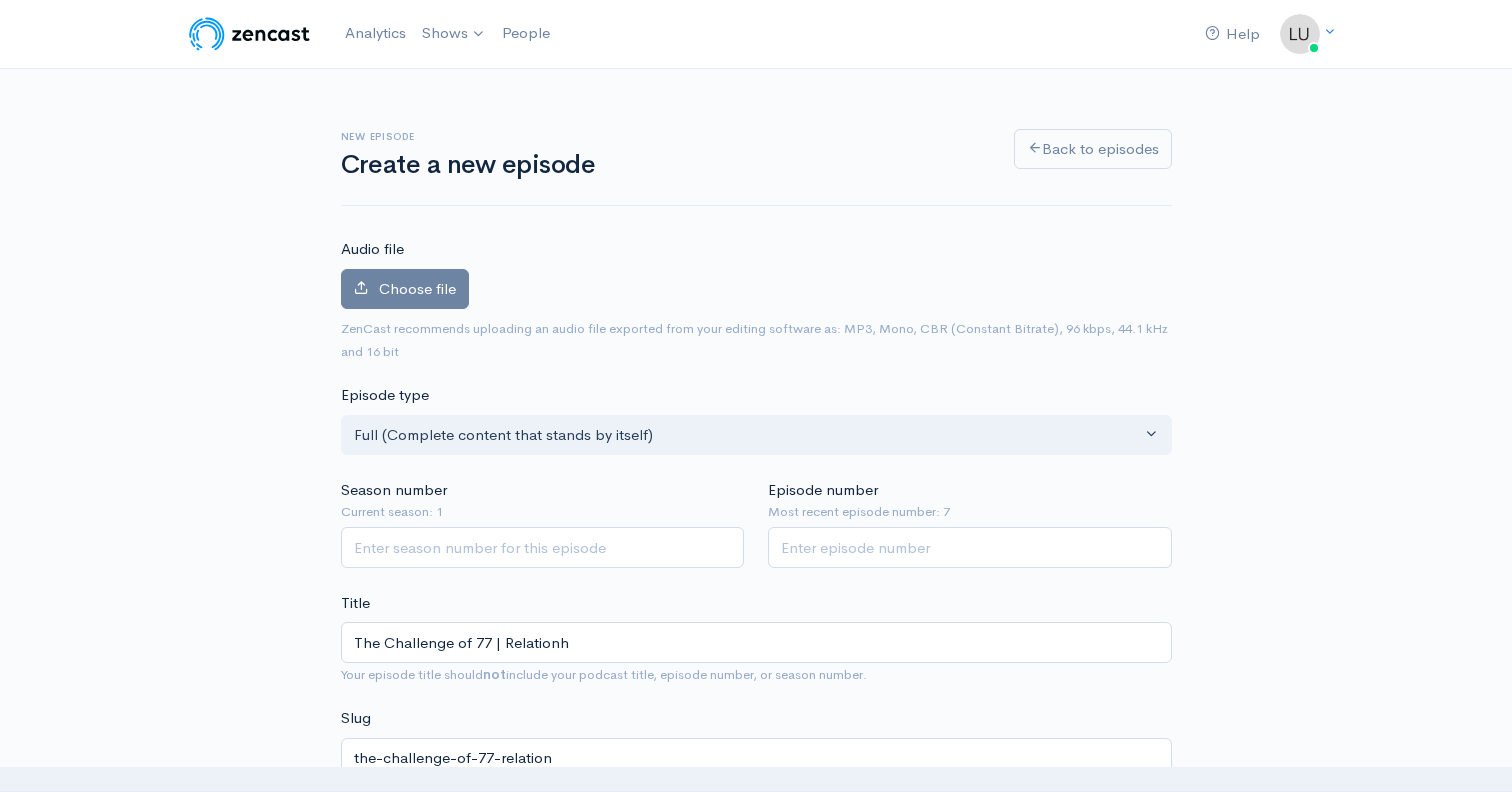 type on "the-challenge-of-77-relationh" 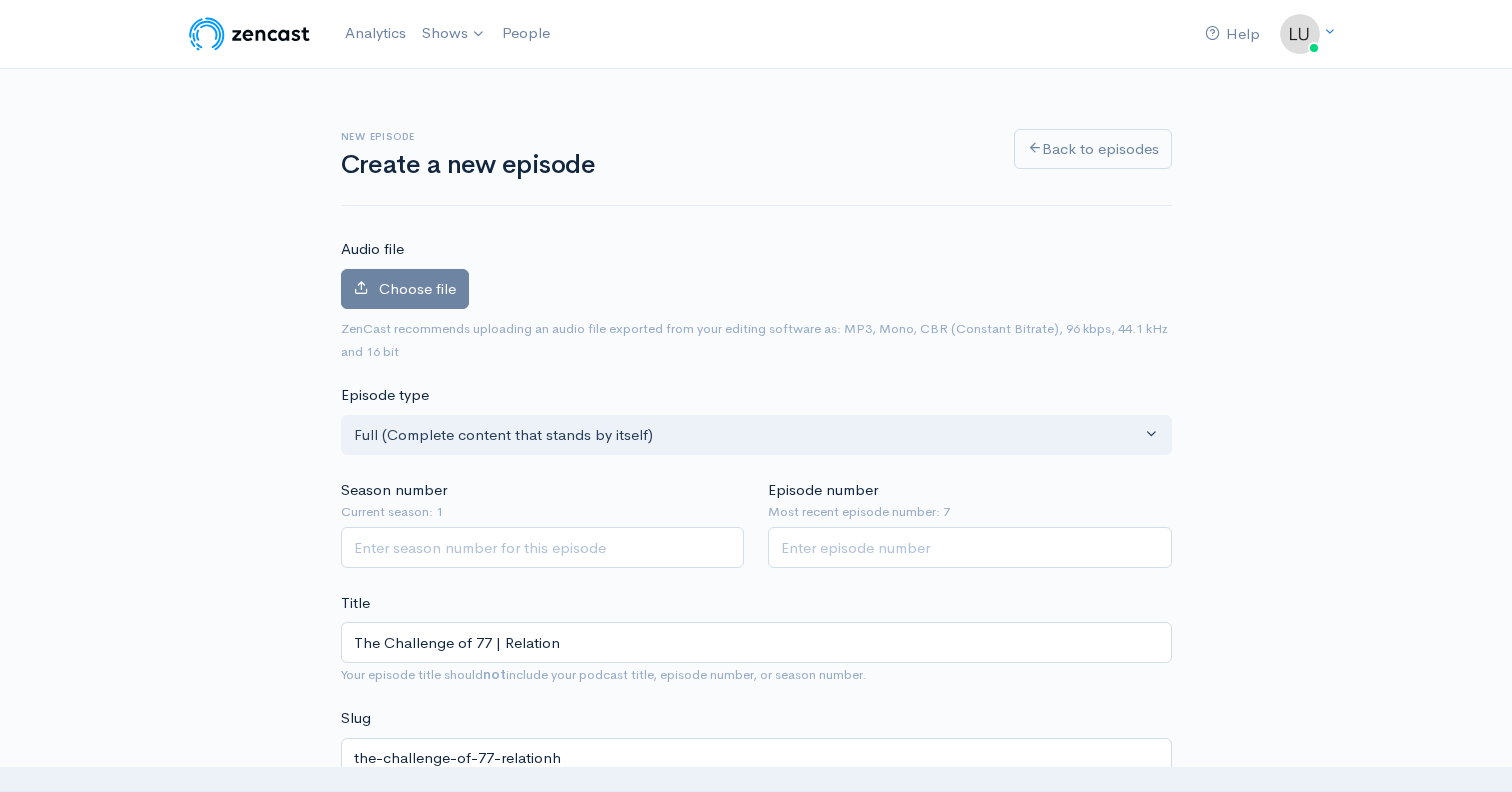 type on "The Challenge of 77 | Relations" 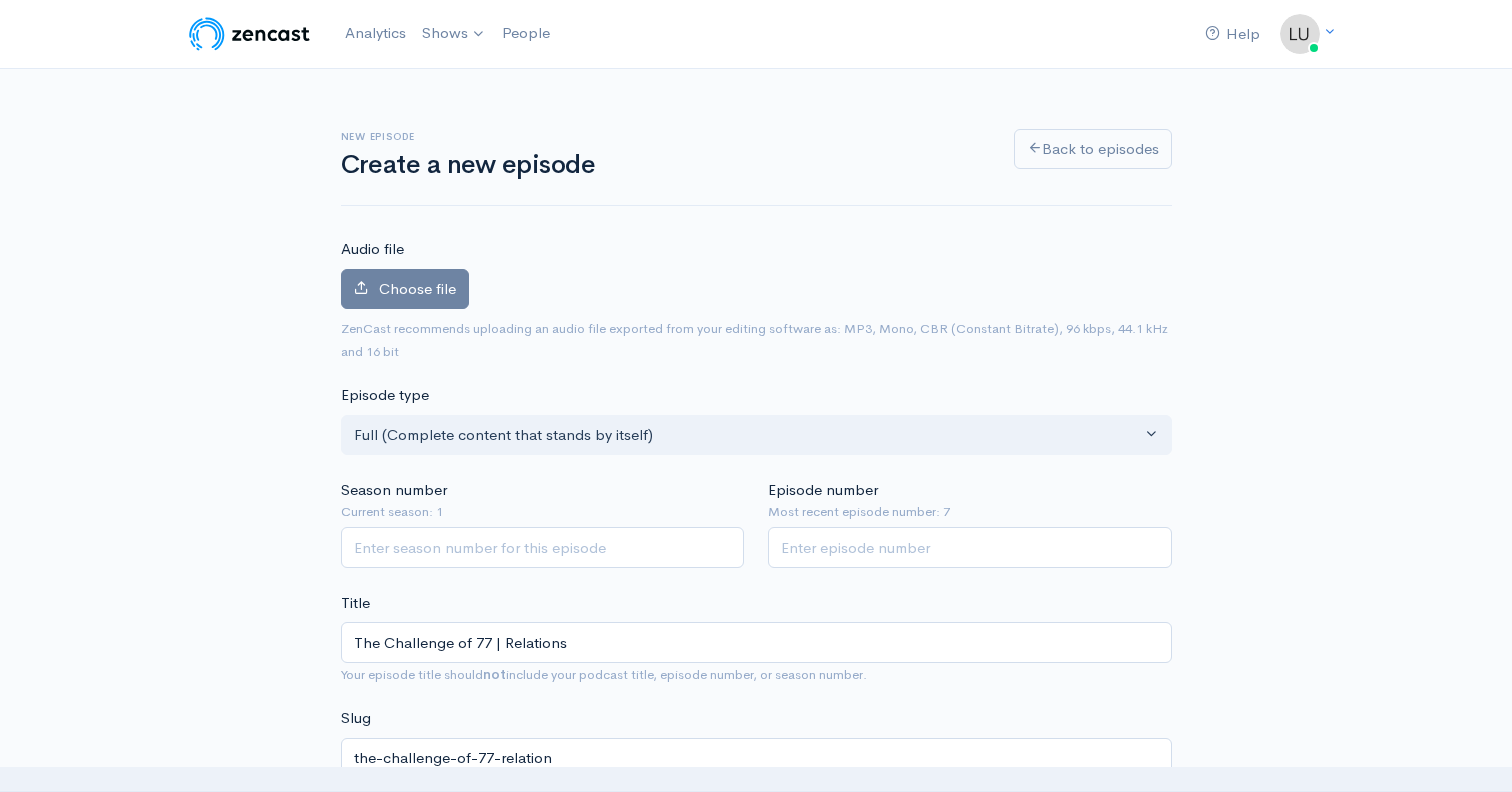 type on "The Challenge of 77 | Relationsh" 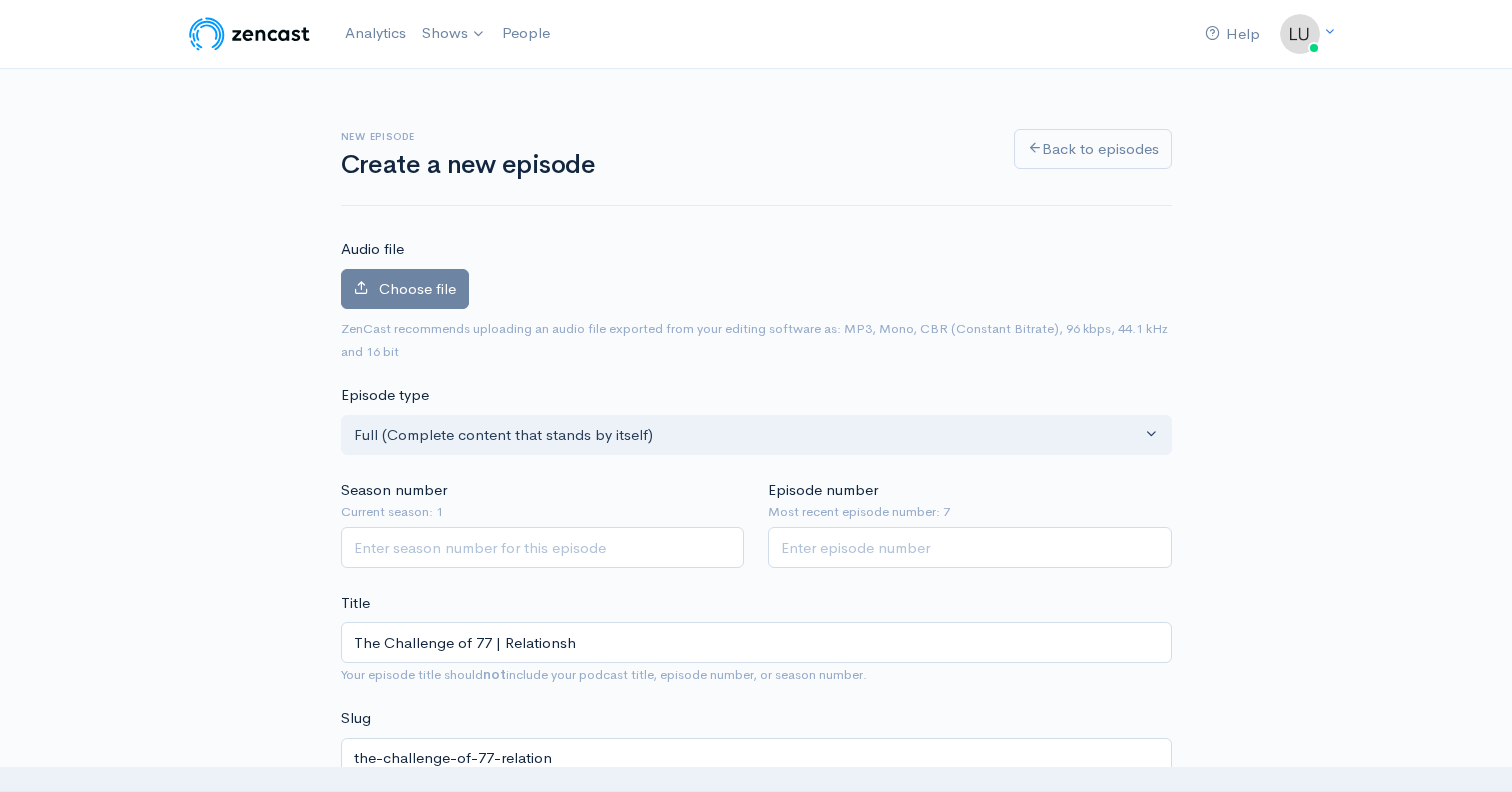 type on "the-challenge-of-77-relationsh" 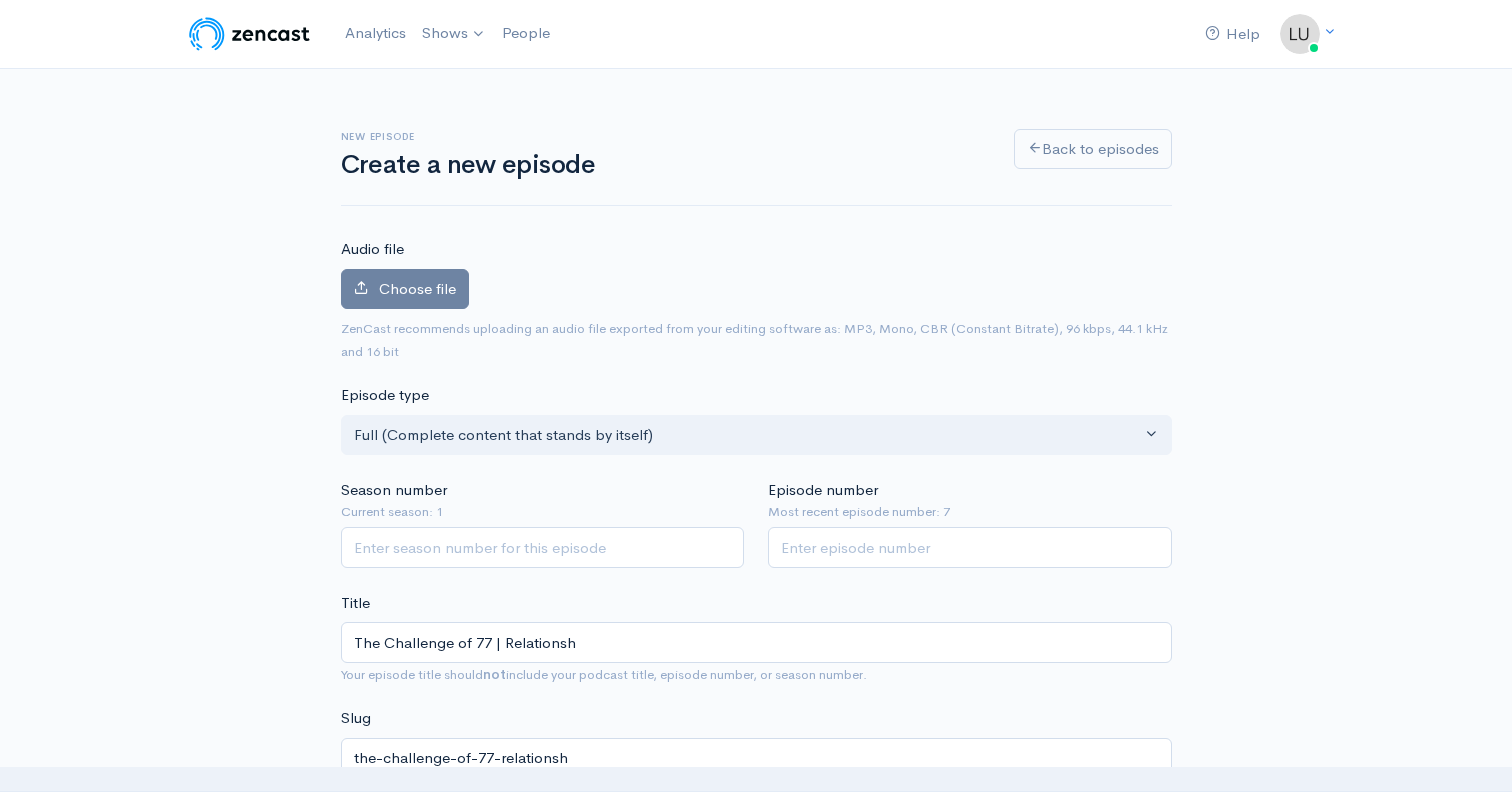 type on "The Challenge of 77 | Relationshi" 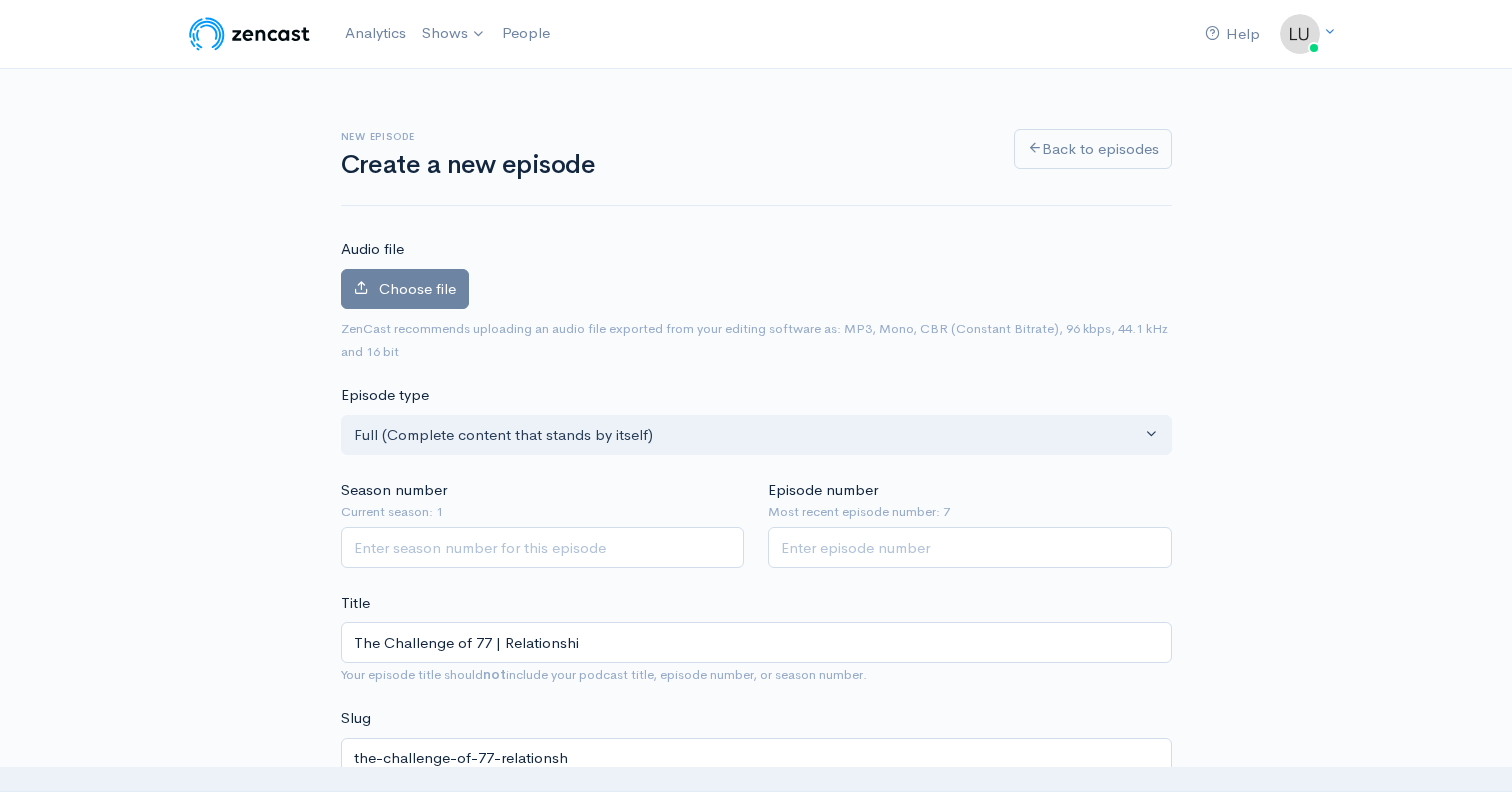 type on "the-challenge-of-77-relationshi" 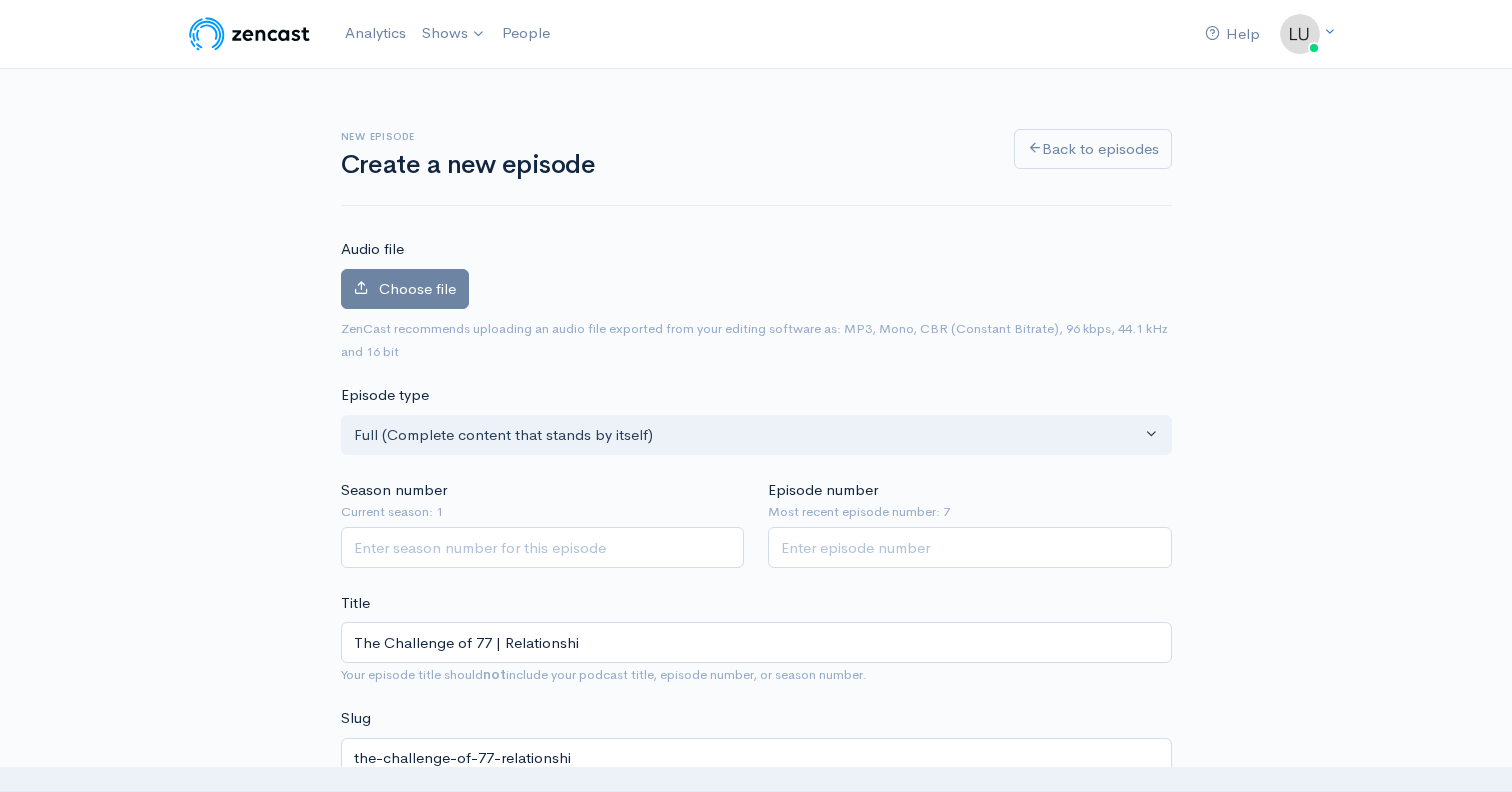 type on "The Challenge of 77 | Relationship" 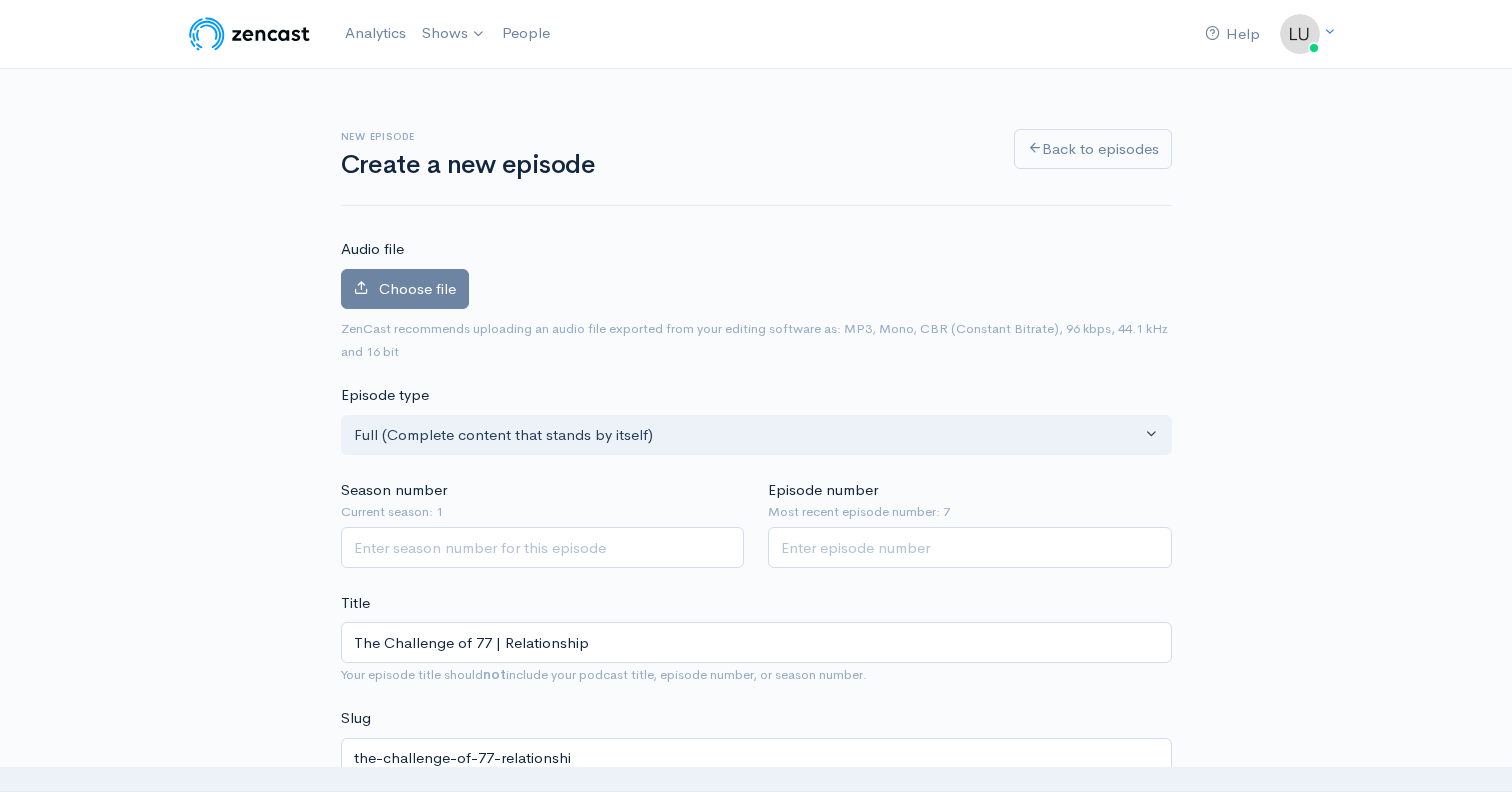 type on "the-challenge-of-77-relationship" 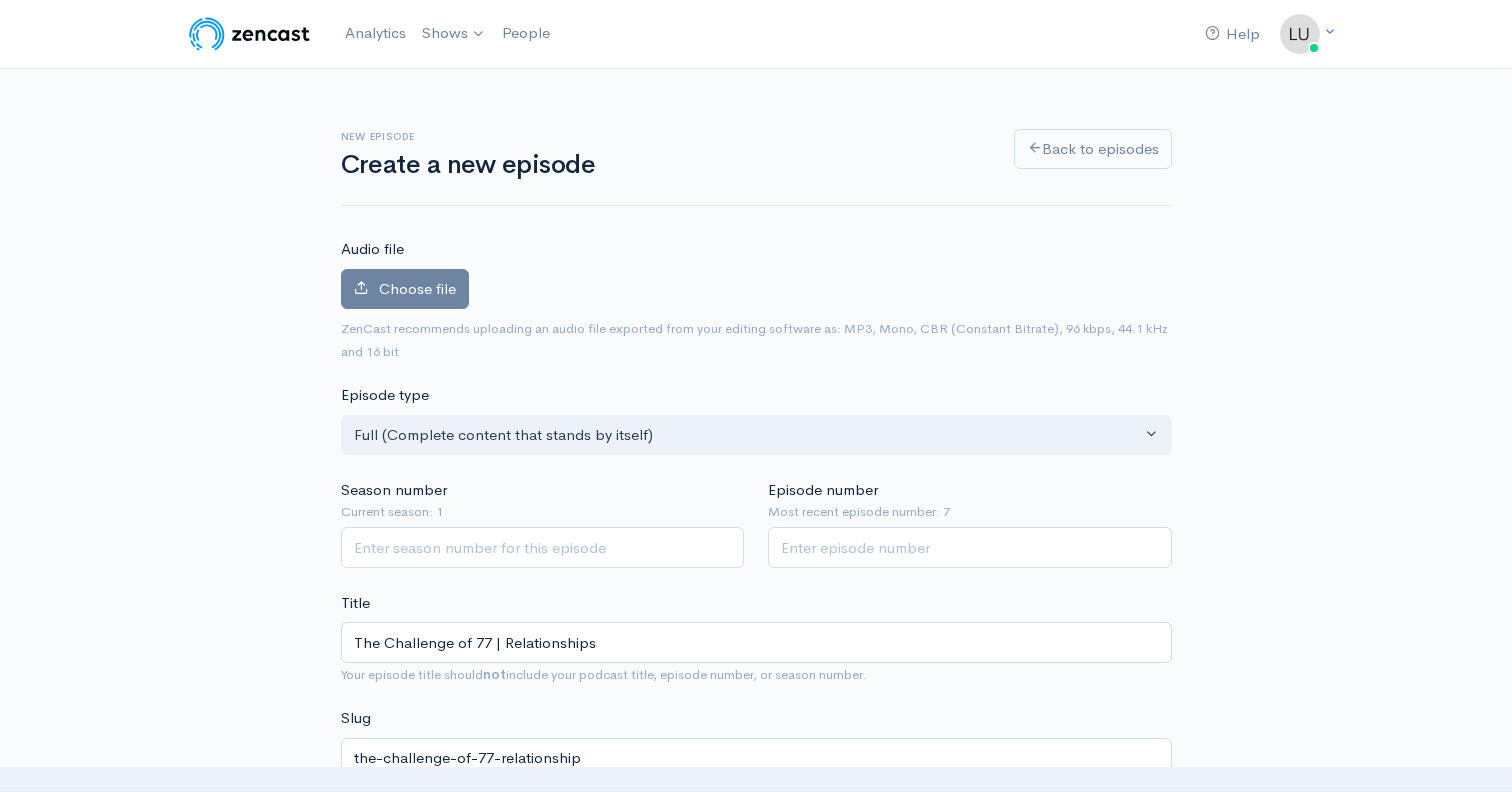 type on "The Challenge of 77 | Relationships" 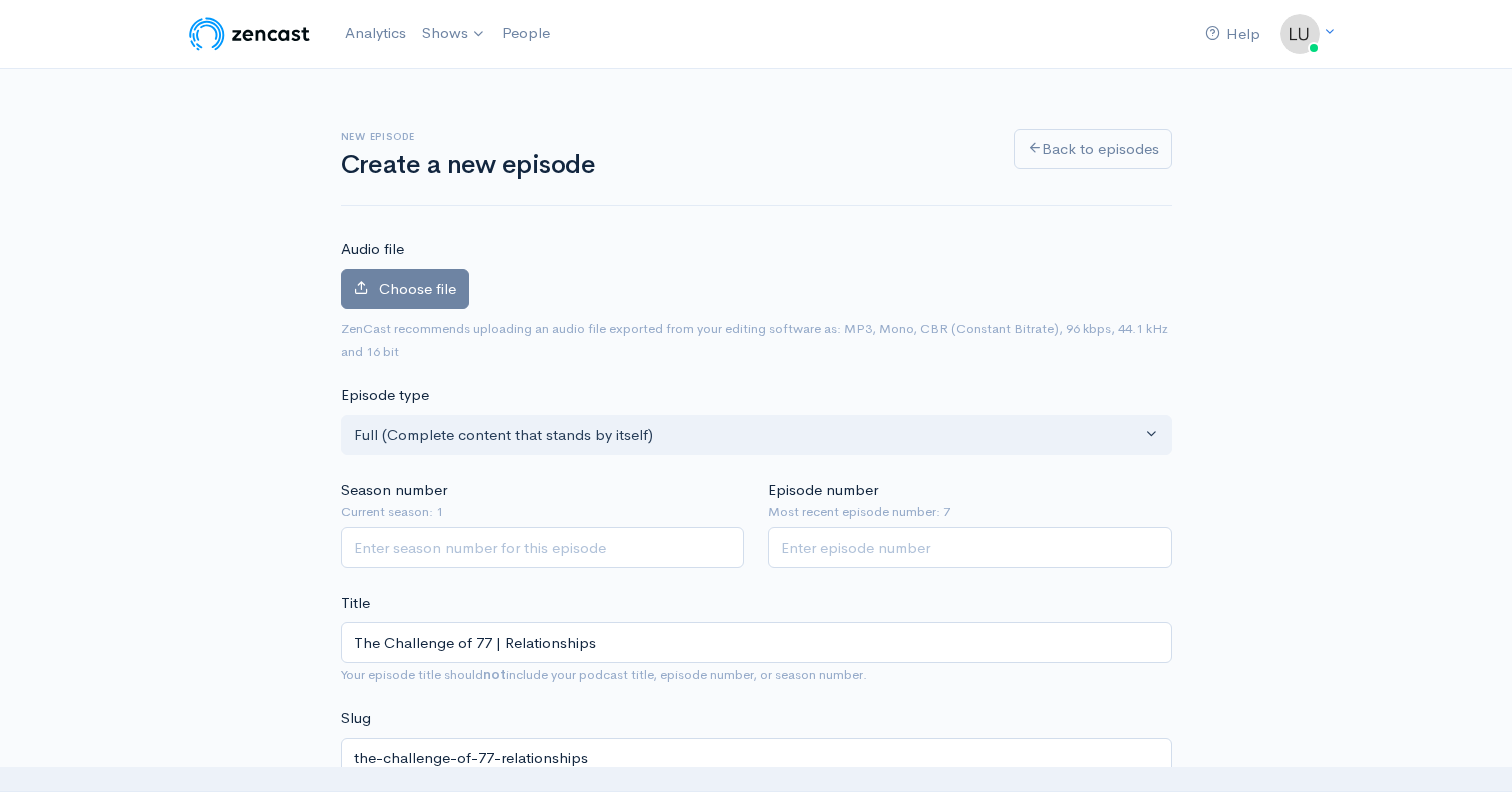 type on "The Challenge of 77 | Relationships i" 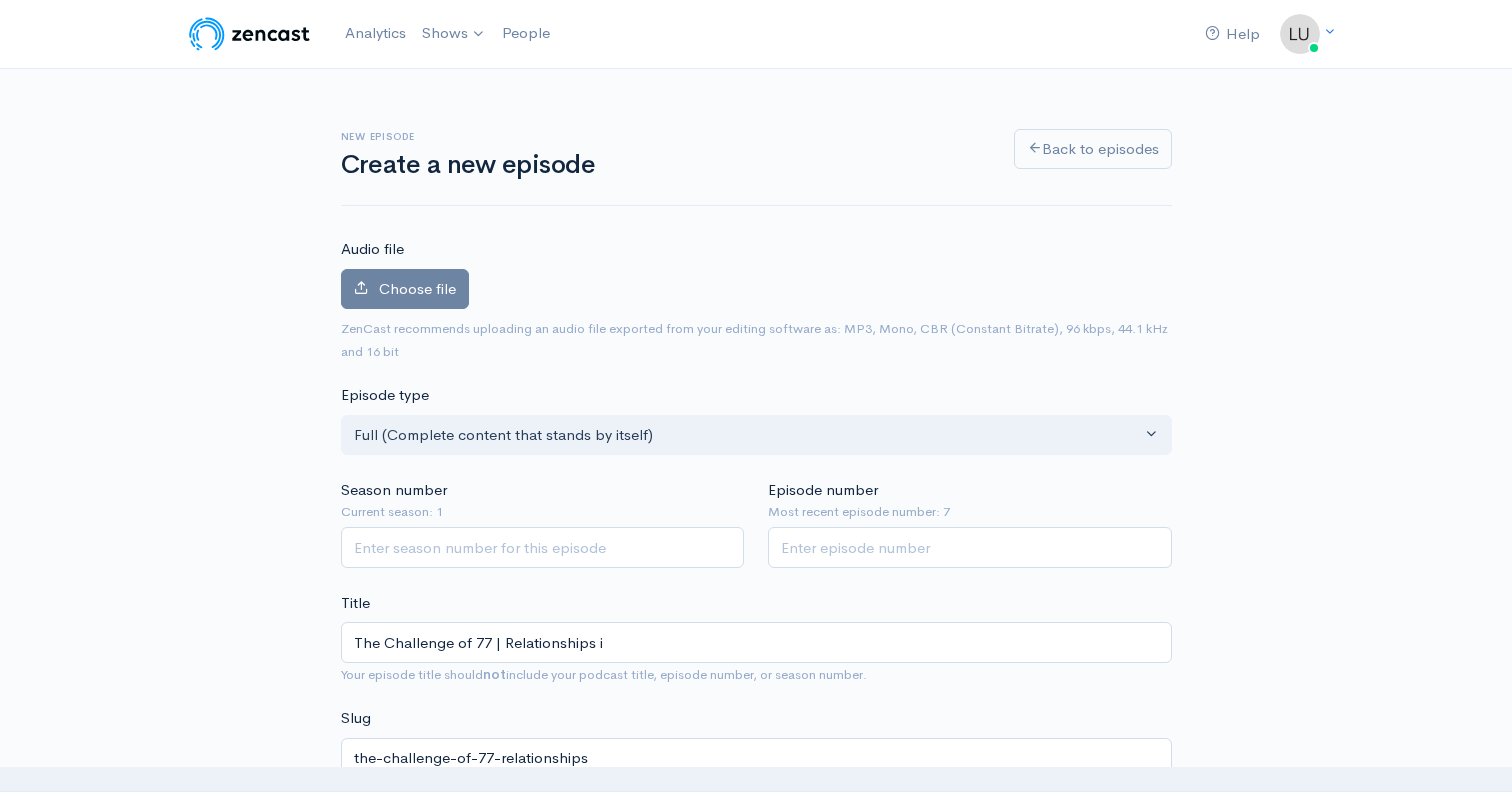 type on "the-challenge-of-77-relationships-i" 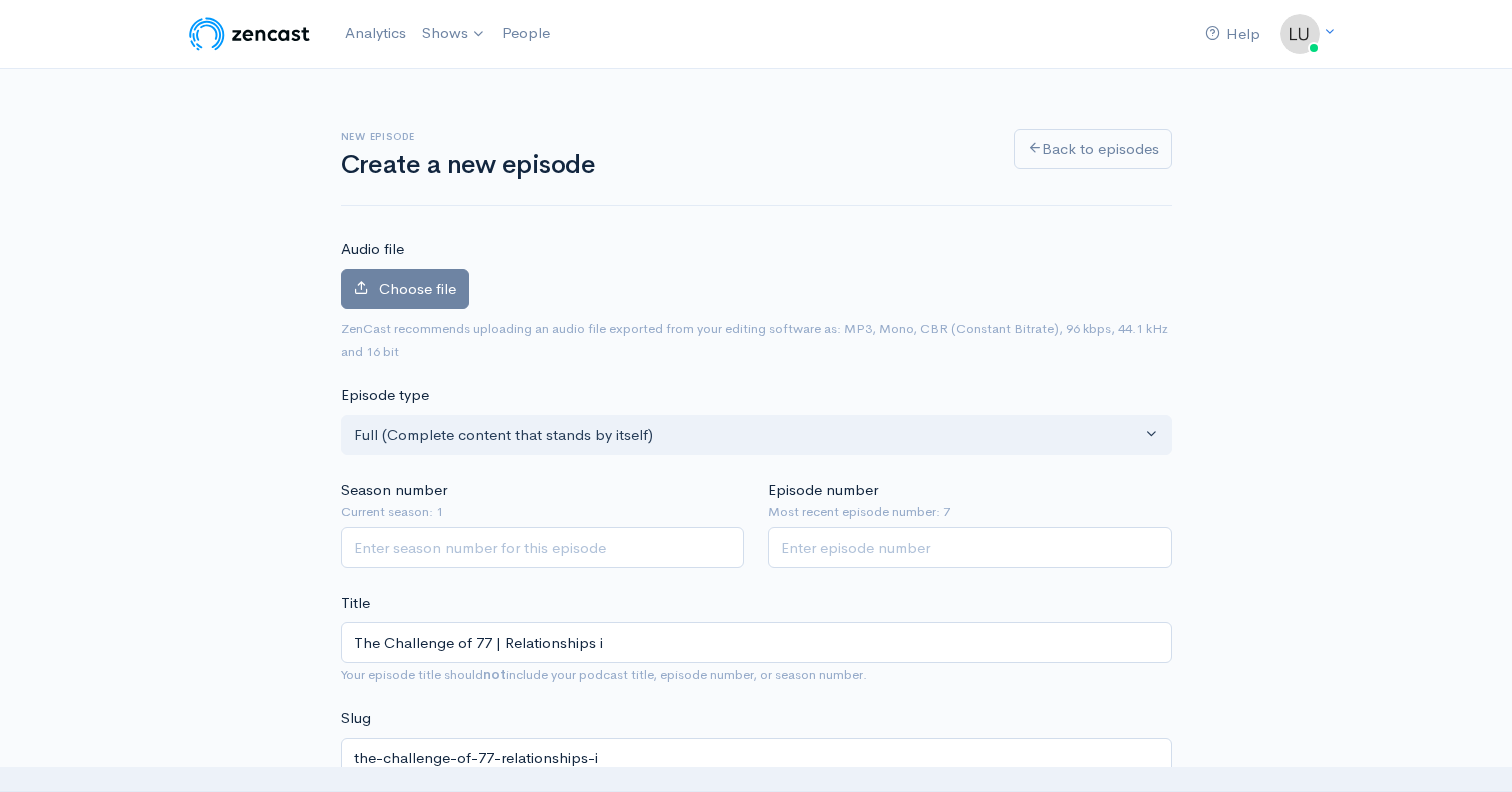 type on "The Challenge of 77 | Relationships in" 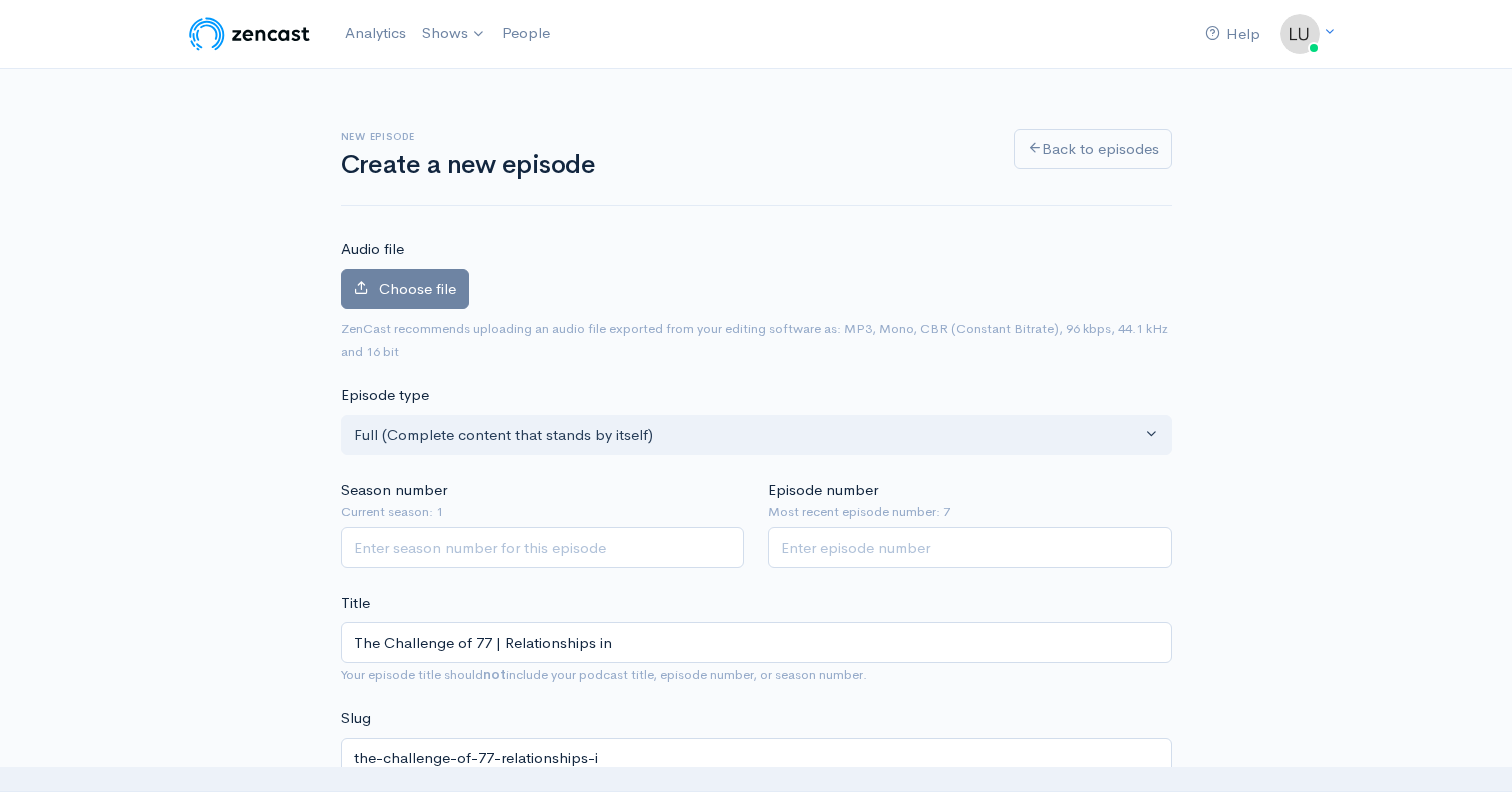 type on "the-challenge-of-77-relationships-in" 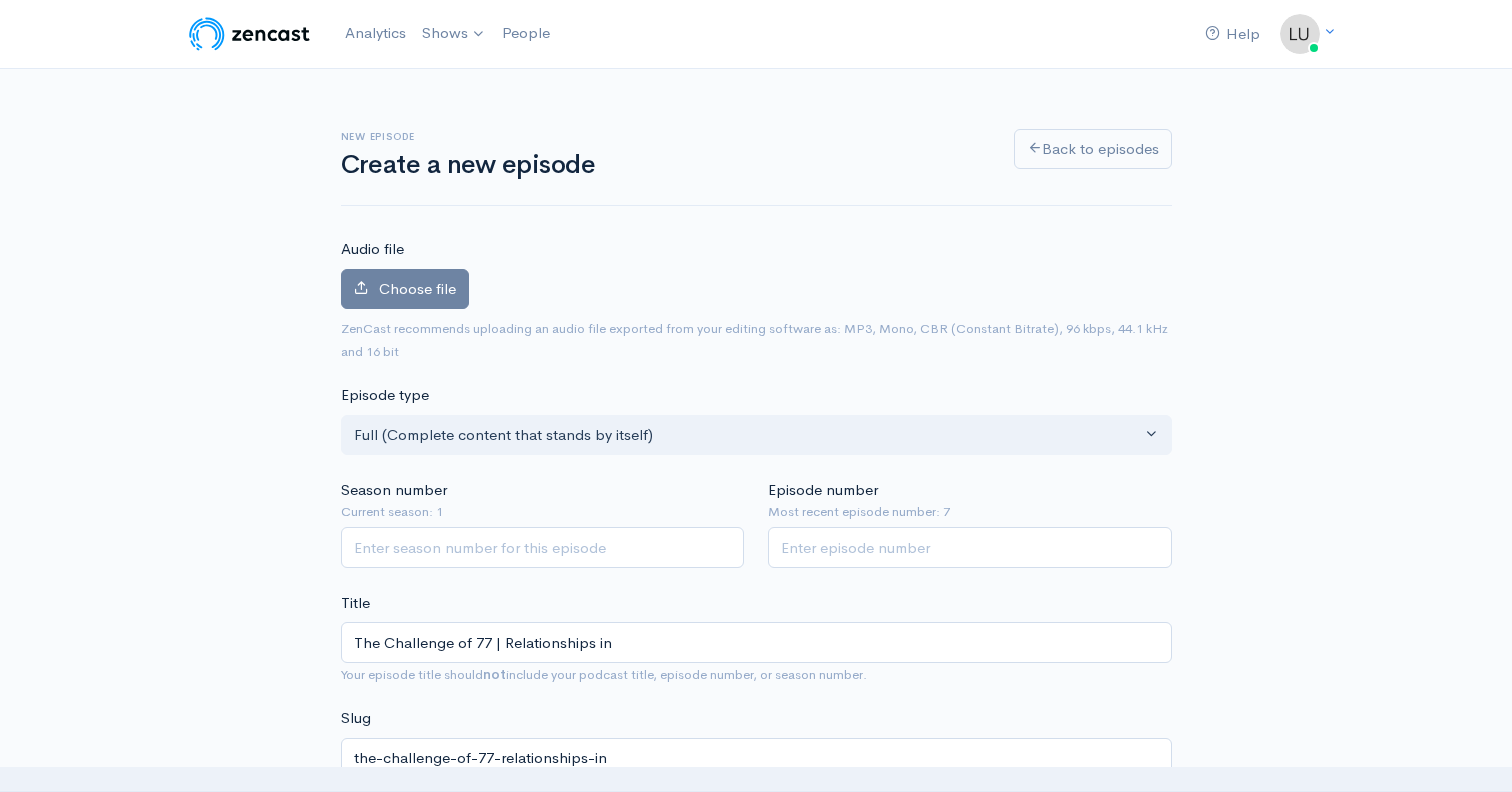type on "The Challenge of 77 | Relationships int" 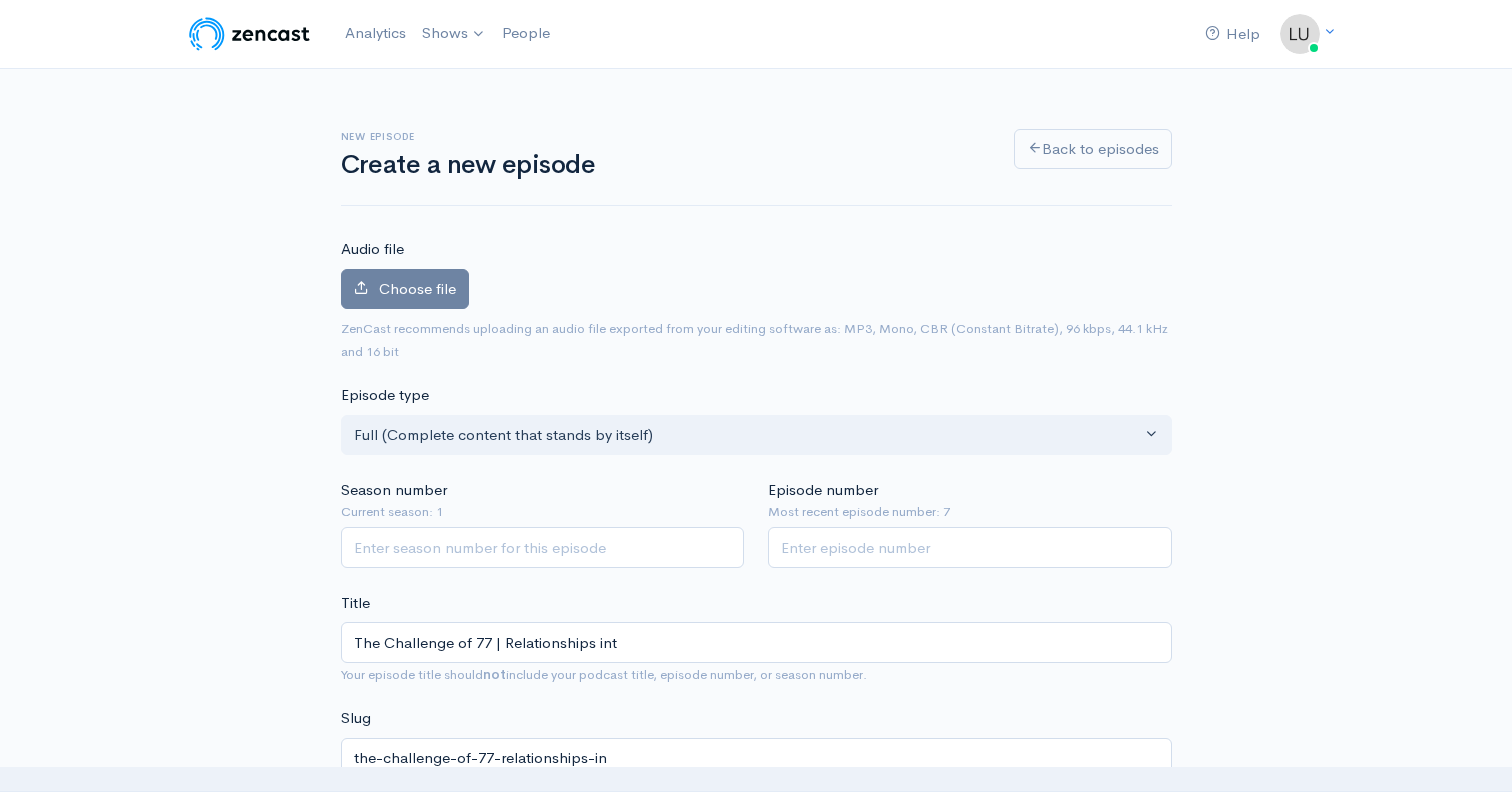 type on "the-challenge-of-77-relationships-int" 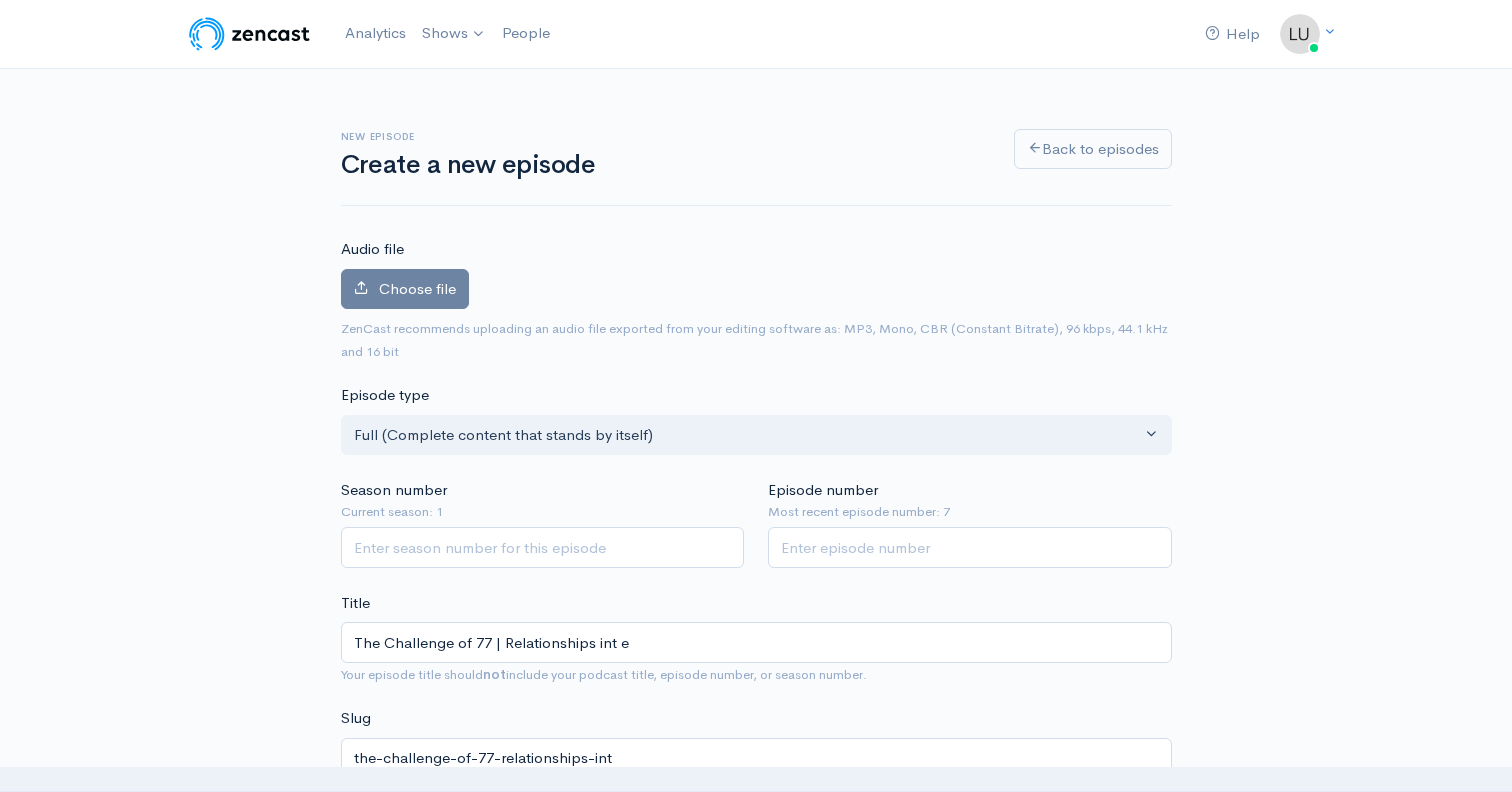 type on "The Challenge of 77 | Relationships int eh" 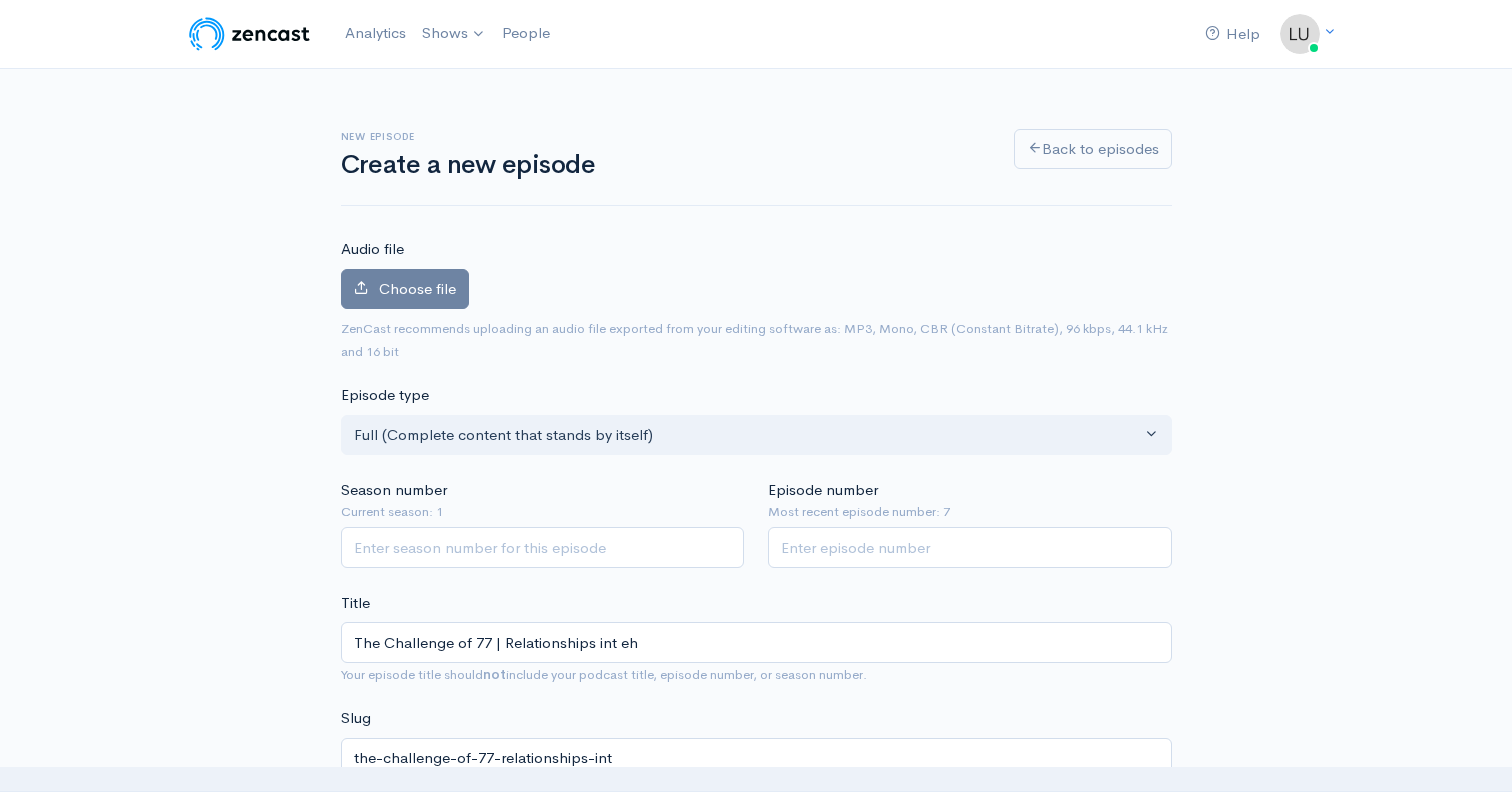type on "the-challenge-of-77-relationships-int-eh" 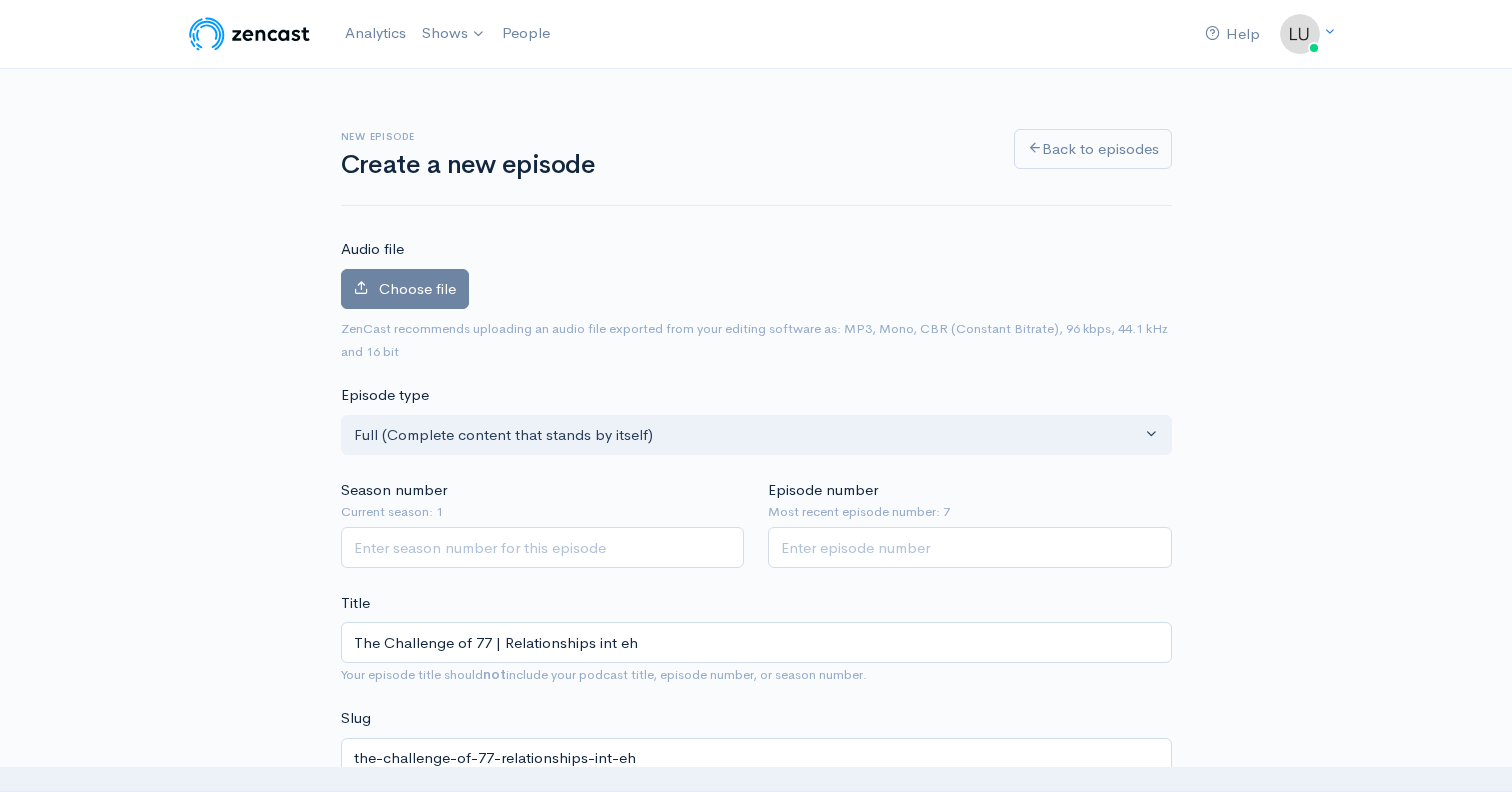 type on "The Challenge of 77 | Relationships int e" 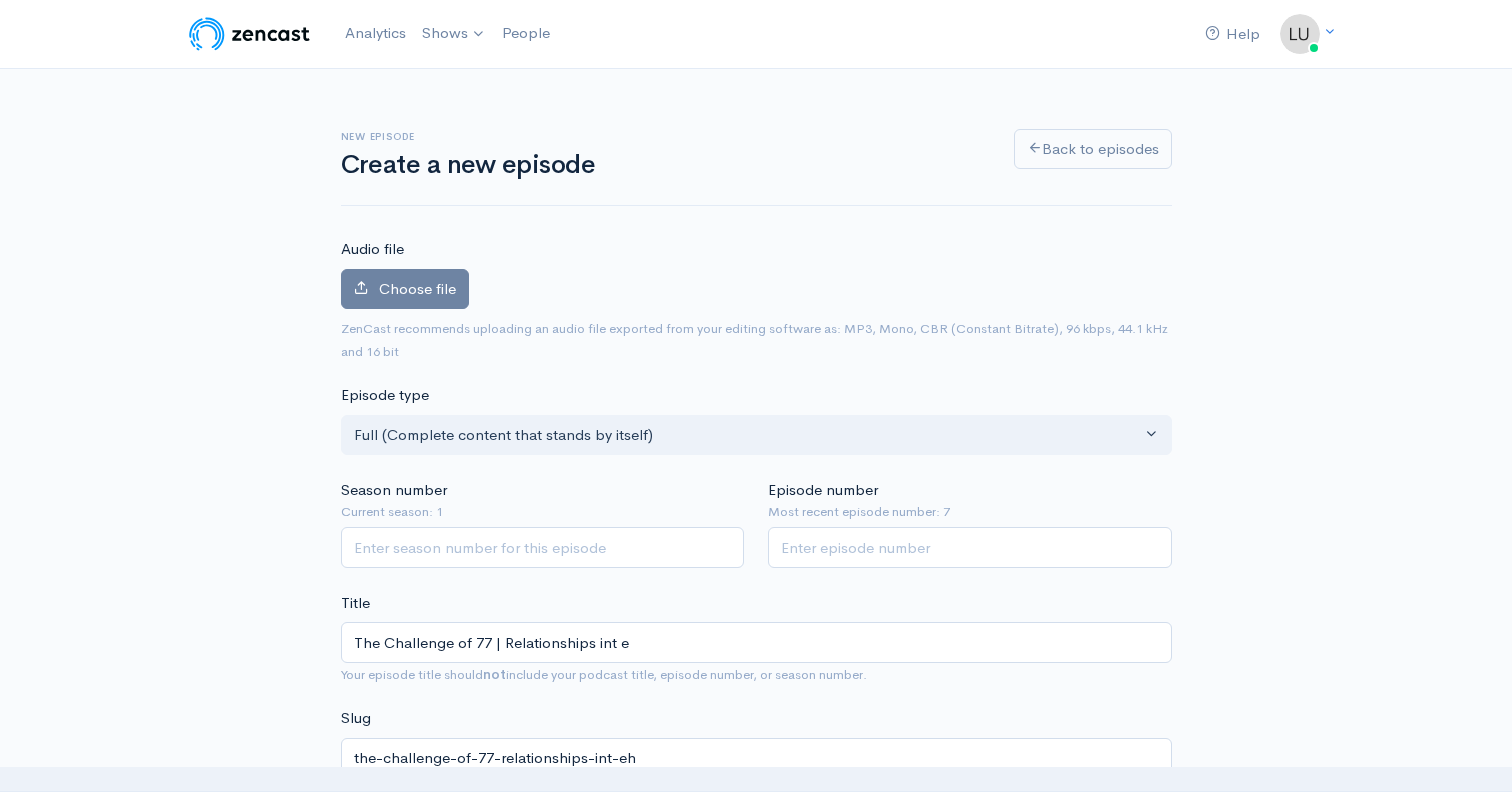 type on "the-challenge-of-77-relationships-int-e" 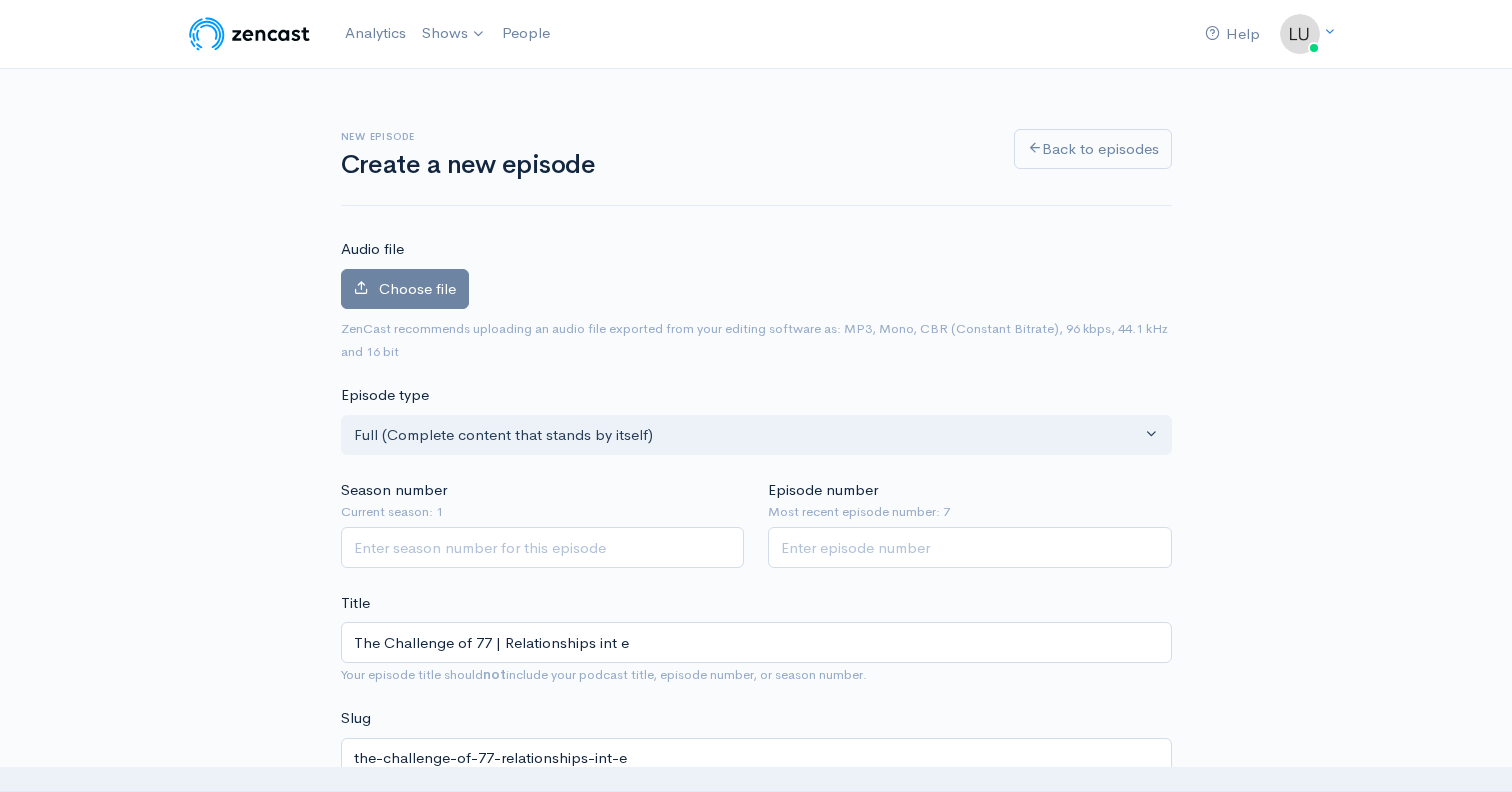 type on "The Challenge of 77 | Relationships int" 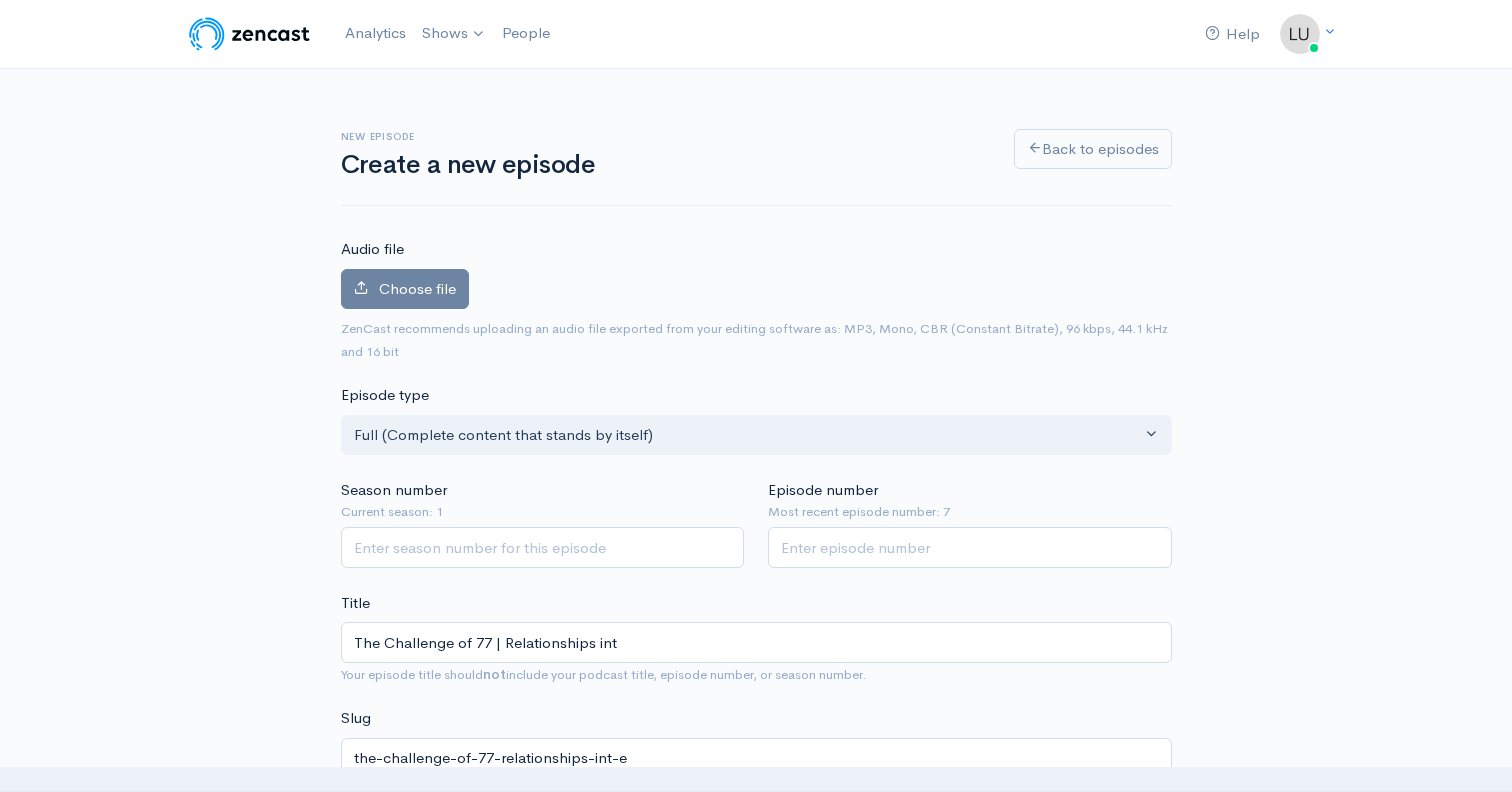 type on "the-challenge-of-77-relationships-int" 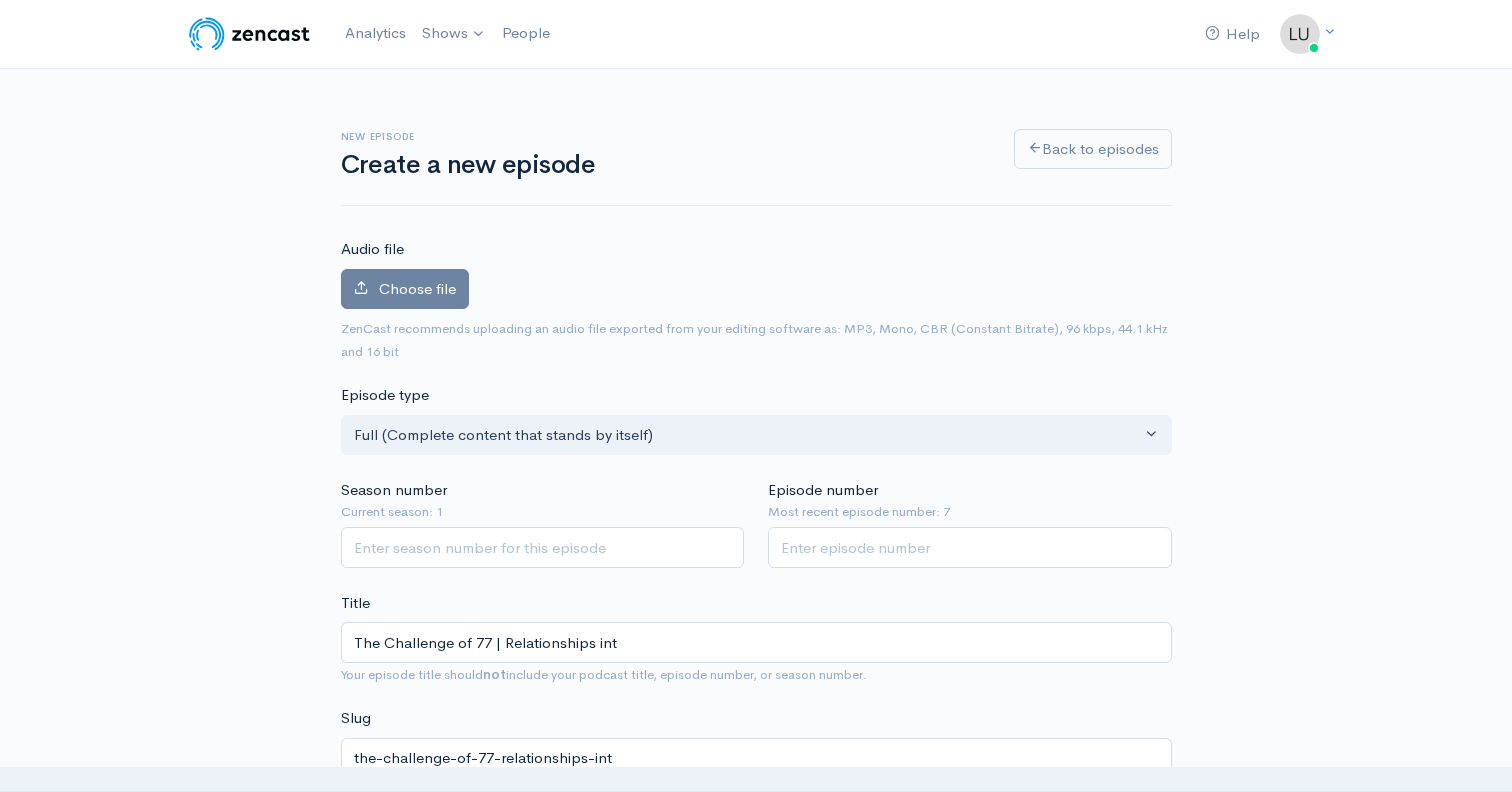 type on "The Challenge of 77 | Relationships in" 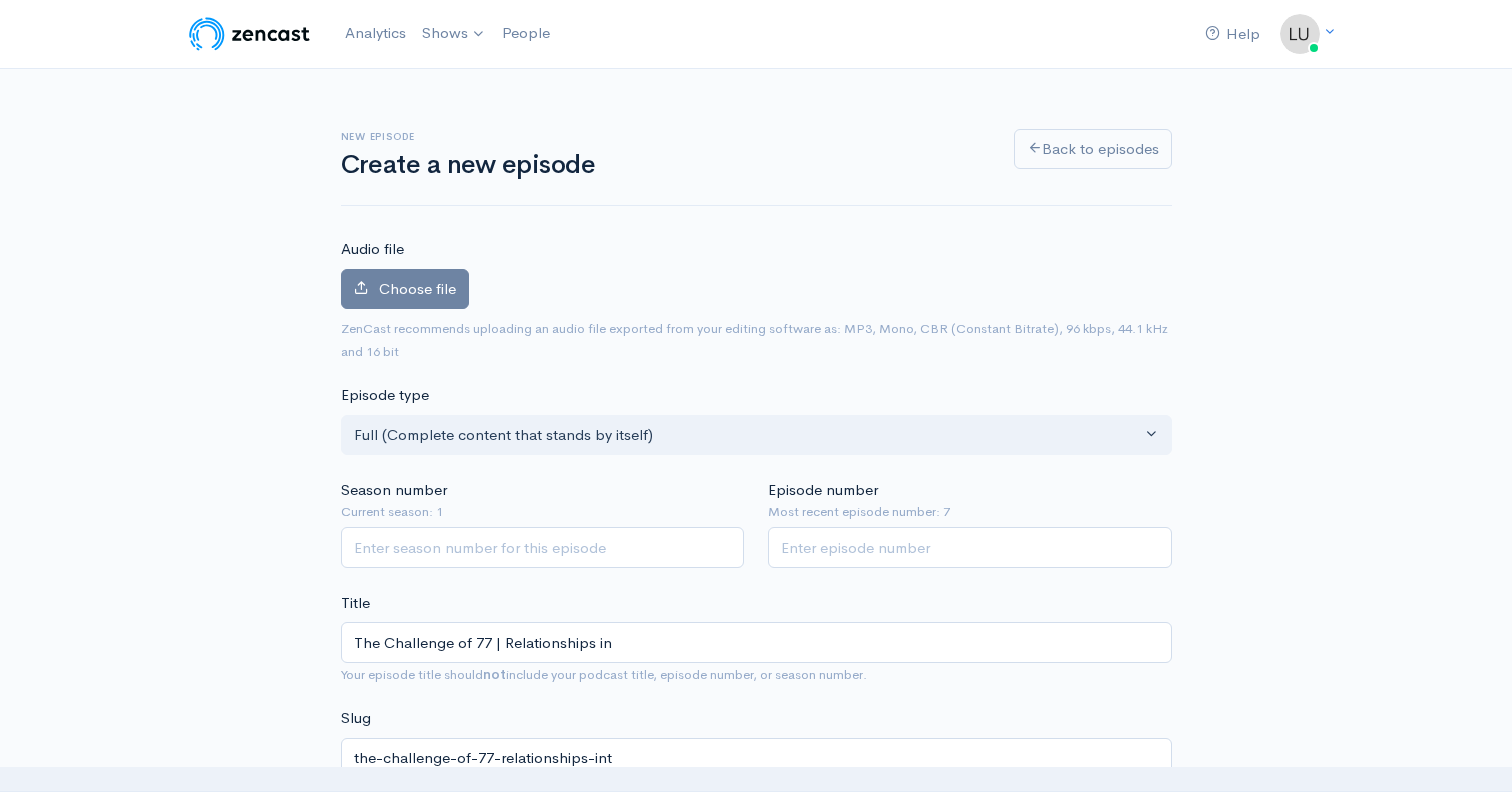 type on "the-challenge-of-77-relationships-in" 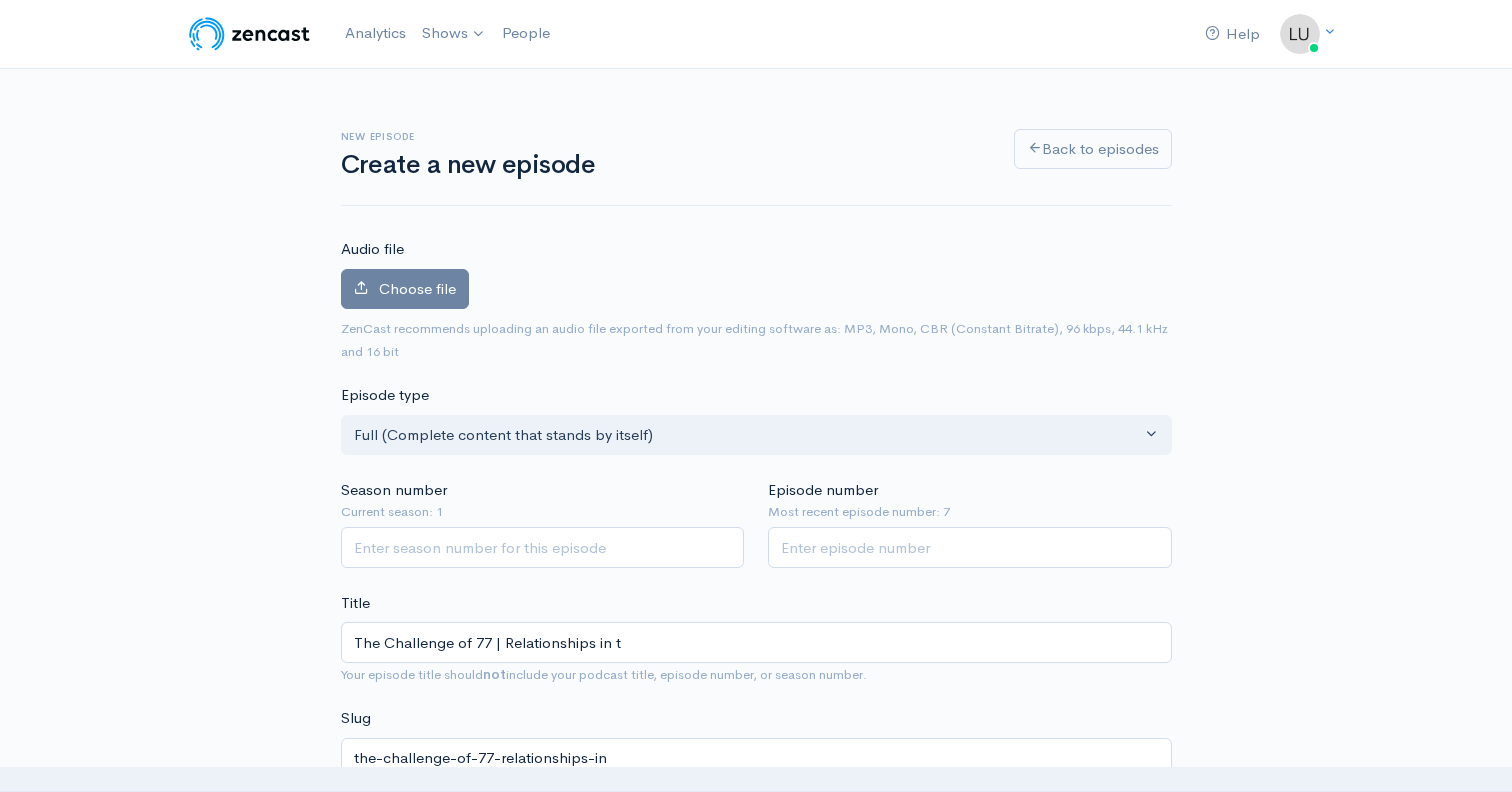 type on "The Challenge of 77 | Relationships in th" 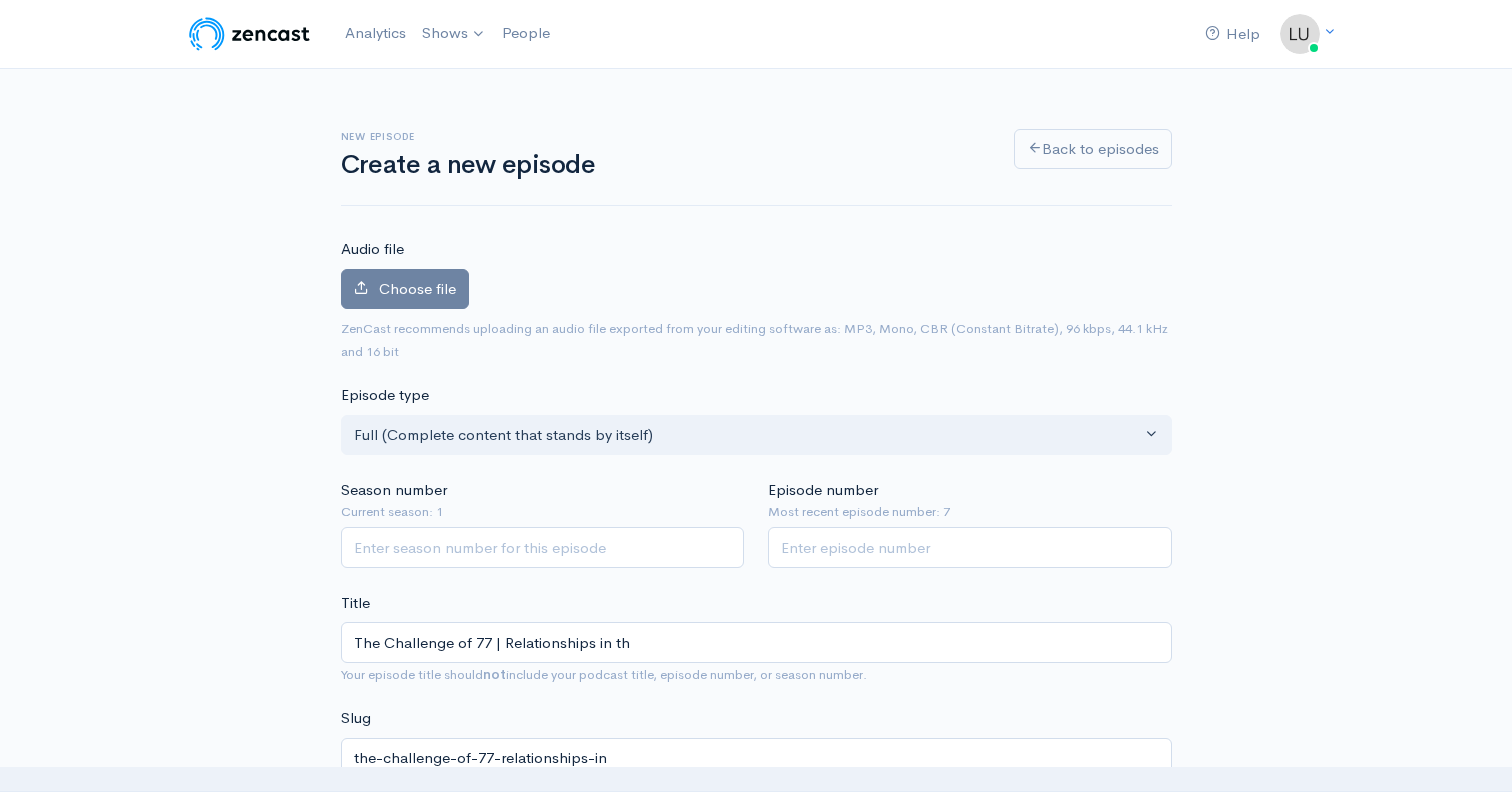type on "the-challenge-of-77-relationships-in-th" 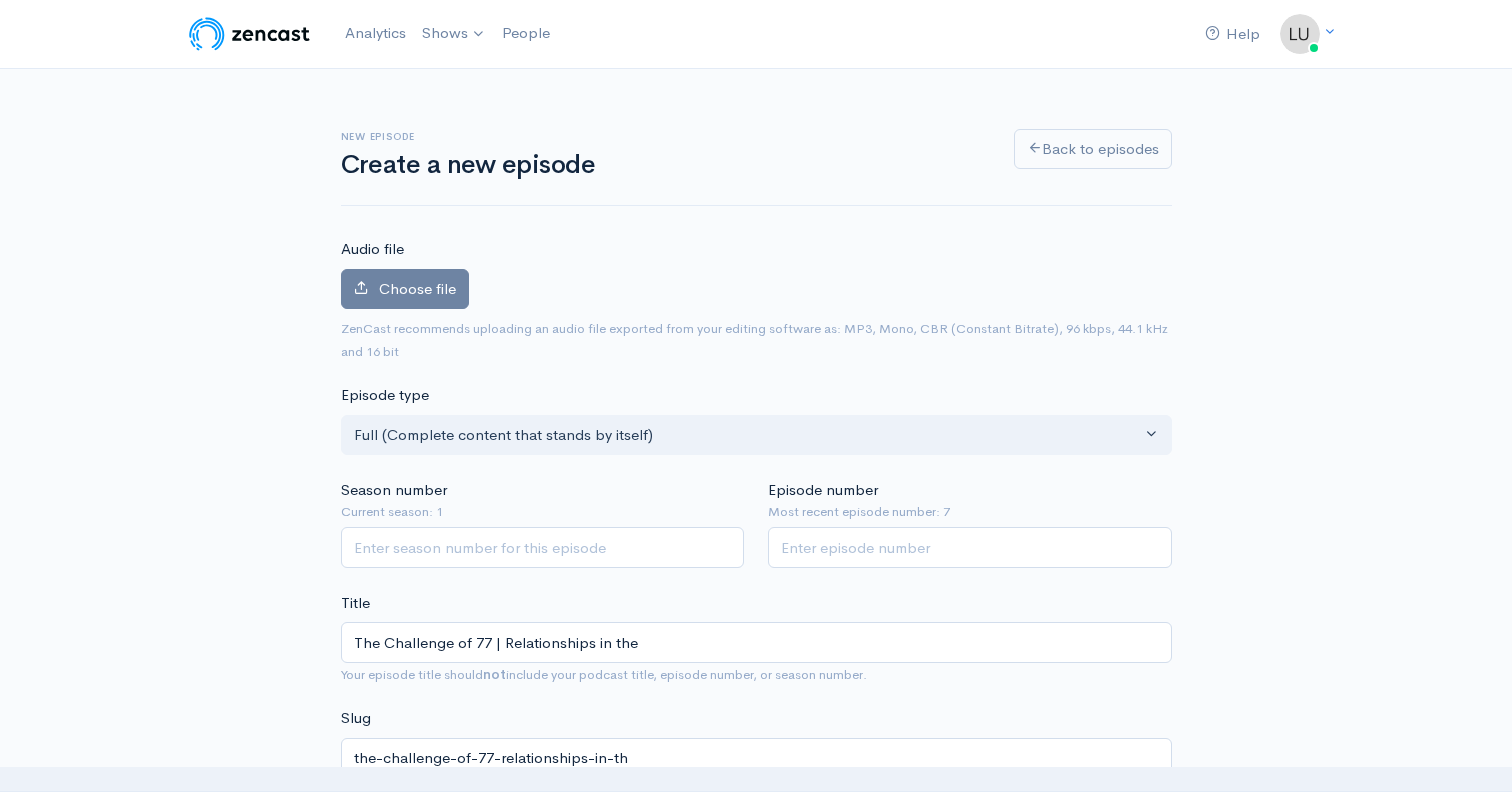 type on "The Challenge of 77 | Relationships in the" 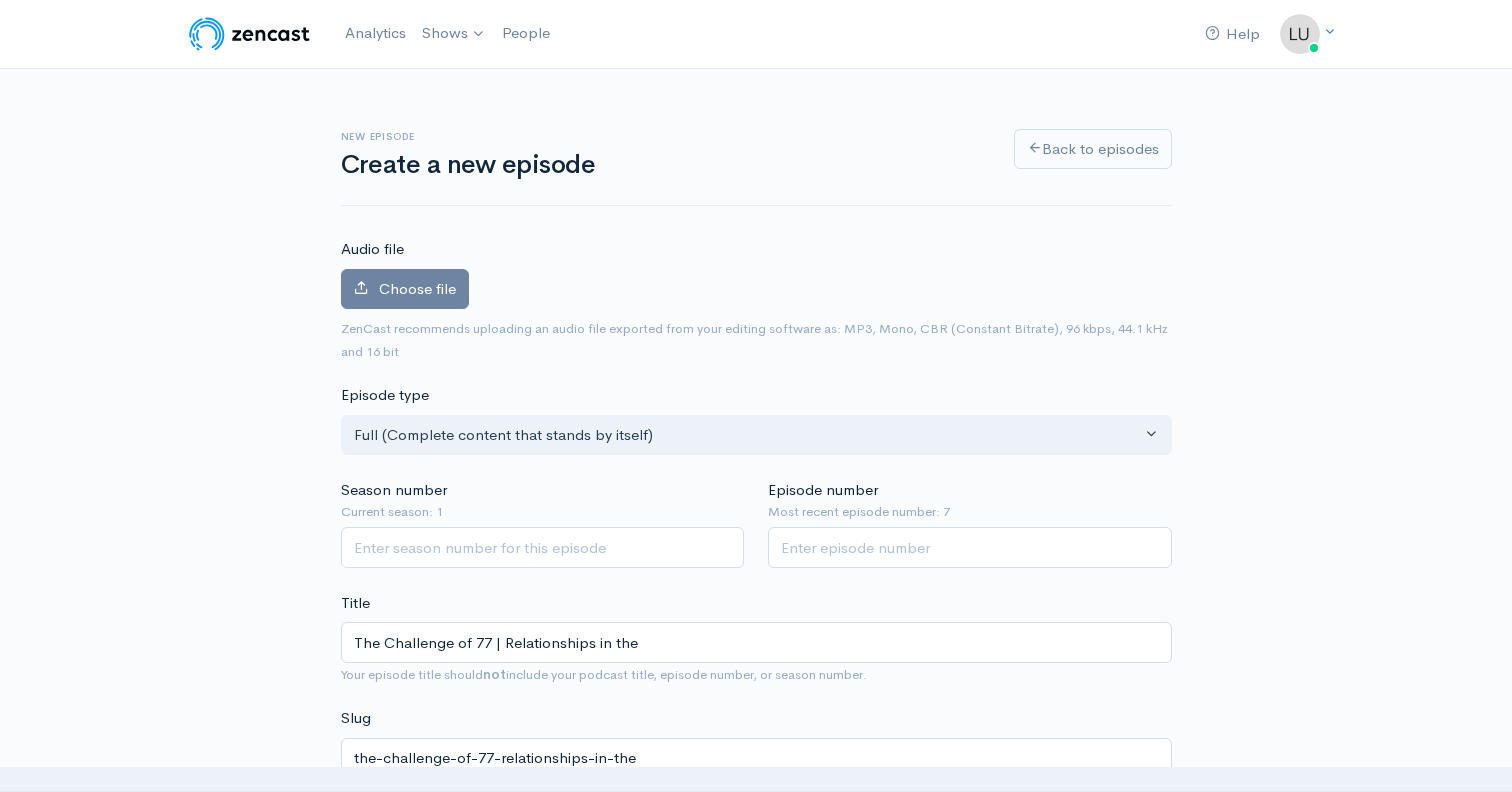 type on "The Challenge of 77 | Relationships in the K" 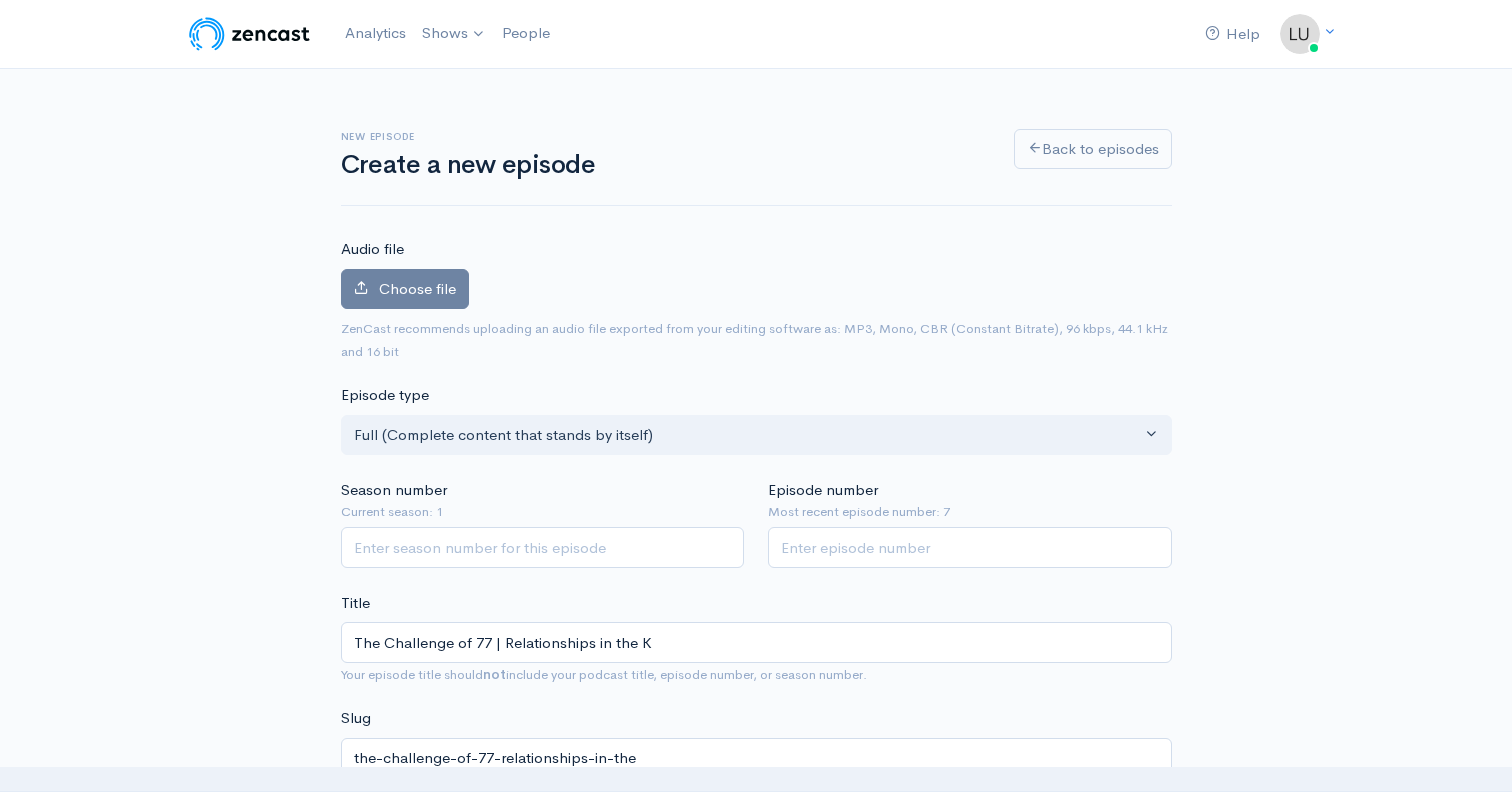 type on "the-challenge-of-77-relationships-in-the-k" 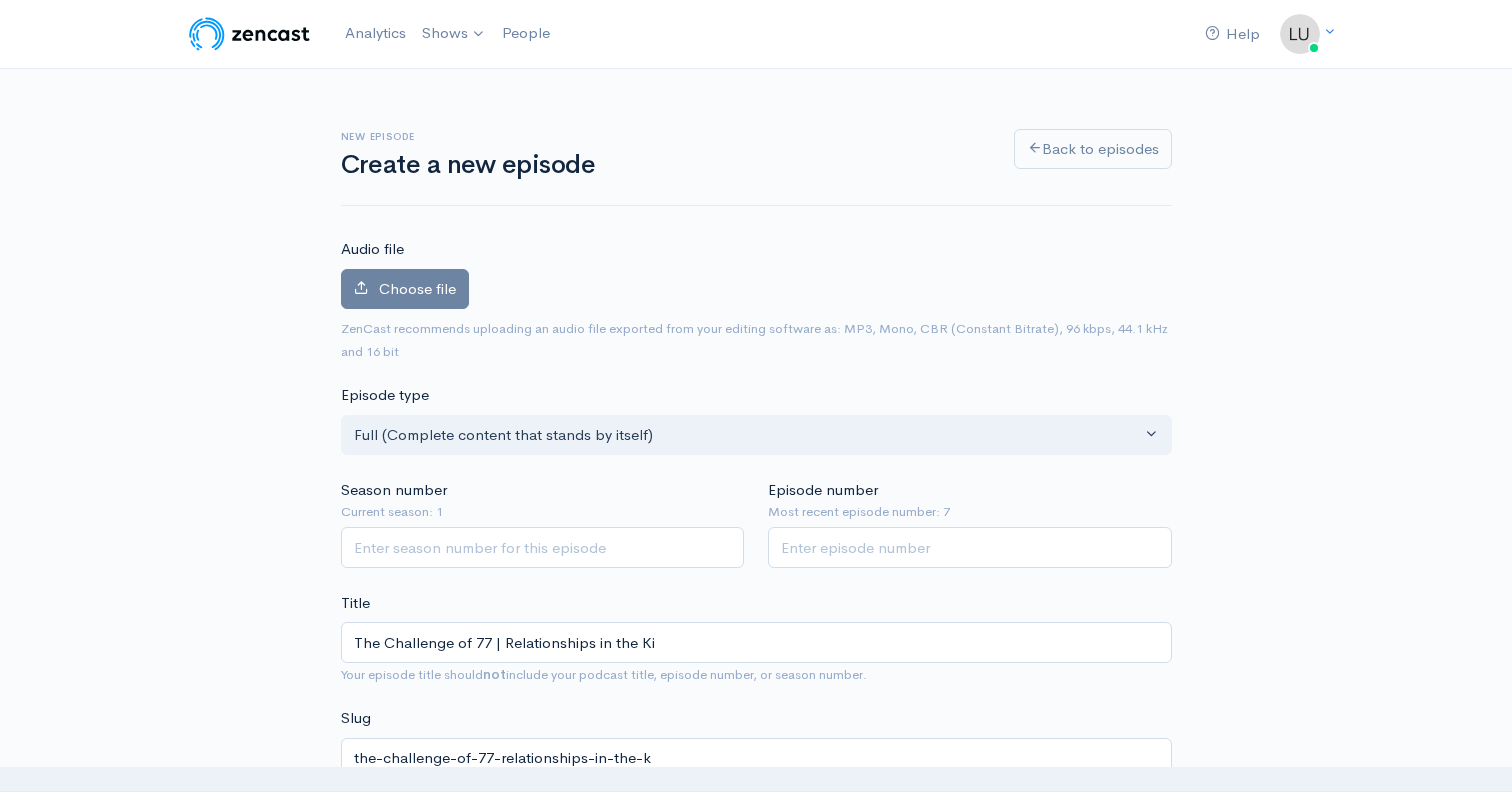 type on "The Challenge of 77 | Relationships in the Kin" 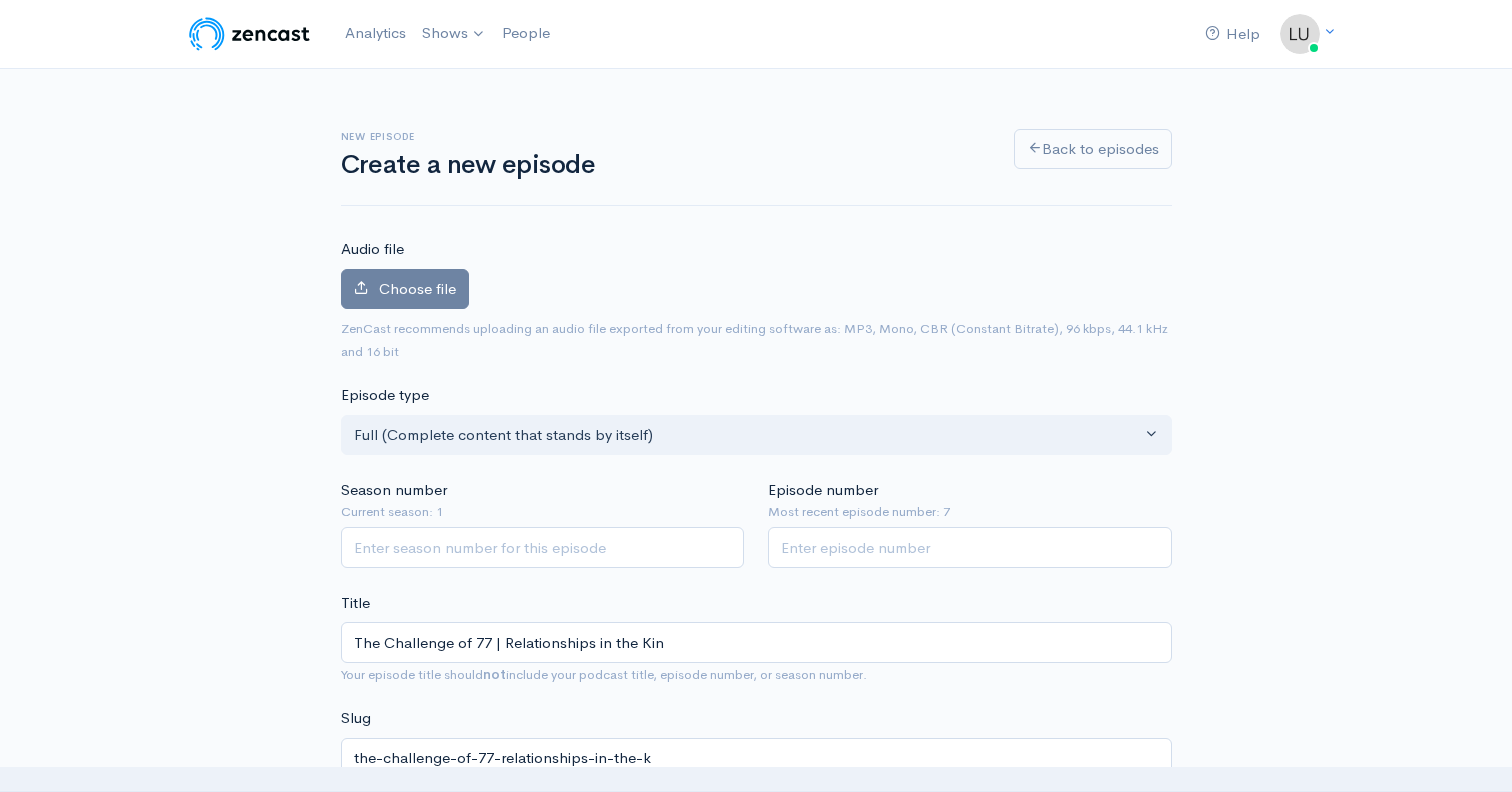 type on "the-challenge-of-77-relationships-in-the-kin" 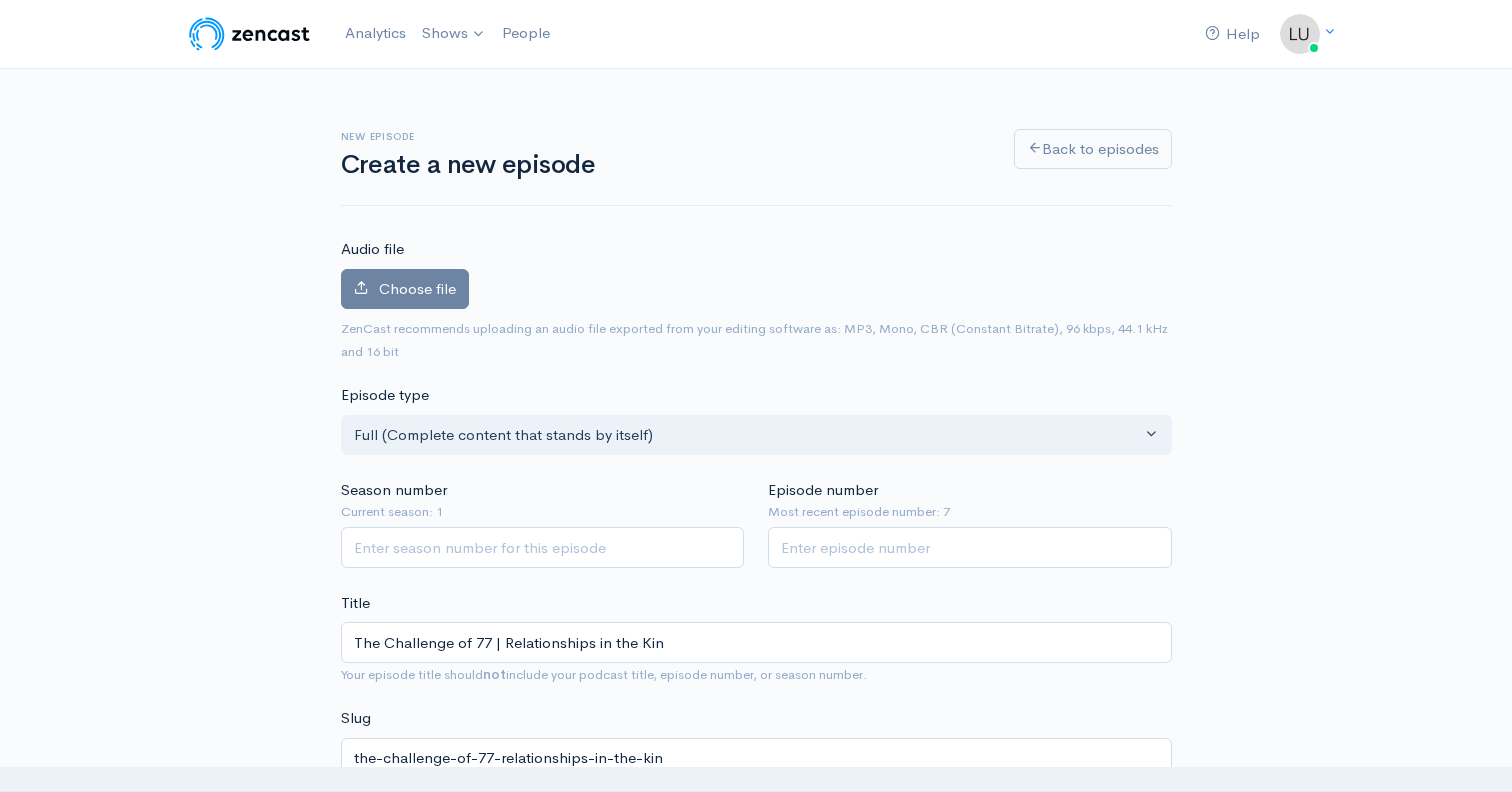 type on "The Challenge of 77 | Relationships in the King" 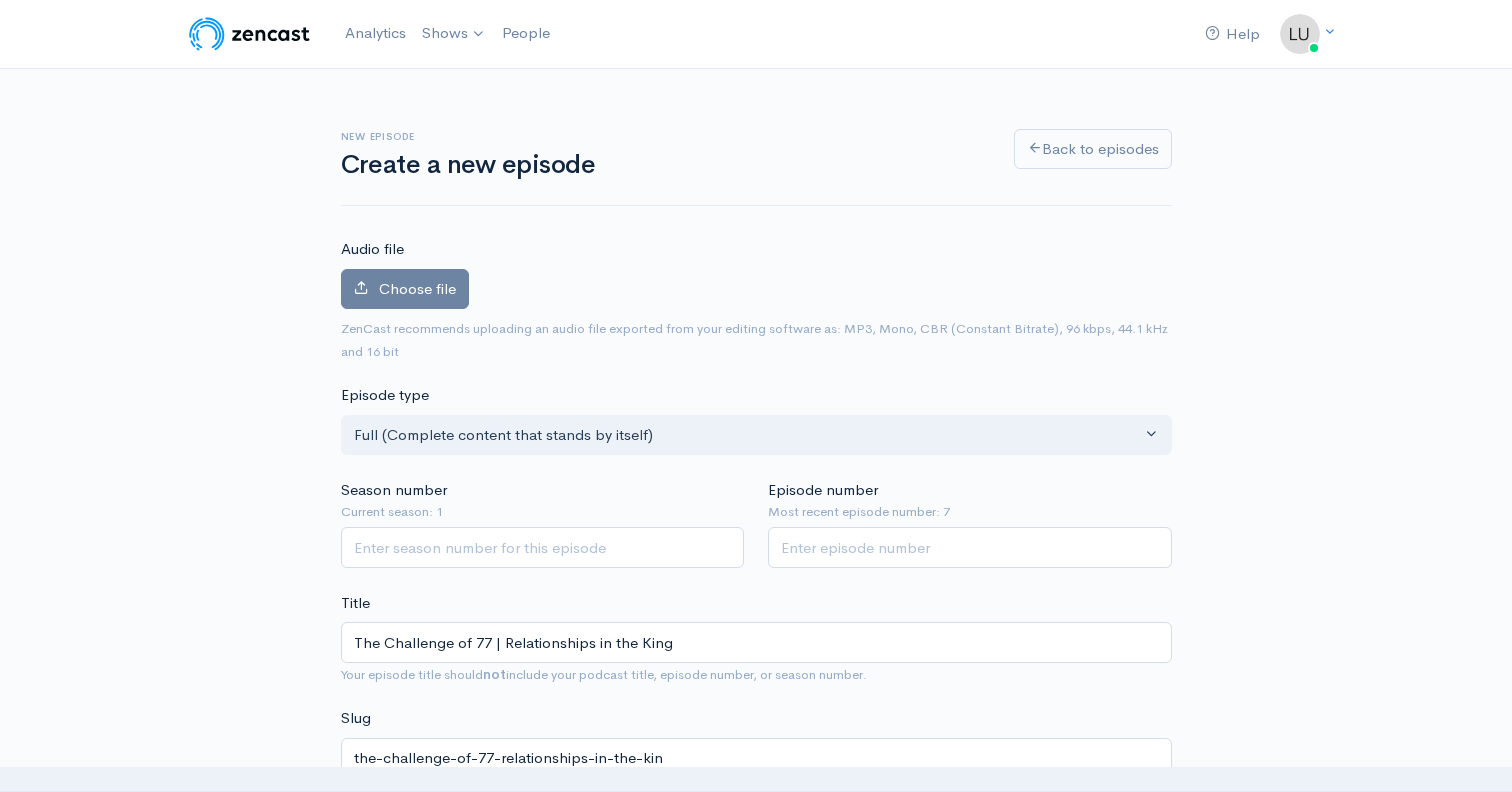 type on "the-challenge-of-77-relationships-in-the-king" 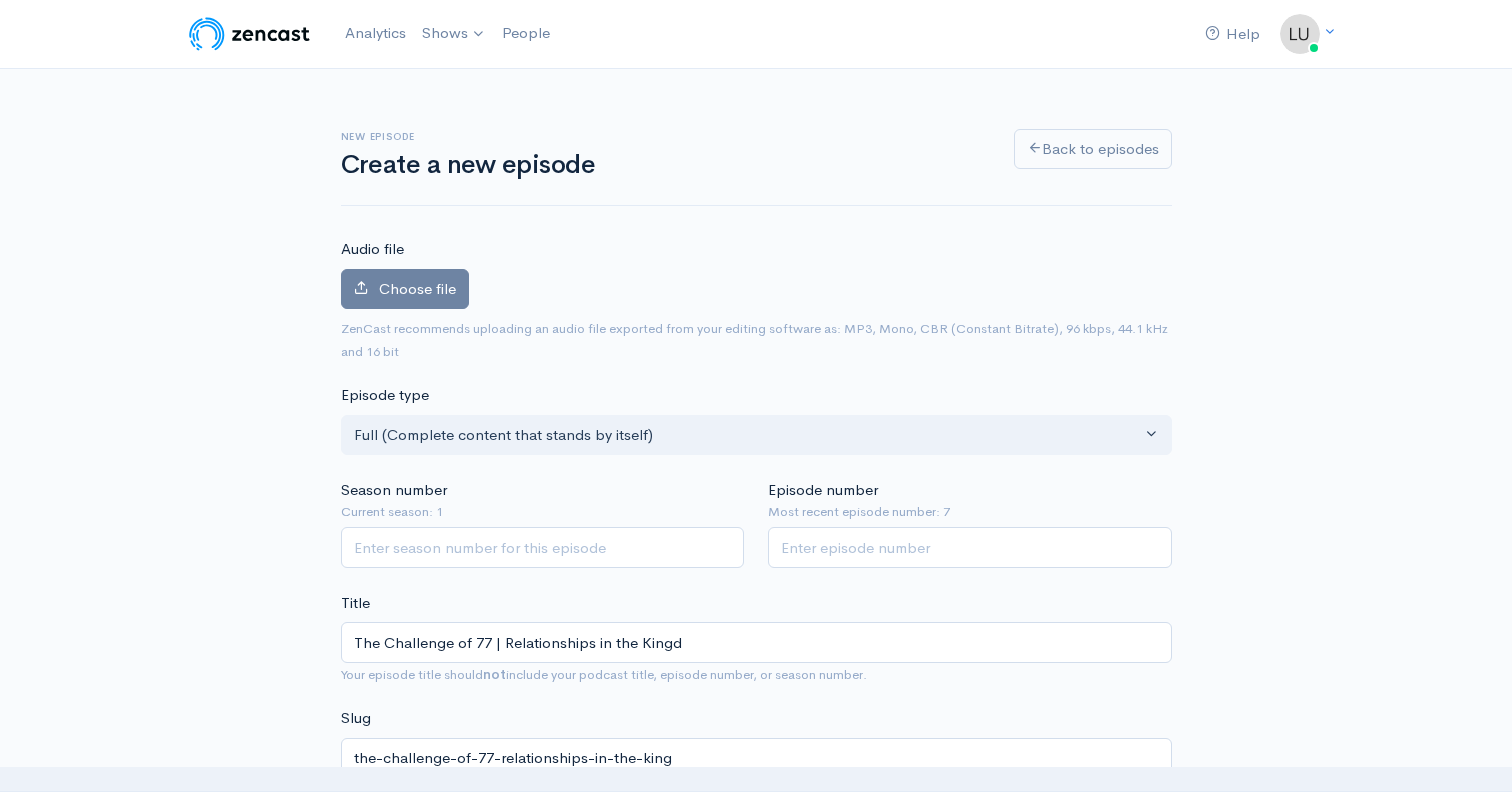 type on "The Challenge of 77 | Relationships in the Kingdo" 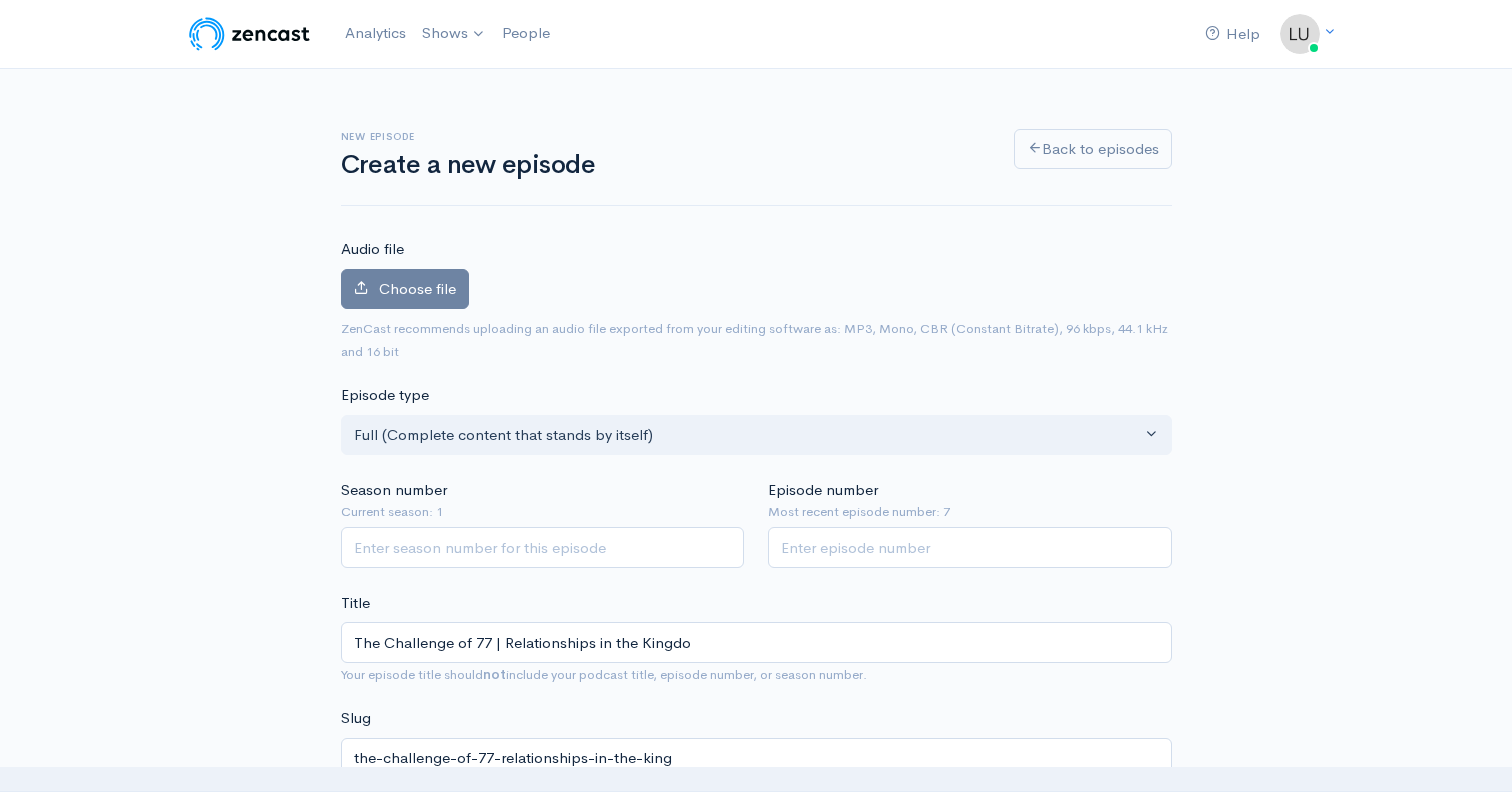 type on "the-challenge-of-77-relationships-in-the-kingdo" 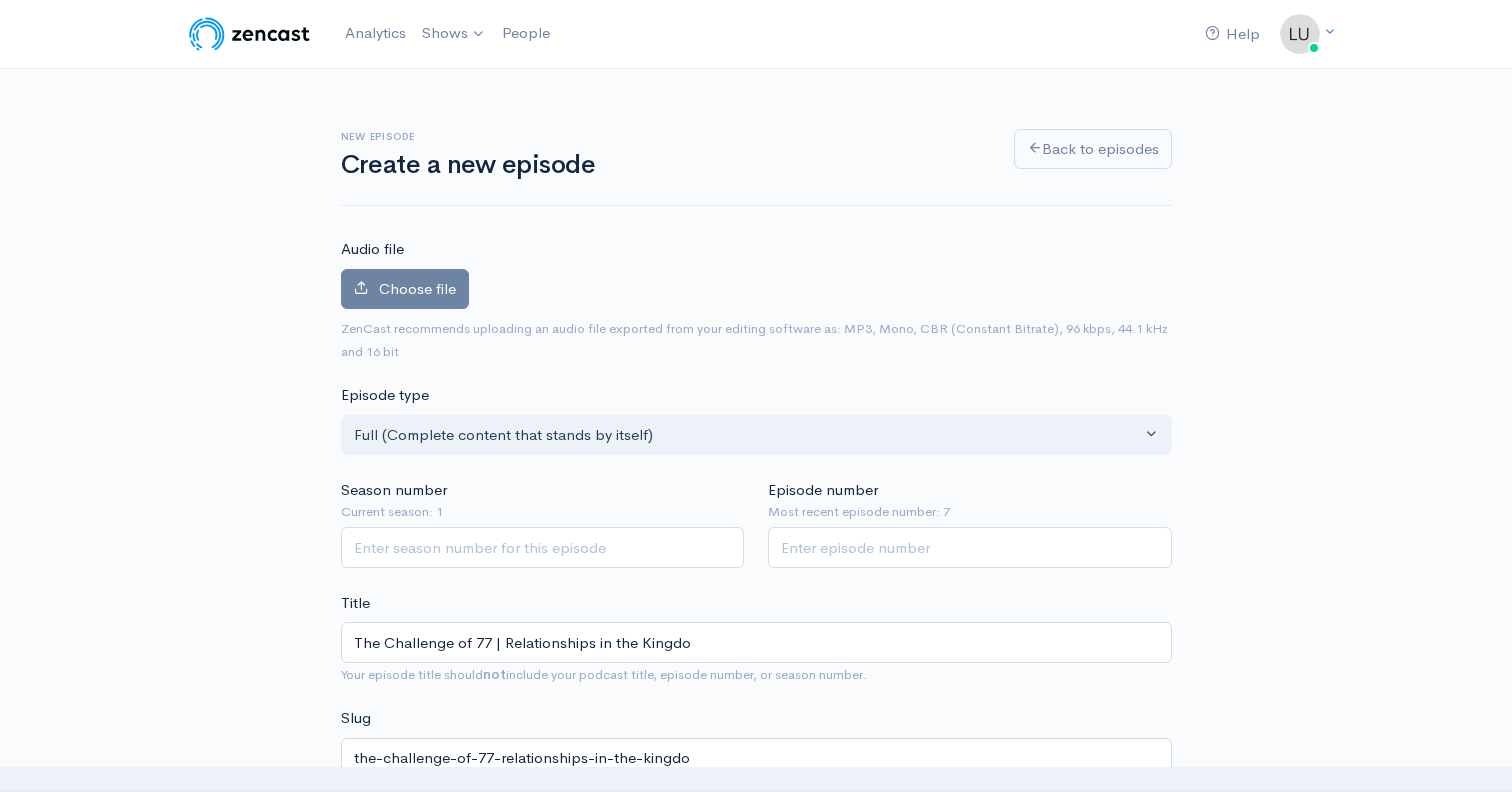 type on "The Challenge of 77 | Relationships in the Kingdom" 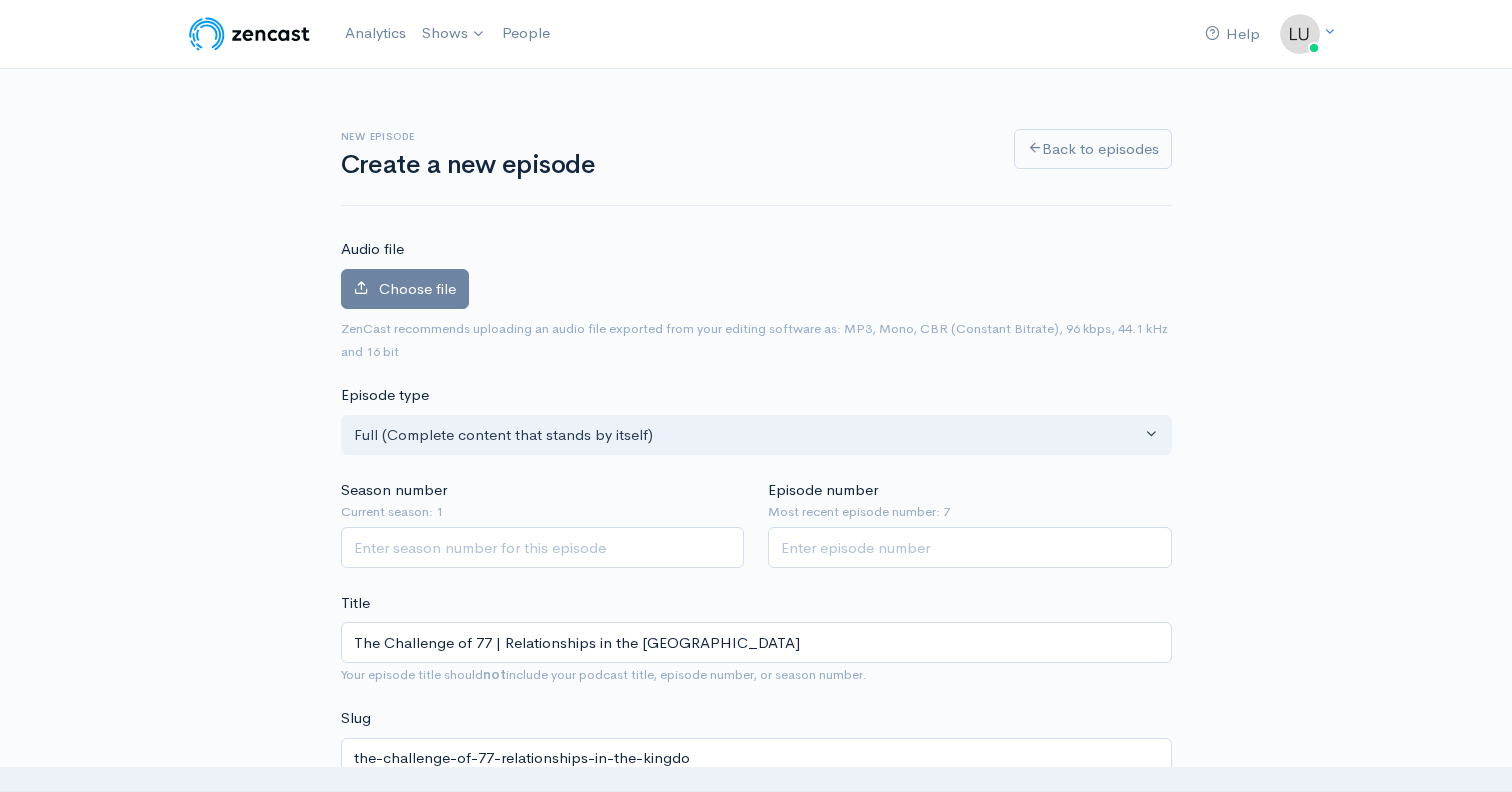 type on "the-challenge-of-77-relationships-in-the-kingdom" 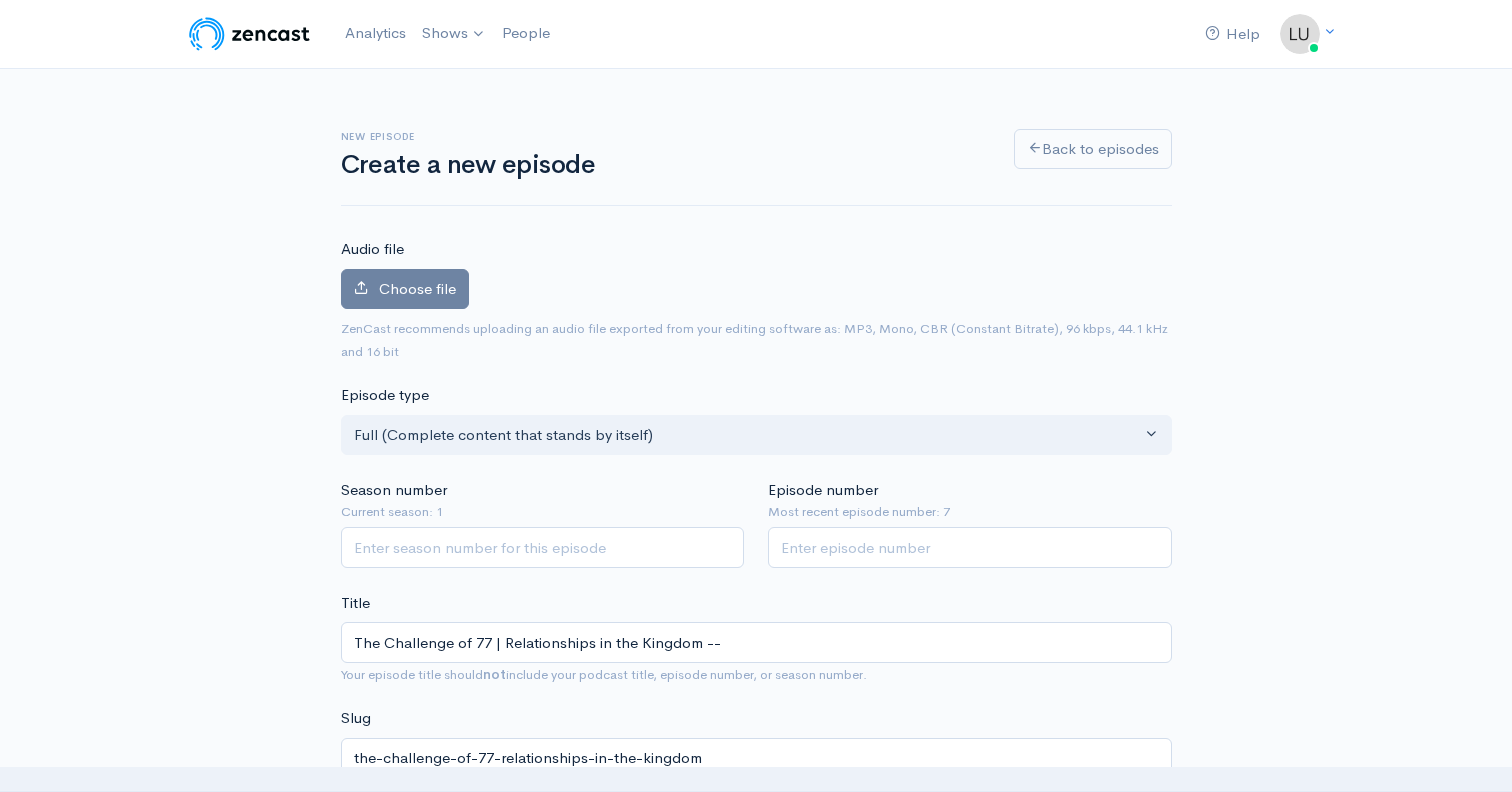 type on "The Challenge of 77 | Relationships in the Kingdom -- B" 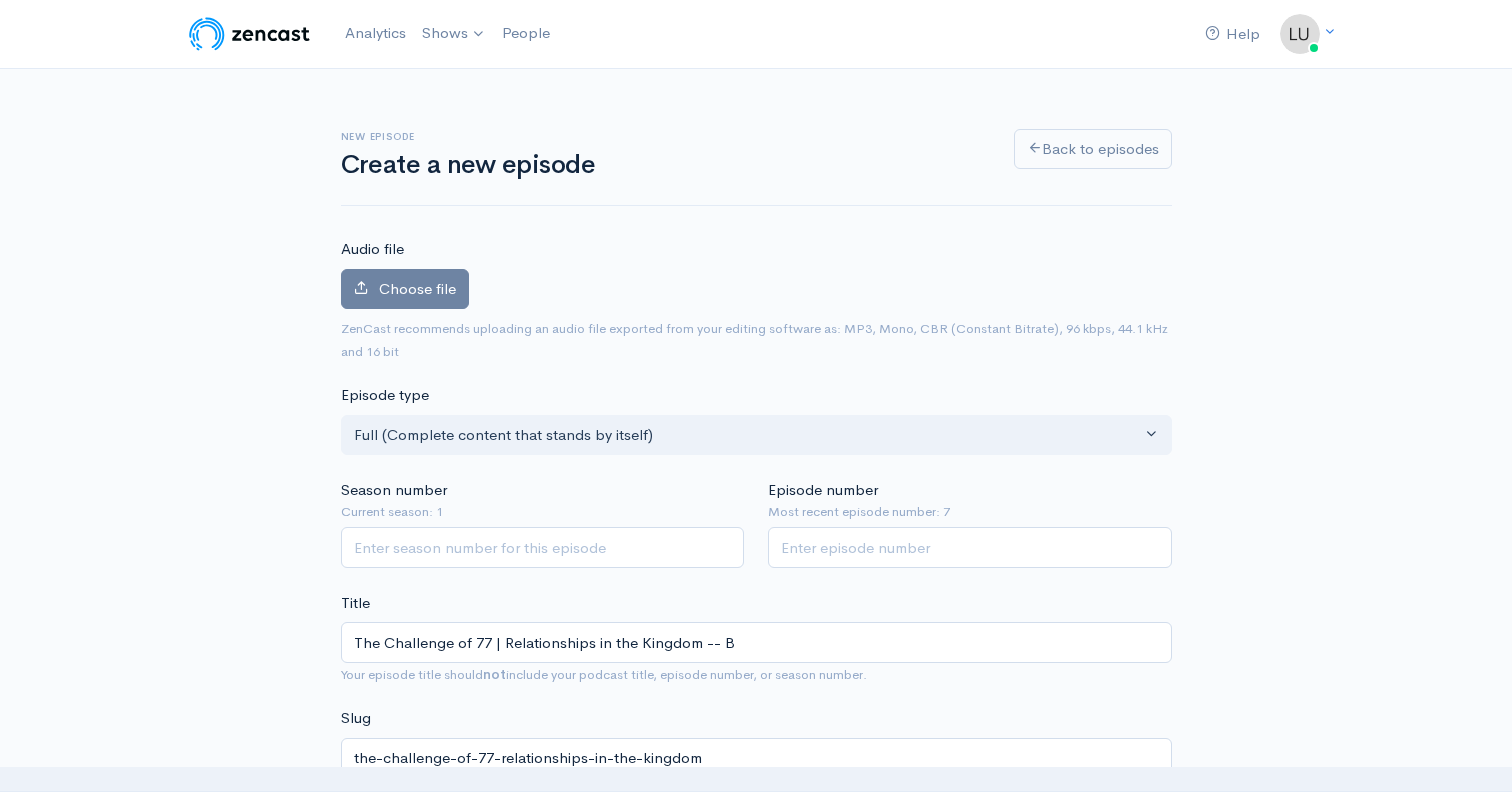 type on "the-challenge-of-77-relationships-in-the-kingdom-b" 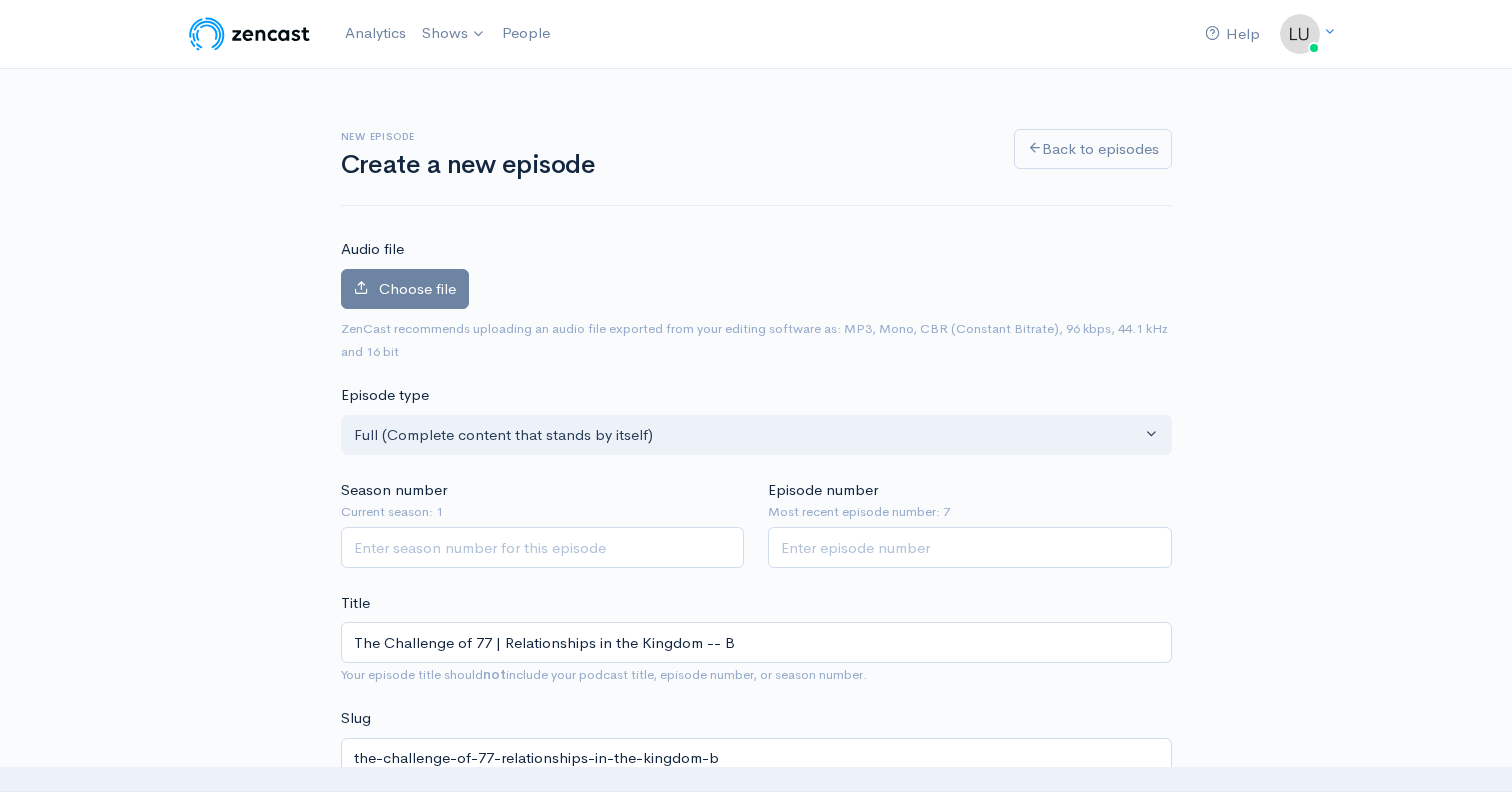 type on "The Challenge of 77 | Relationships in the Kingdom --" 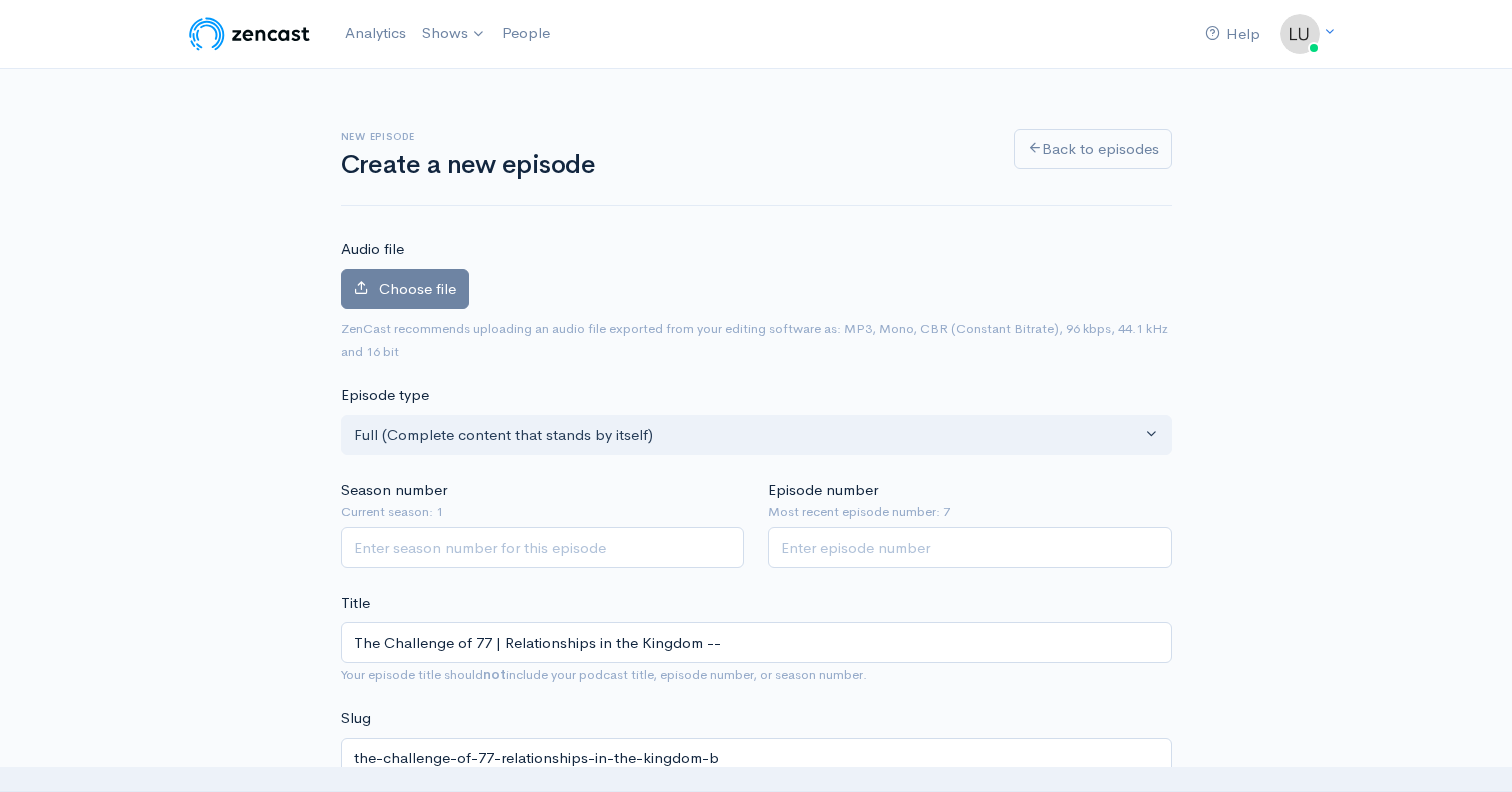 type on "the-challenge-of-77-relationships-in-the-kingdom" 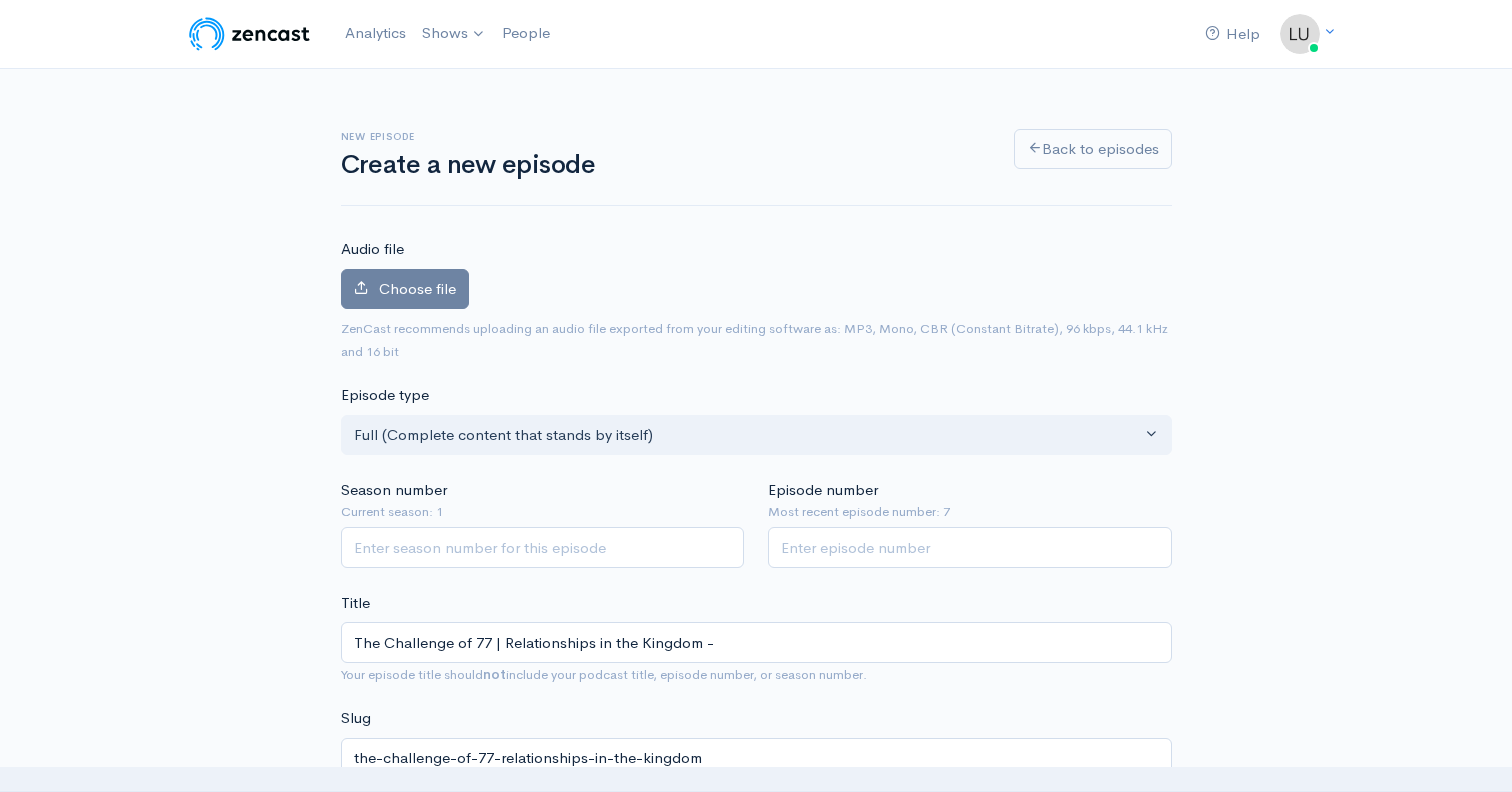 type on "The Challenge of 77 | Relationships in the Kingdom - B" 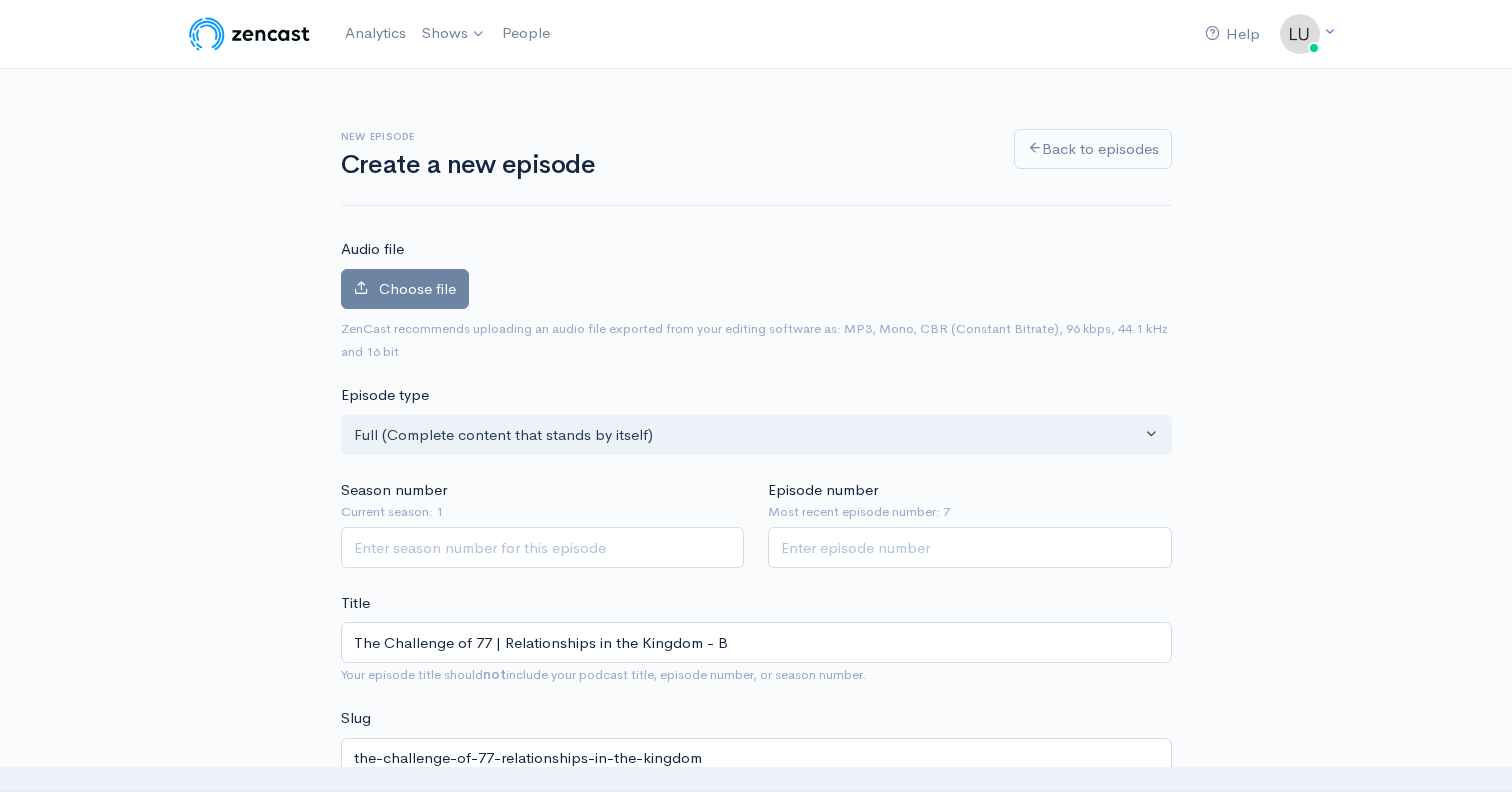 type on "the-challenge-of-77-relationships-in-the-kingdom-b" 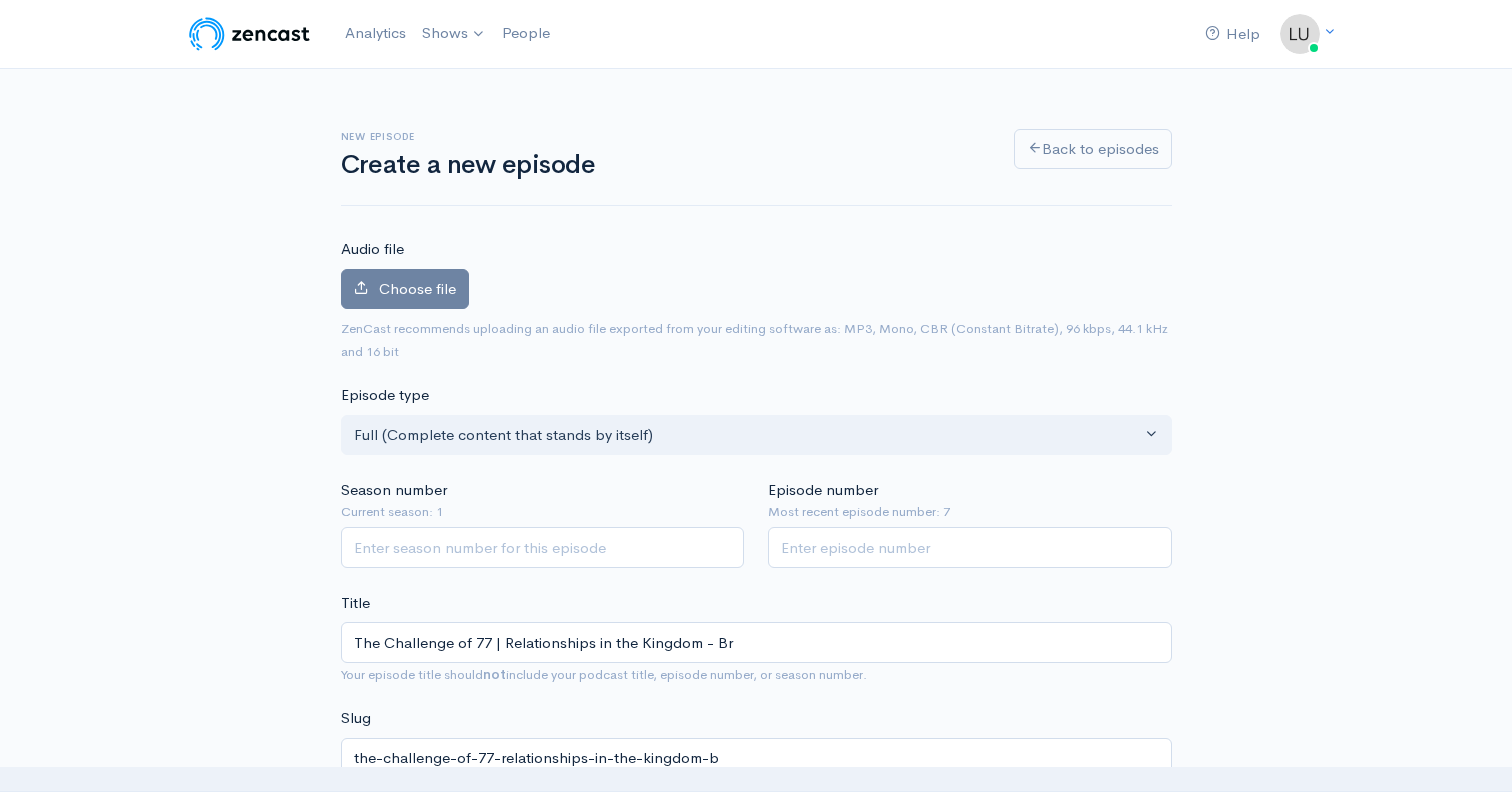type on "The Challenge of 77 | Relationships in the Kingdom - Bra" 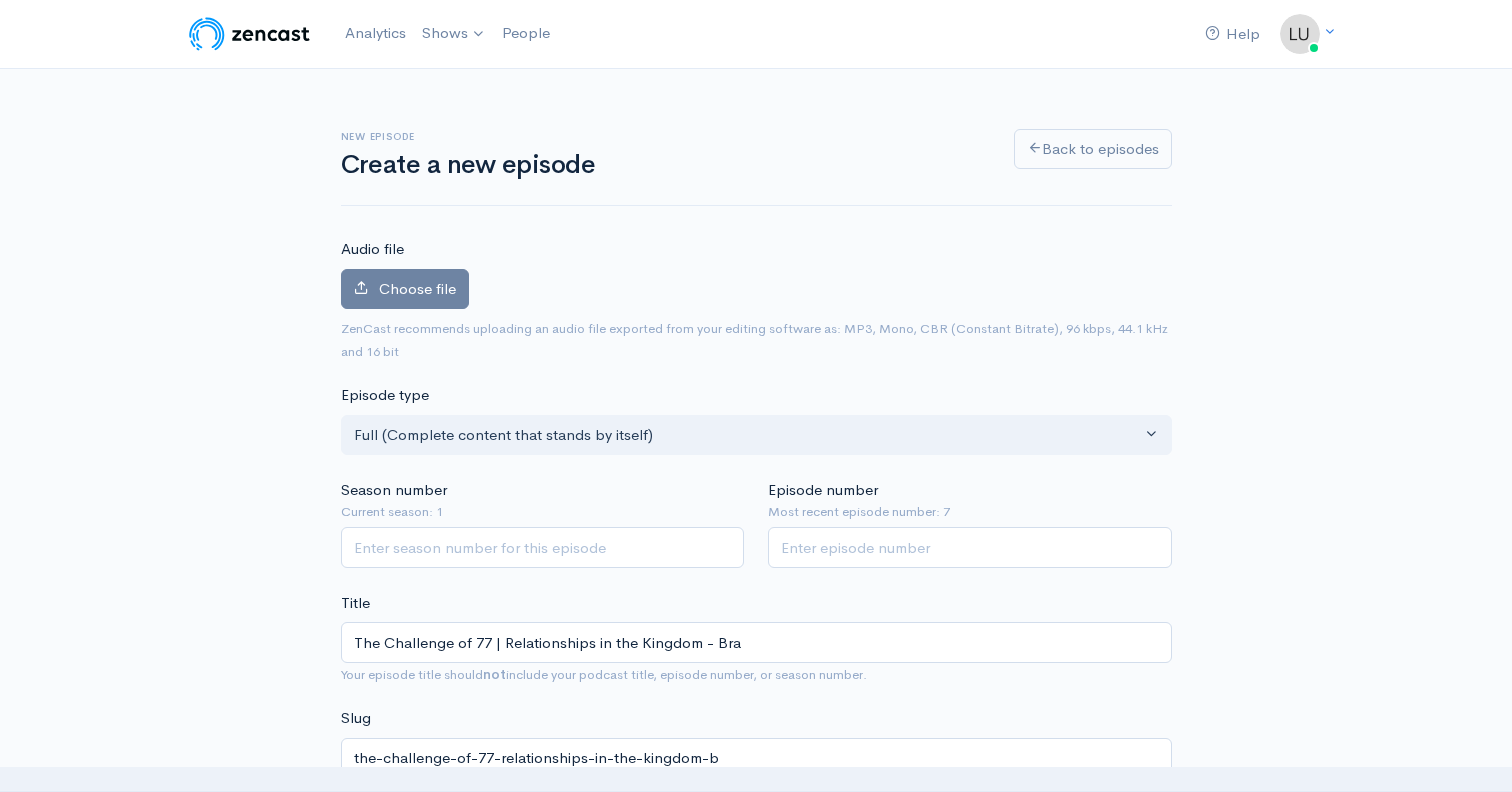 type on "the-challenge-of-77-relationships-in-the-kingdom-bra" 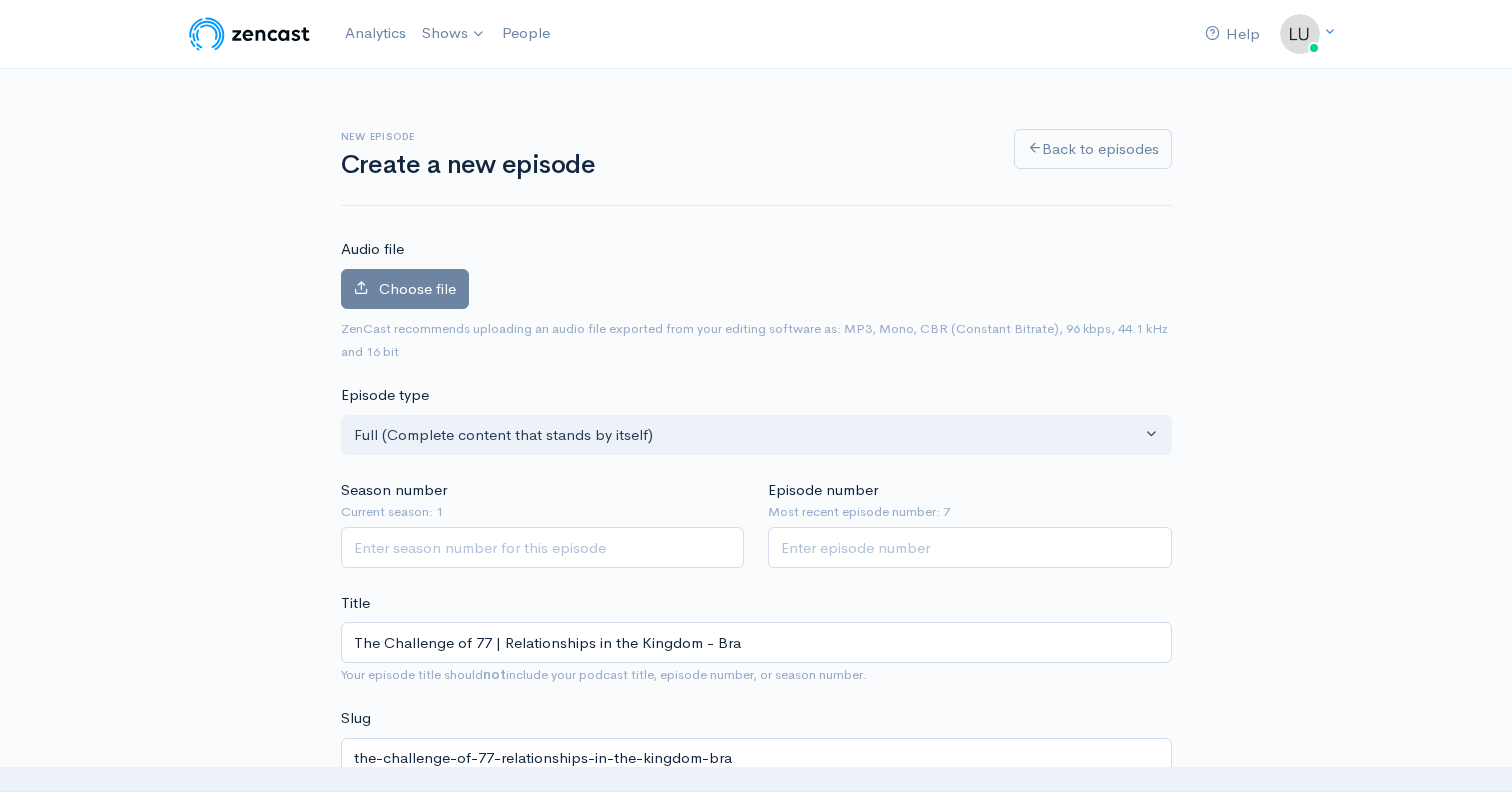 type on "The Challenge of 77 | Relationships in the Kingdom - Bran" 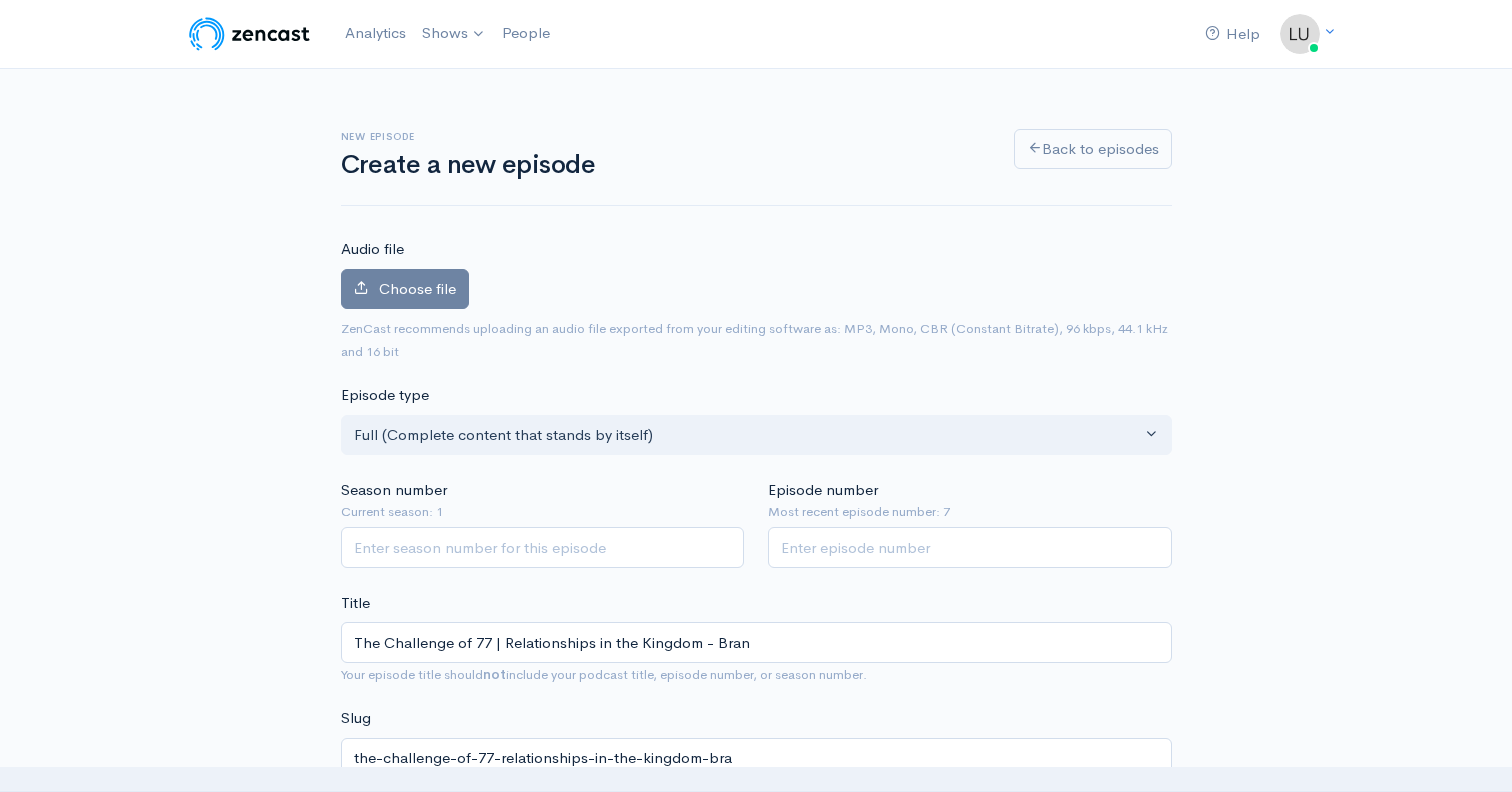 type on "the-challenge-of-77-relationships-in-the-kingdom-bran" 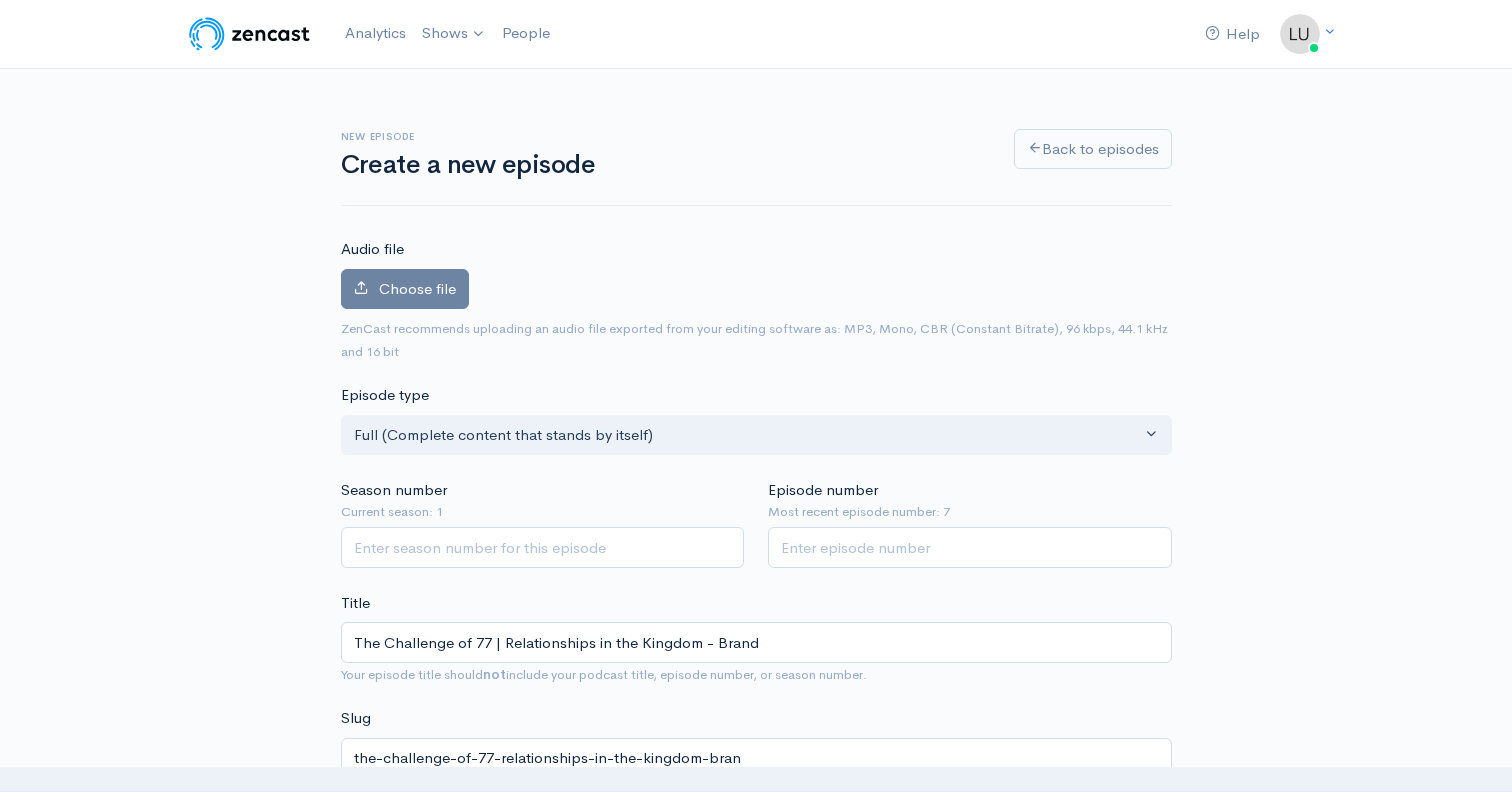 type on "The Challenge of 77 | Relationships in the Kingdom - Brando" 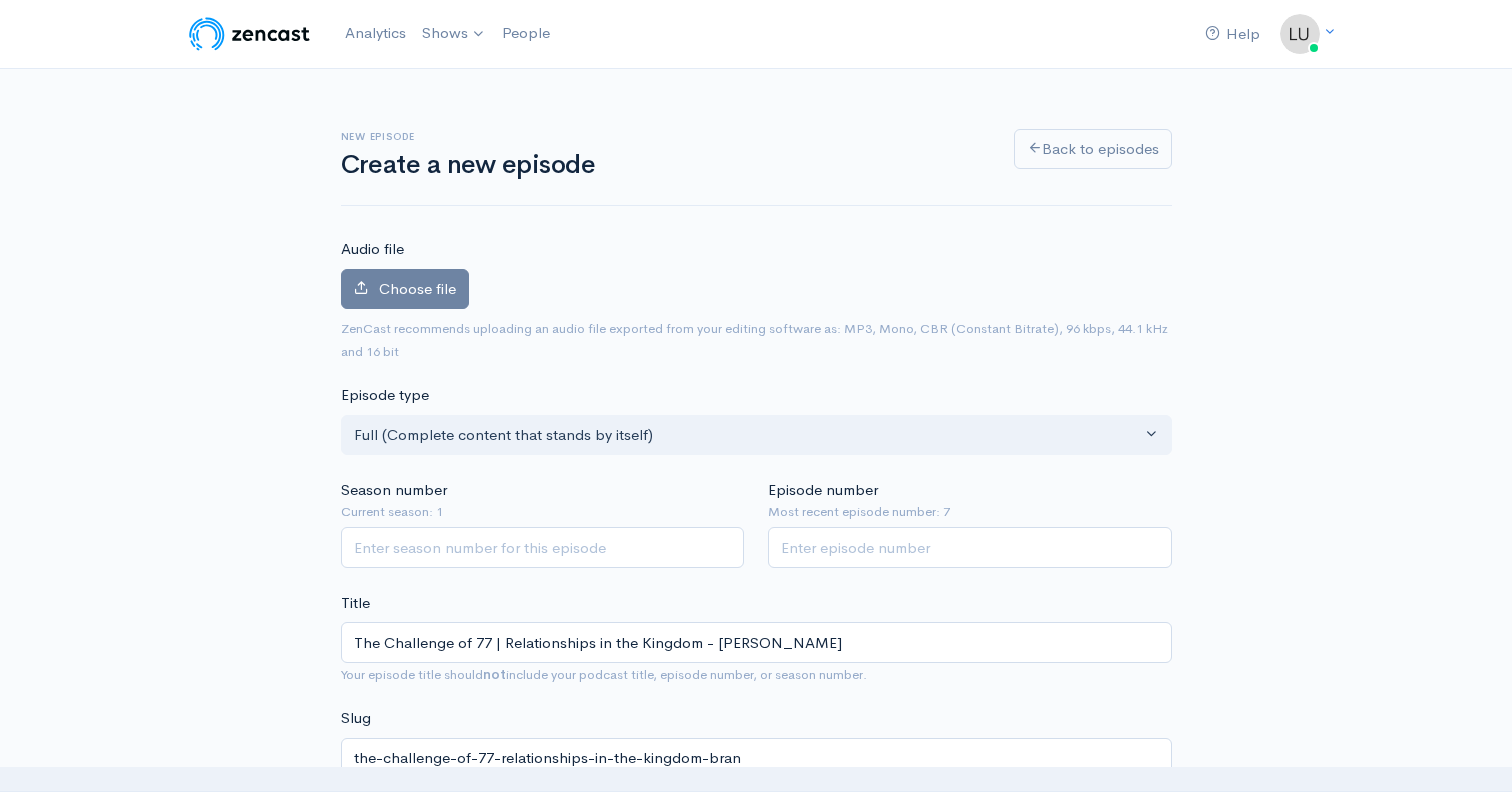 type on "the-challenge-of-77-relationships-in-the-kingdom-brando" 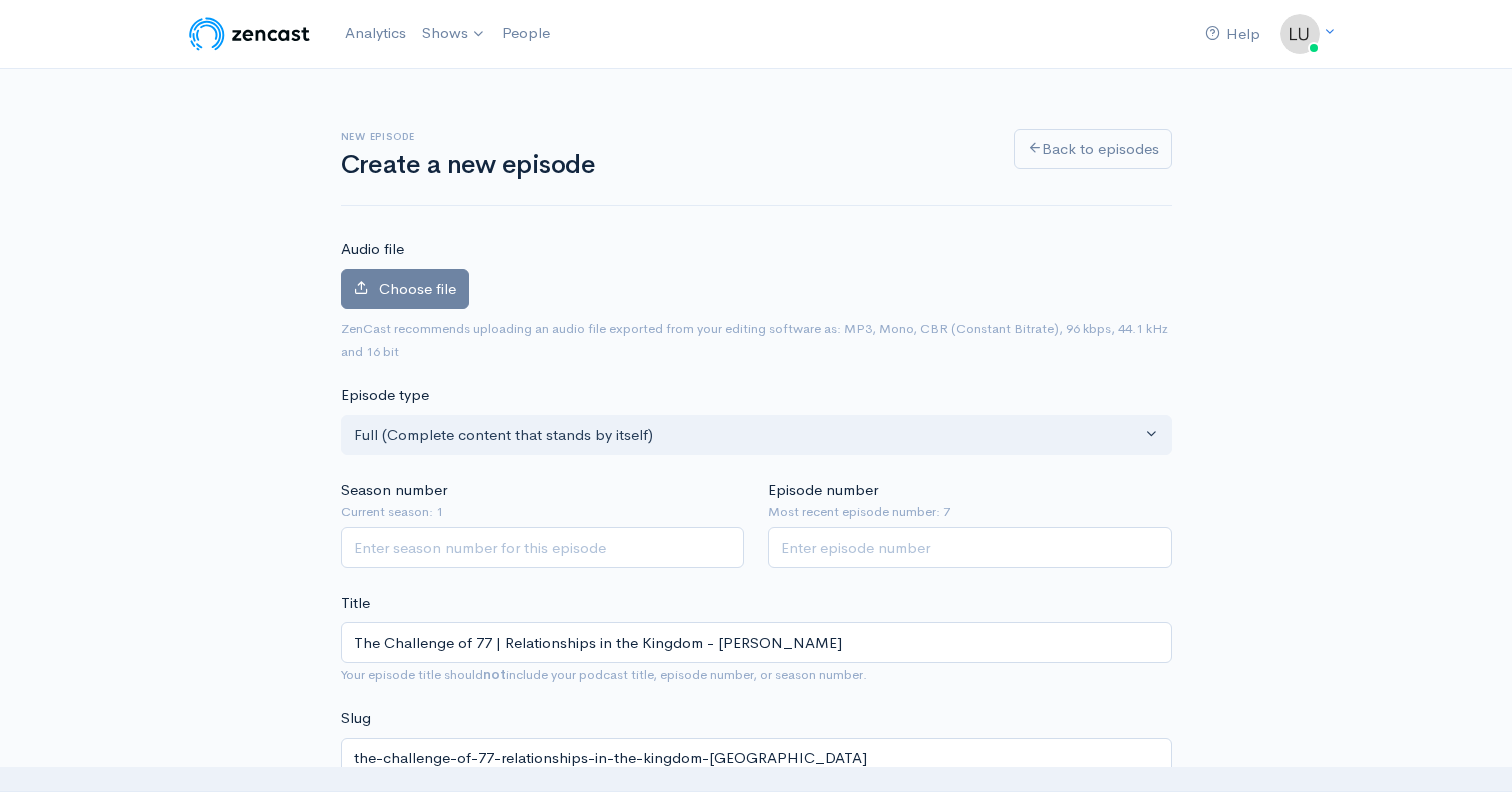 type on "The Challenge of 77 | Relationships in the Kingdom - Brandon" 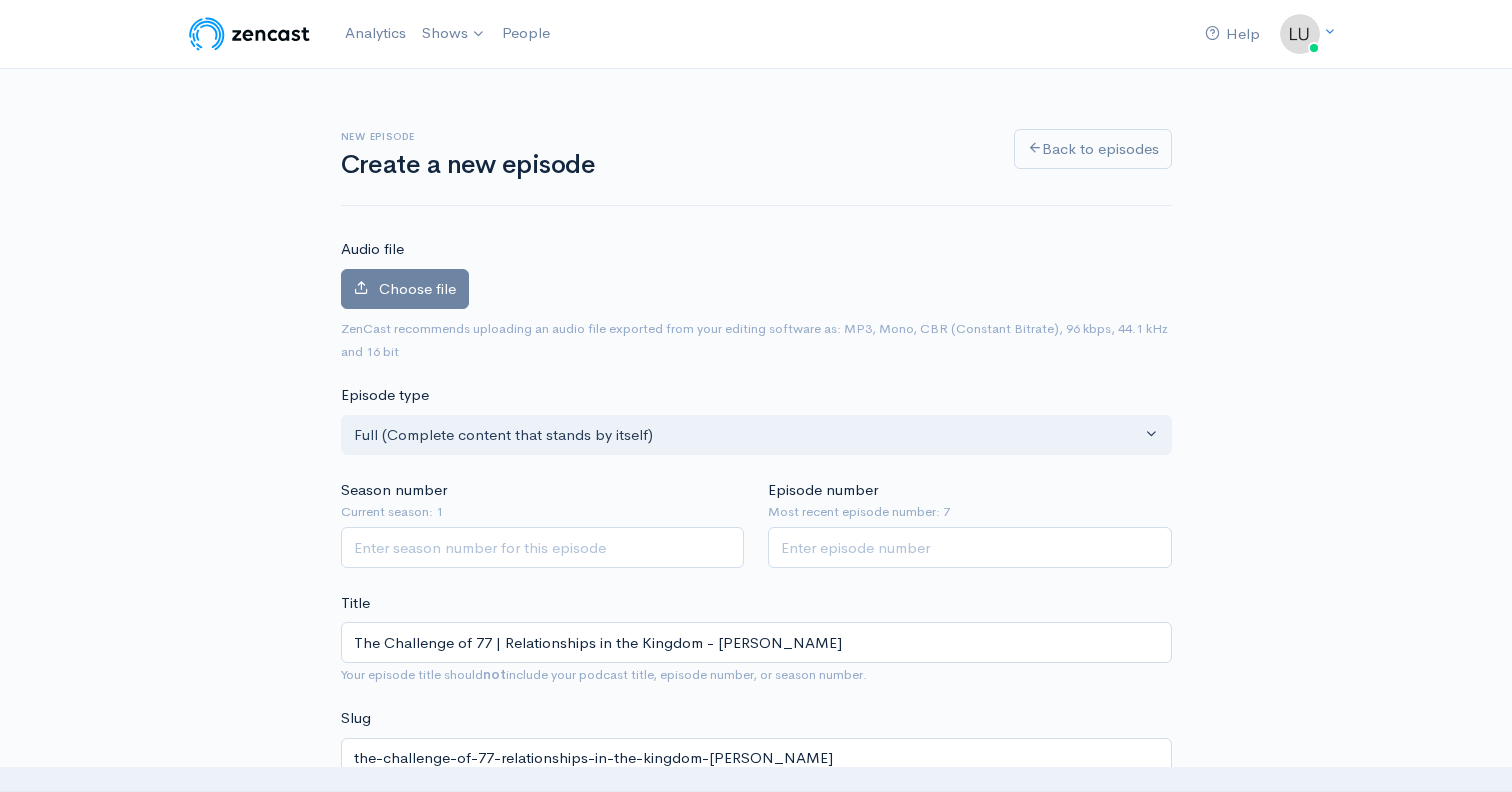 type on "The Challenge of 77 | Relationships in the Kingdom - Brandon Ly" 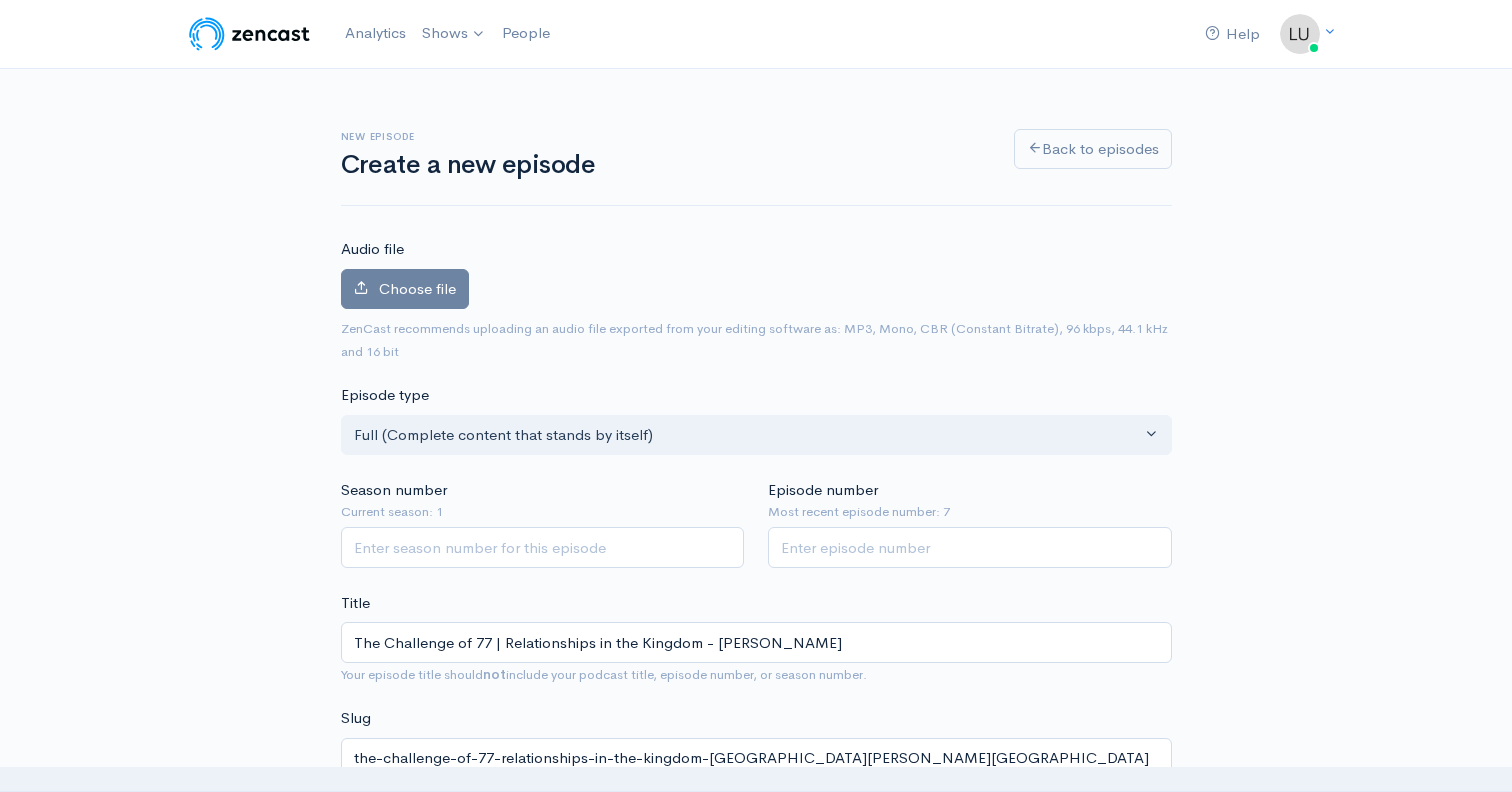 type on "The Challenge of 77 | Relationships in the Kingdom - [PERSON_NAME]" 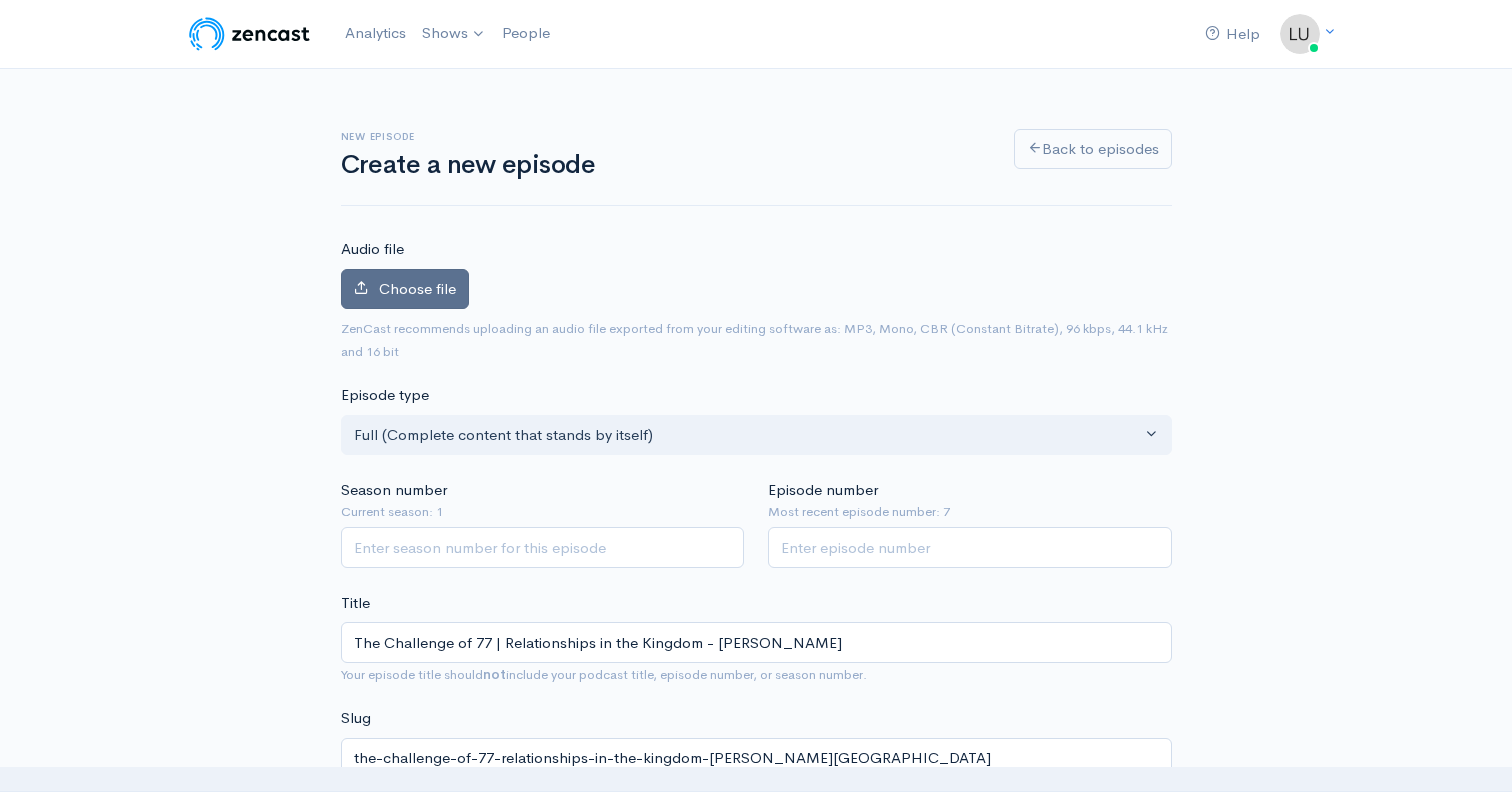 type on "The Challenge of 77 | Relationships in the Kingdom - [PERSON_NAME]" 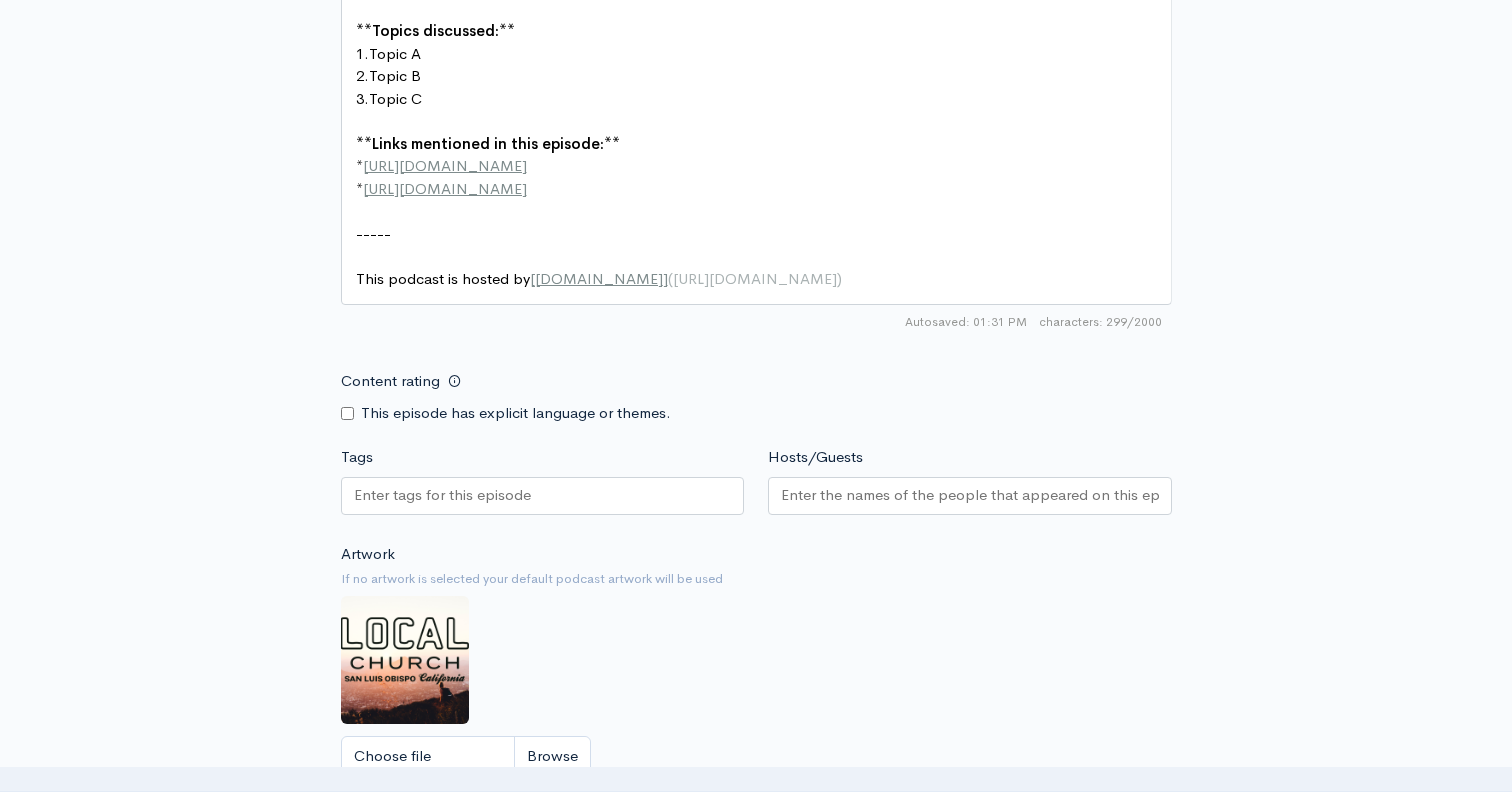 scroll, scrollTop: 1298, scrollLeft: 0, axis: vertical 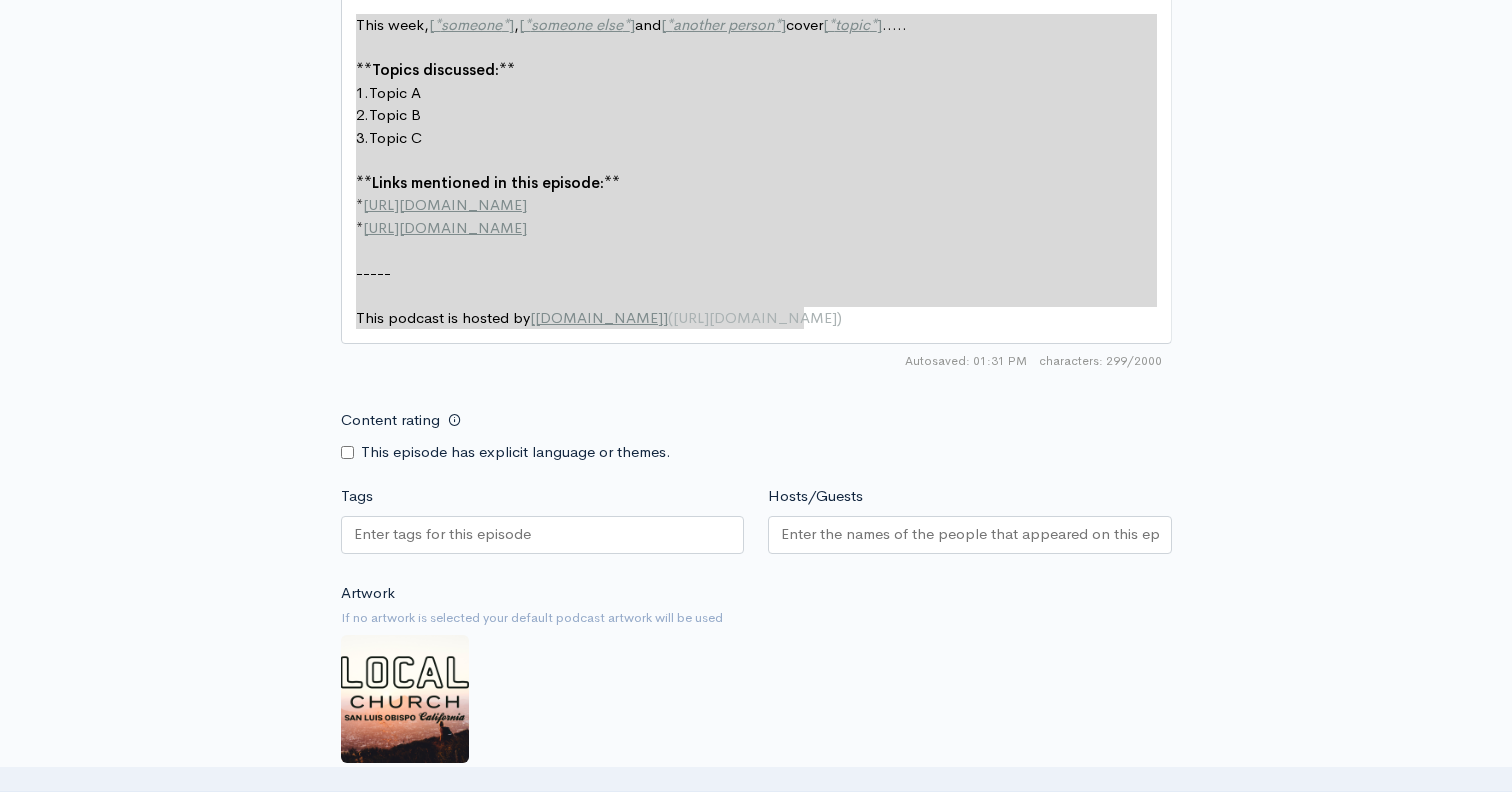 drag, startPoint x: 871, startPoint y: 248, endPoint x: 351, endPoint y: -23, distance: 586.3796 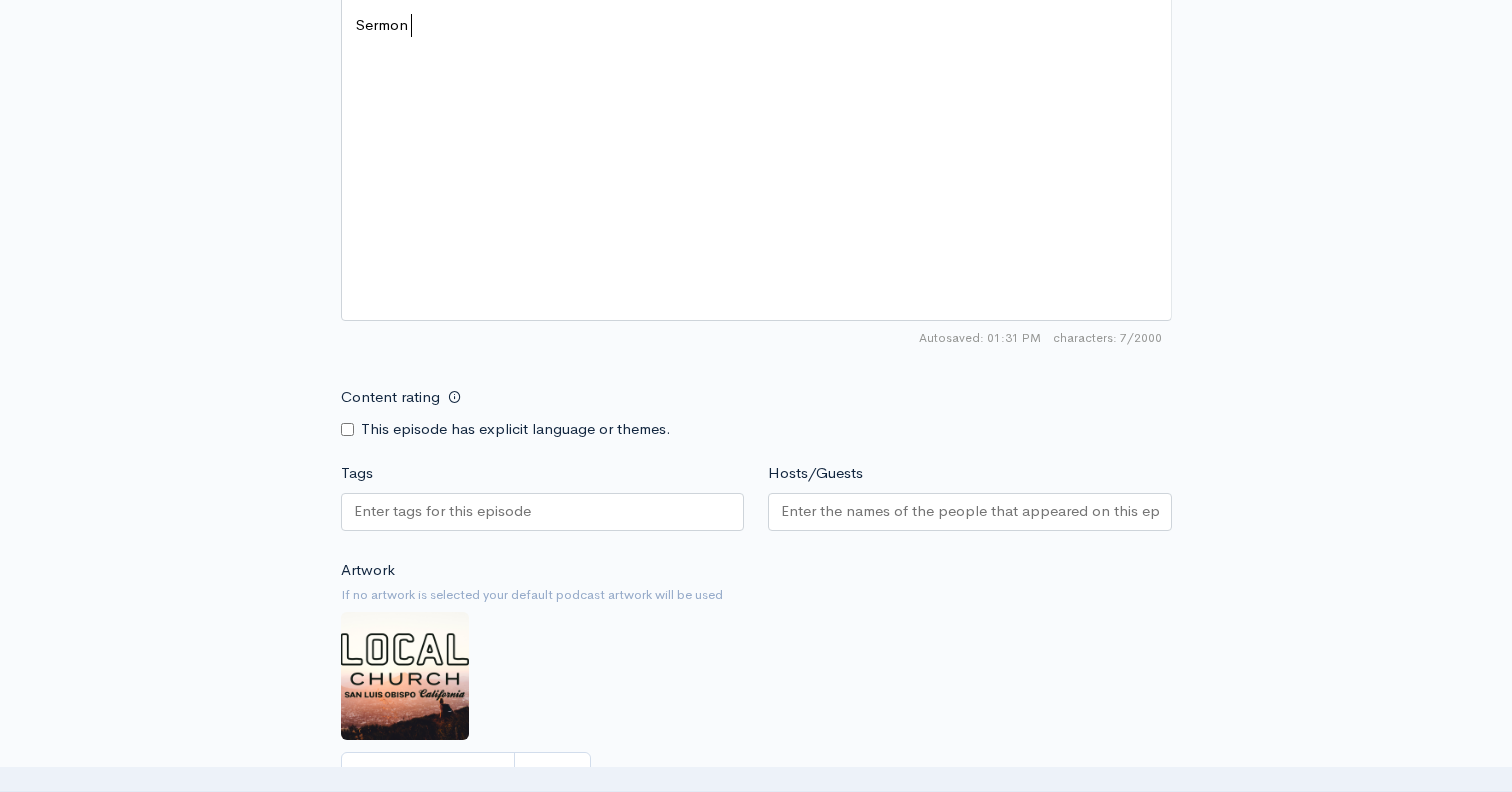 type on "Sermon o" 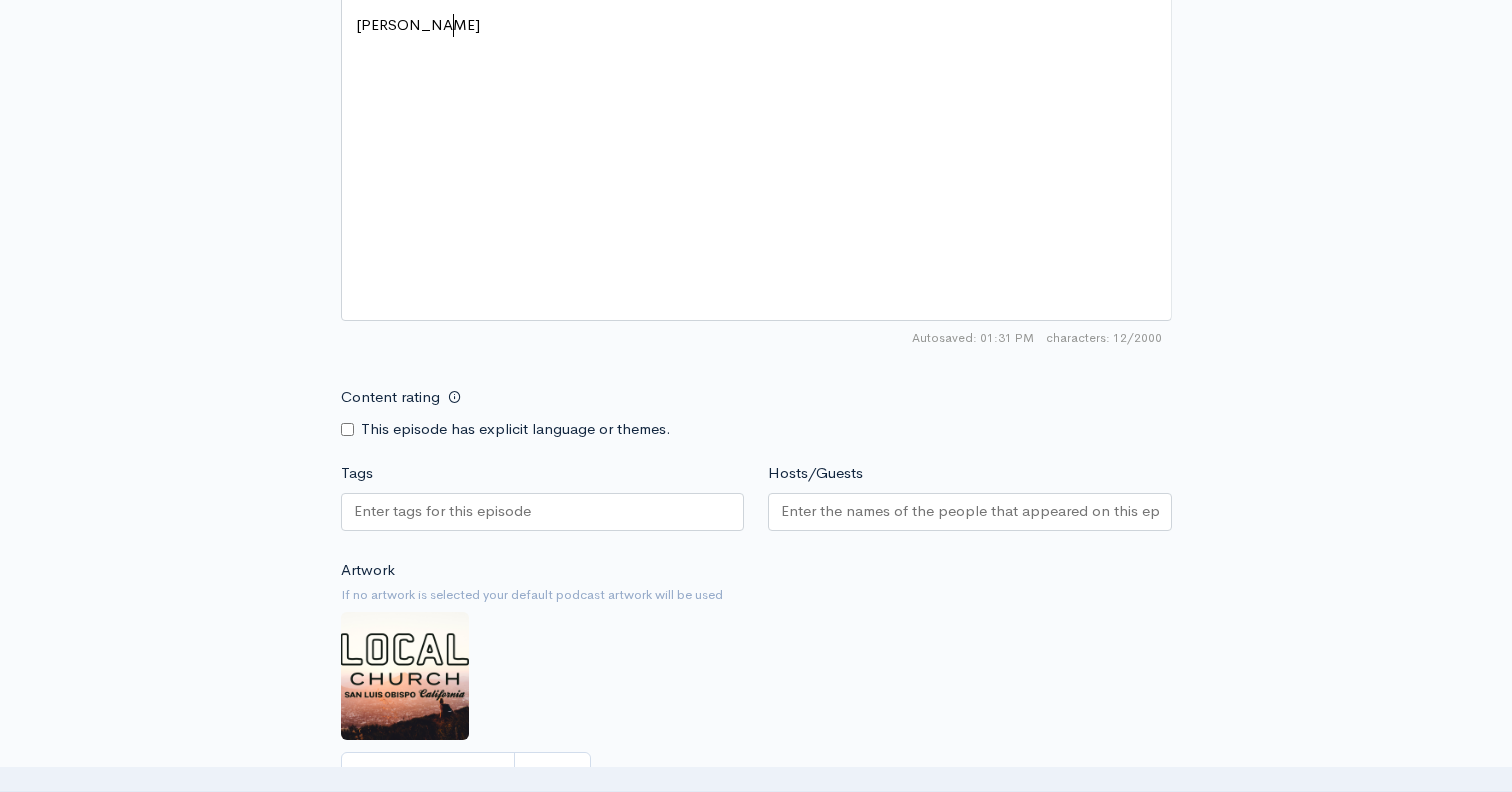 type on "audeo" 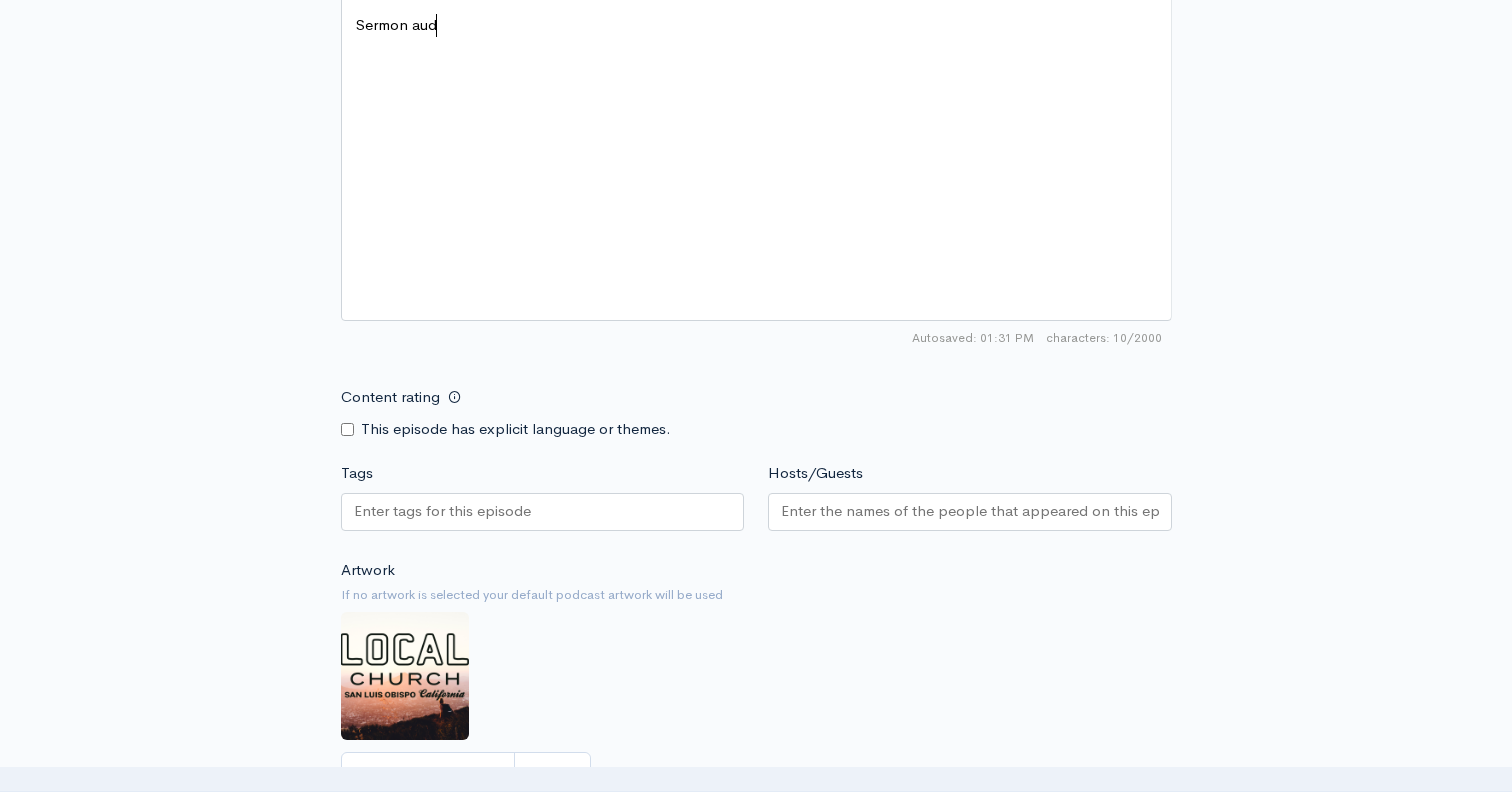 type on "o" 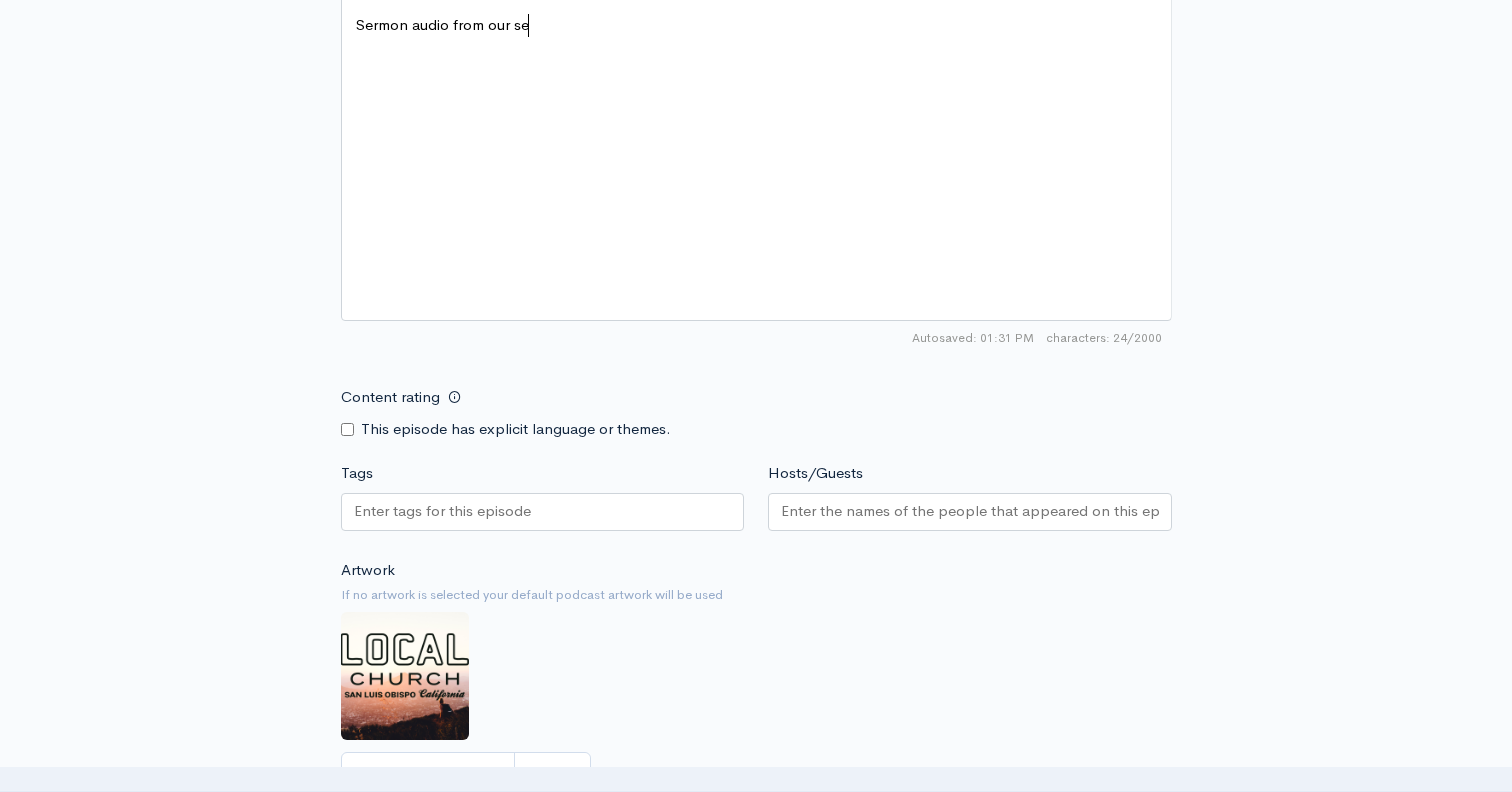 type on "io from our seer" 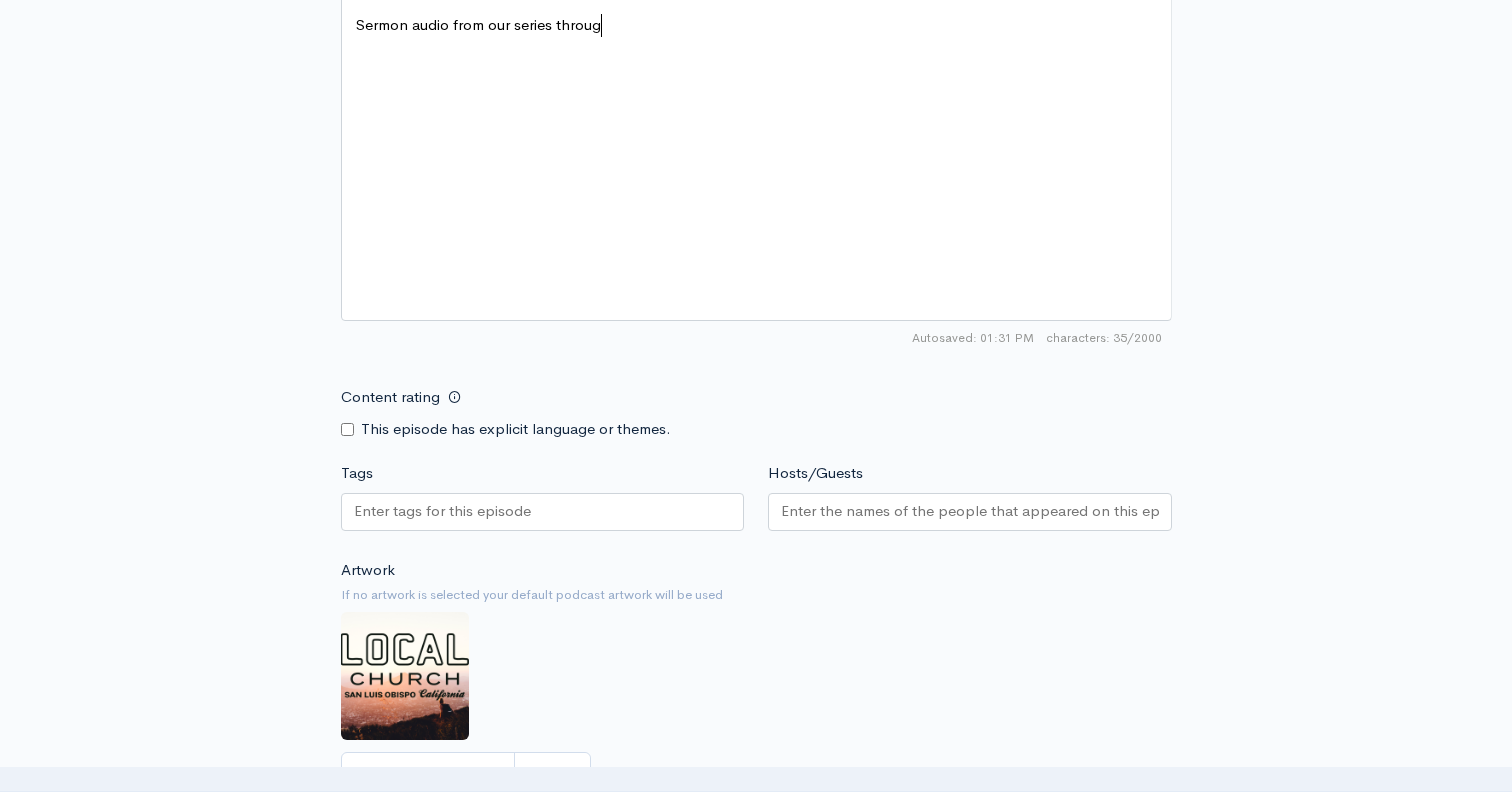 type on "ries throug" 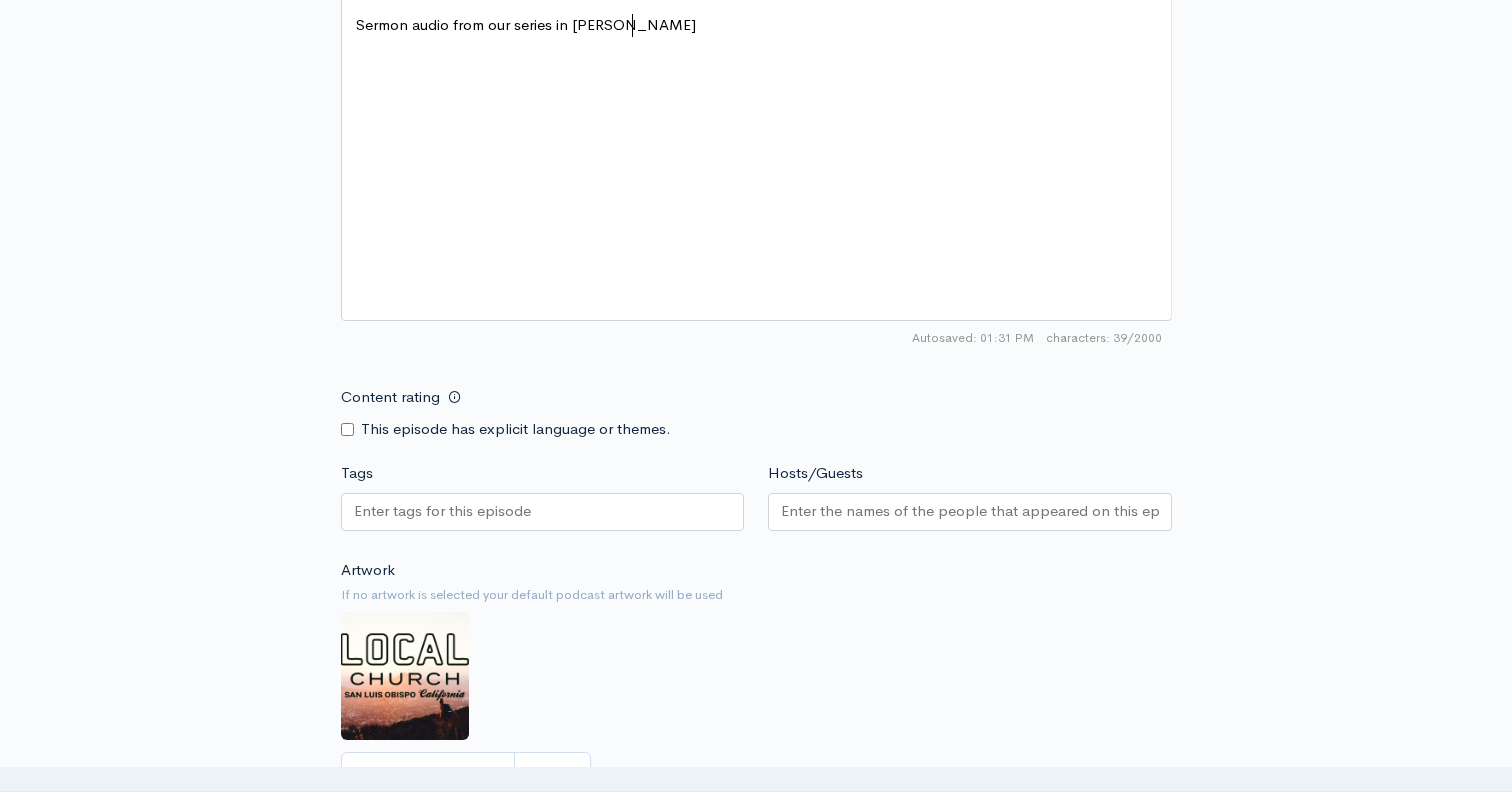scroll, scrollTop: 7, scrollLeft: 78, axis: both 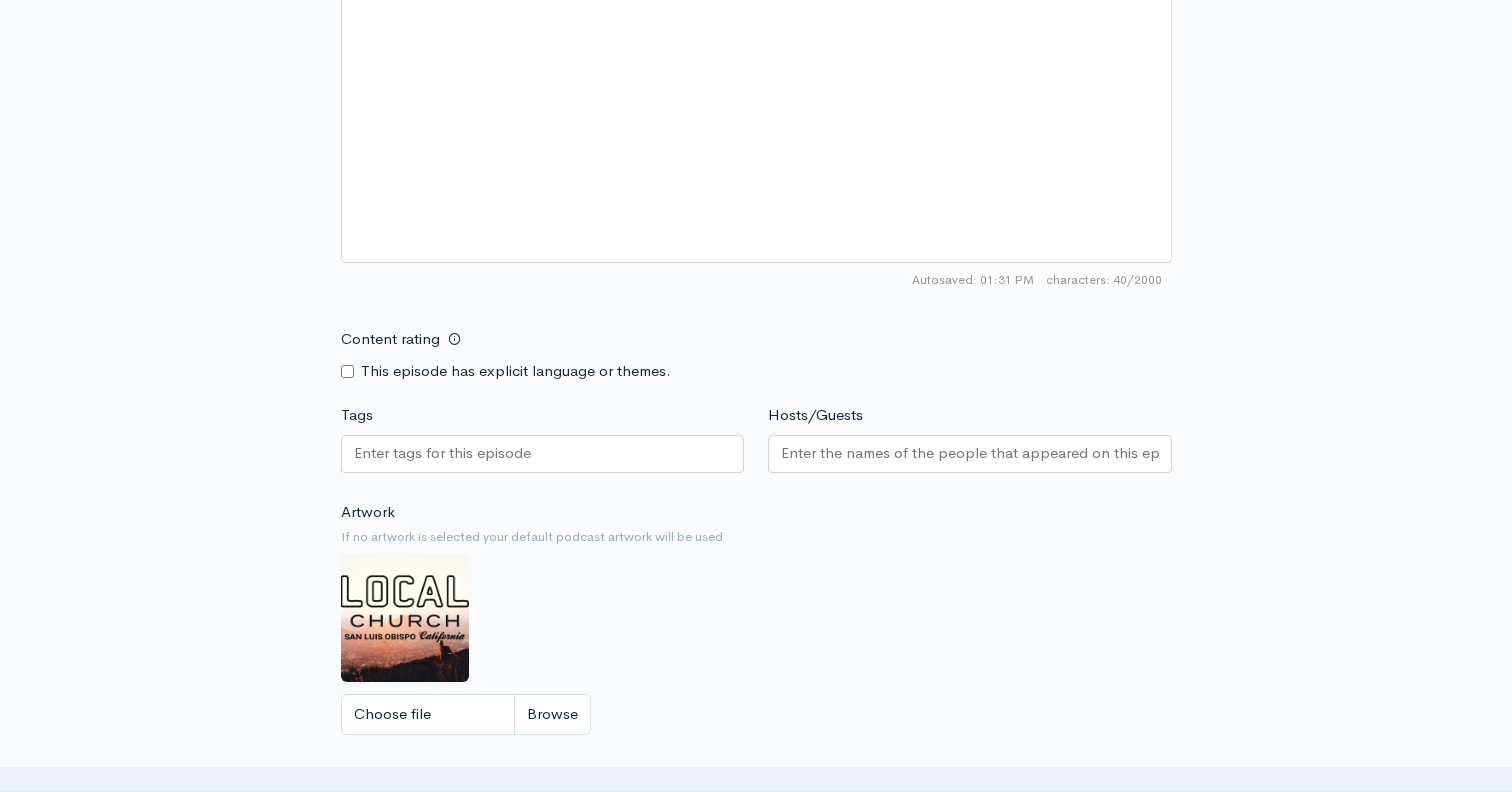 type on "in Matthew." 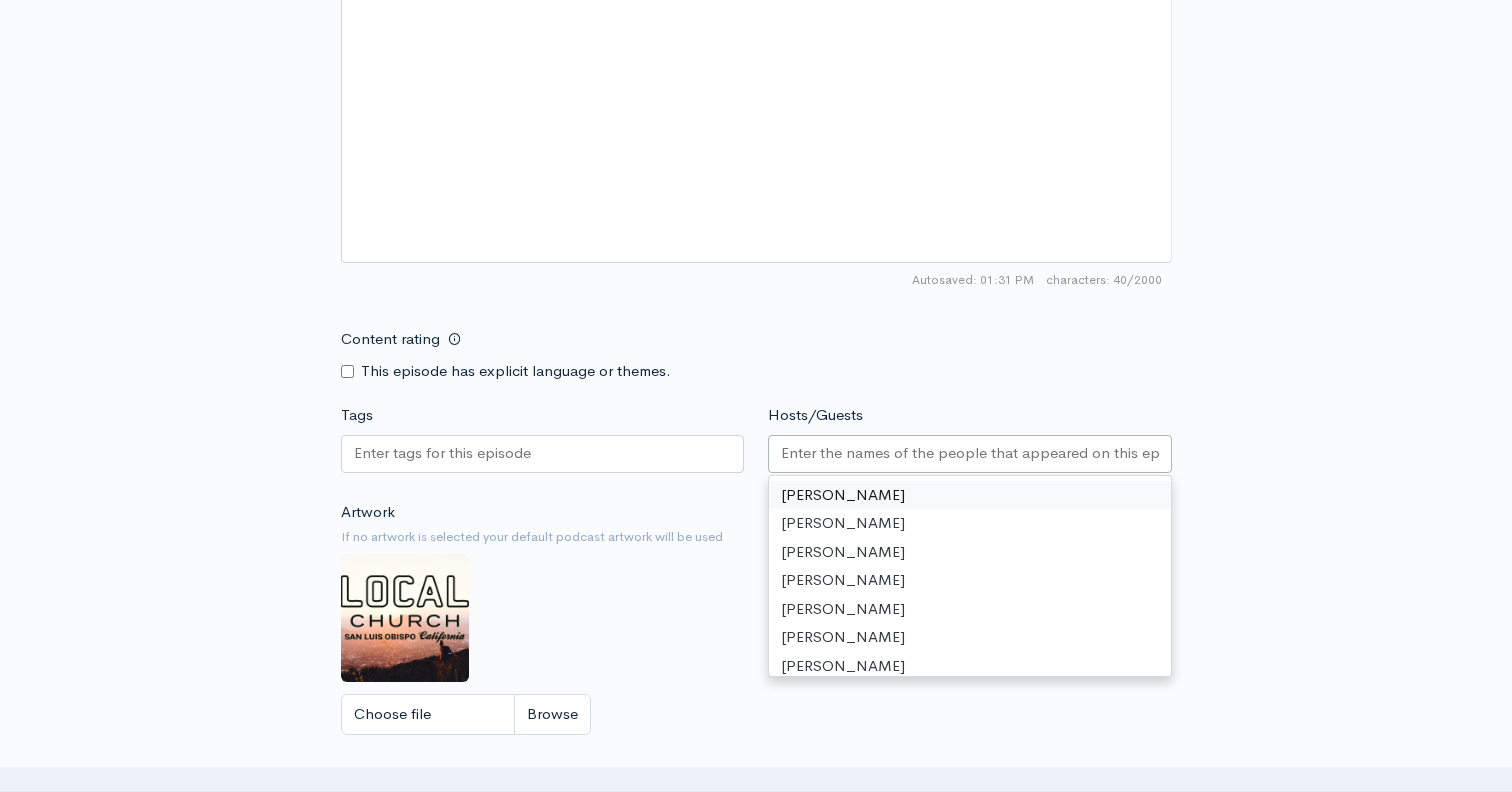 click on "Hosts/Guests" at bounding box center [970, 453] 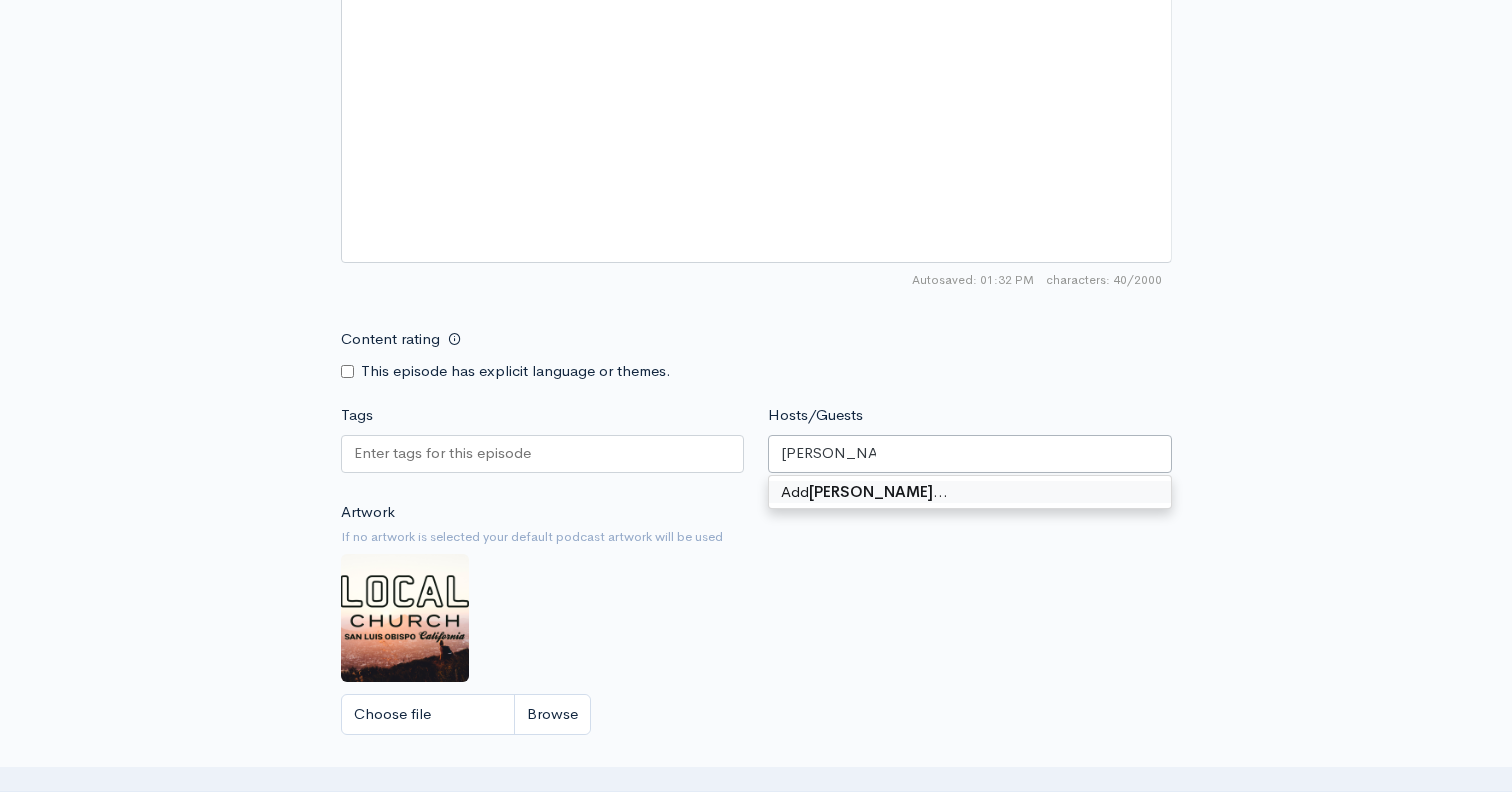 type on "Brandon Lyons" 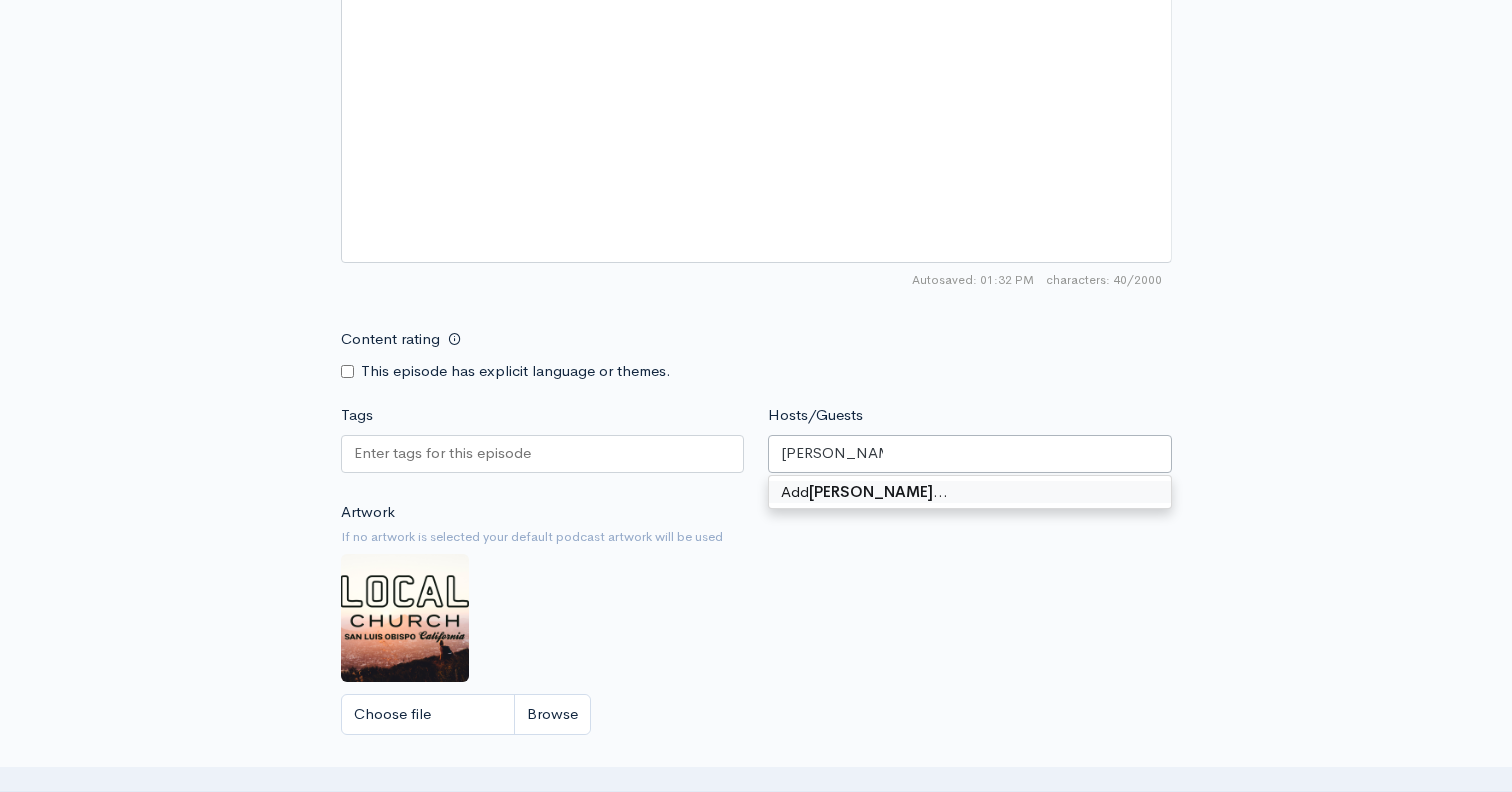 type 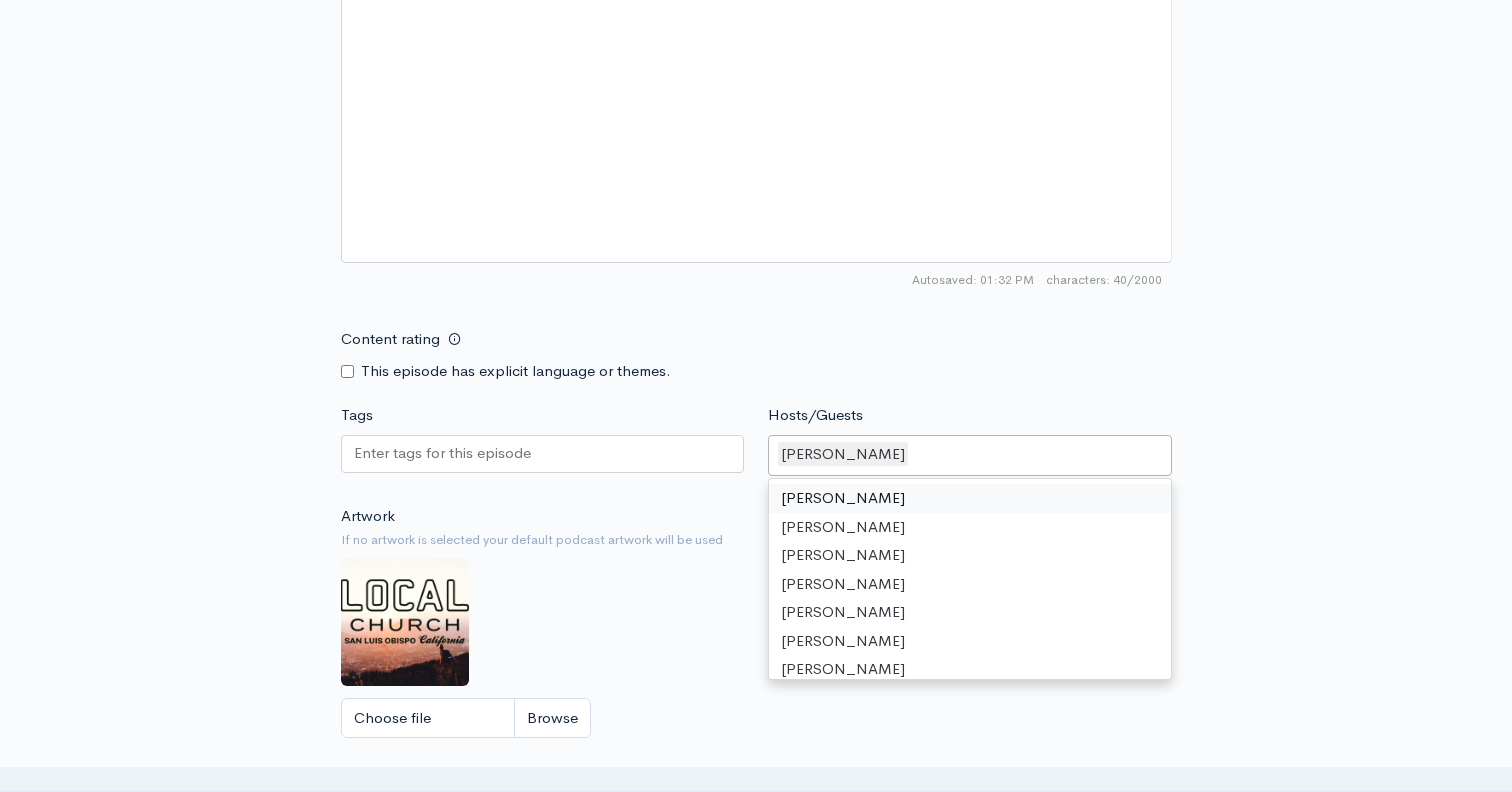 click on "Content rating         This episode has explicit language or themes." at bounding box center [756, 350] 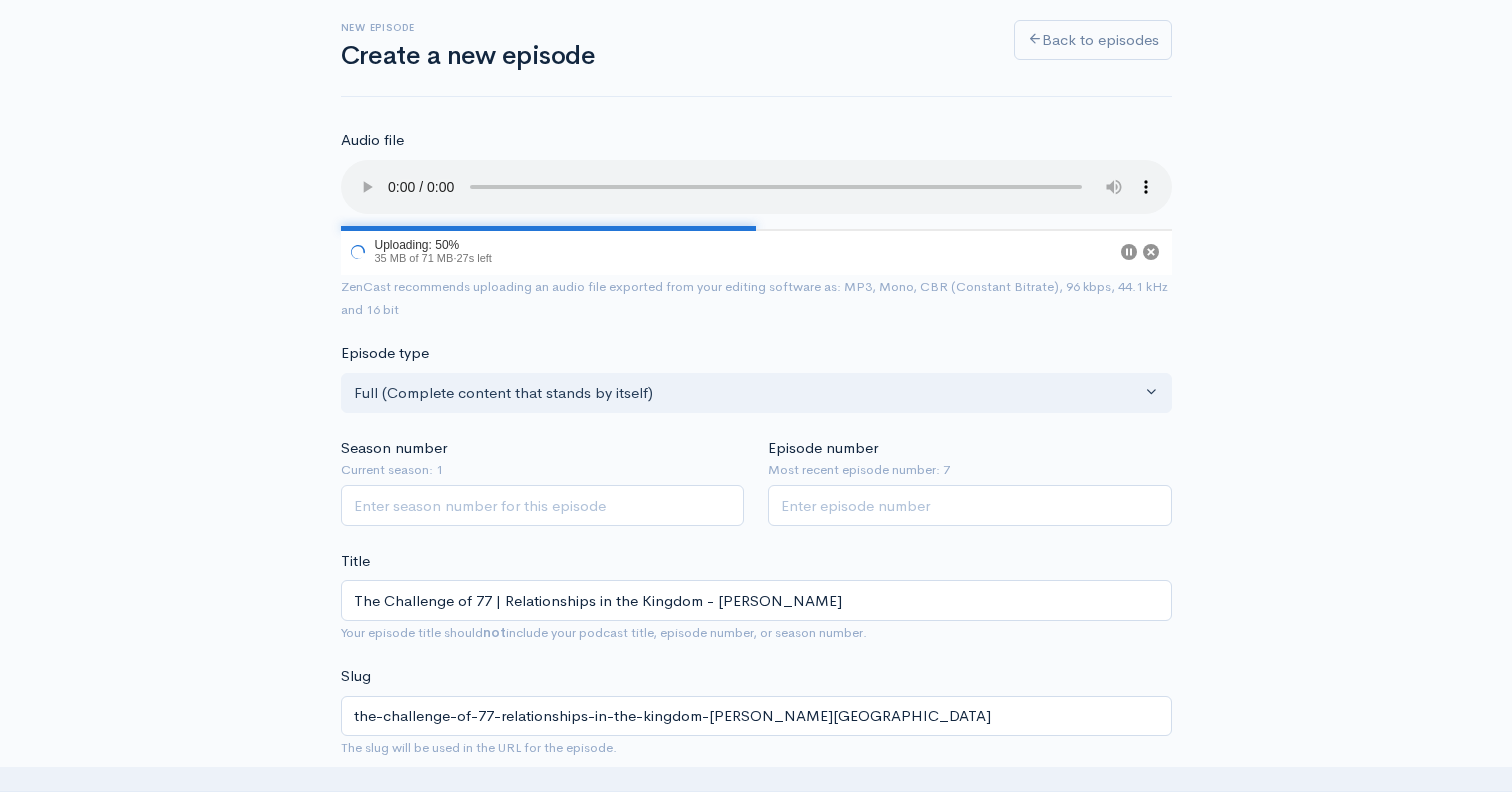 scroll, scrollTop: 0, scrollLeft: 0, axis: both 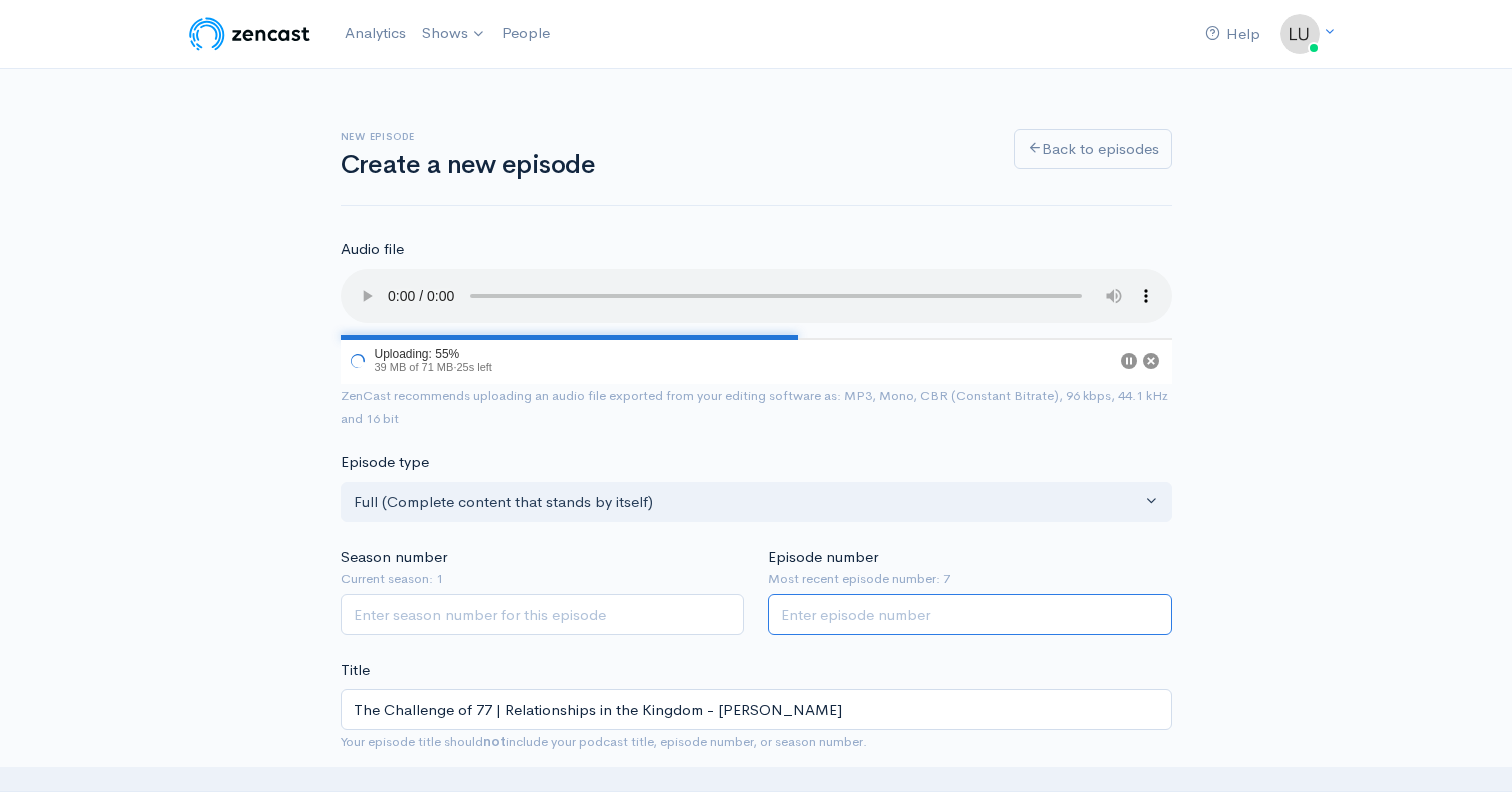click on "Episode number" at bounding box center (970, 614) 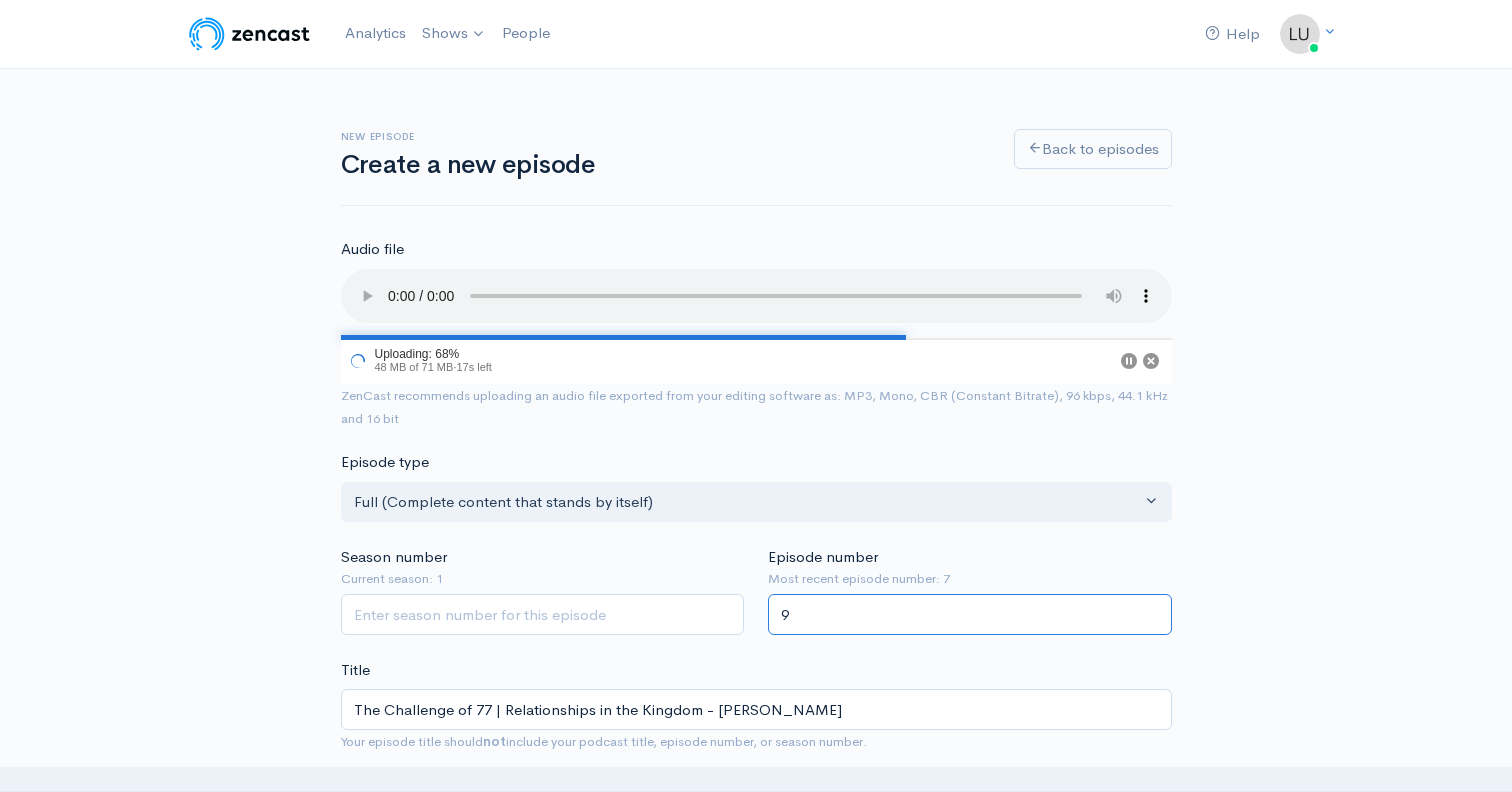 type on "9" 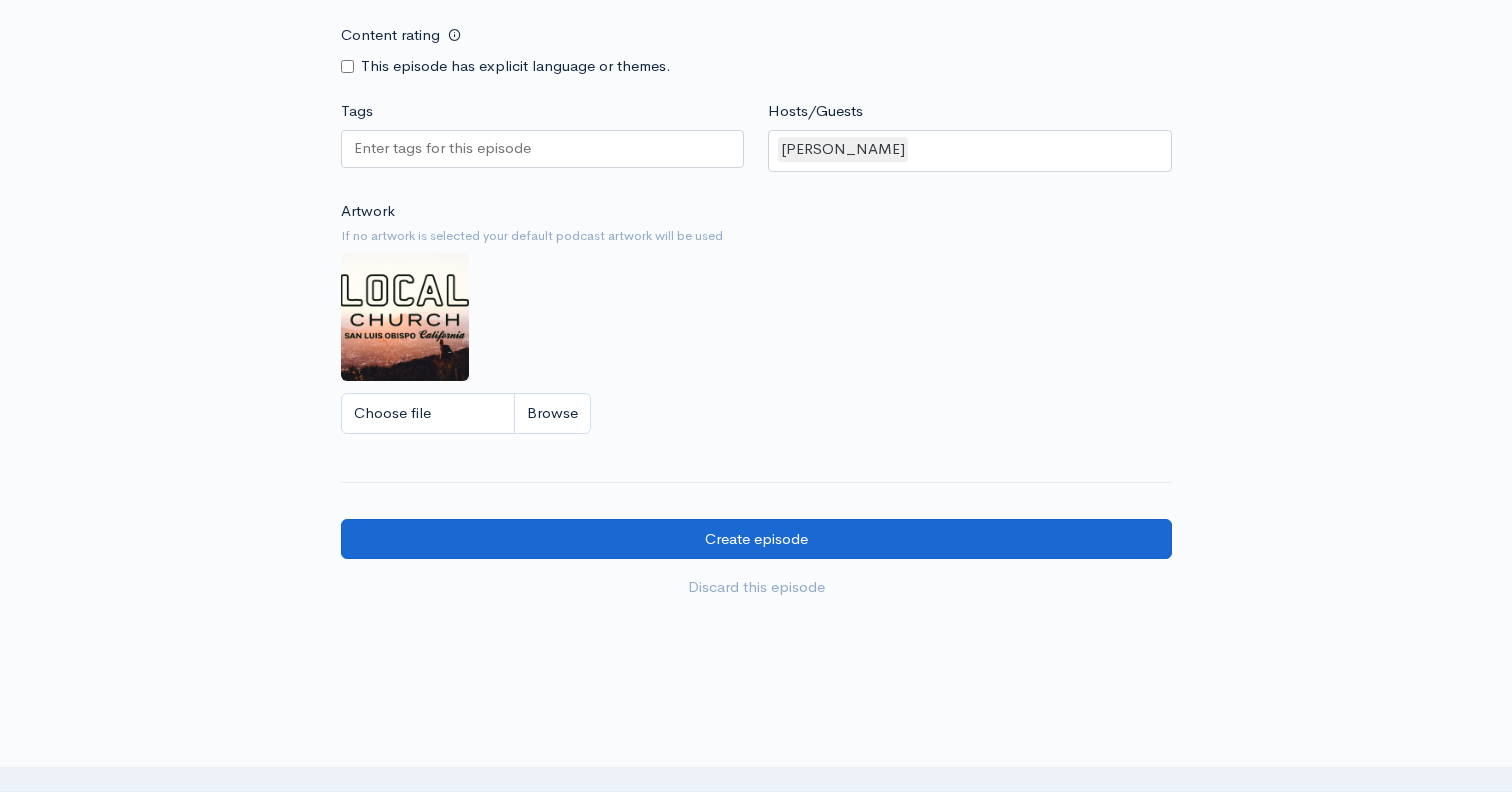 scroll, scrollTop: 1633, scrollLeft: 0, axis: vertical 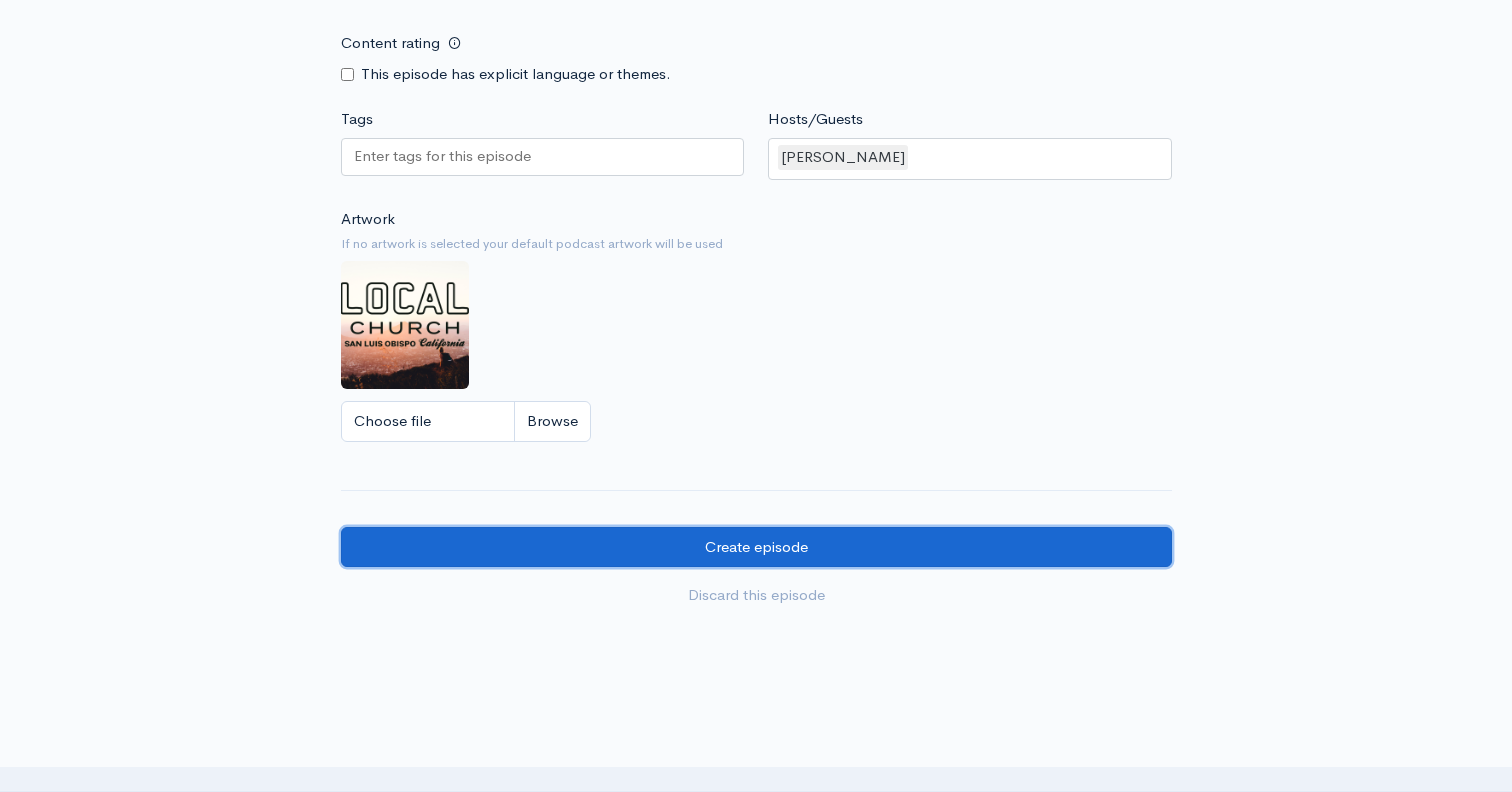 click on "Create episode" at bounding box center (756, 547) 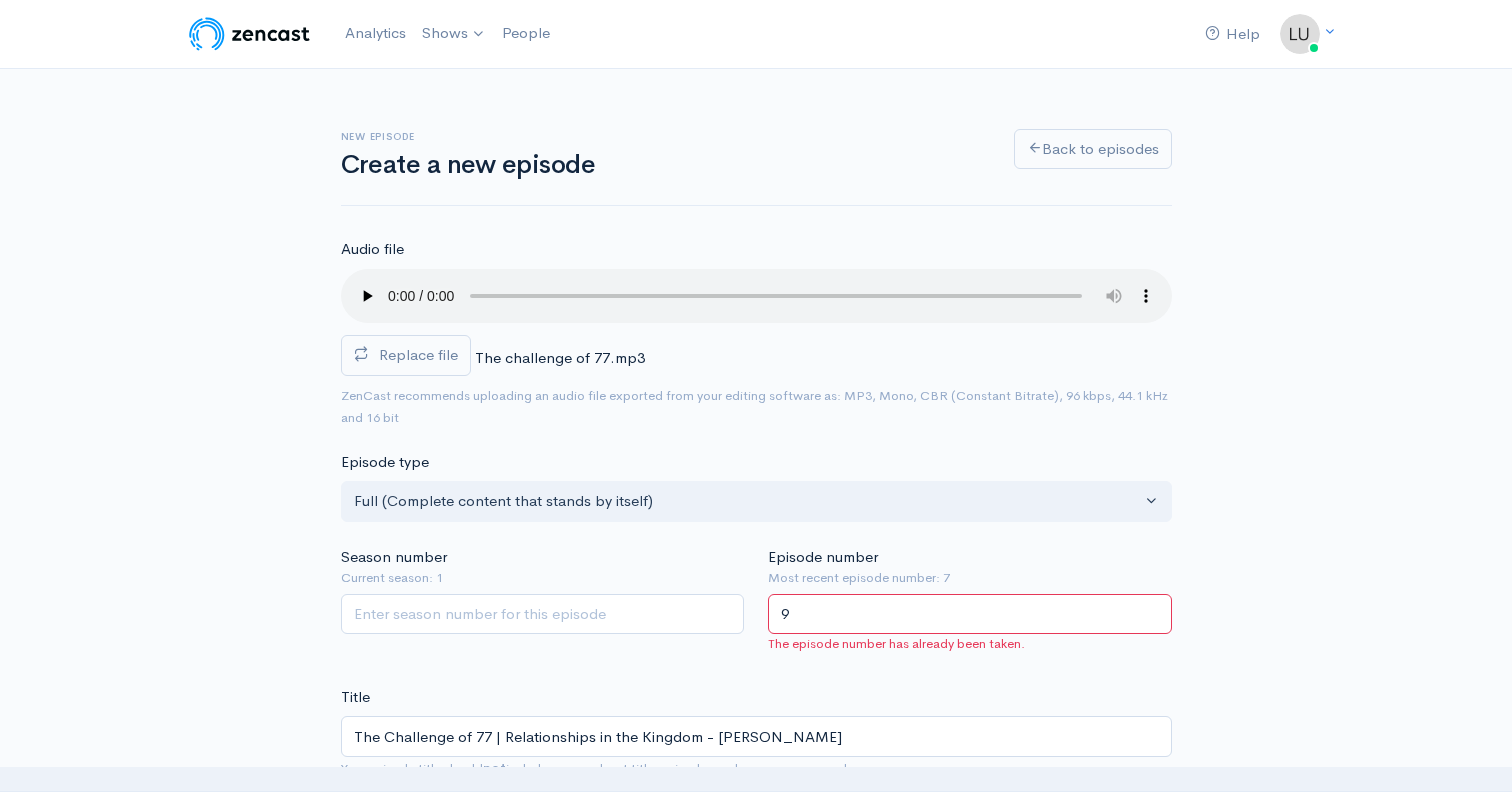 scroll, scrollTop: 0, scrollLeft: 0, axis: both 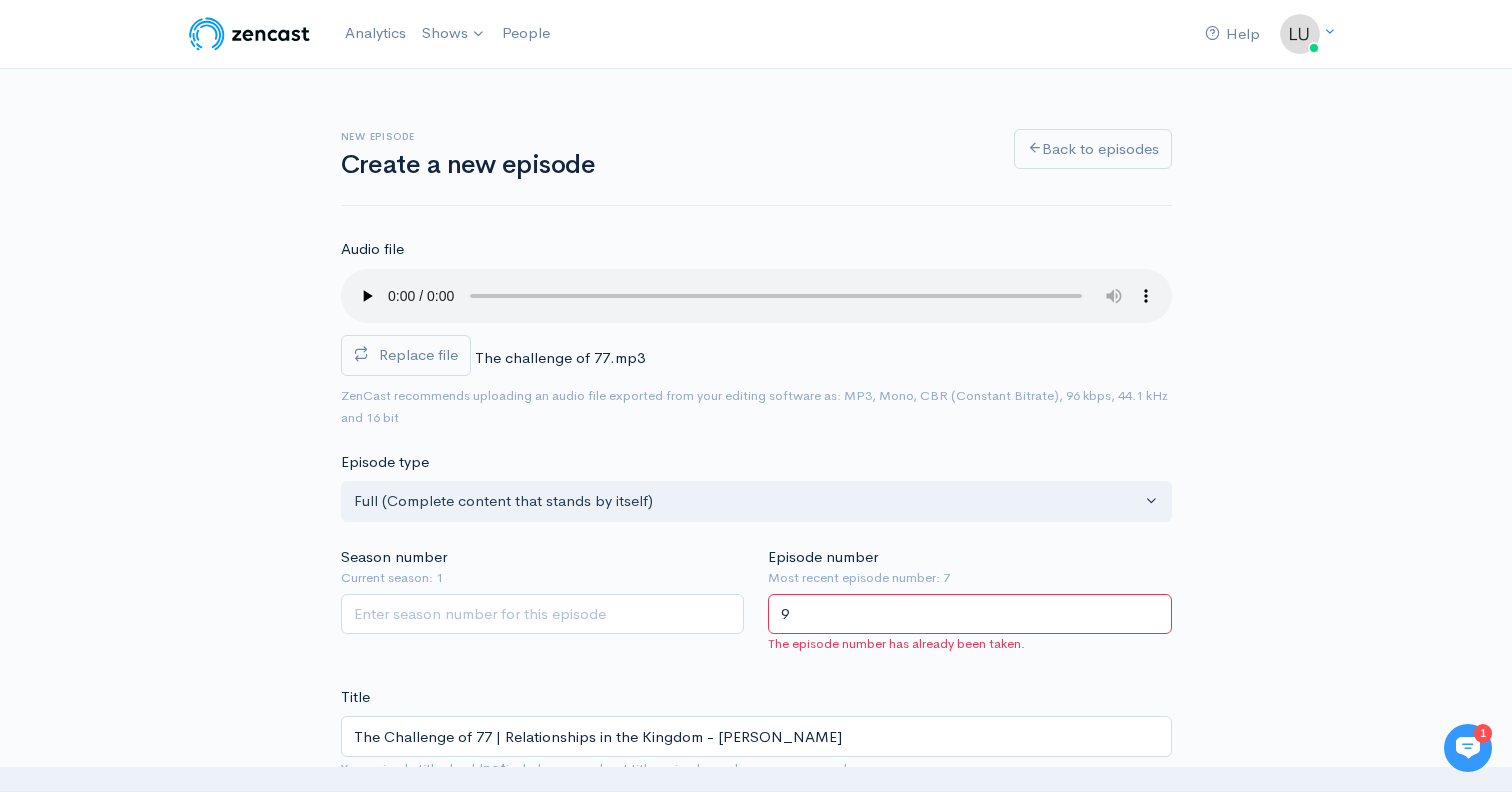 click on "9" at bounding box center (970, 614) 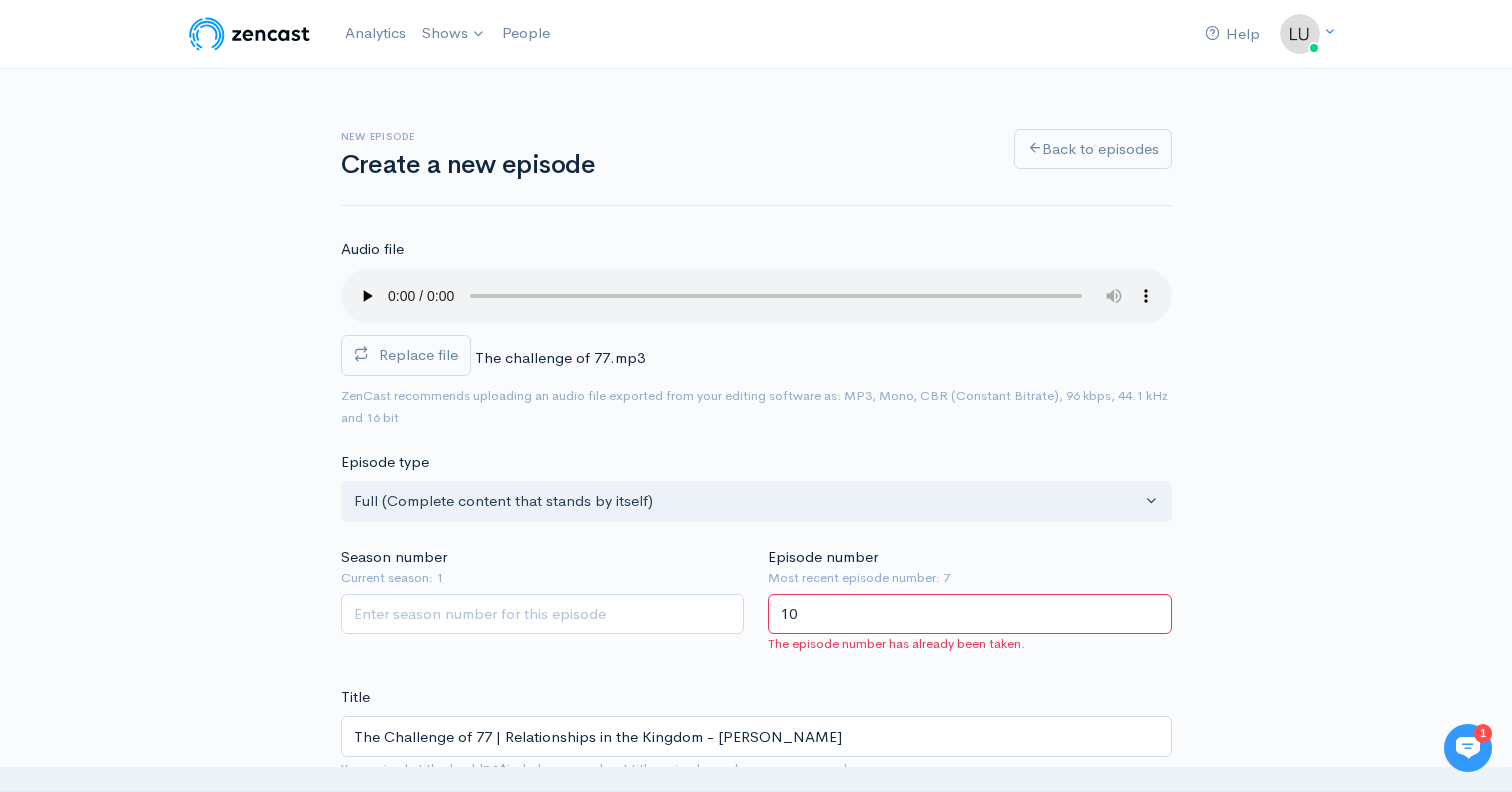 click on "10" at bounding box center [970, 614] 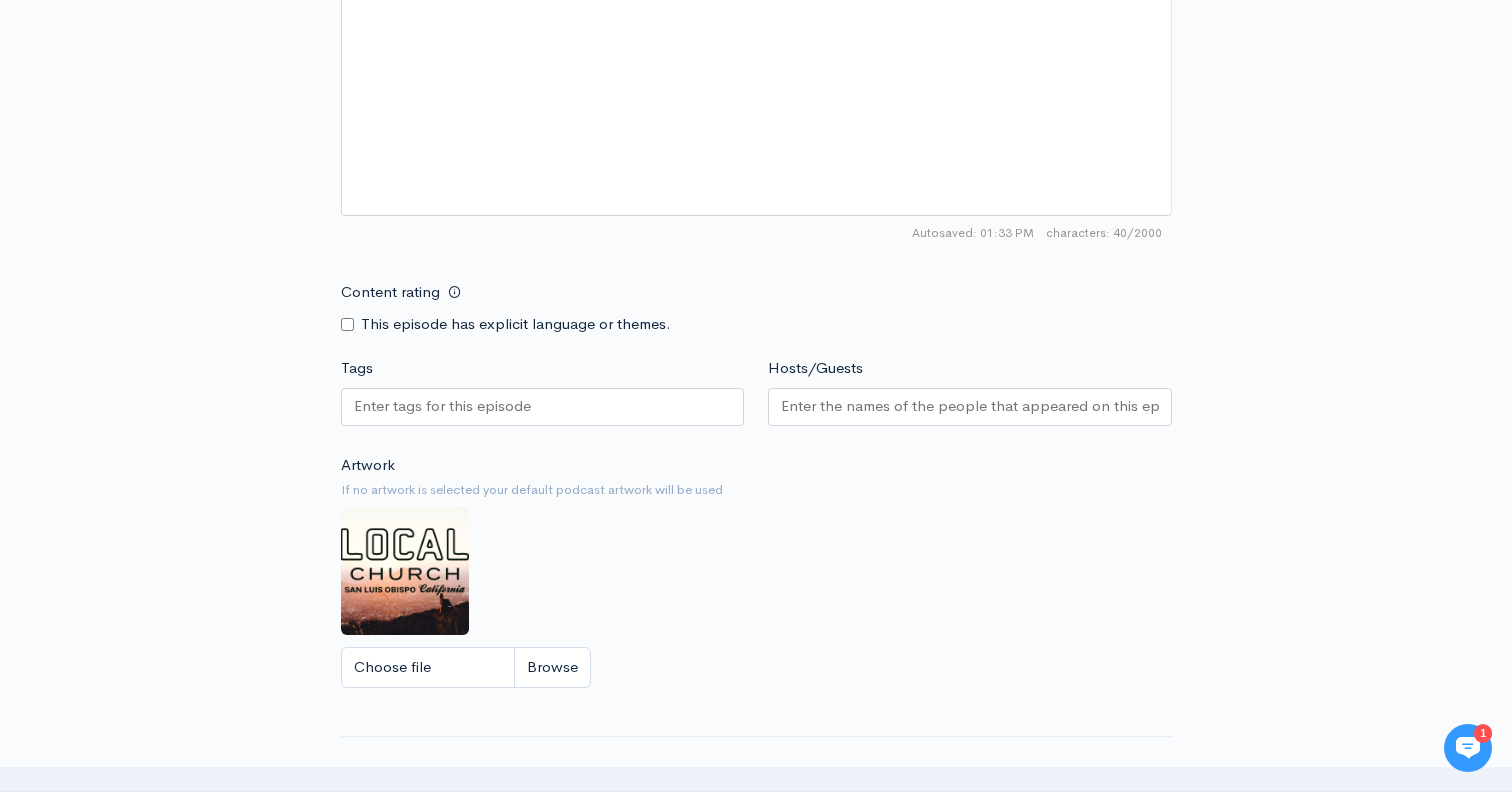 scroll, scrollTop: 1575, scrollLeft: 0, axis: vertical 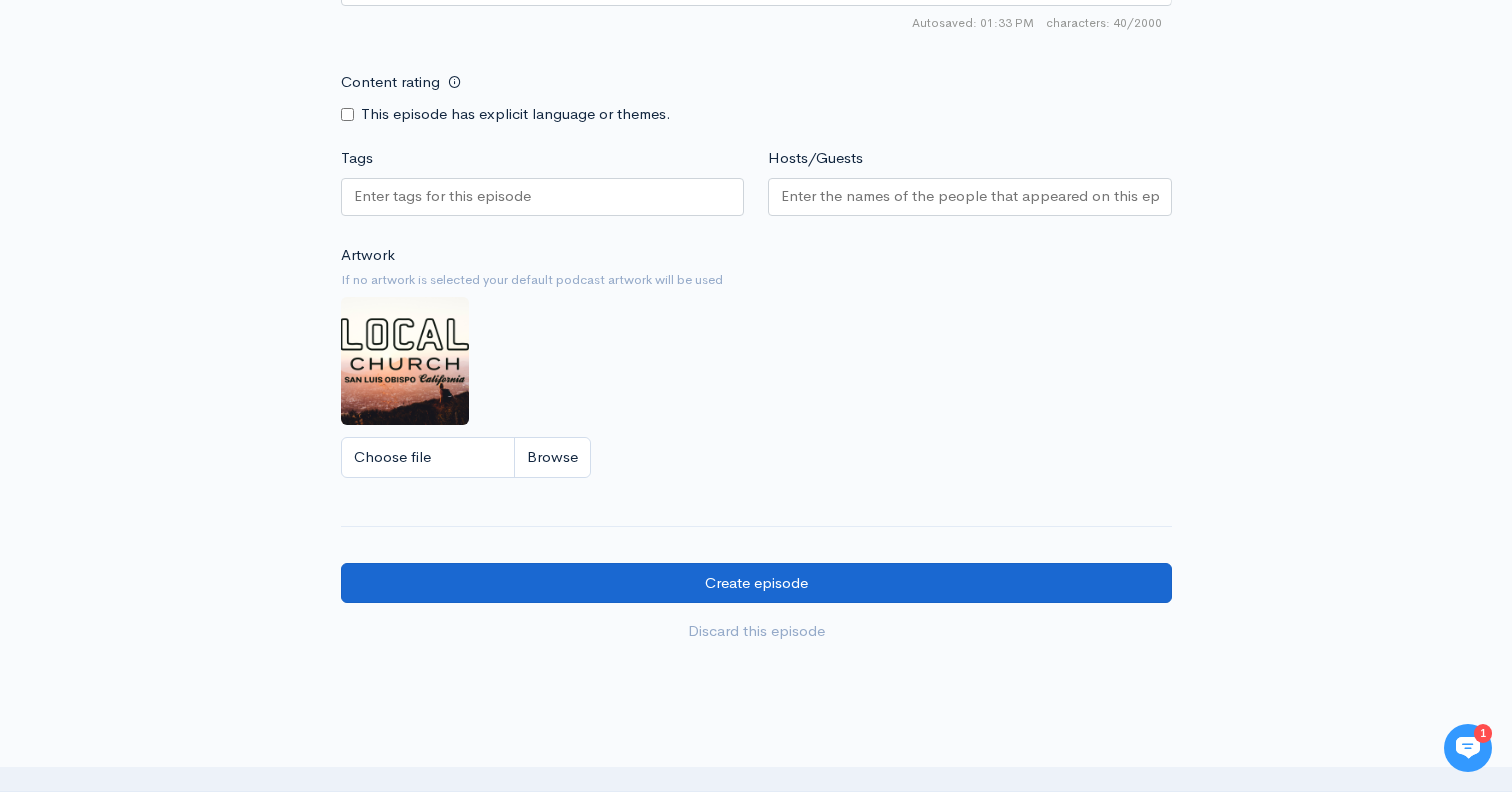 type on "5" 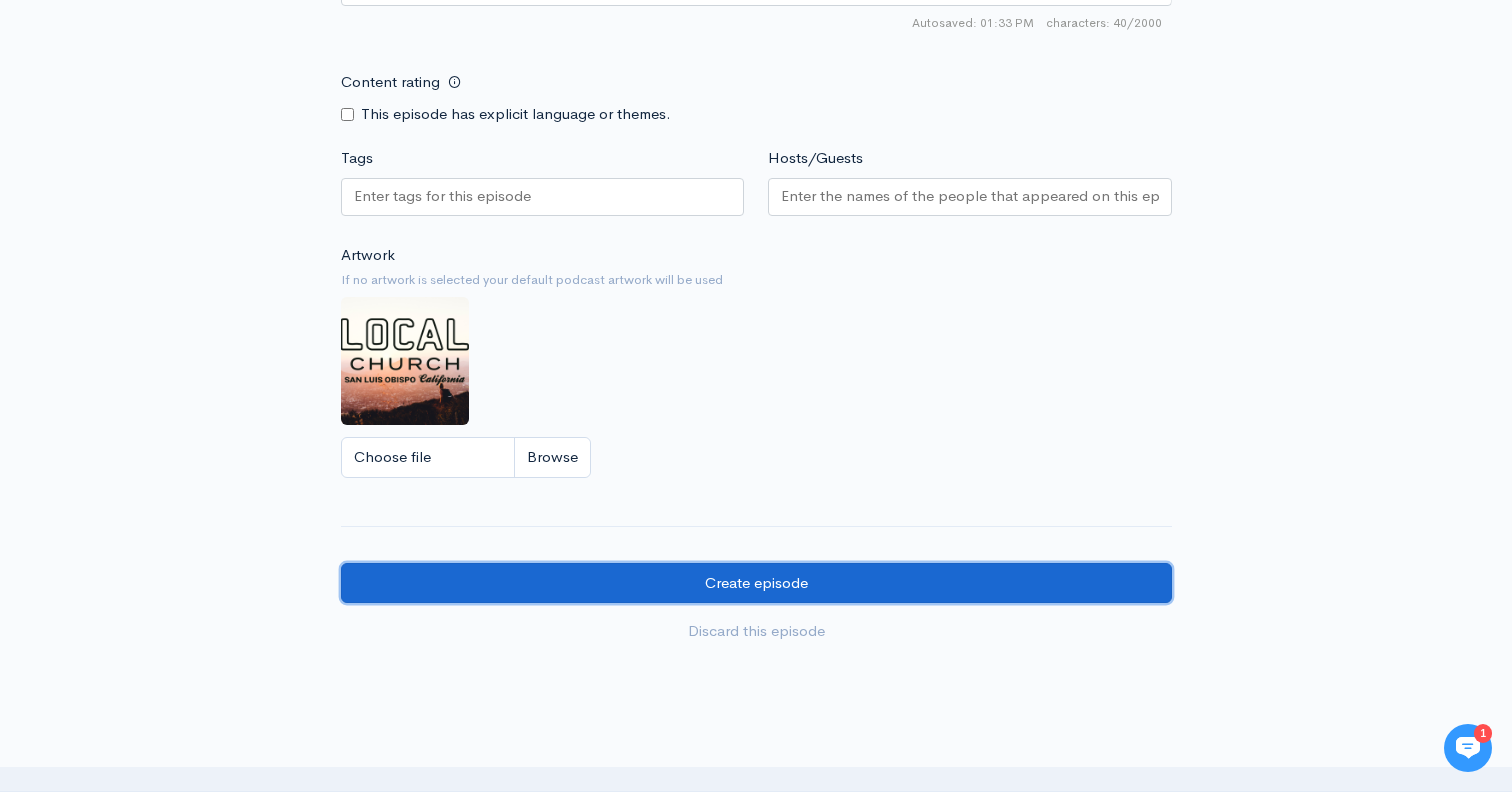click on "Create episode" at bounding box center [756, 583] 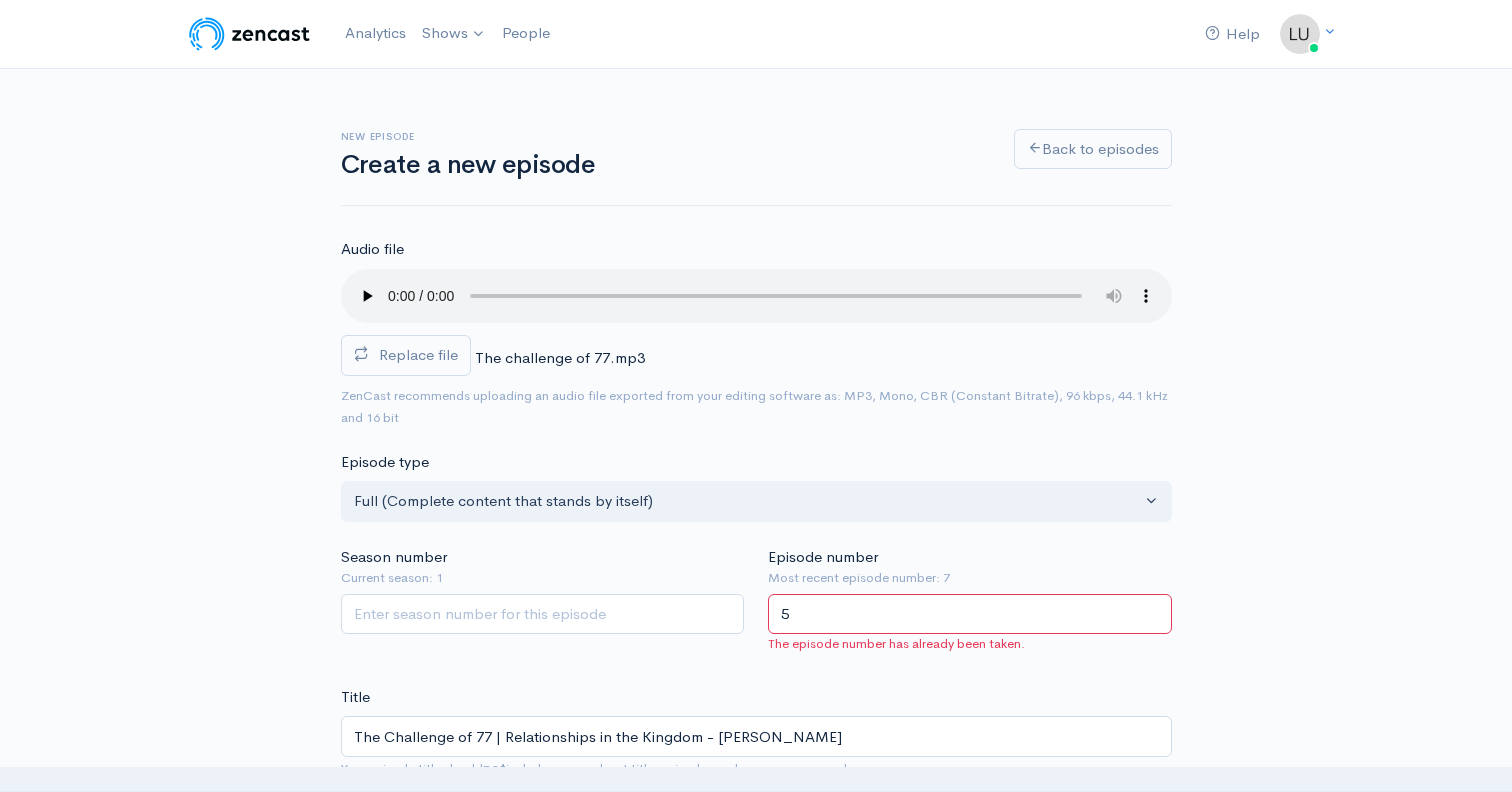 scroll, scrollTop: 0, scrollLeft: 0, axis: both 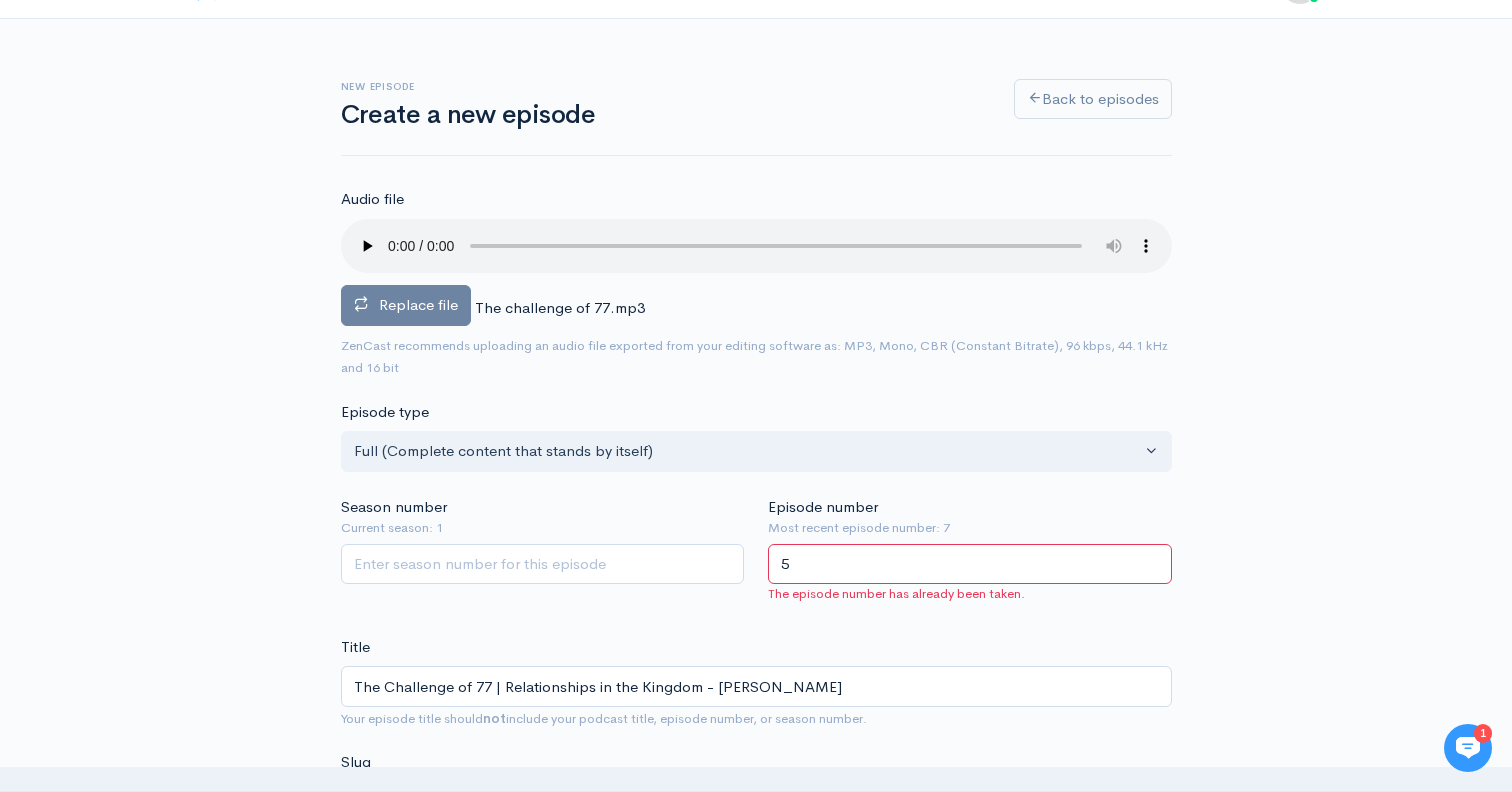 click on "Replace file" at bounding box center [418, 304] 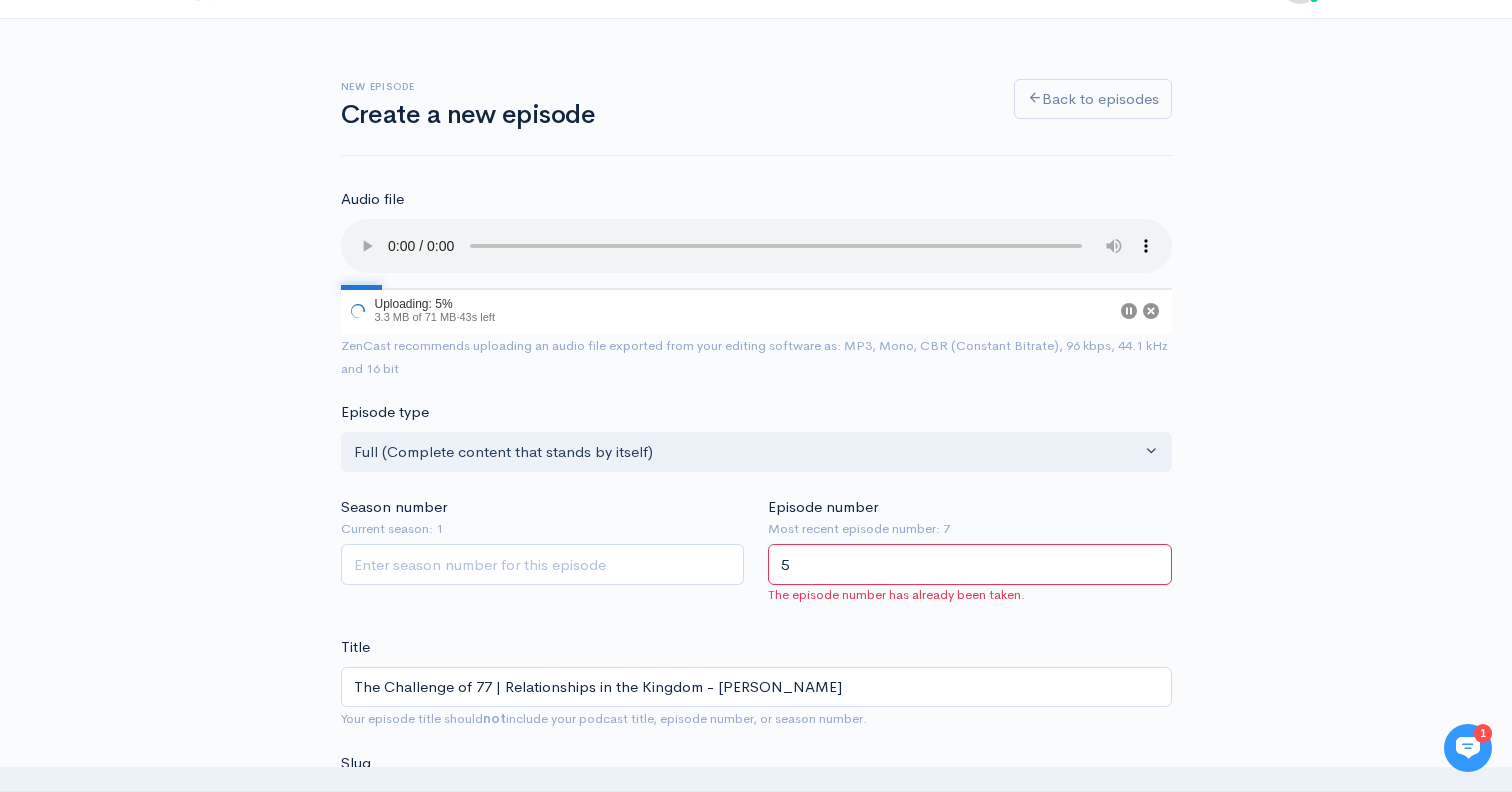 click on "5" at bounding box center [970, 564] 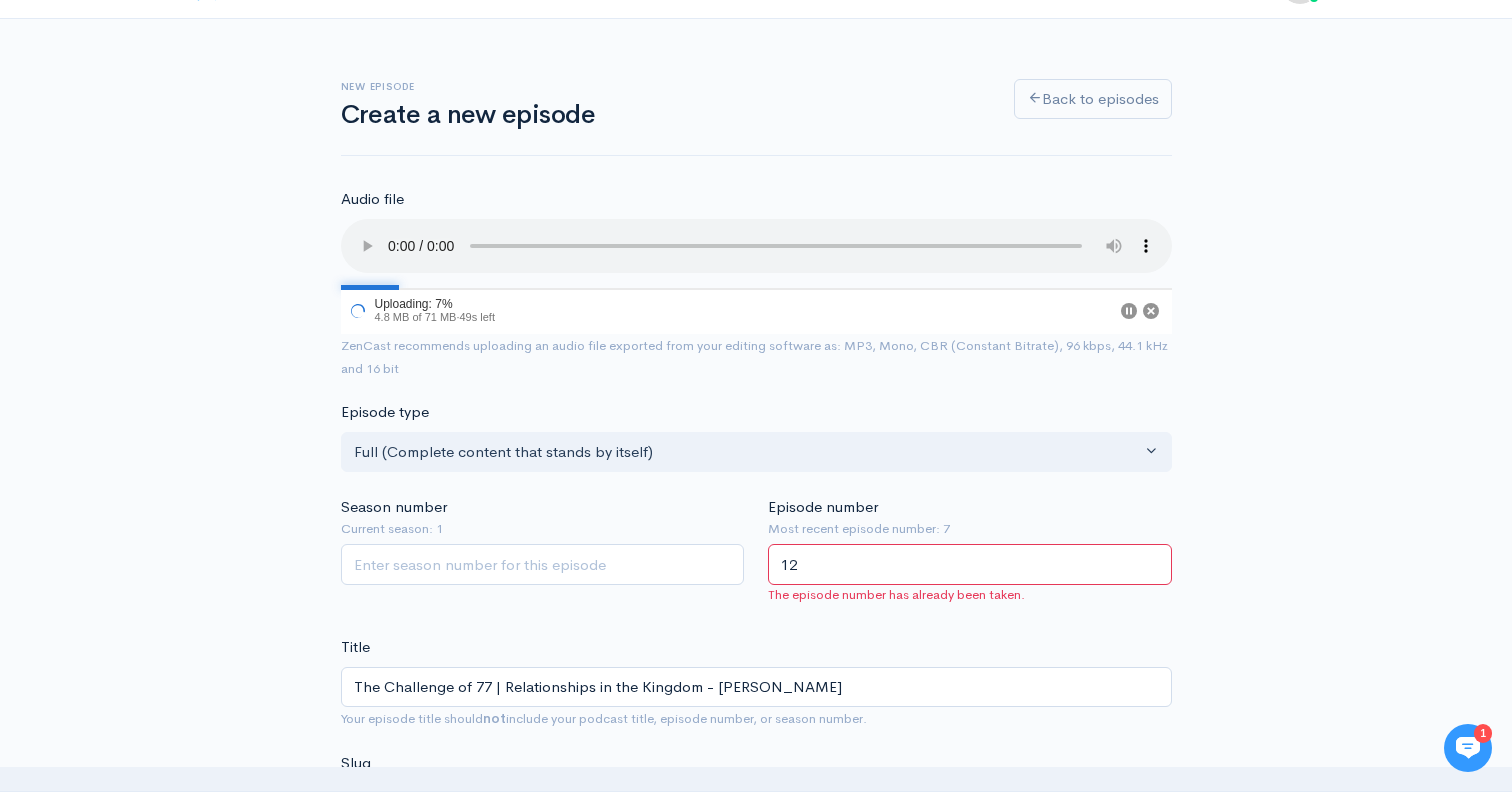 type on "12" 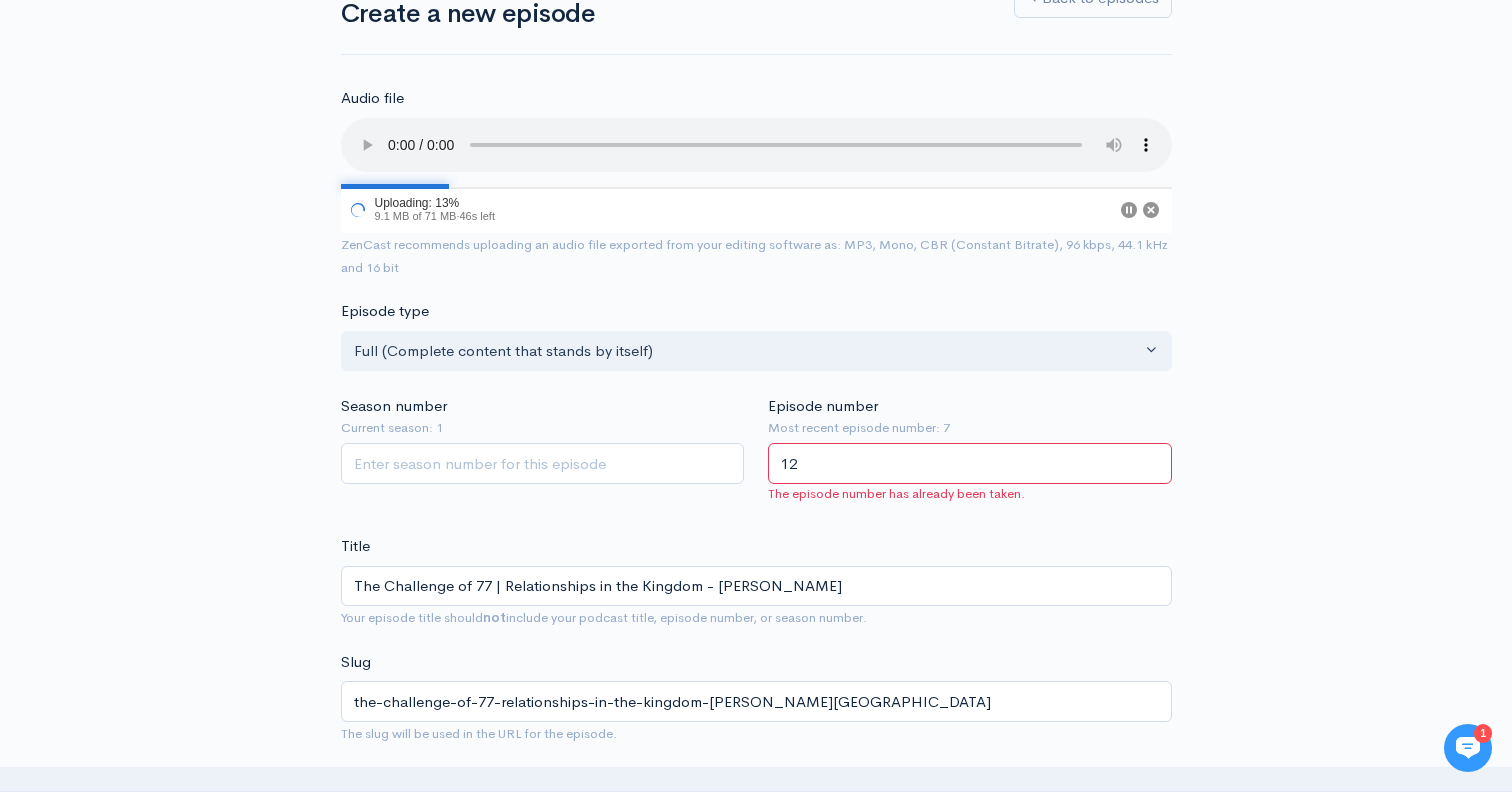scroll, scrollTop: 0, scrollLeft: 0, axis: both 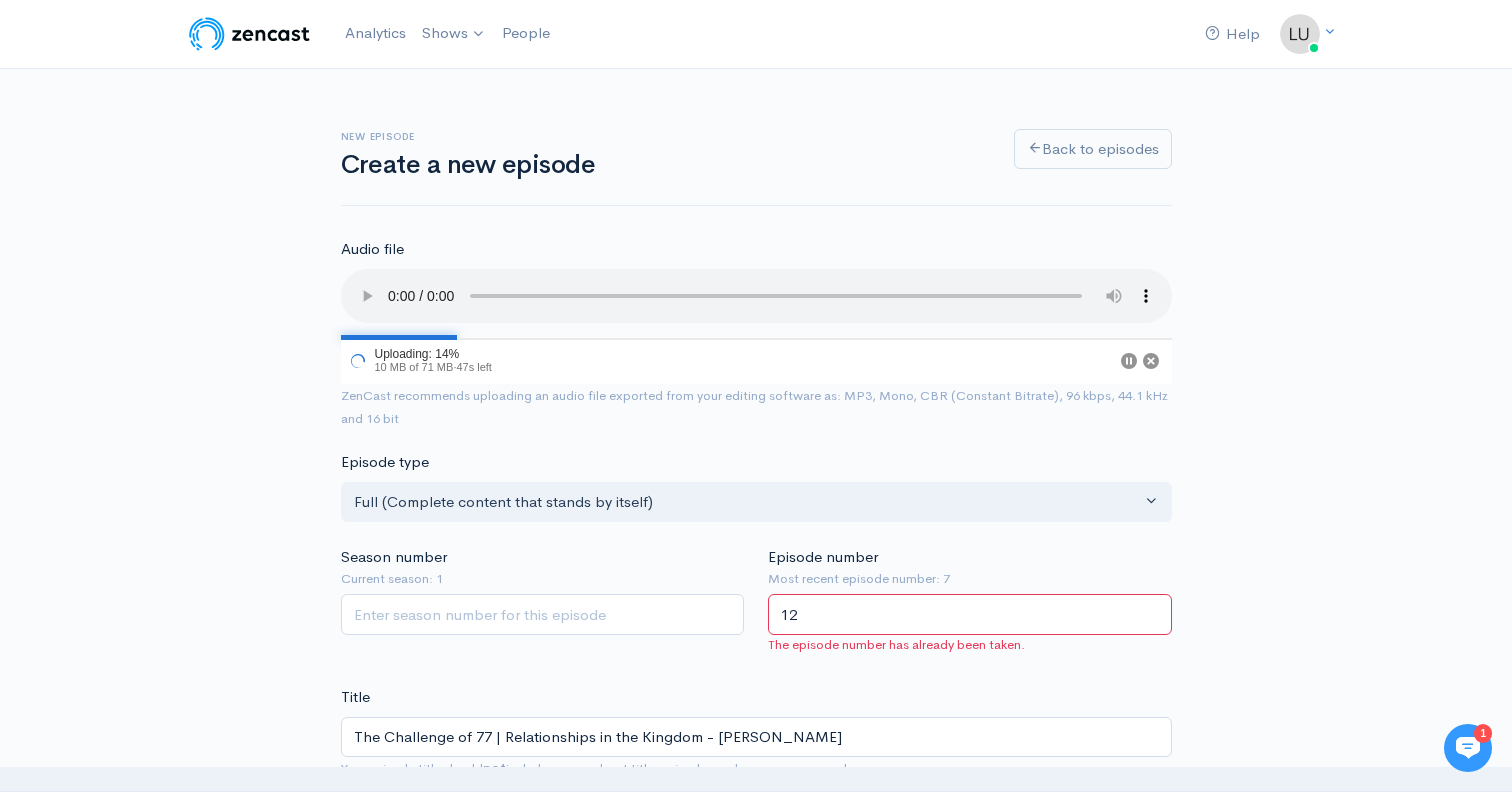 click 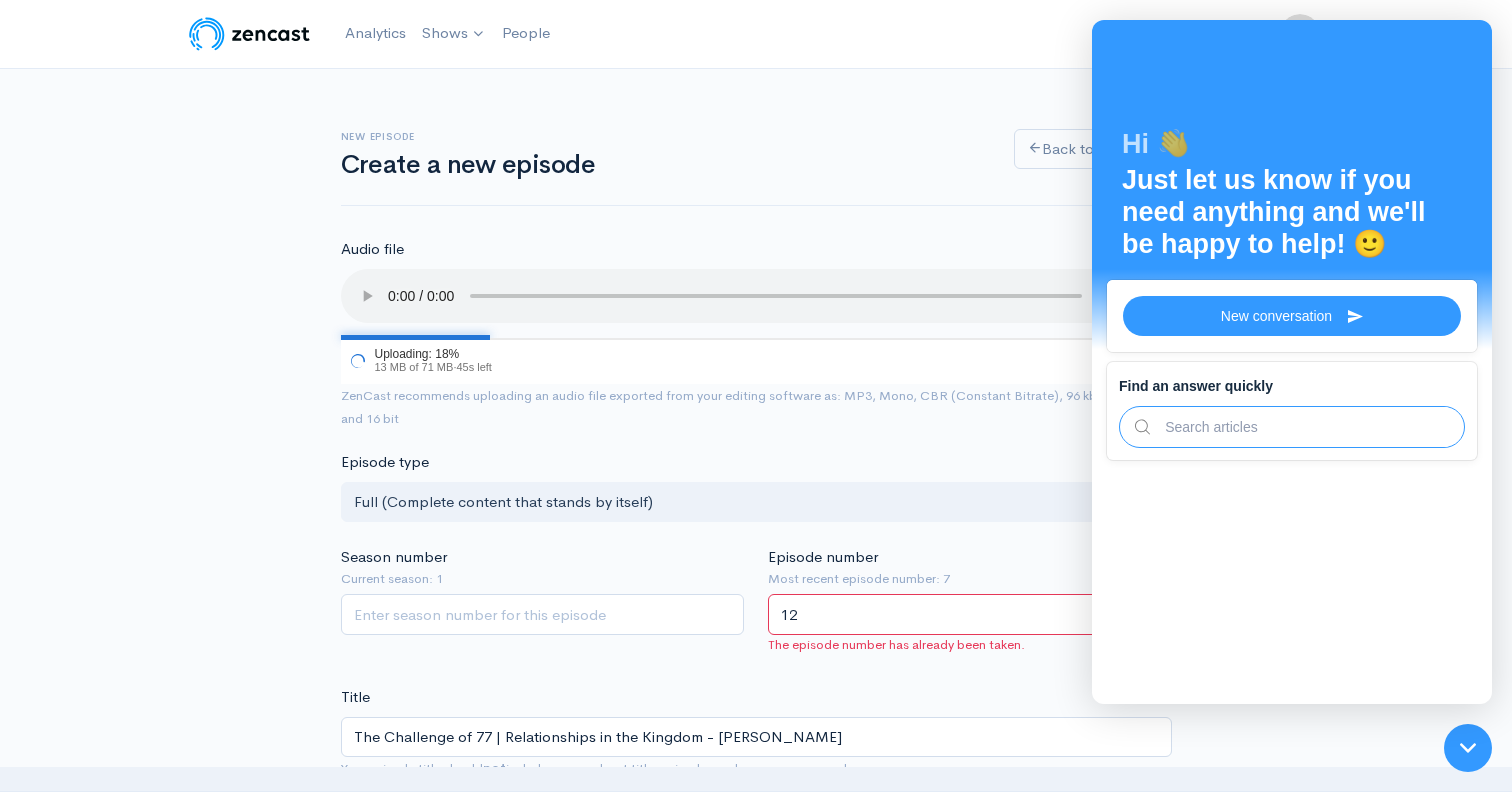 click on "Help
Notifications
View all
Your profile   Team settings     Default team   Current     Logout
Analytics
Shows
Local Church - San Luis Obispo
Mercy Church - CA
Mercy Church - Santa Maria, CA
Add a new show
People" at bounding box center [756, 34] 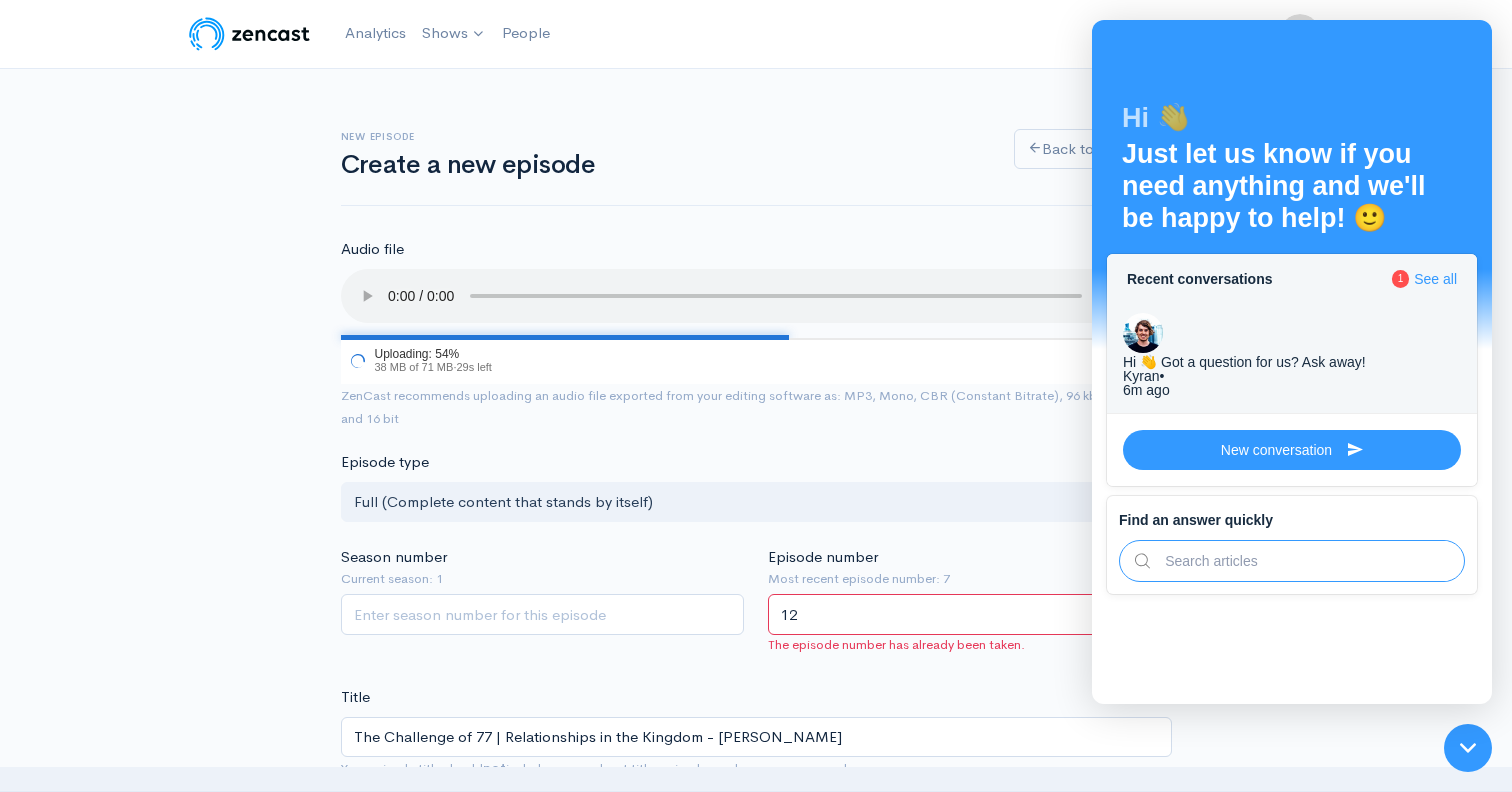 click on "New episode
Create a new episode
Back to episodes
Audio file                       54   Uploading: 54% 38 MB of 71 MB  ·  29s left   ZenCast recommends uploading an audio file exported from your editing
software as: MP3, Mono, CBR (Constant Bitrate), 96 kbps, 44.1 kHz and 16 bit   Episode type   Full (Complete content that stands by itself) Trailer (a short, promotional piece of content that represents a preview for a show) Bonus (extra content for a show (for example, behind the scenes information or interviews with the cast) Full (Complete content that stands by itself)     Season number   Current season: 1     Episode number   Most recent episode number: 7   12   The episode number has already been taken.   Title   The Challenge of 77 | Relationships in the Kingdom - Brandon Lyons   Your episode title should  not  include your podcast
title, episode number, or season number.   Slug" at bounding box center [756, 1160] 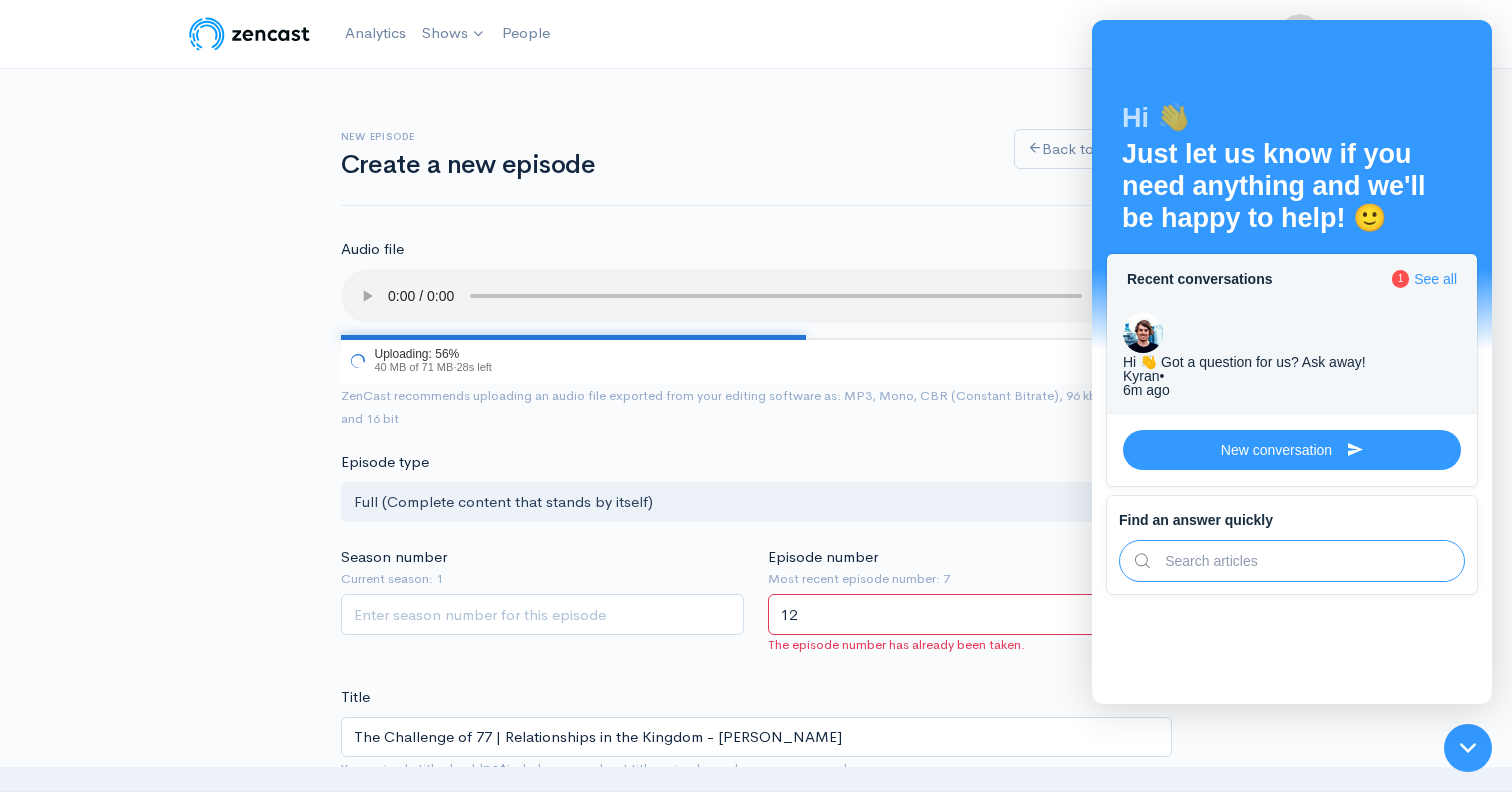 click at bounding box center (1468, 748) 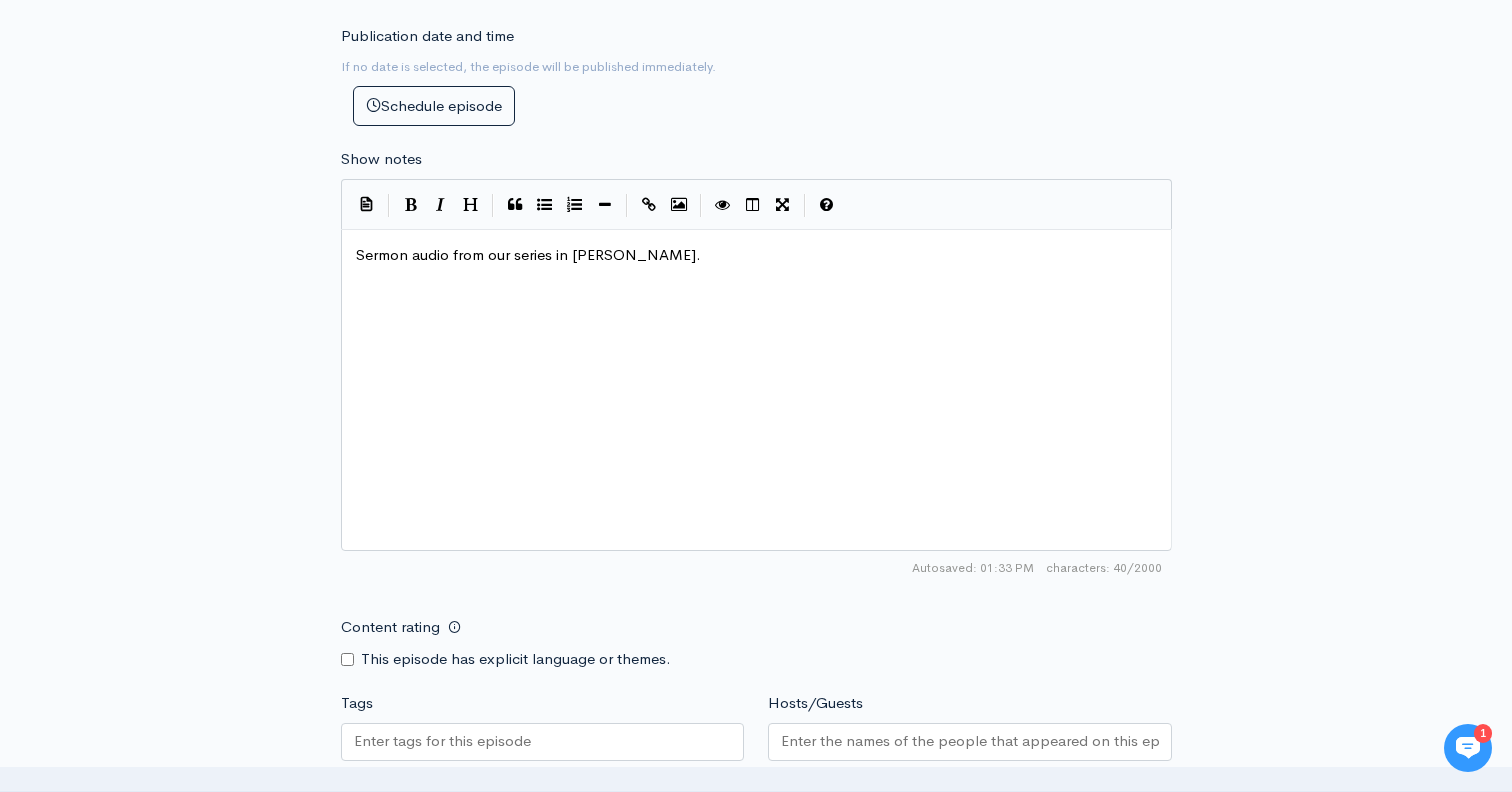 scroll, scrollTop: 1765, scrollLeft: 0, axis: vertical 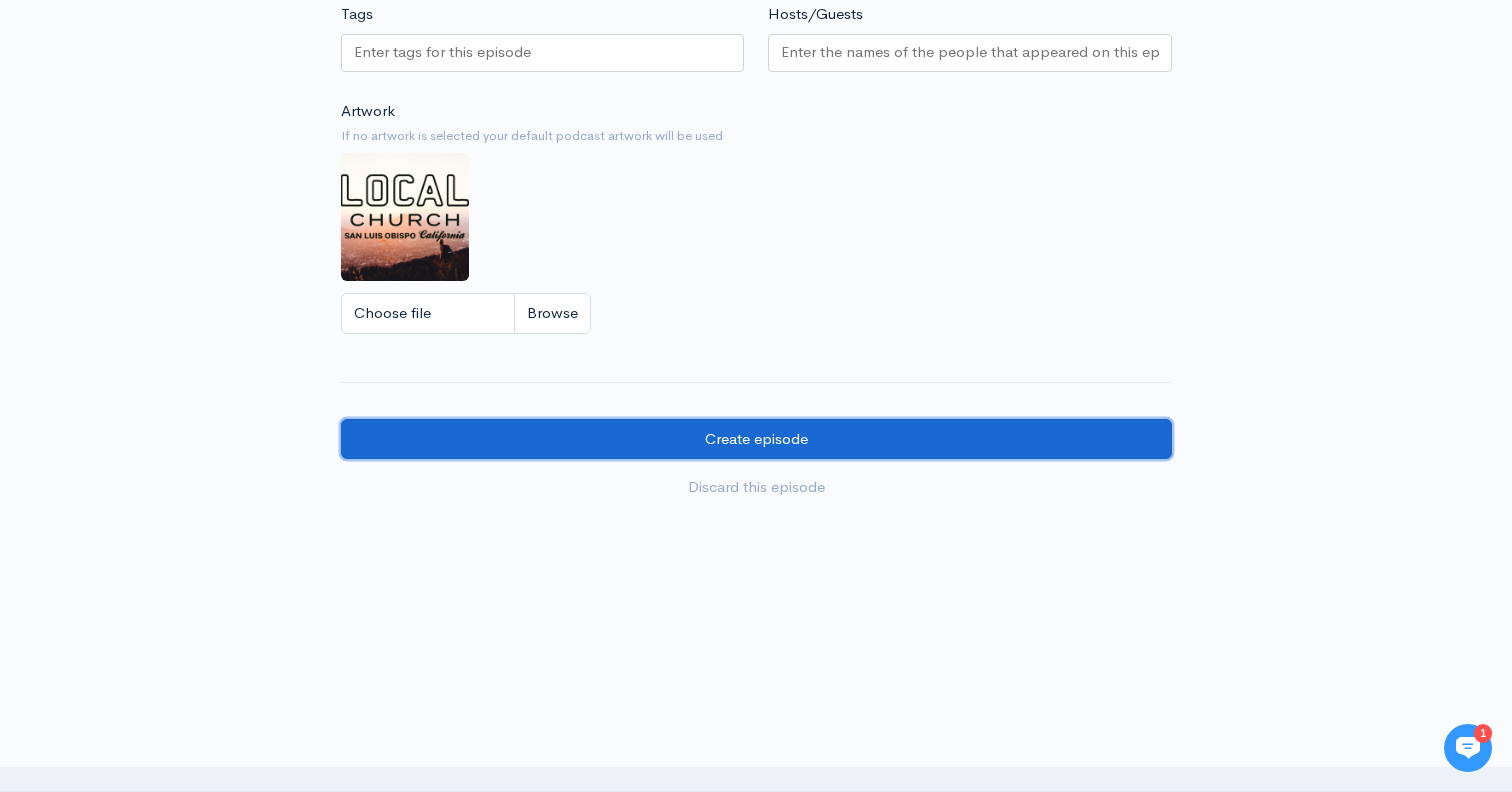 click on "Create episode" at bounding box center (756, 439) 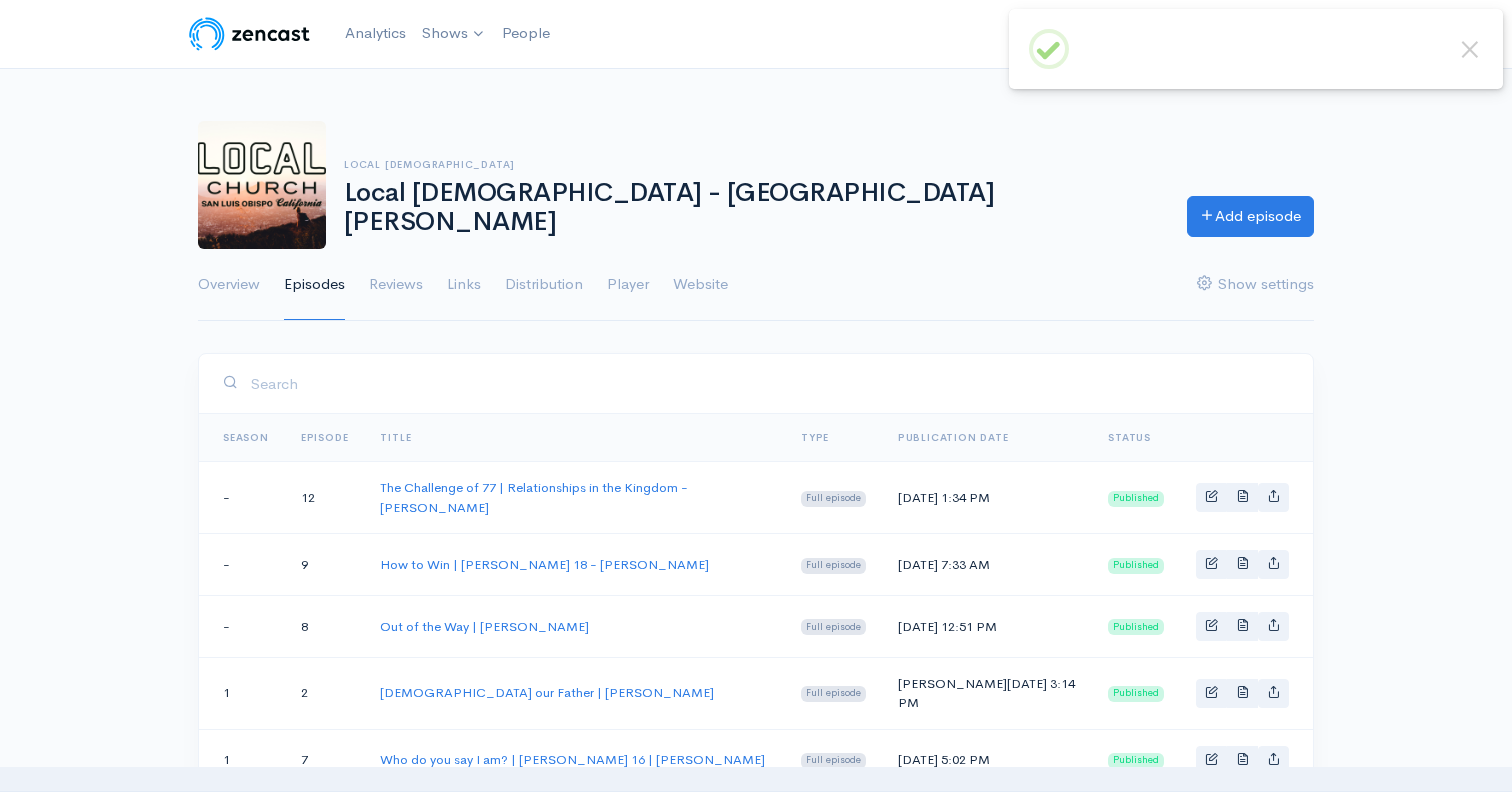 scroll, scrollTop: 0, scrollLeft: 0, axis: both 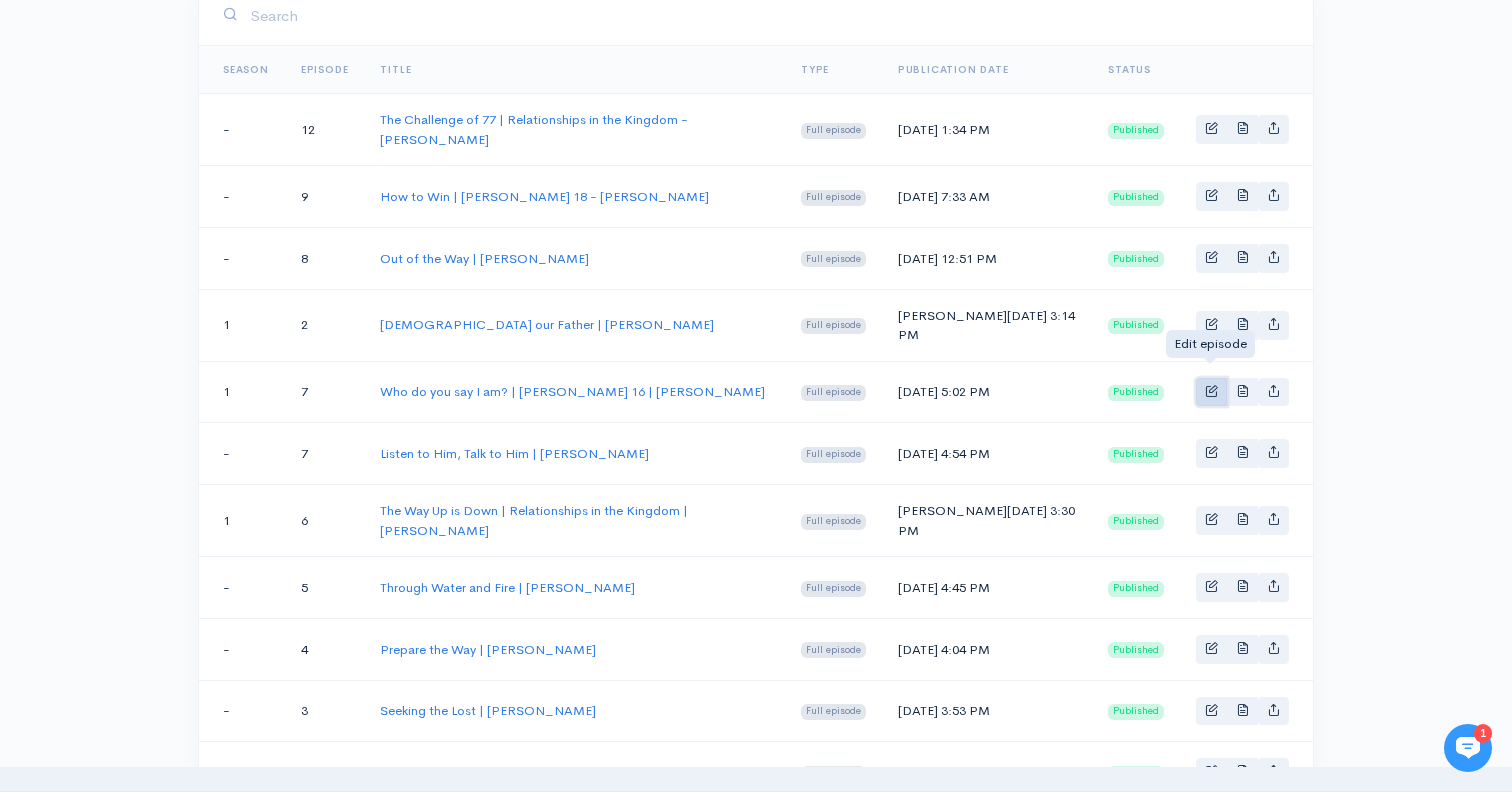 click at bounding box center (1211, 390) 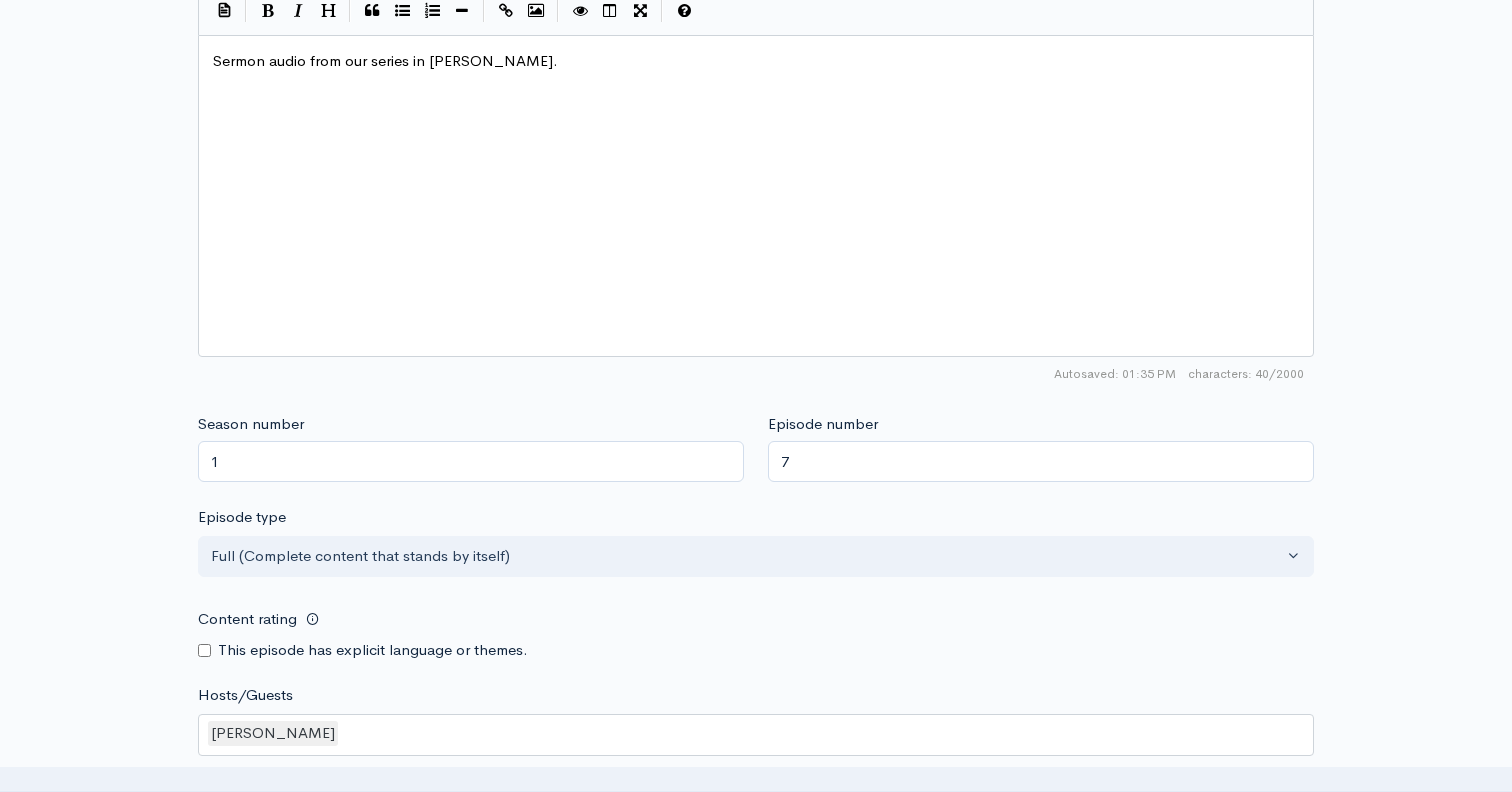 scroll, scrollTop: 1283, scrollLeft: 0, axis: vertical 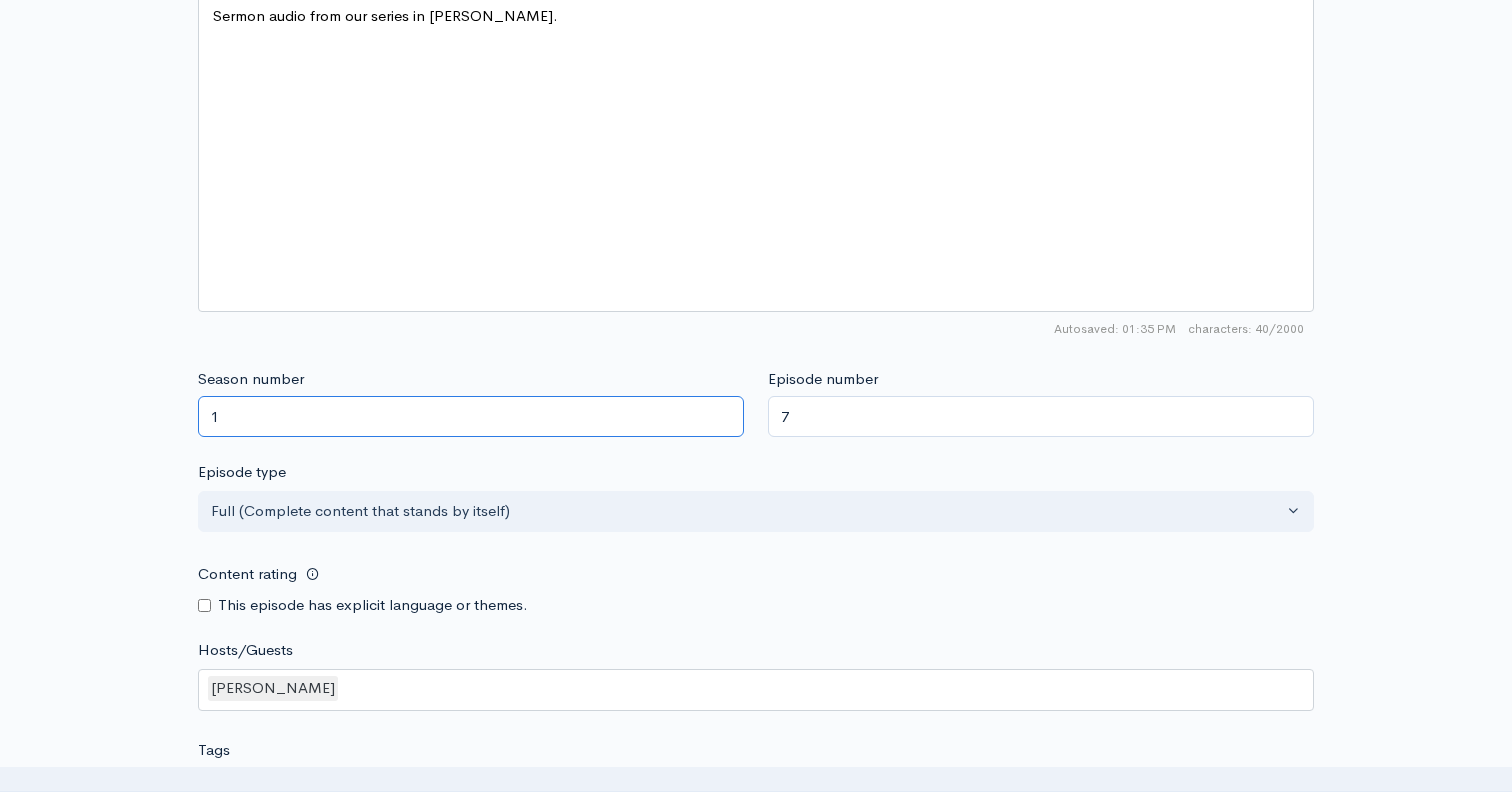 click on "1" at bounding box center [471, 416] 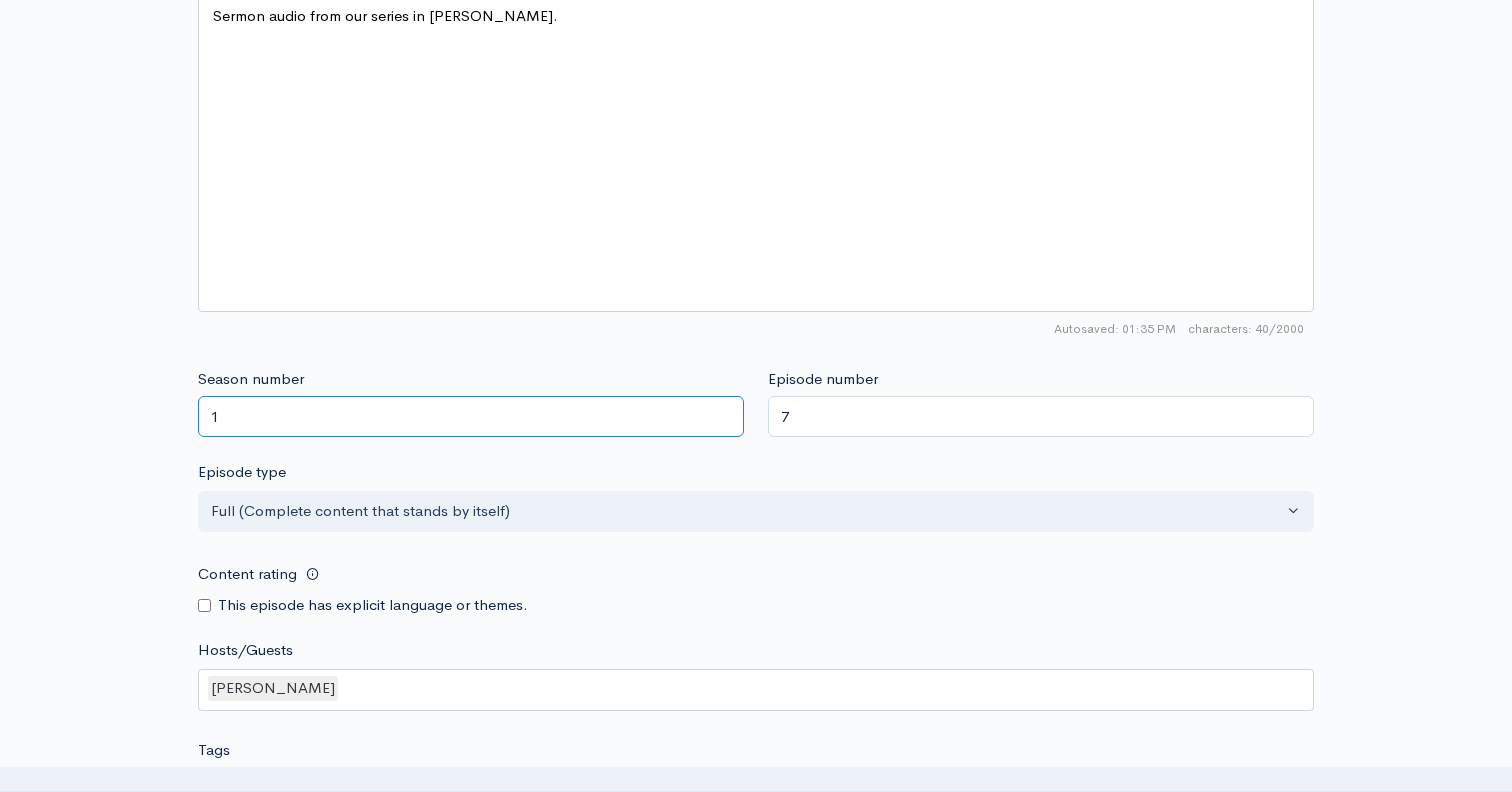 click on "1" at bounding box center (471, 416) 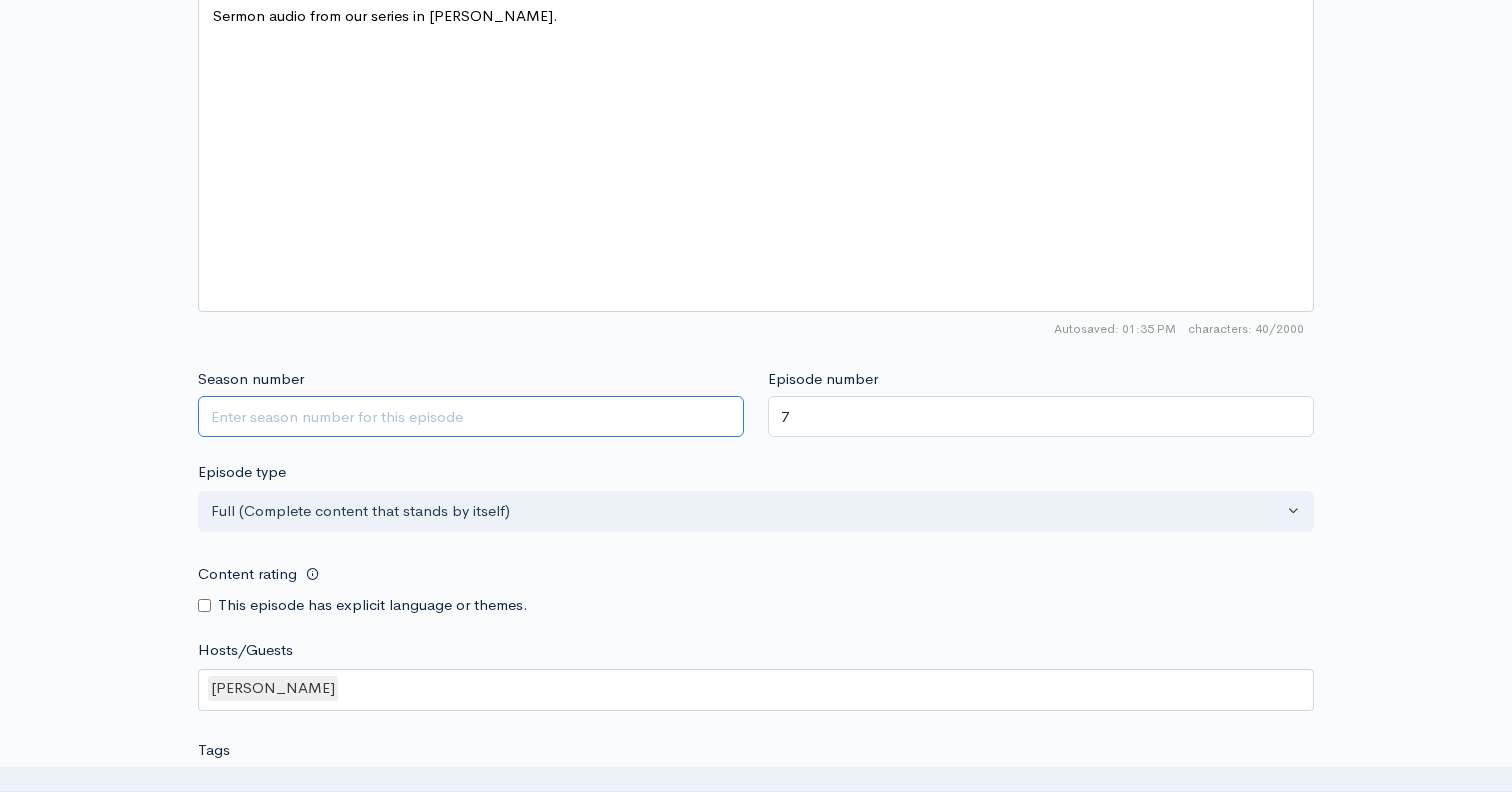 type 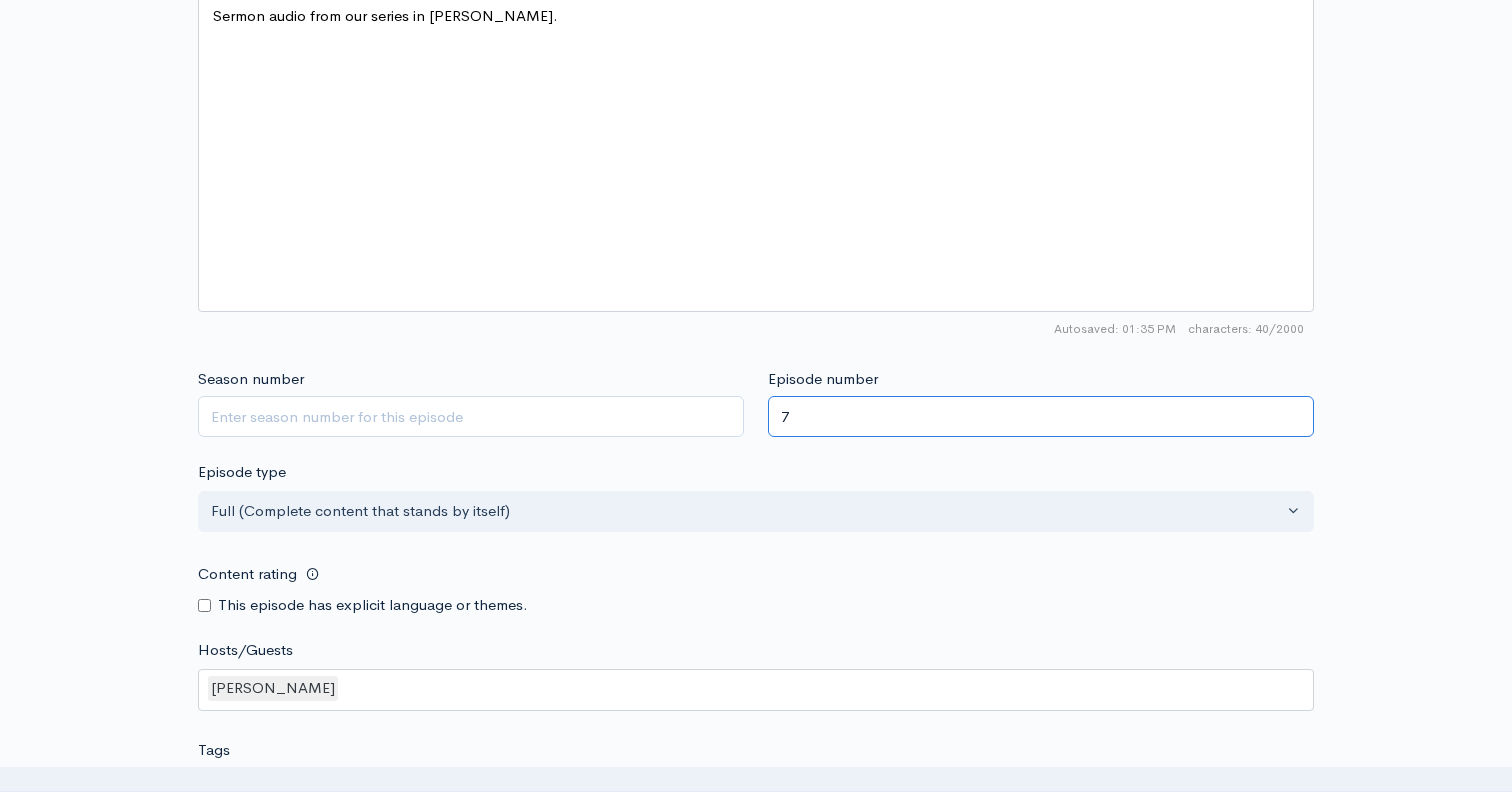 click on "7" at bounding box center [1041, 416] 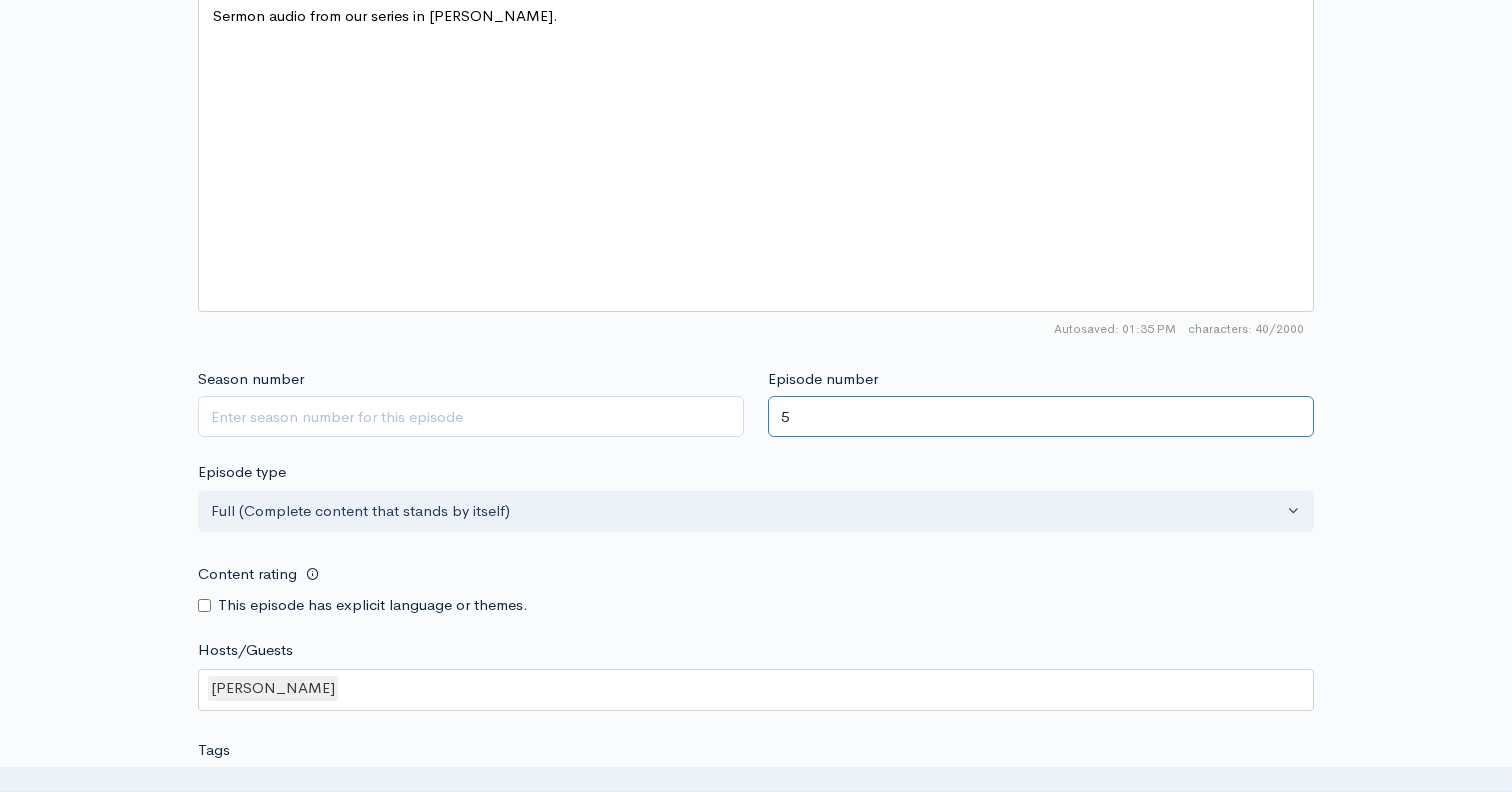 scroll, scrollTop: 1756, scrollLeft: 0, axis: vertical 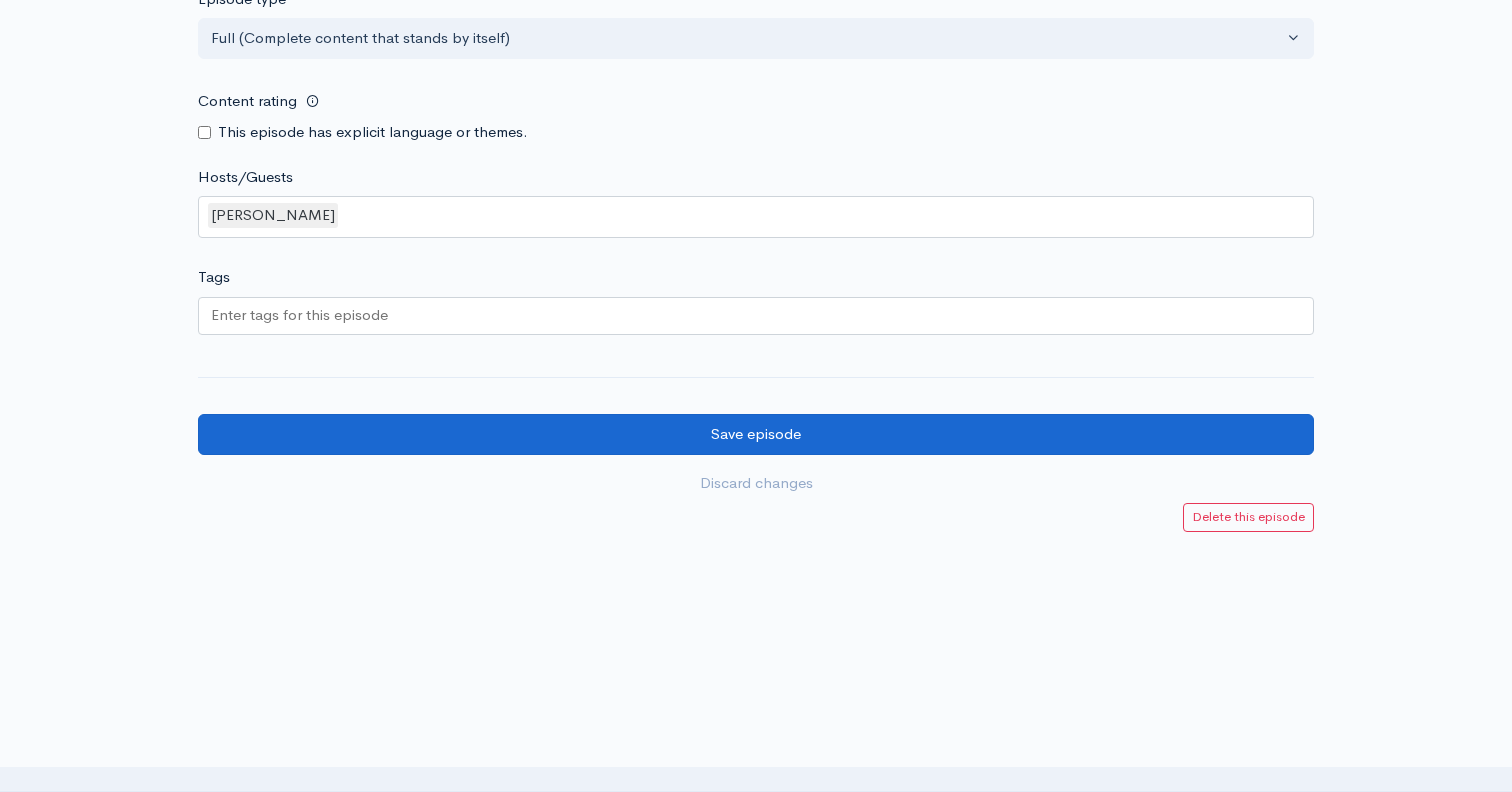 type on "5" 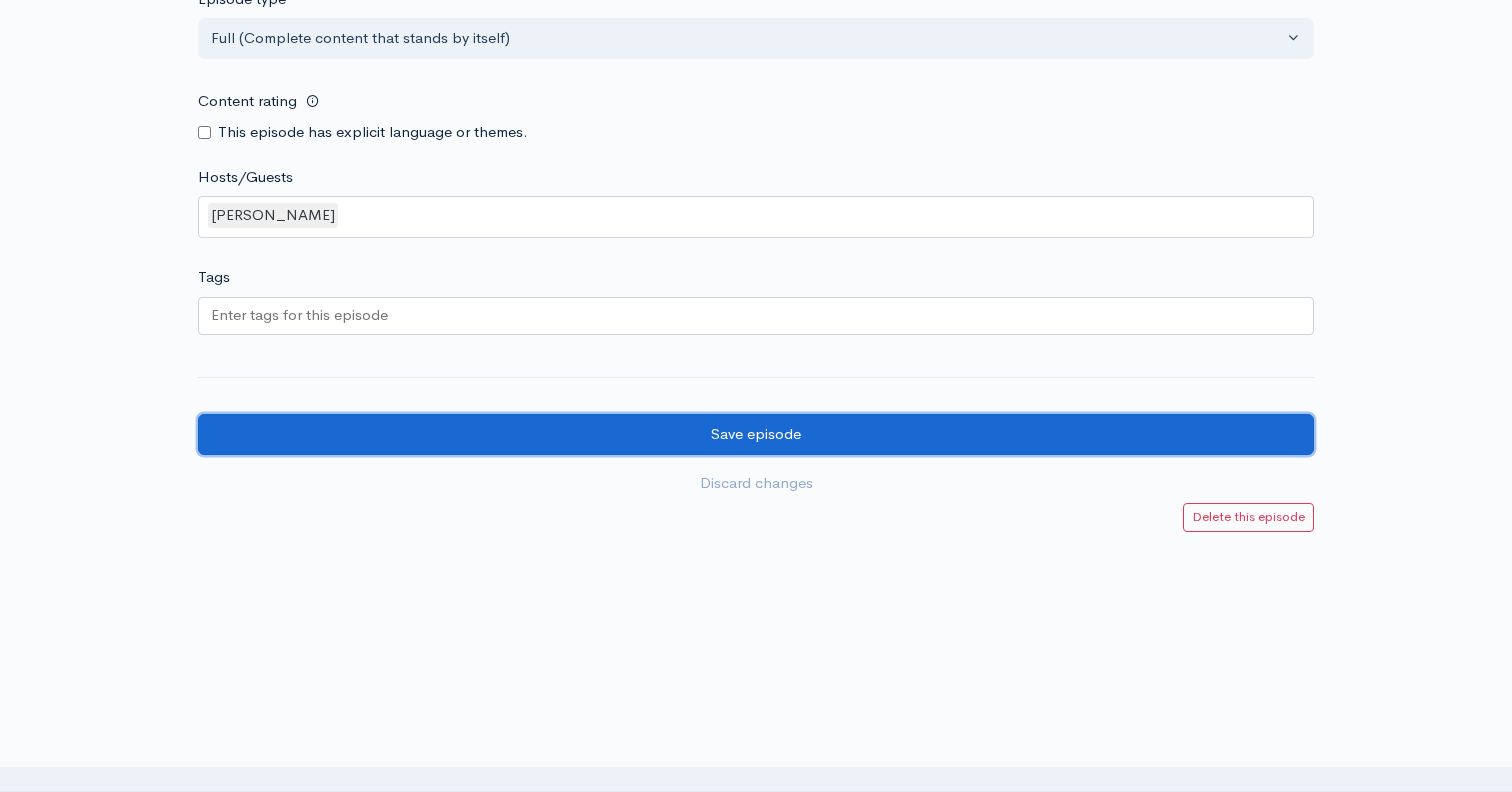click on "Save episode" at bounding box center [756, 434] 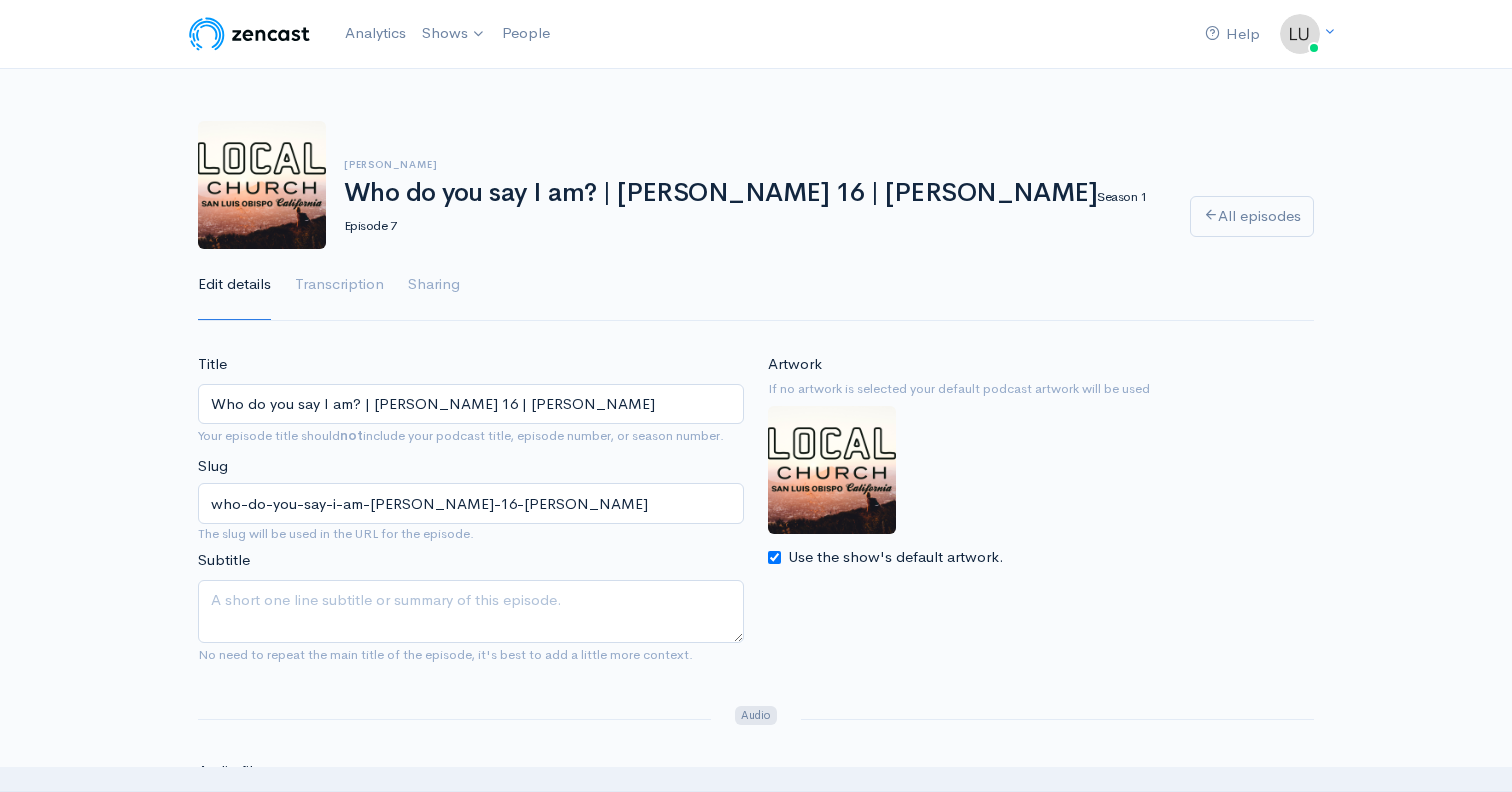scroll, scrollTop: 0, scrollLeft: 0, axis: both 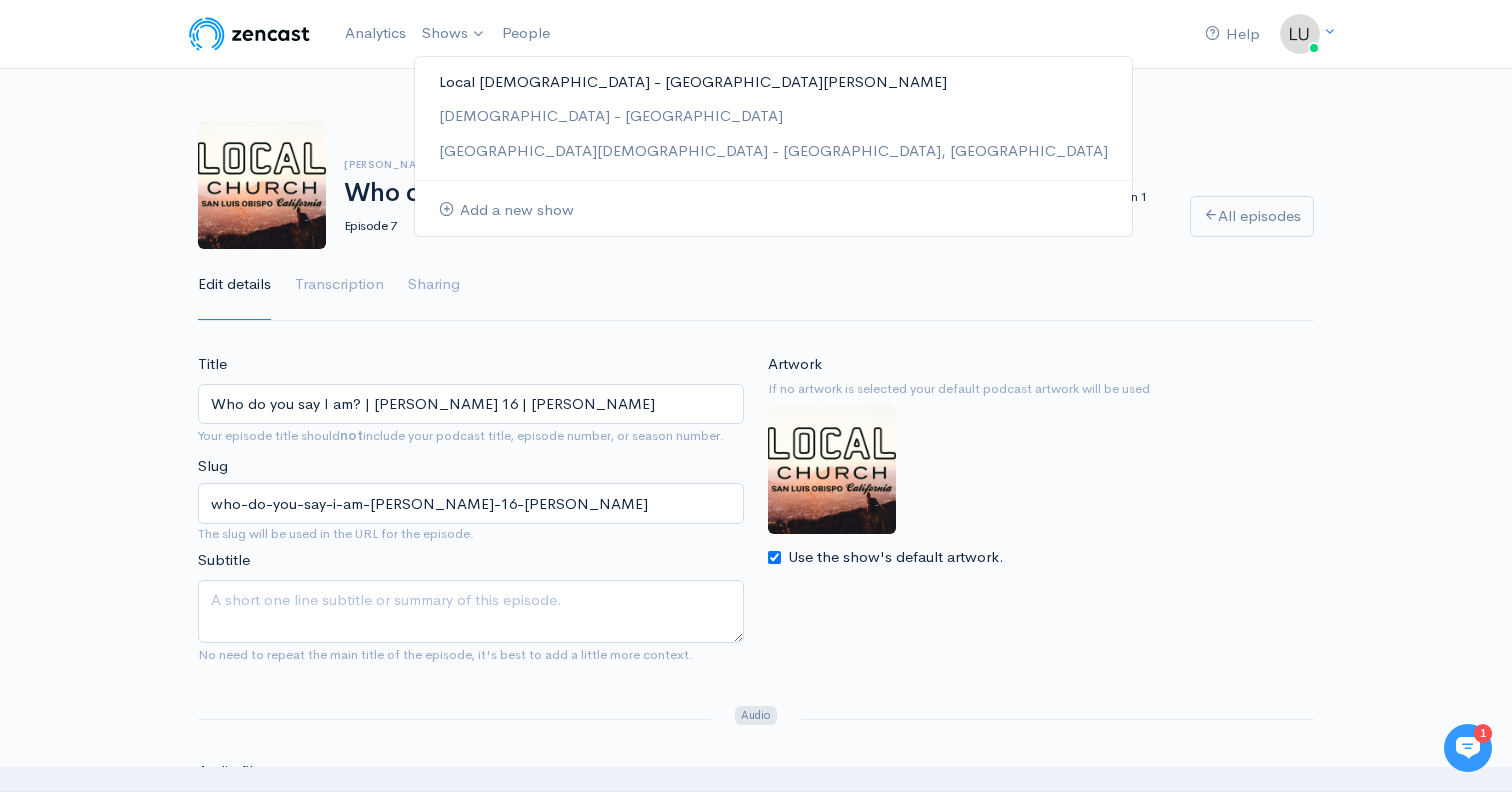 click on "Local [DEMOGRAPHIC_DATA] - [GEOGRAPHIC_DATA][PERSON_NAME]" at bounding box center (773, 82) 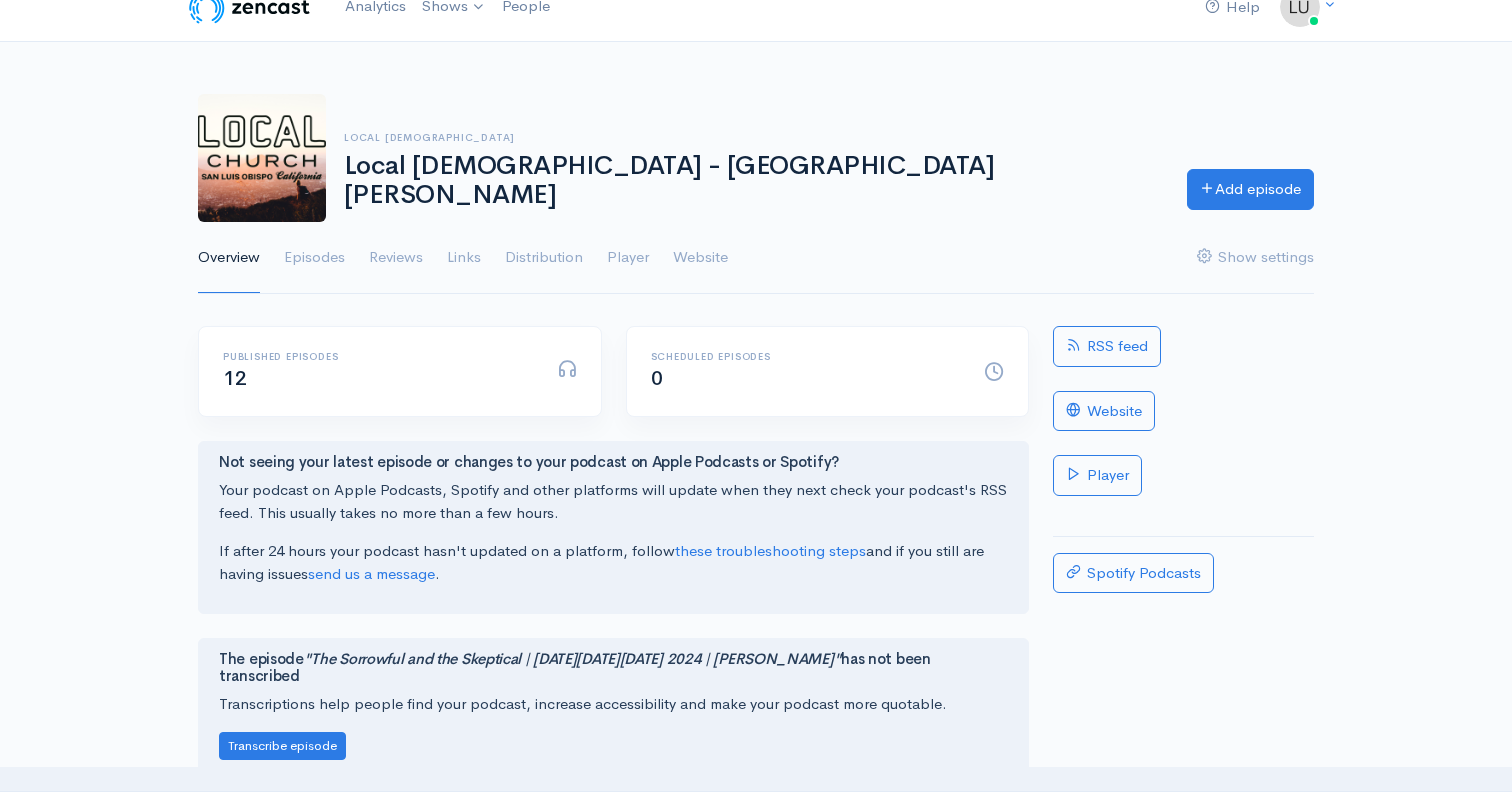 scroll, scrollTop: 0, scrollLeft: 0, axis: both 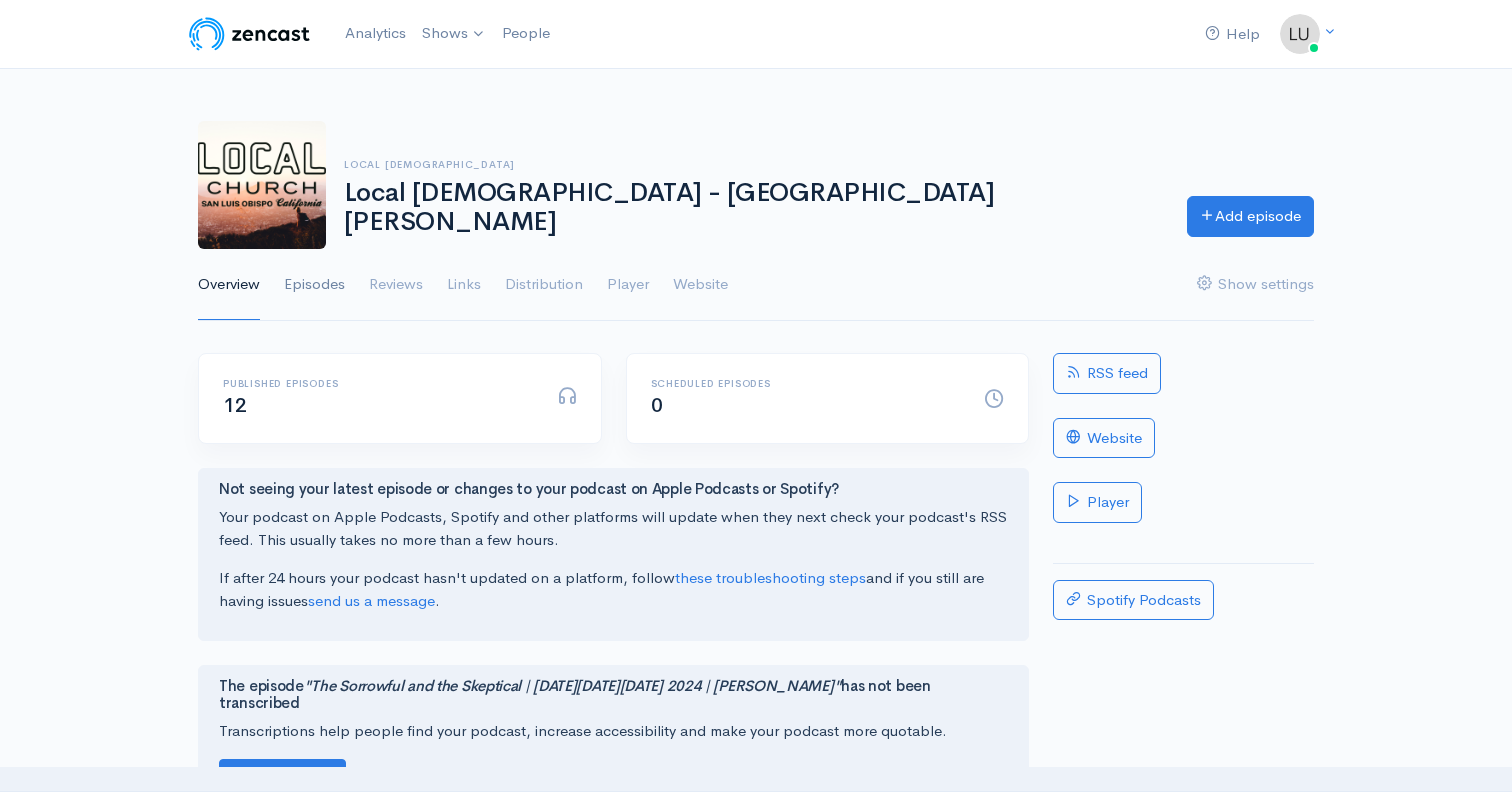 click on "Episodes" at bounding box center [314, 285] 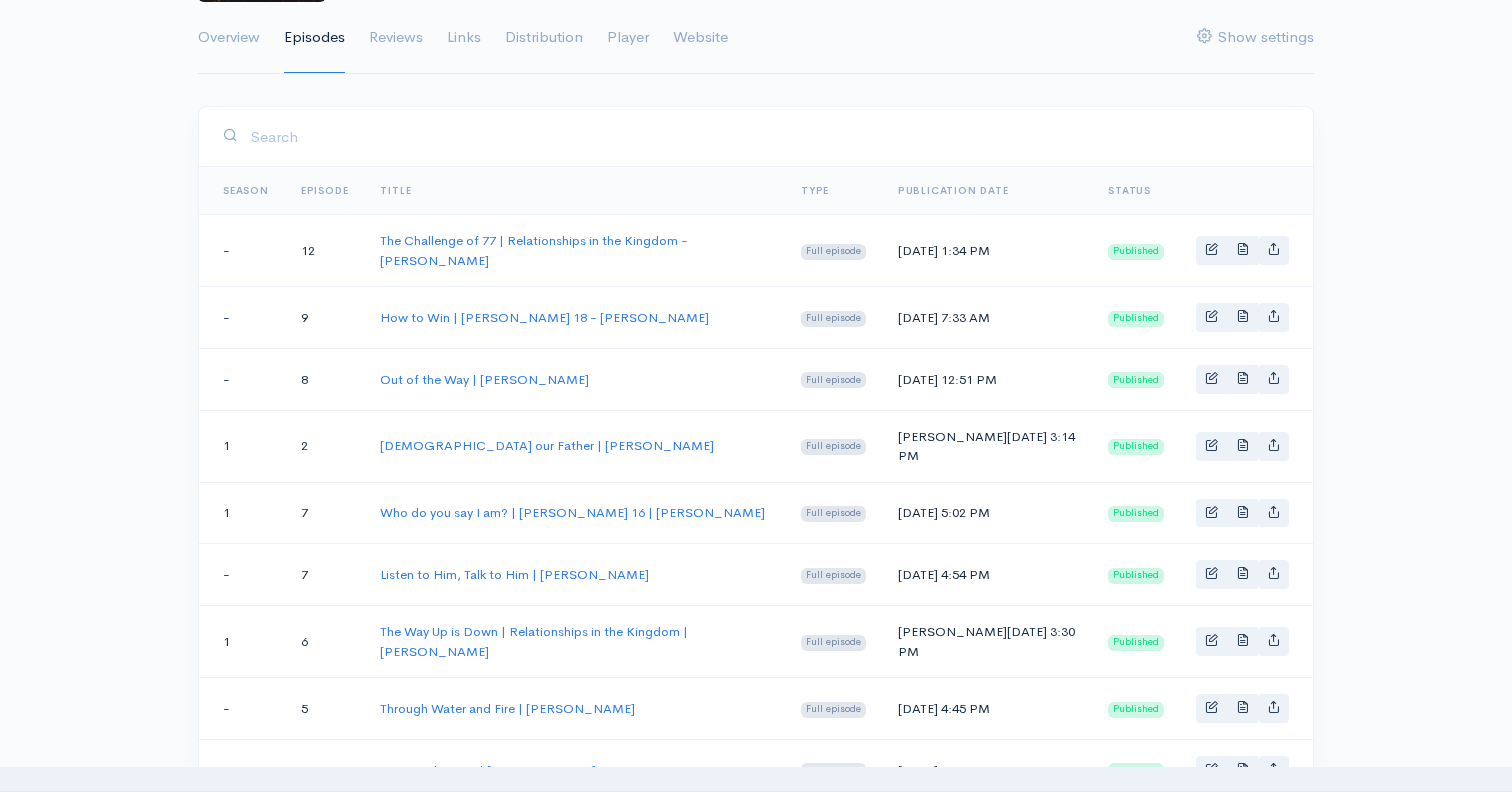 scroll, scrollTop: 268, scrollLeft: 0, axis: vertical 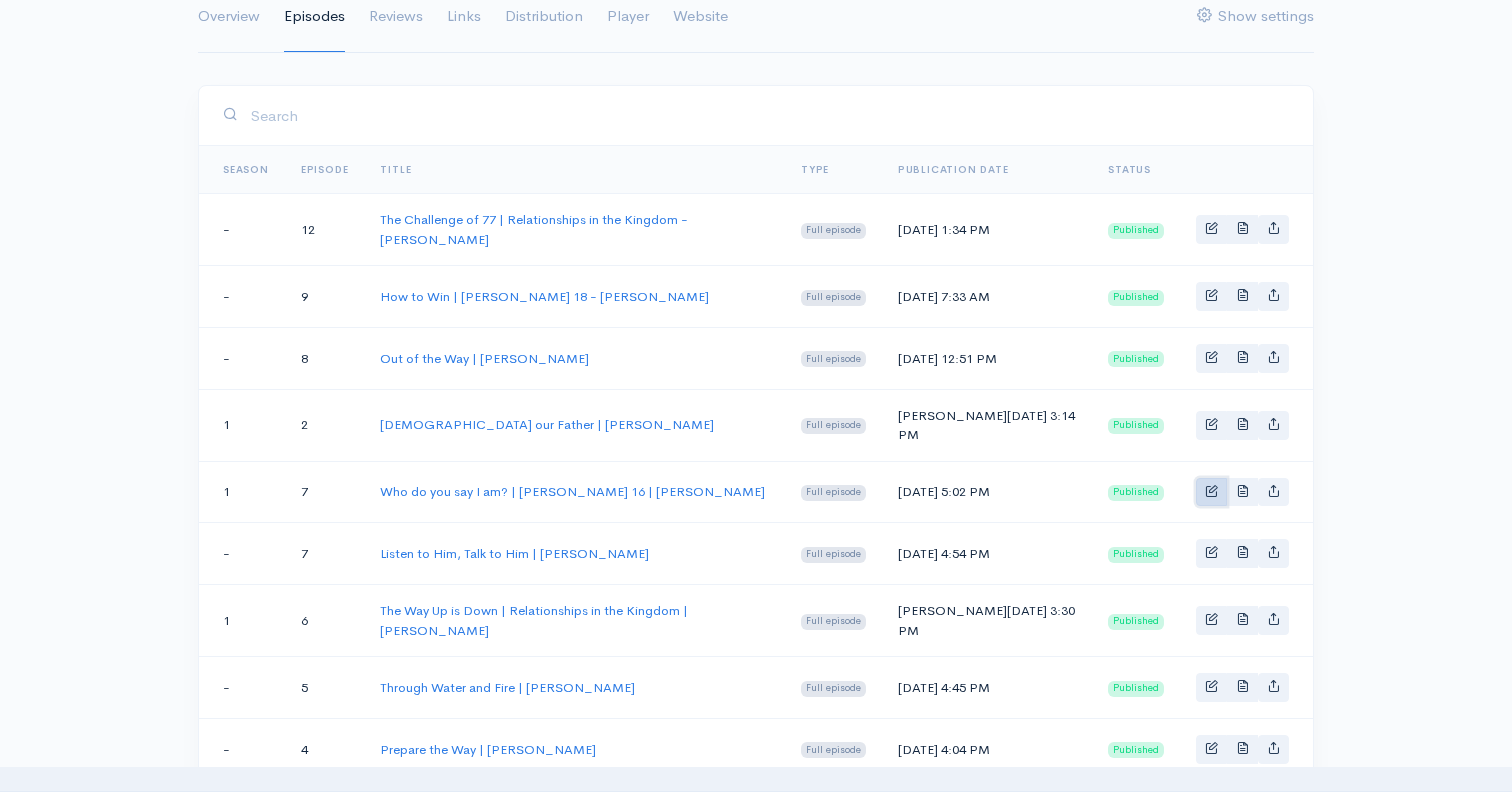 click at bounding box center [1211, 492] 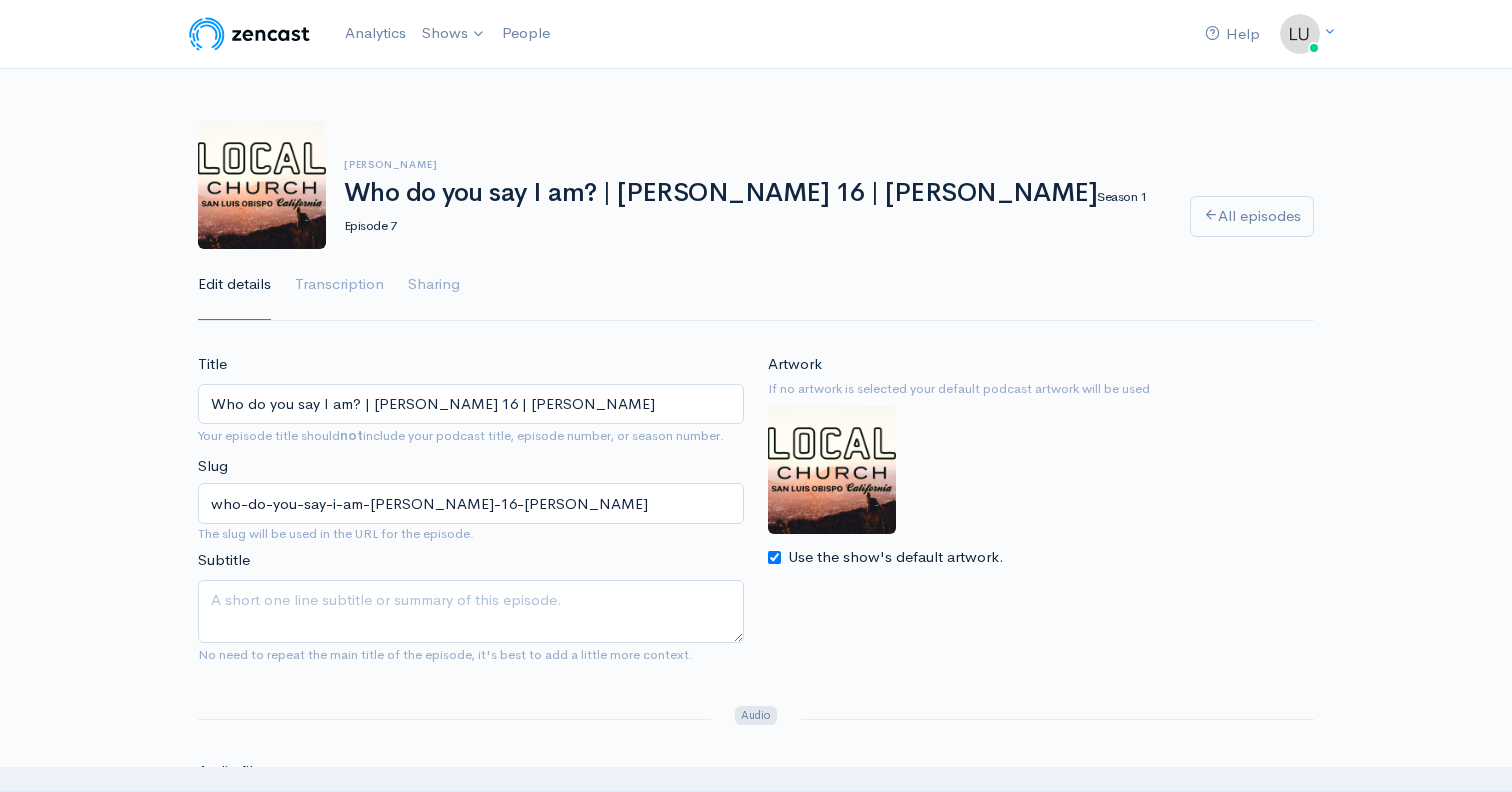 scroll, scrollTop: 0, scrollLeft: 0, axis: both 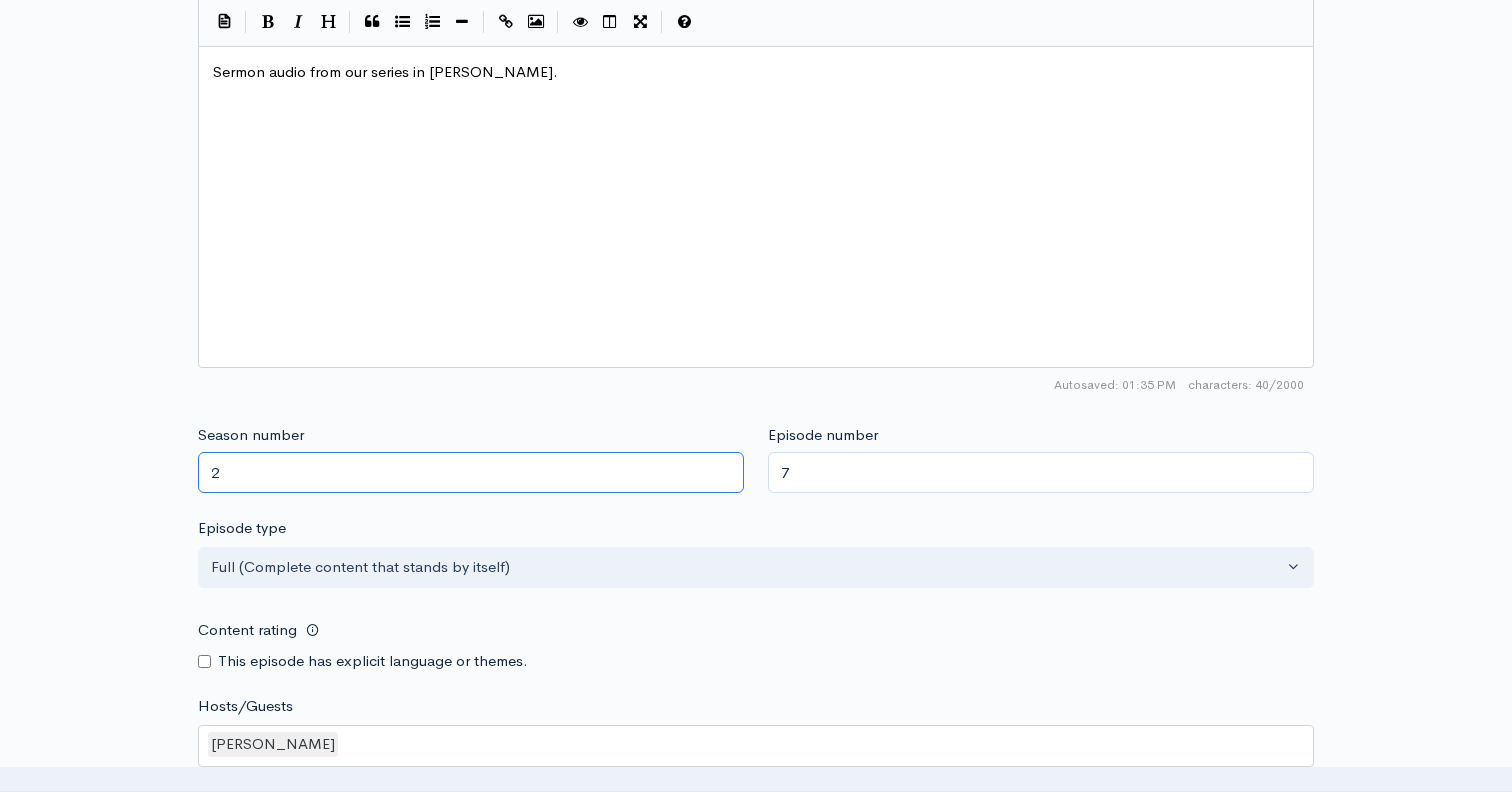 click on "2" at bounding box center (471, 472) 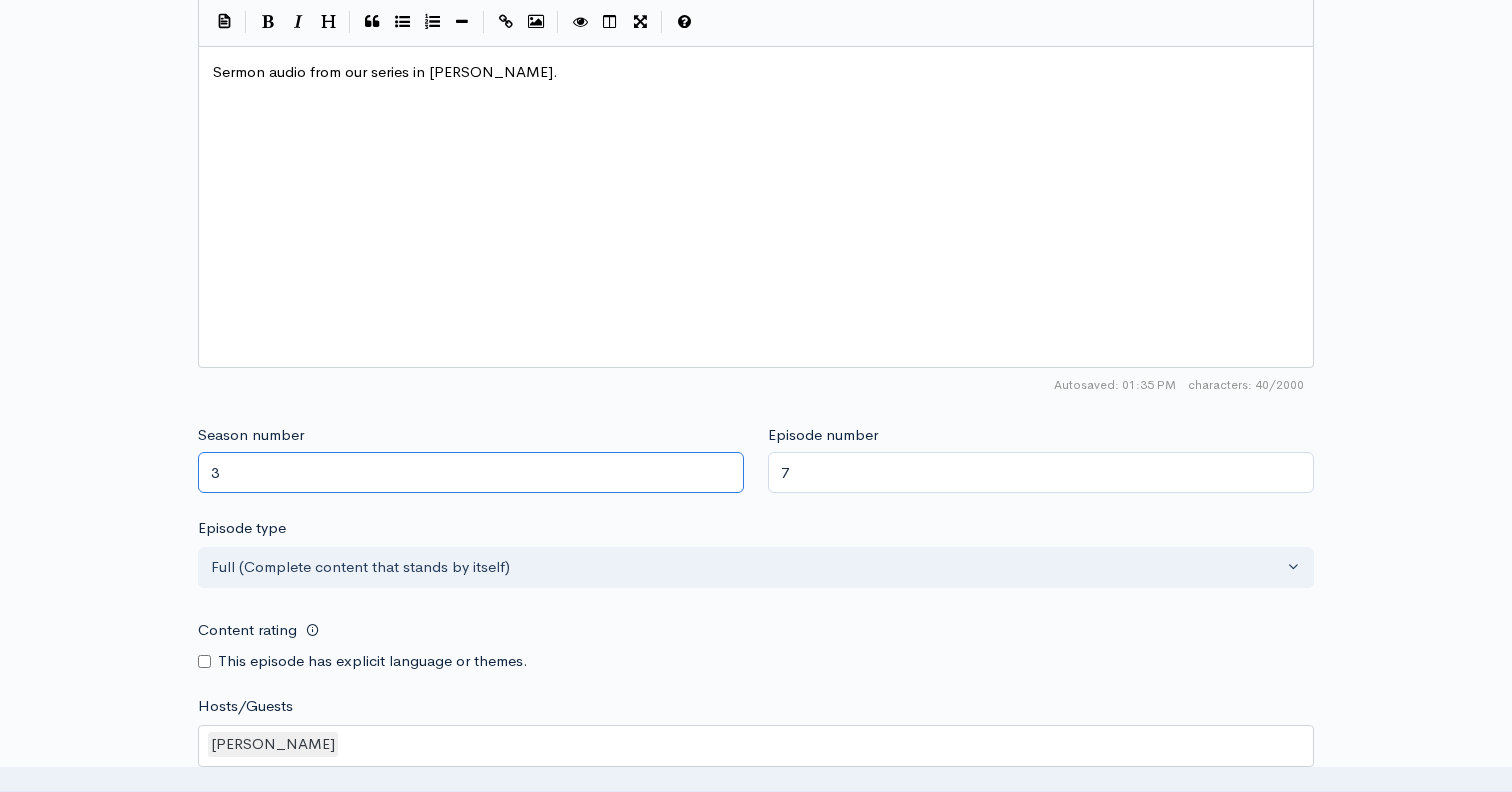 click on "3" at bounding box center [471, 472] 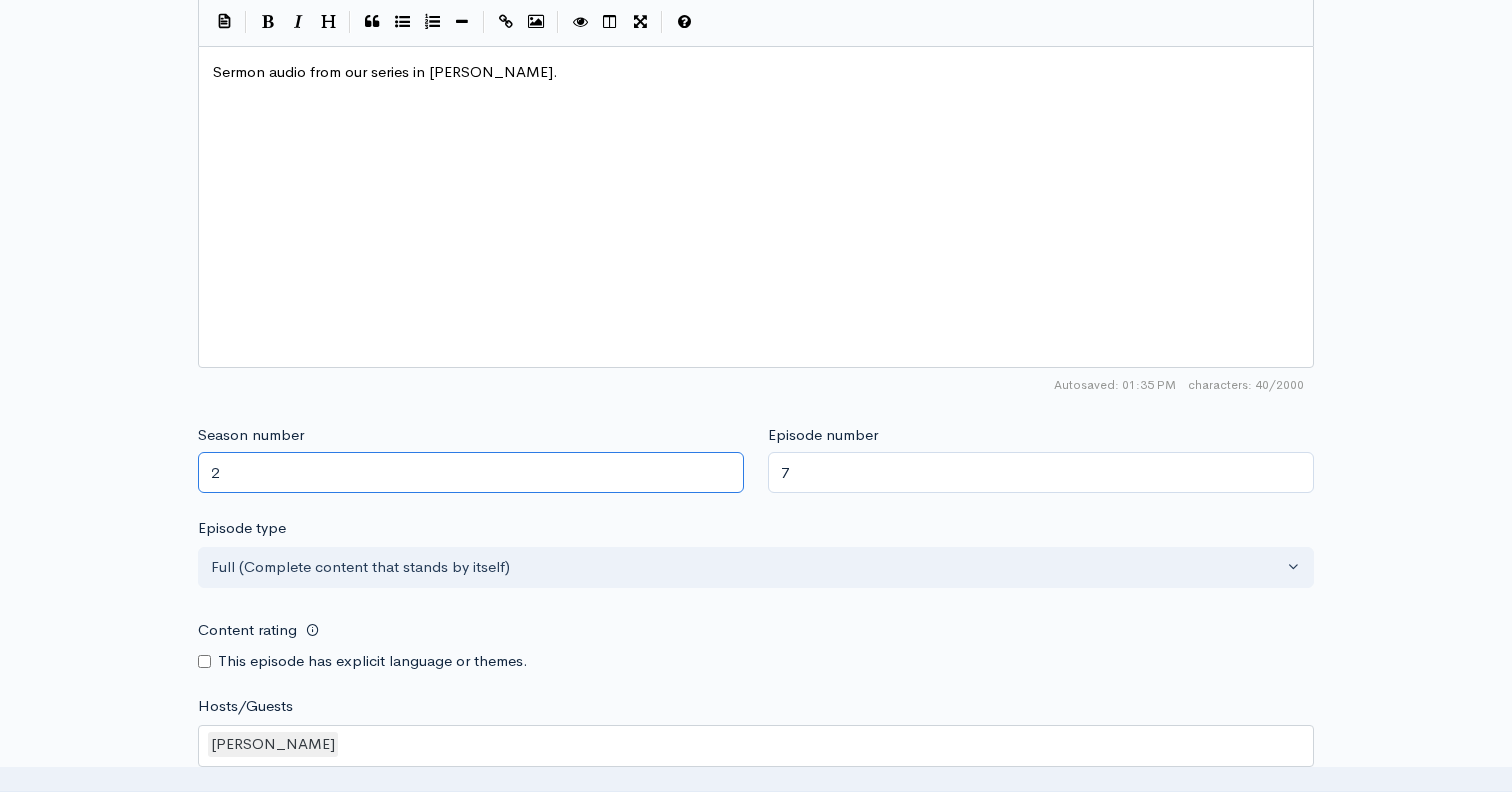 click on "2" at bounding box center (471, 472) 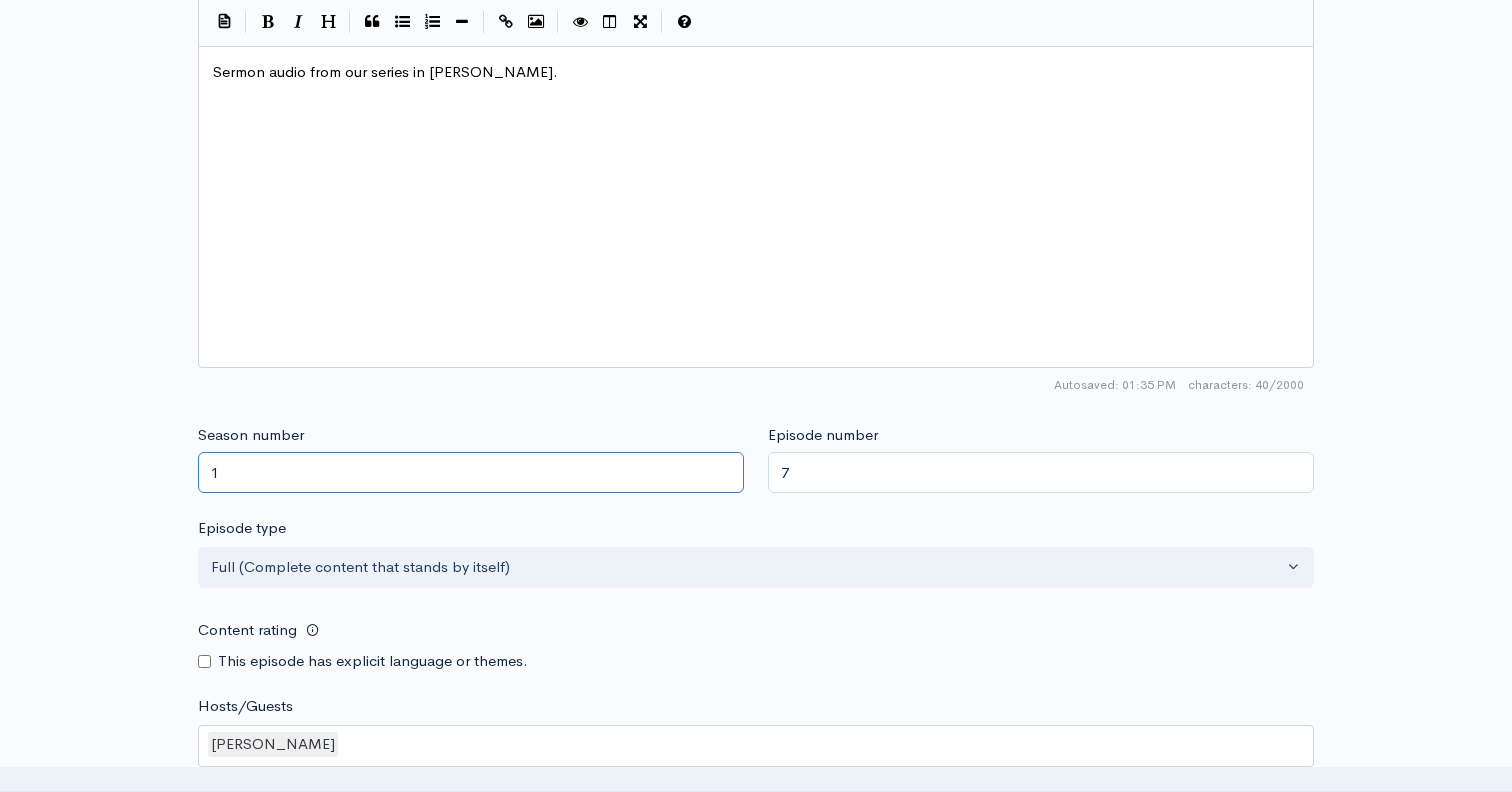 type on "1" 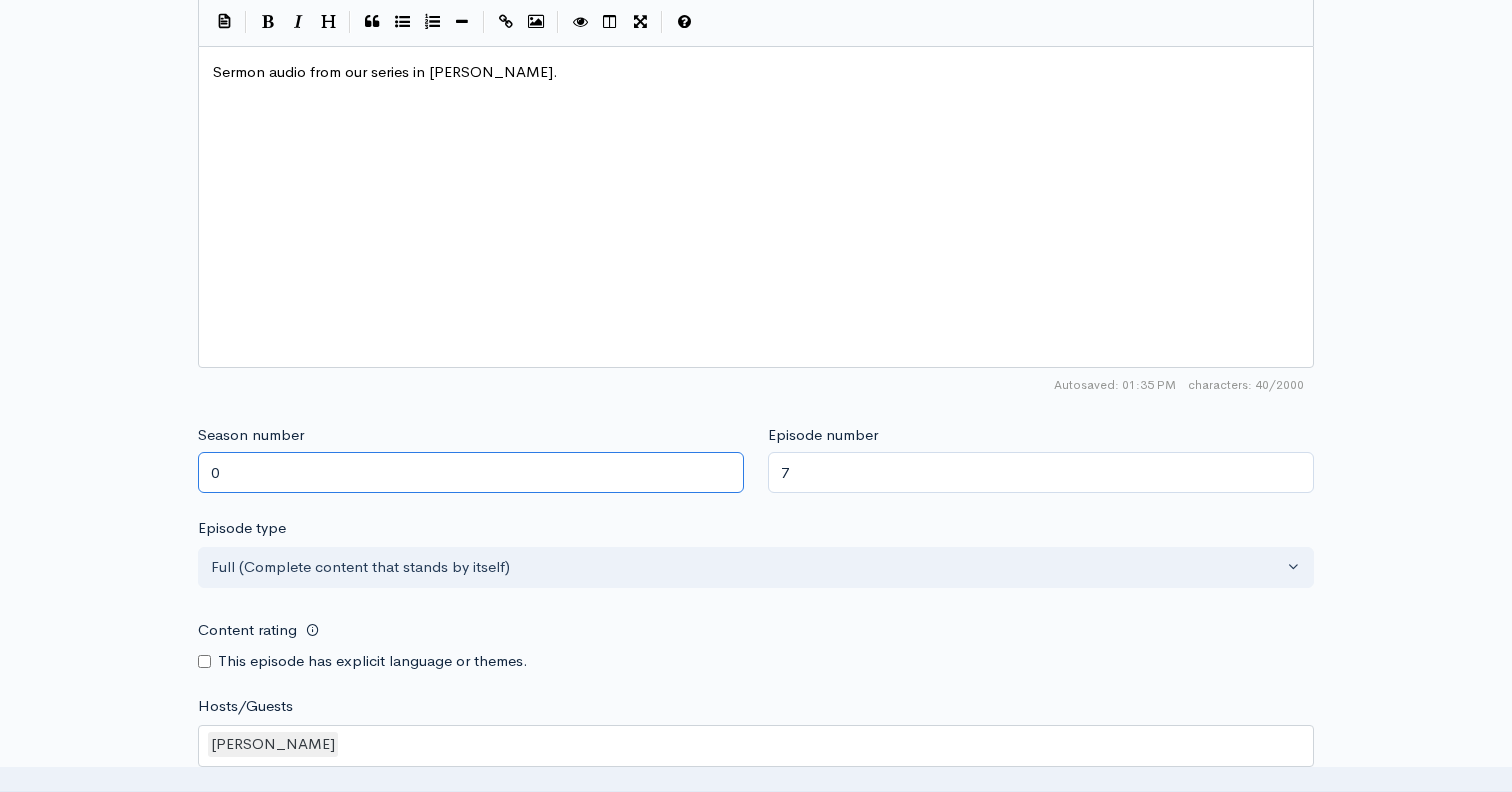 type on "0" 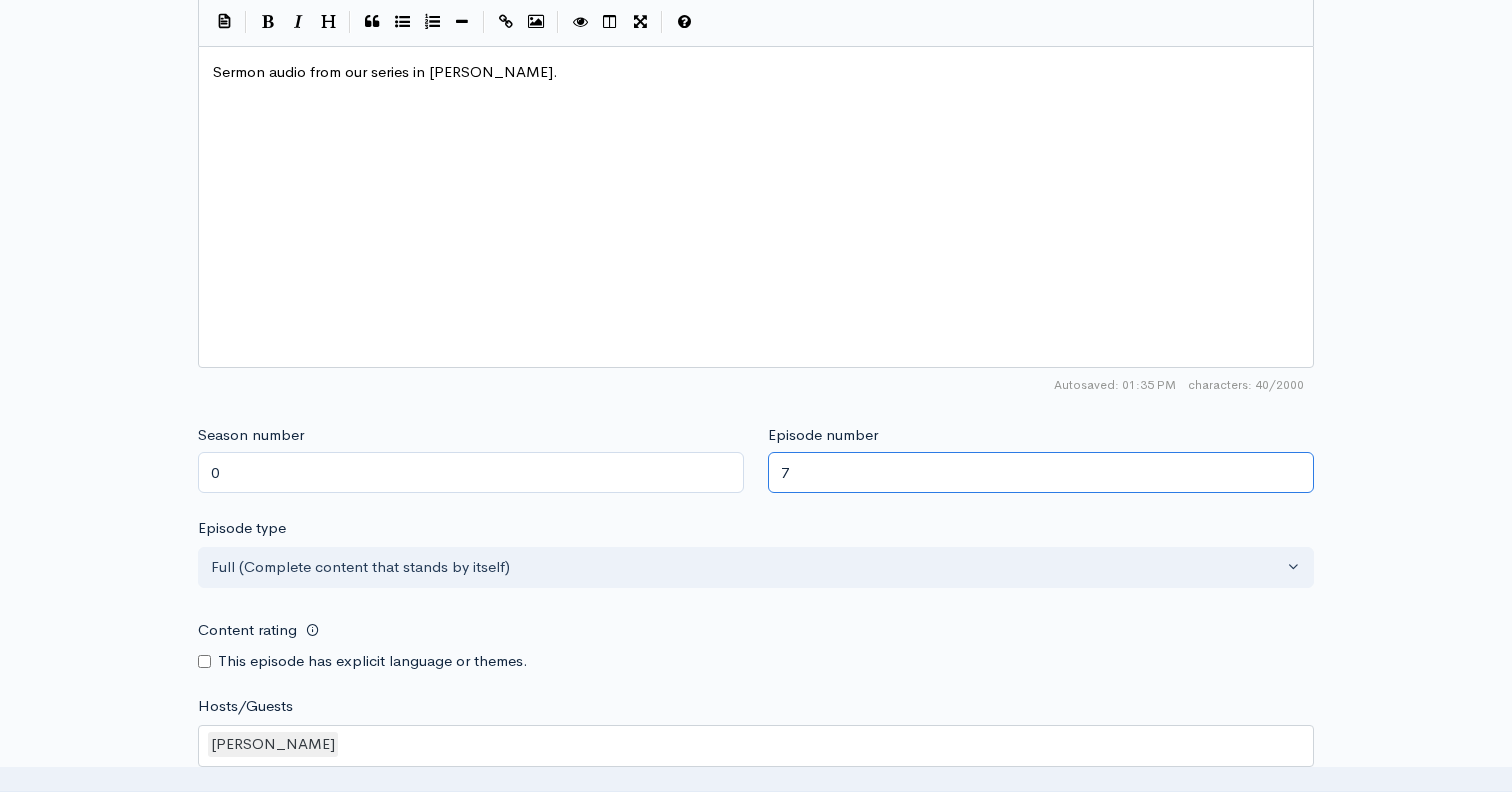 click on "7" at bounding box center [1041, 472] 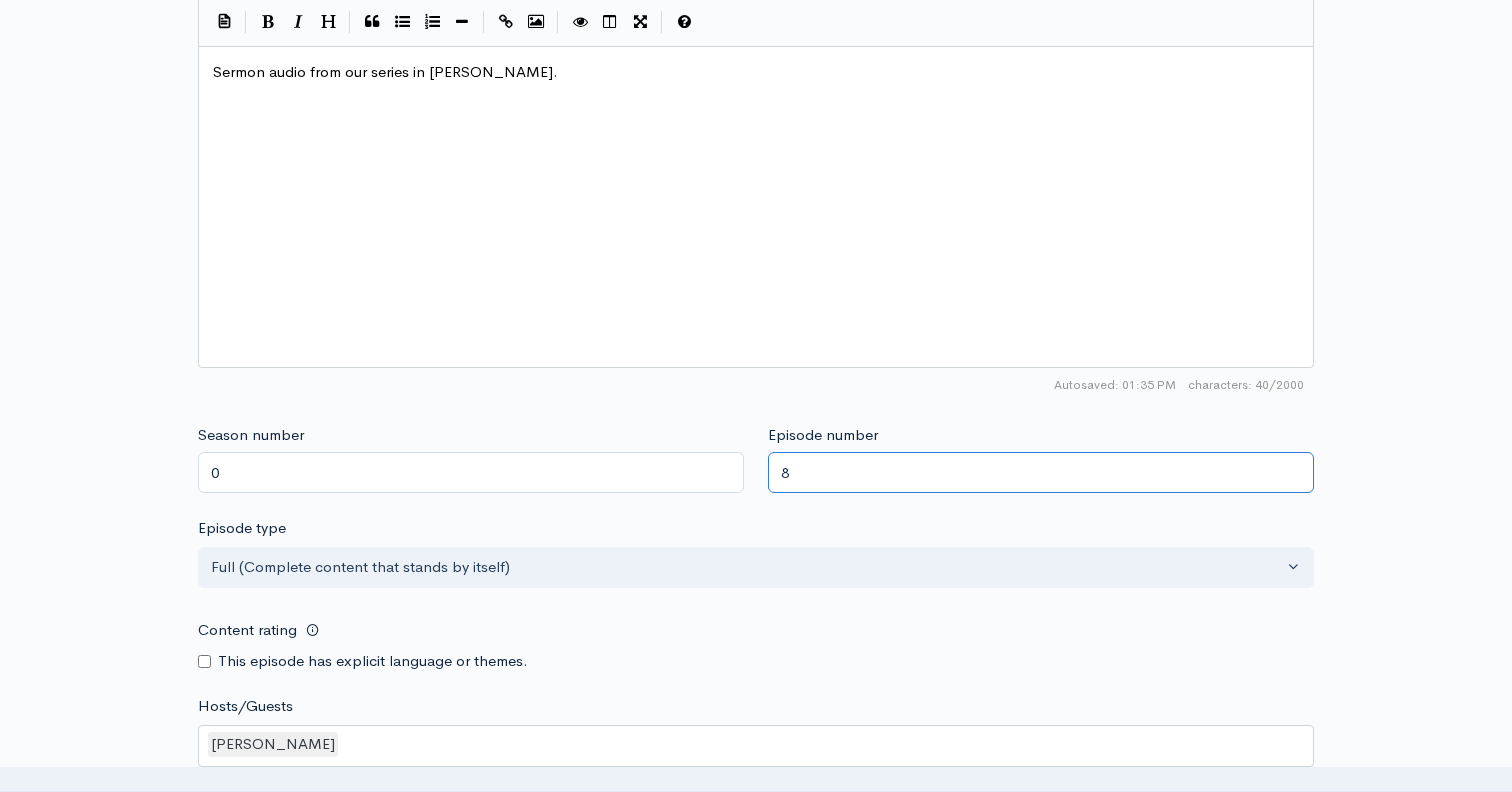 click on "8" at bounding box center [1041, 472] 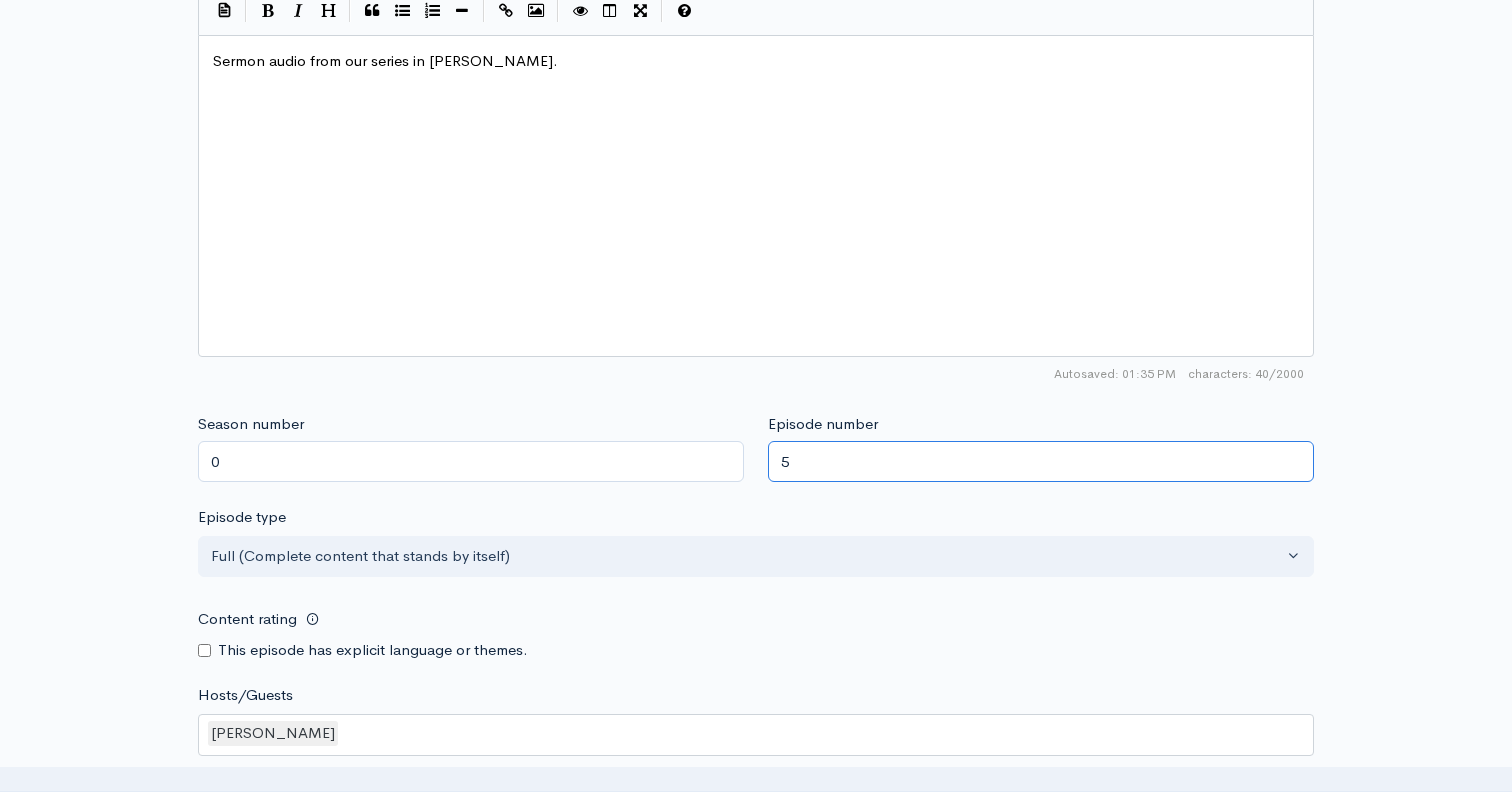 click on "5" at bounding box center [1041, 461] 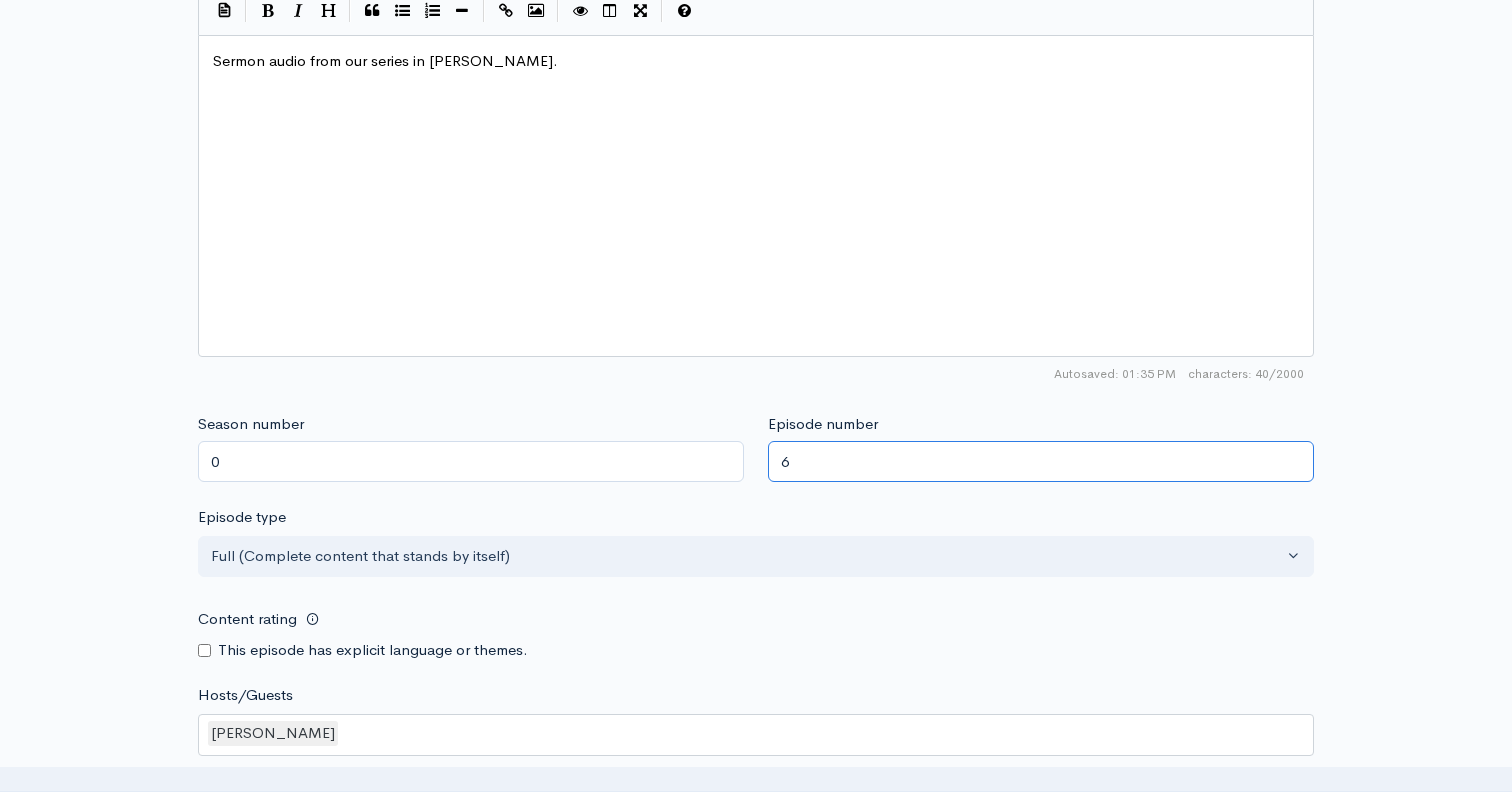 click on "6" at bounding box center (1041, 461) 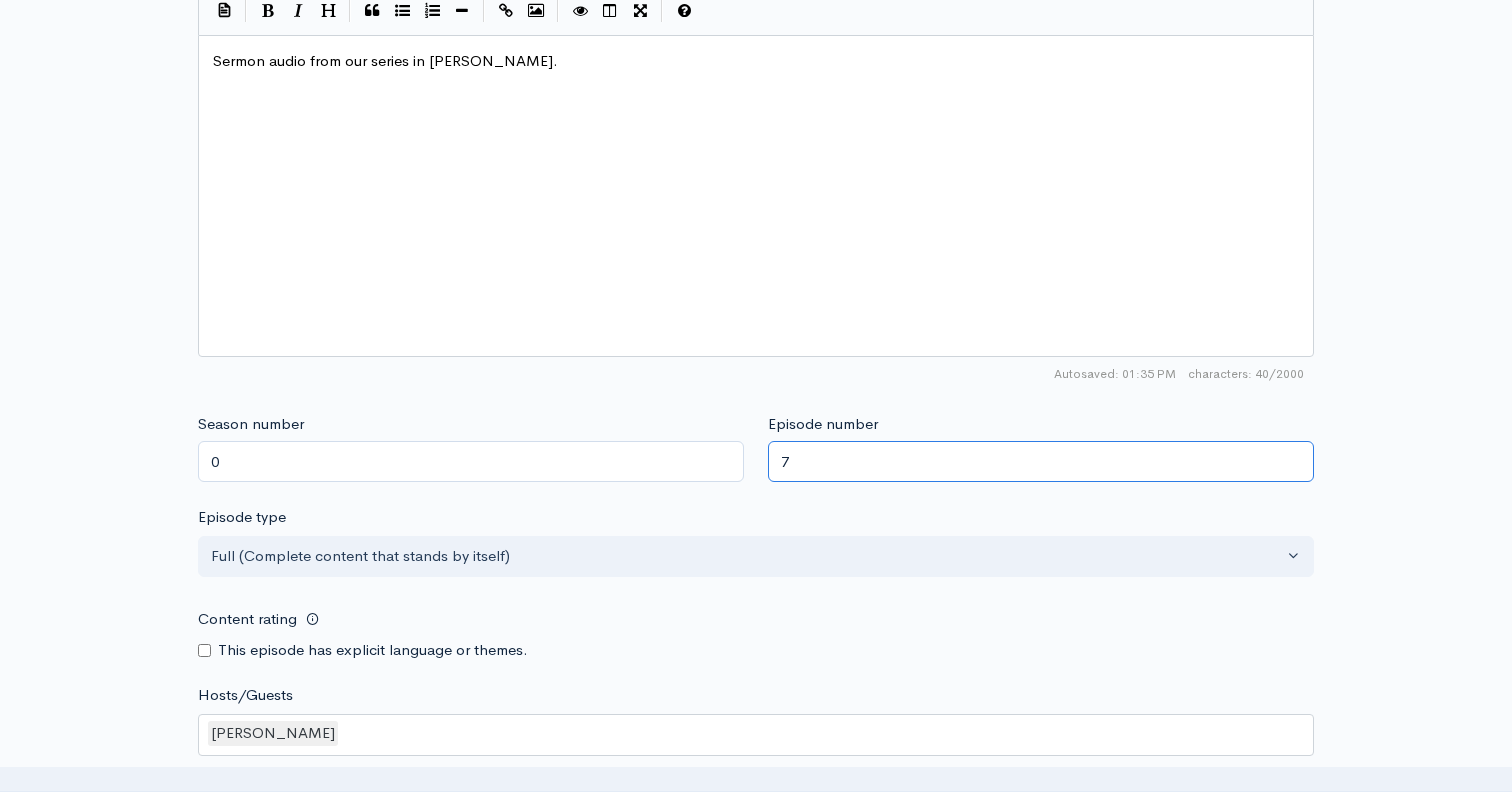 click on "7" at bounding box center (1041, 461) 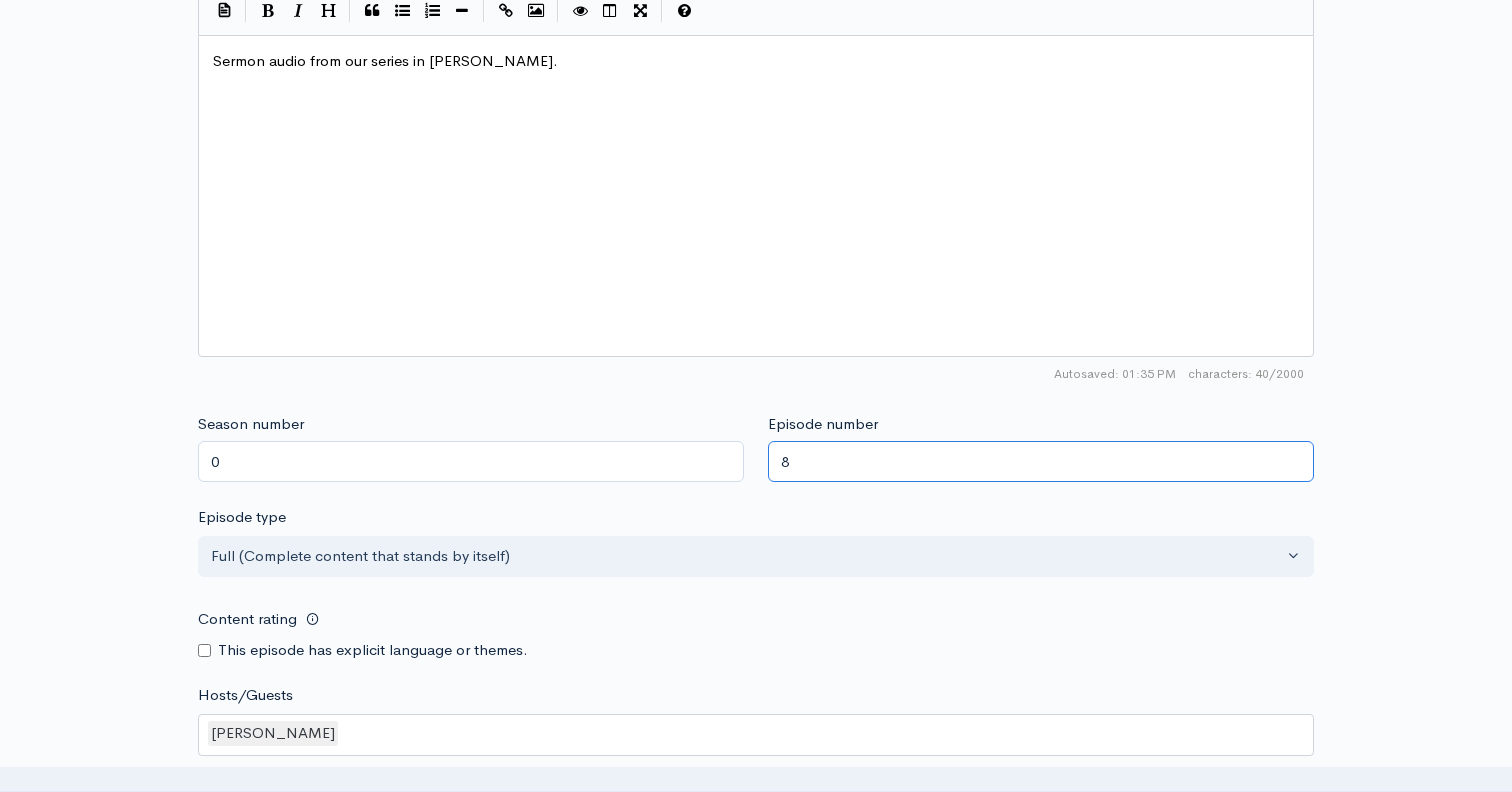 type on "8" 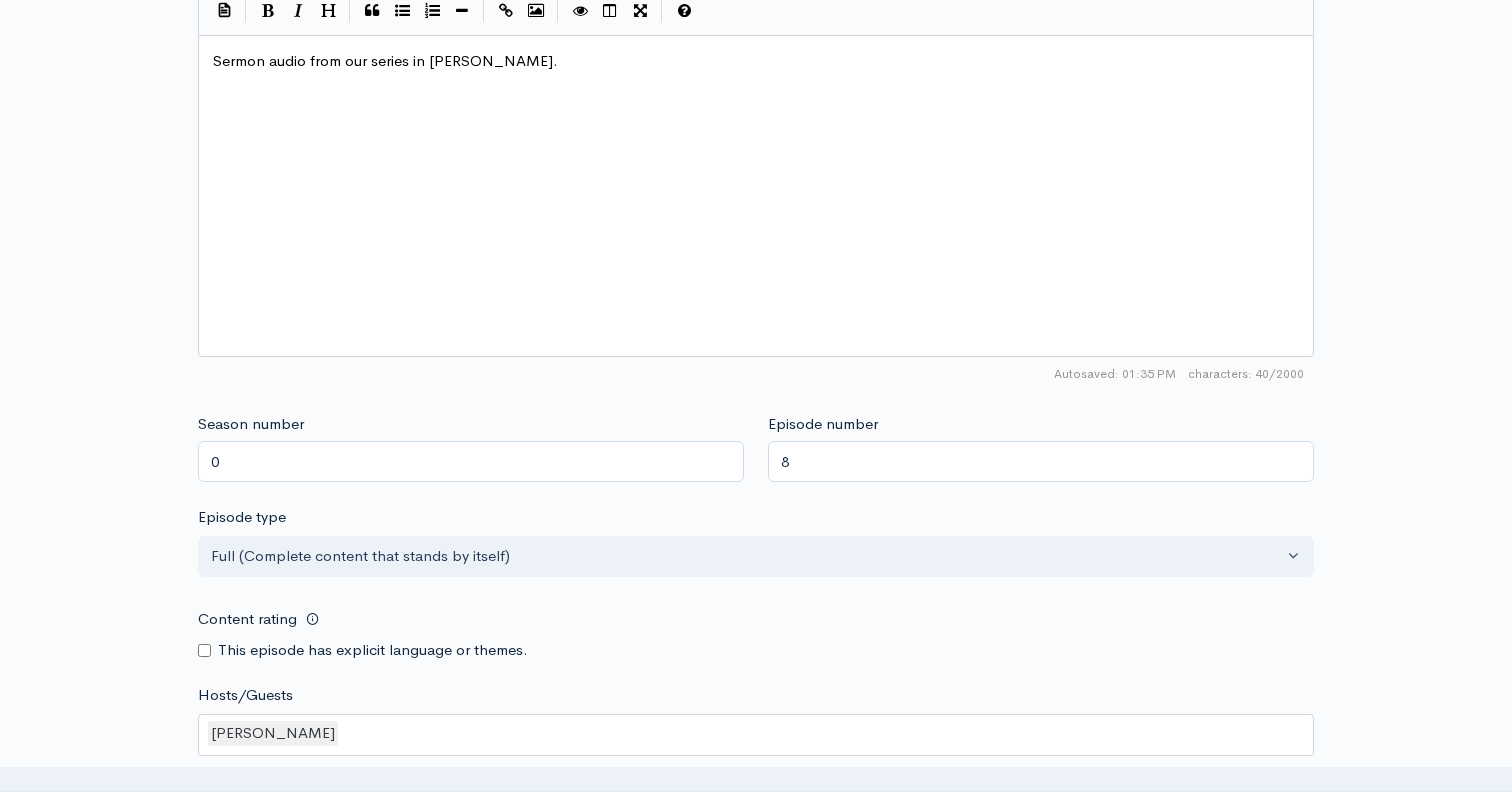 click on "Title   Who do you say I am? | Matthew 16 | Luke Pew   Your episode title should  not  include your podcast
title, episode number, or season number.   Slug   who-do-you-say-i-am-matthew-16-luke-pew   The slug will be used in the URL for the episode.   Subtitle     No need to repeat the main title of the episode, it's best to add a little more context.   Artwork
If no artwork is selected your default podcast artwork will be used
Use the show's default artwork.     0               Audio     Audio file       Replace file     mat 16.mp3                 0     ZenCast recommends uploading an audio file exported from your editing
software as: MP3, Mono, CBR (Constant Bitrate), 96 kbps, 44.1 kHz and 16 bit     Scheduling     Publication date and time   If no date is selected, the episode will be published immediately.    Schedule episode
×   Get the episode scheduler     Schedule and queue episodes to publish at later date       Monthly   Yearly (Save 10%)           $" at bounding box center (756, 82) 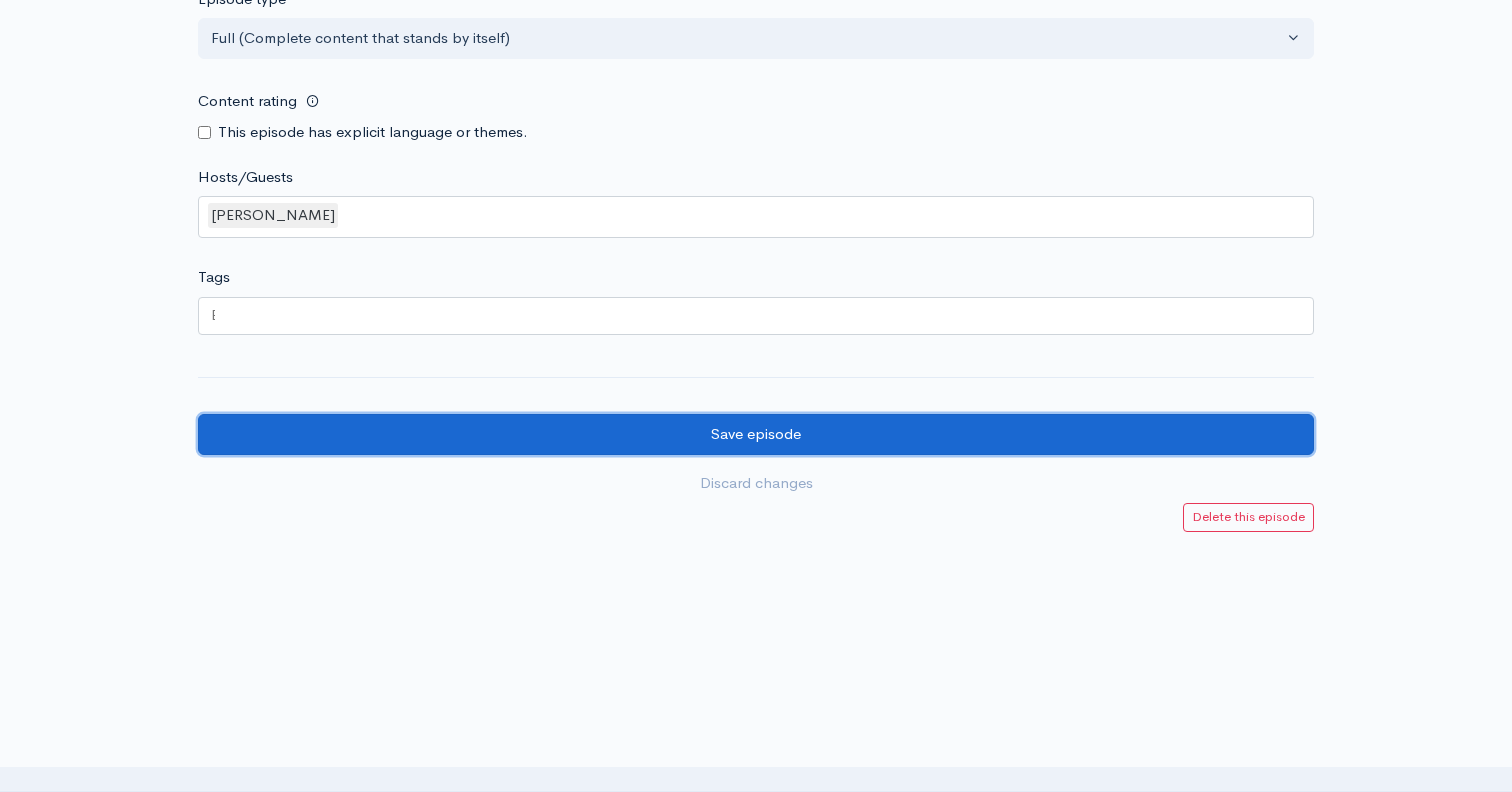 click on "Save episode" at bounding box center (756, 434) 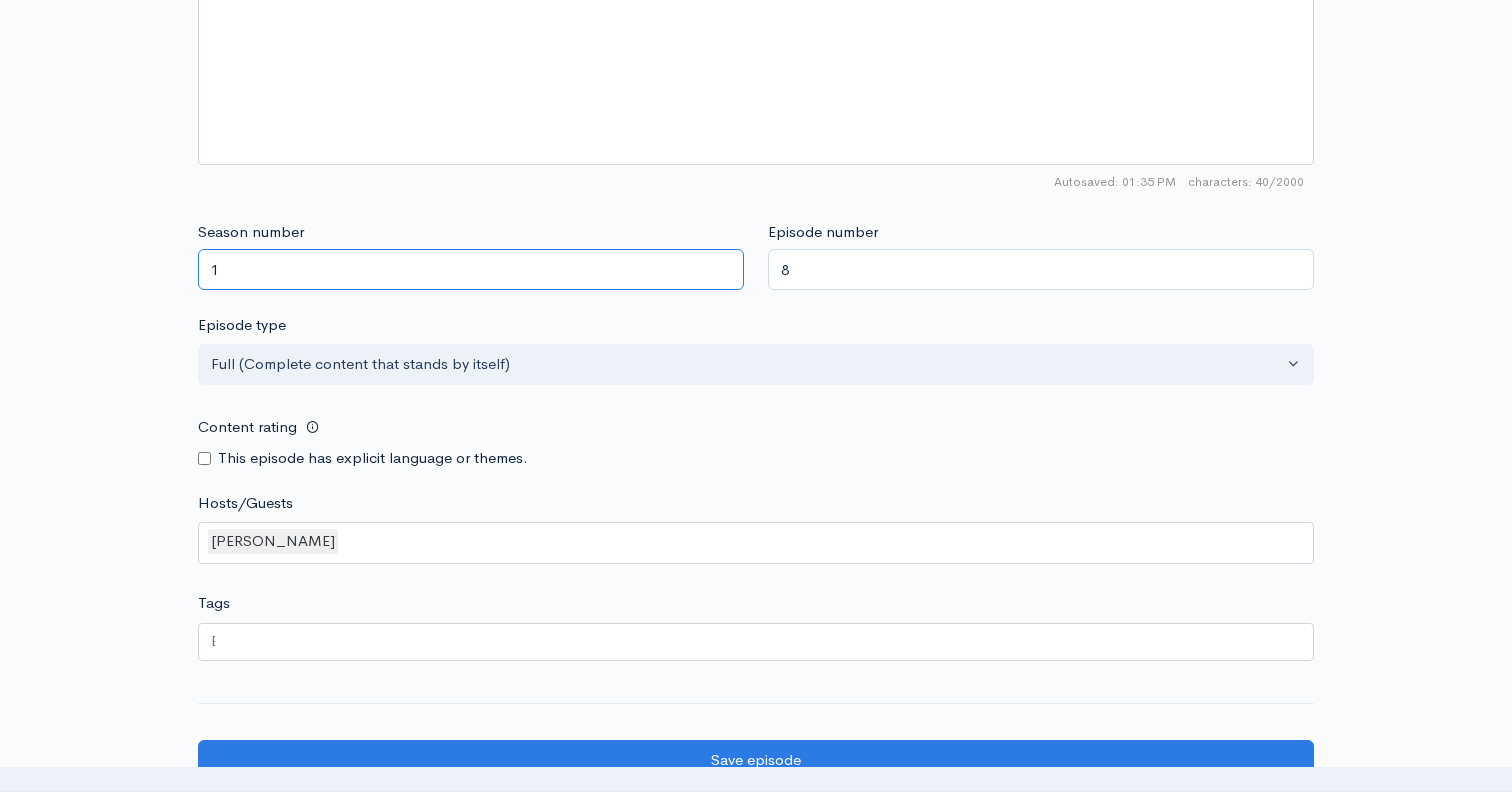 type on "1" 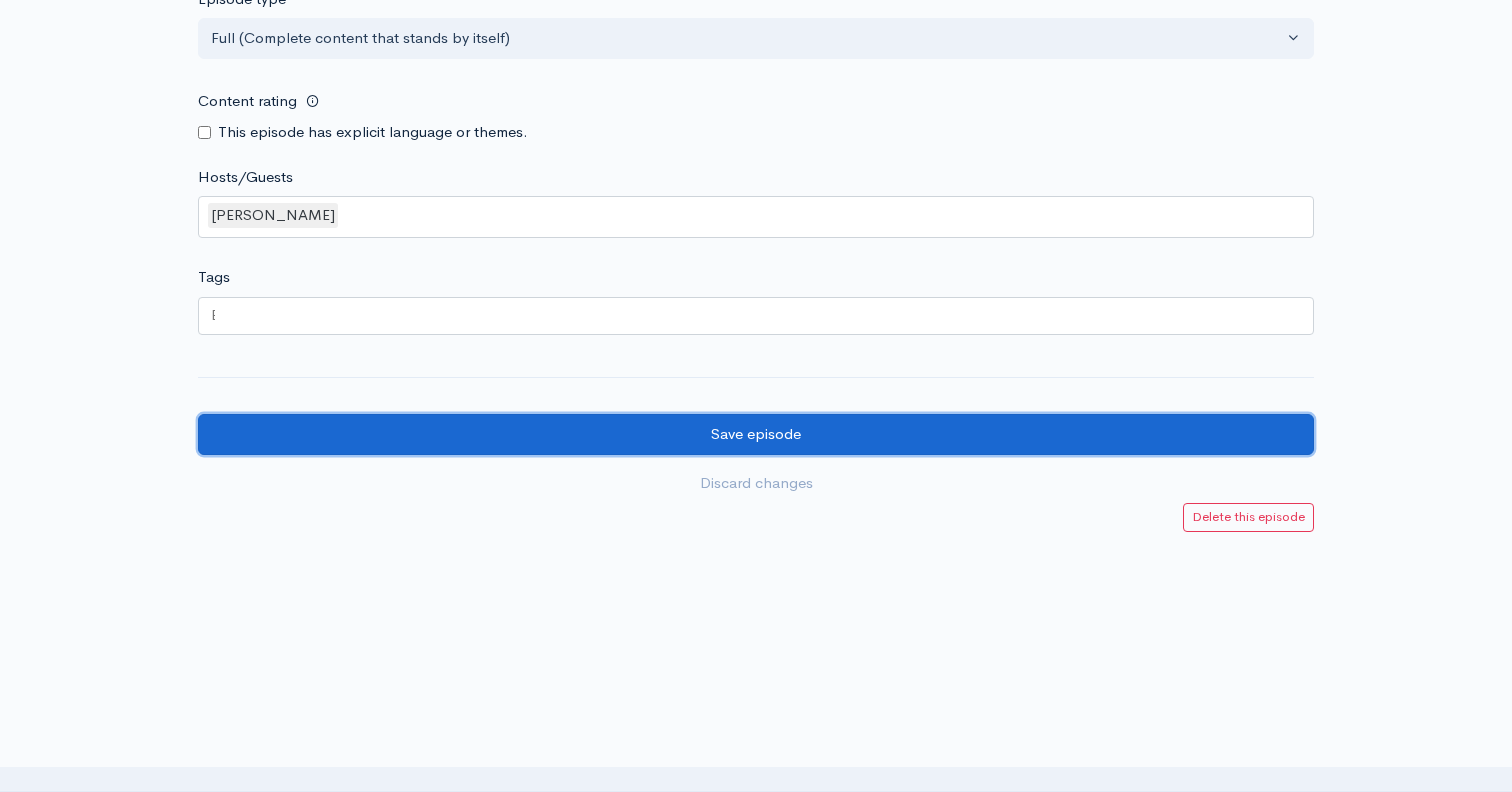 click on "Save episode" at bounding box center (756, 434) 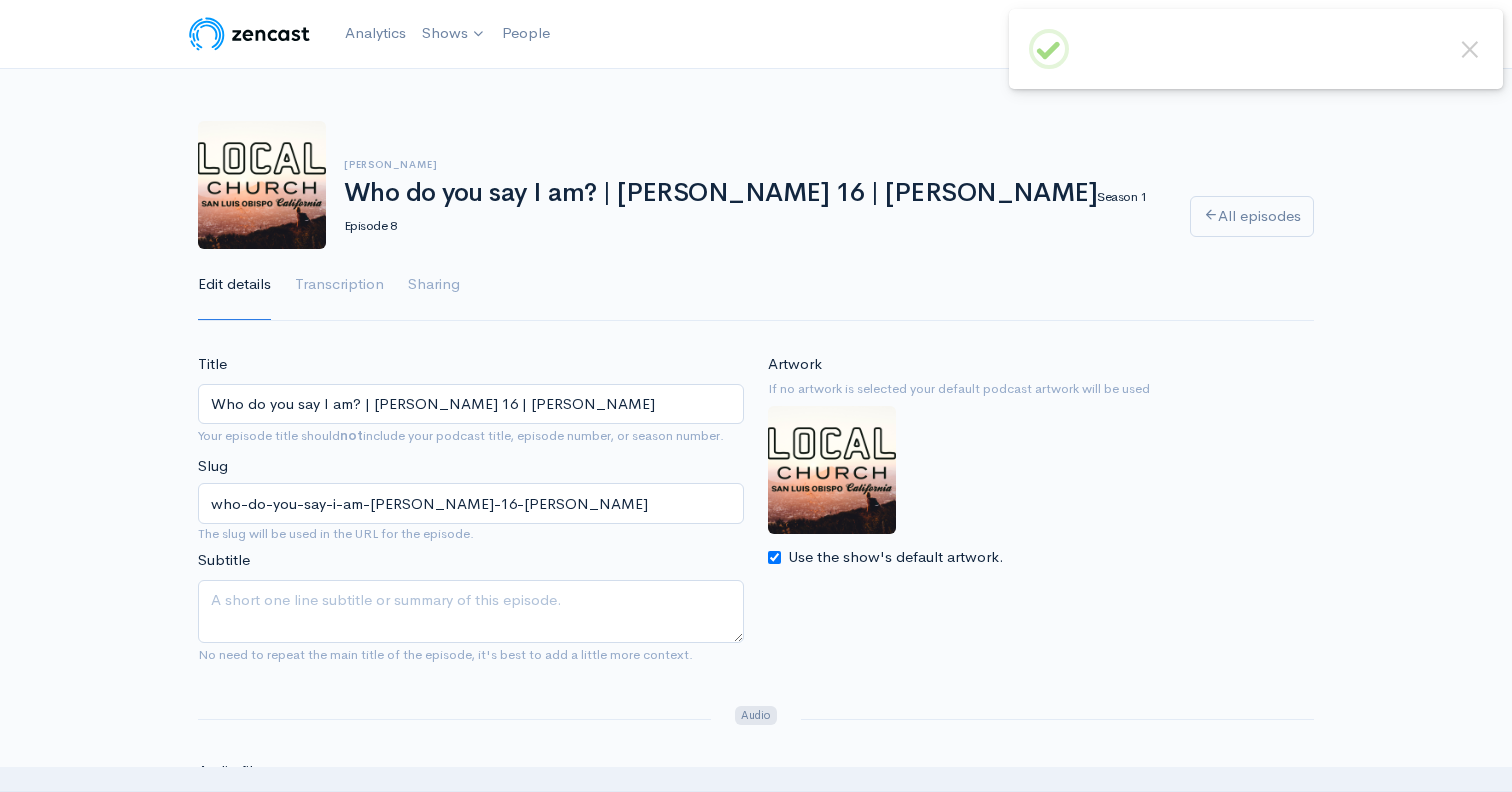scroll, scrollTop: 0, scrollLeft: 0, axis: both 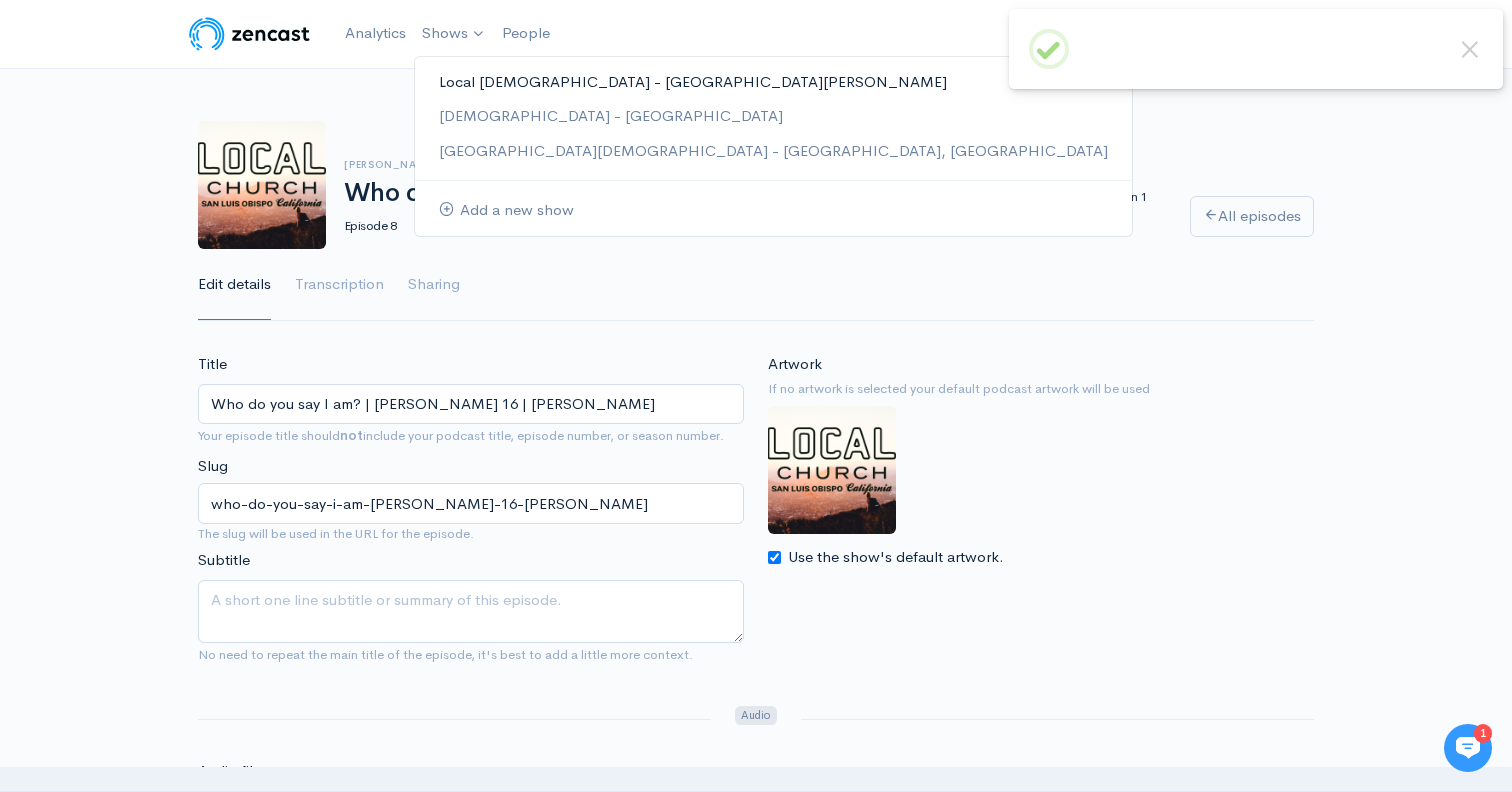 click on "Local [DEMOGRAPHIC_DATA] - [GEOGRAPHIC_DATA][PERSON_NAME]" at bounding box center [773, 82] 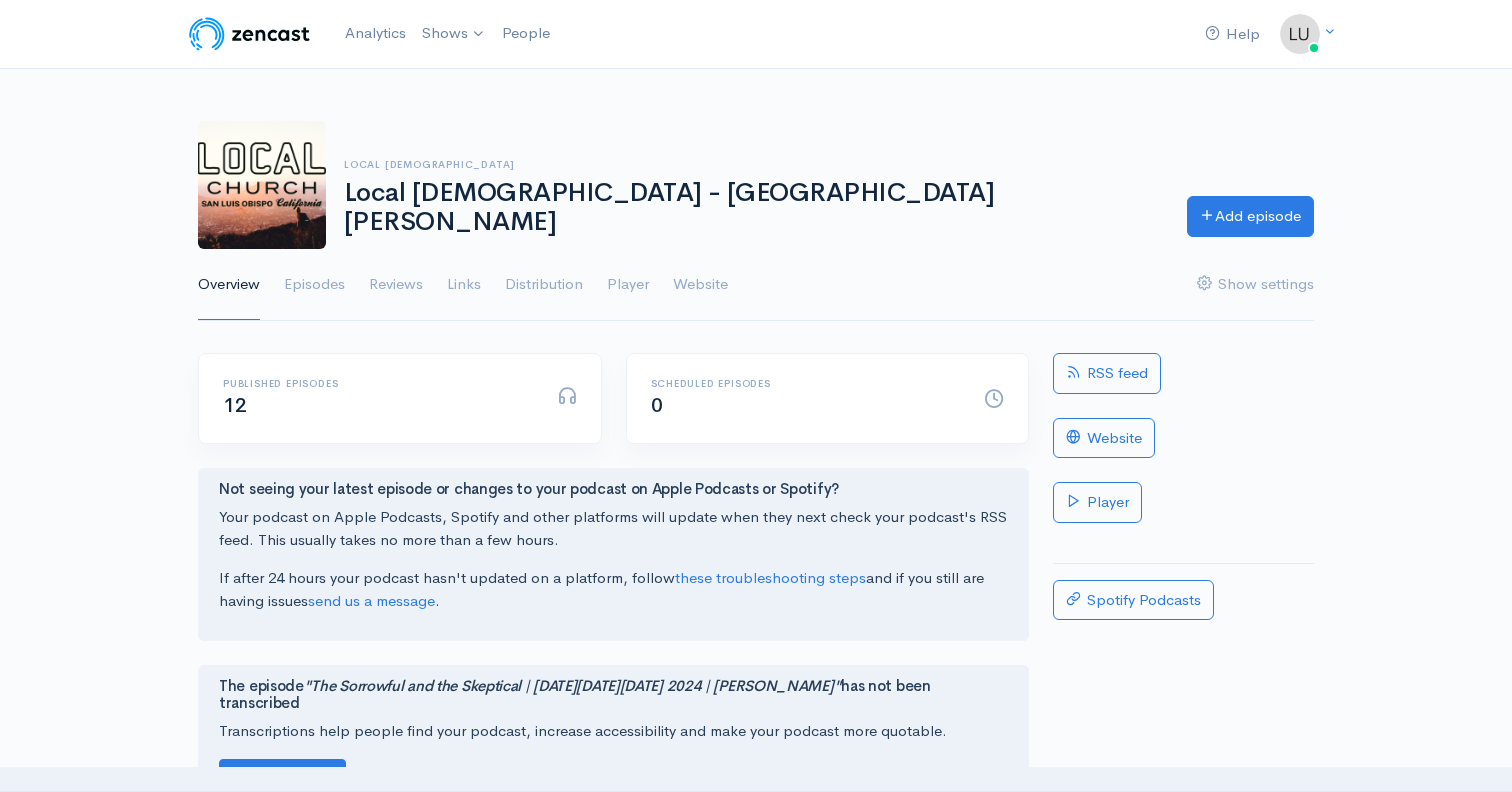 scroll, scrollTop: 0, scrollLeft: 0, axis: both 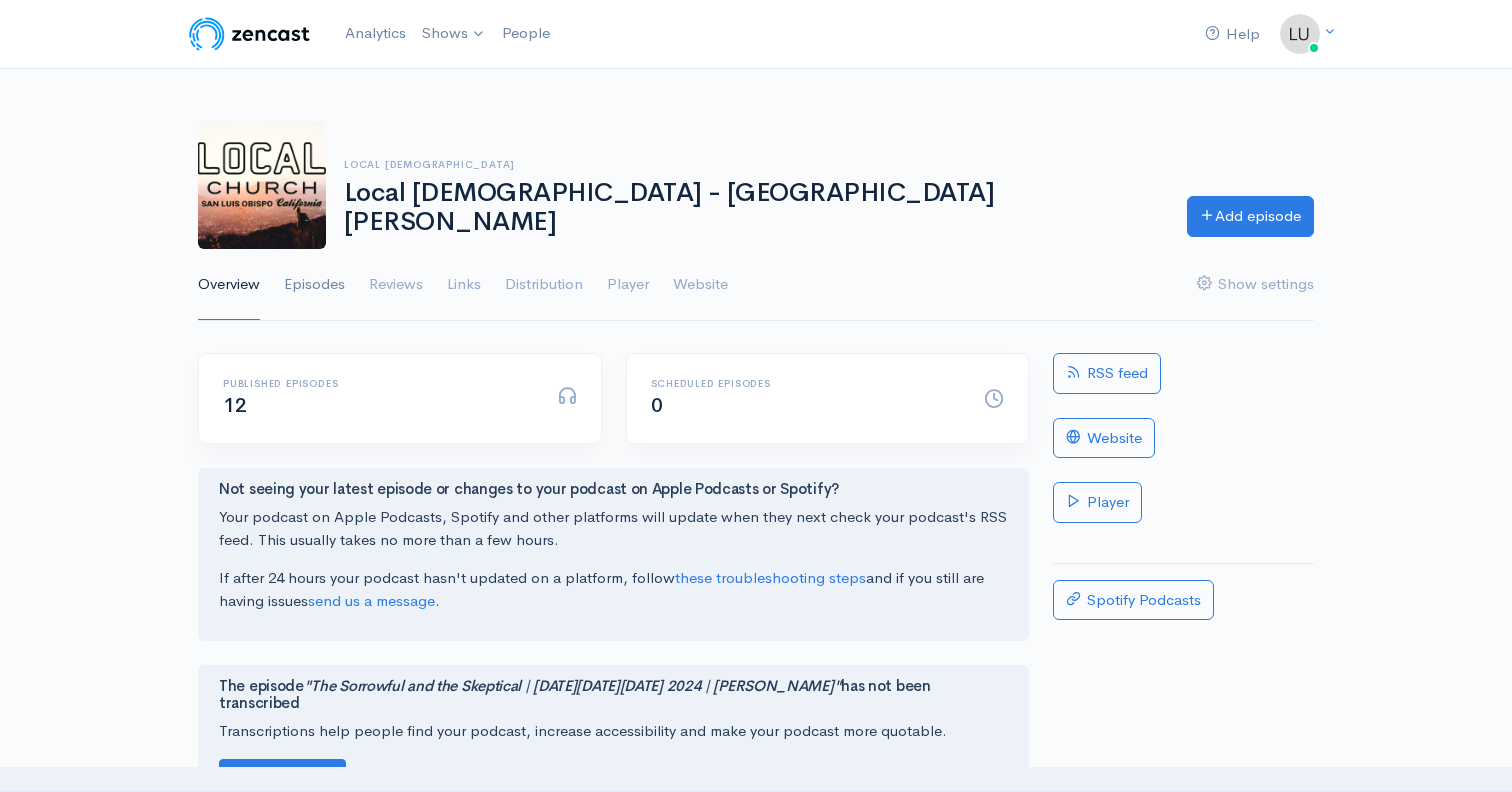 click on "Episodes" at bounding box center (314, 285) 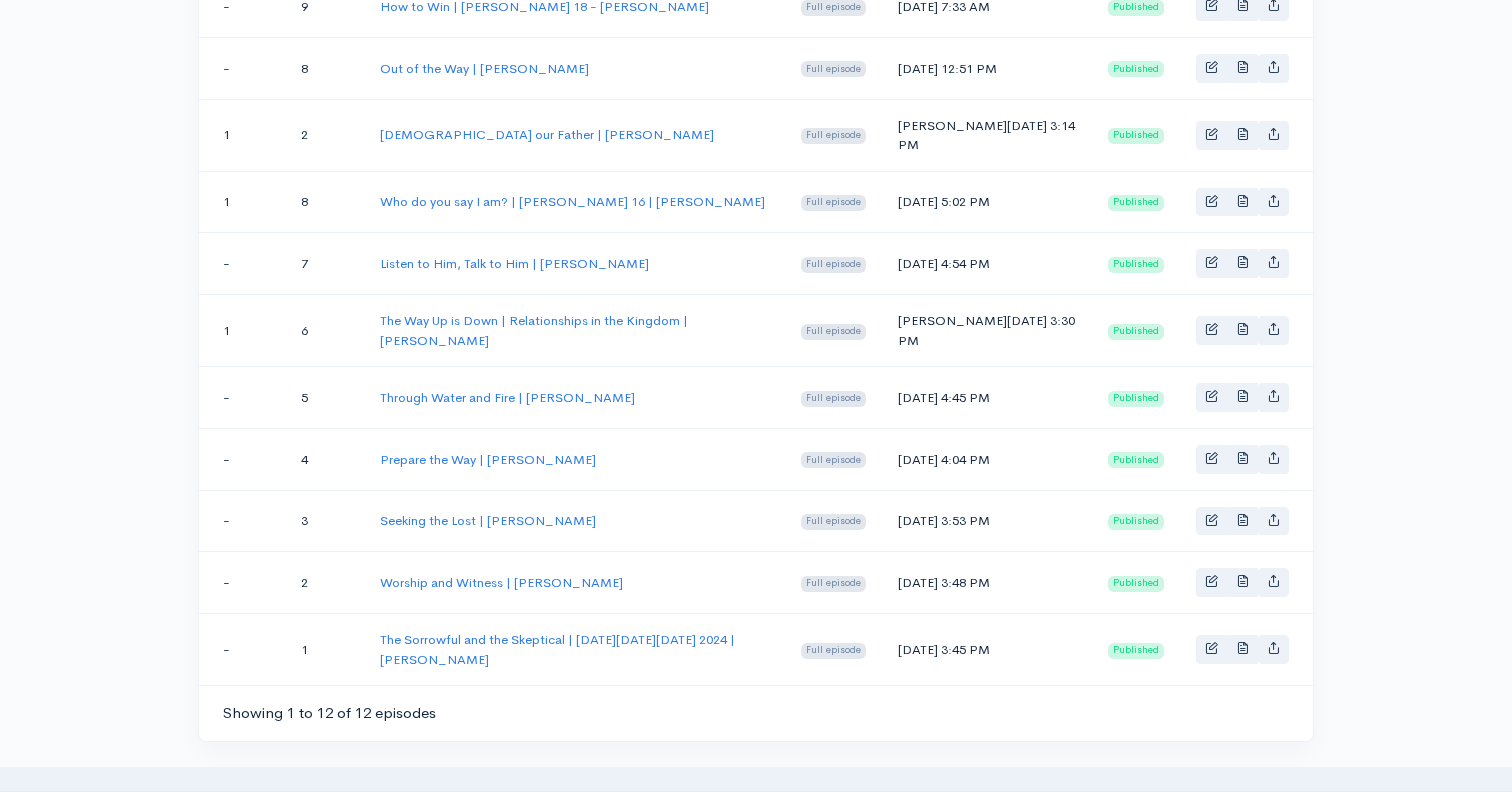 scroll, scrollTop: 519, scrollLeft: 0, axis: vertical 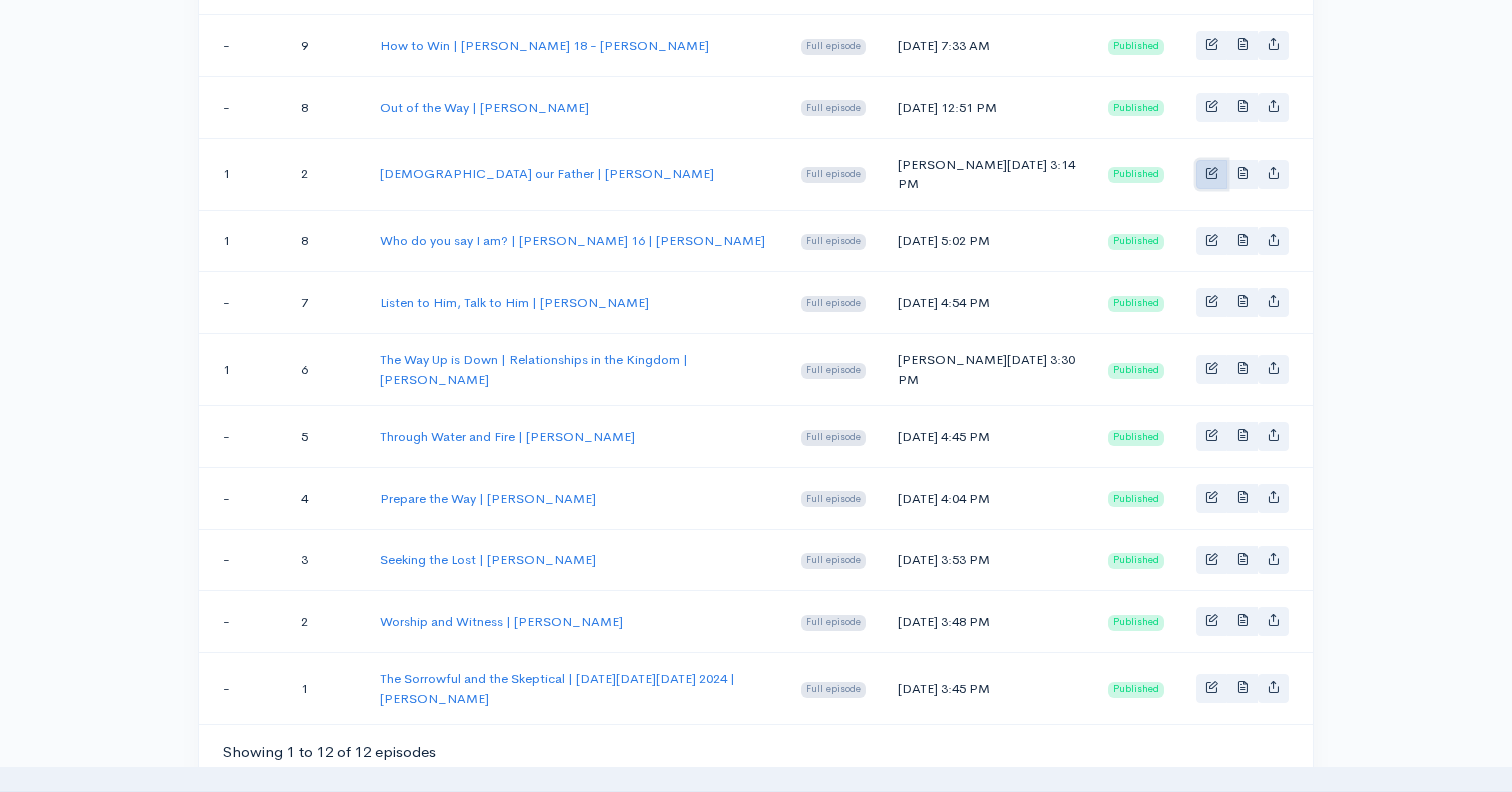 click at bounding box center (1211, 174) 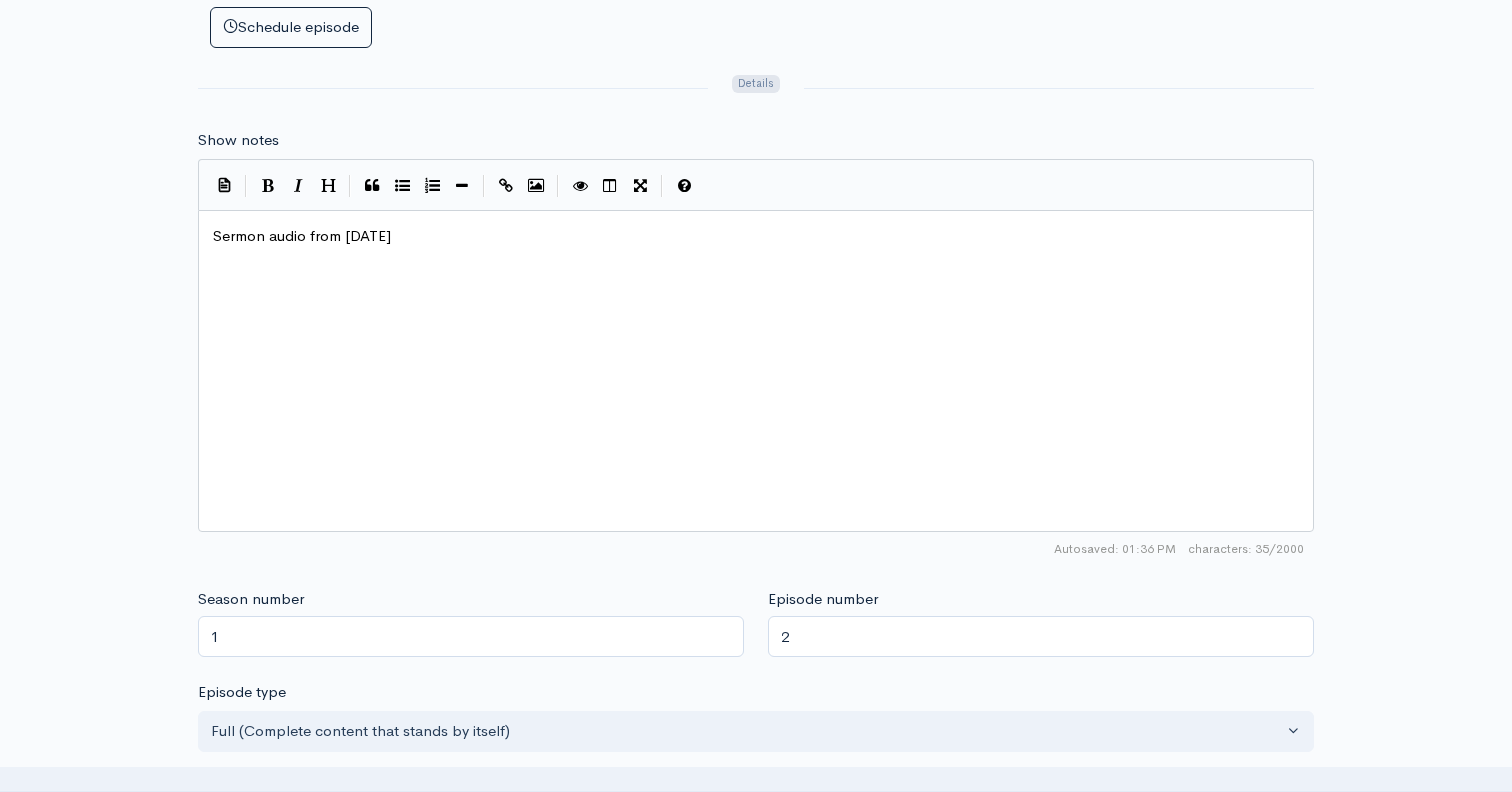 scroll, scrollTop: 1130, scrollLeft: 0, axis: vertical 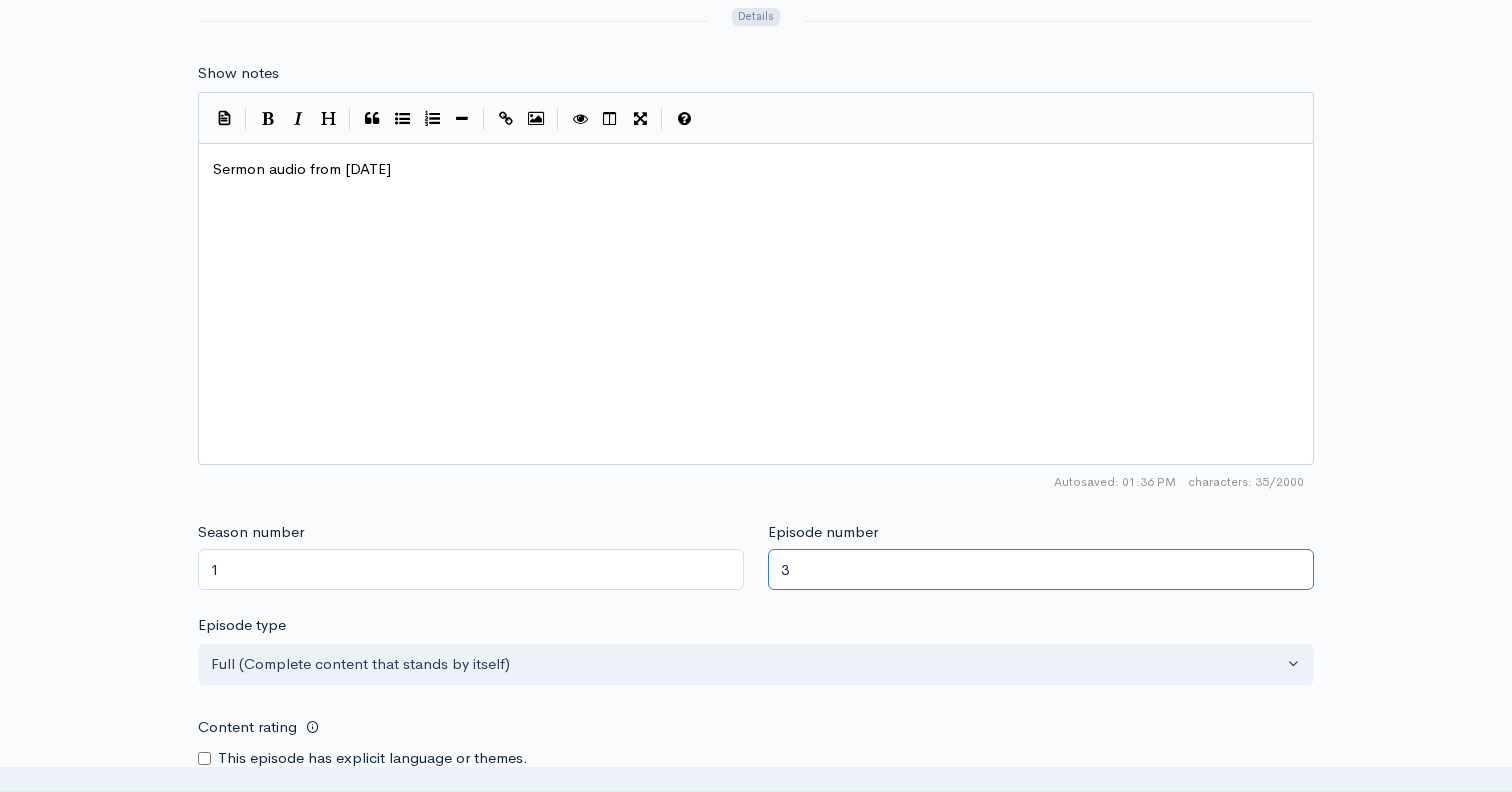 click on "3" at bounding box center [1041, 569] 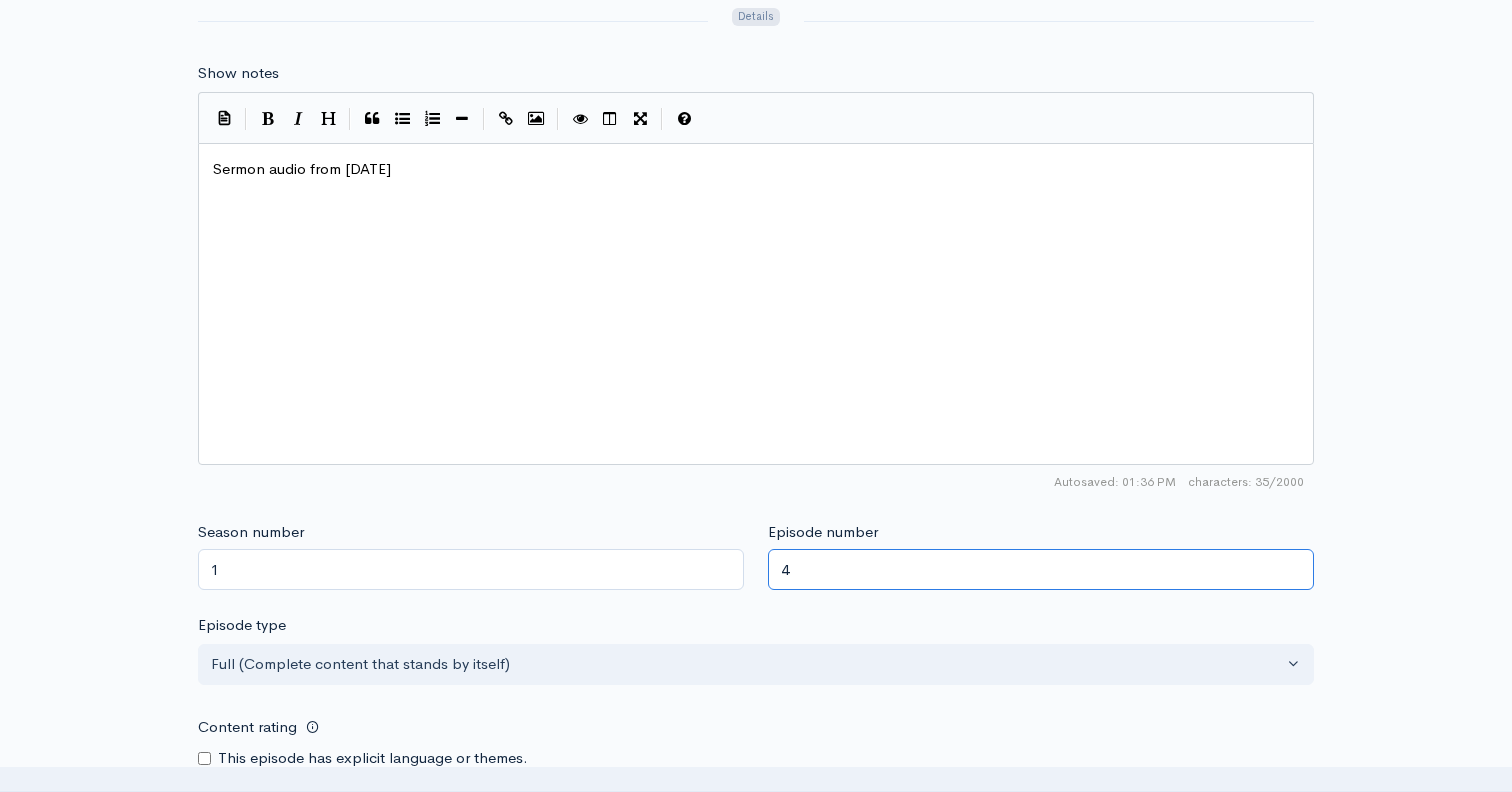 click on "4" at bounding box center [1041, 569] 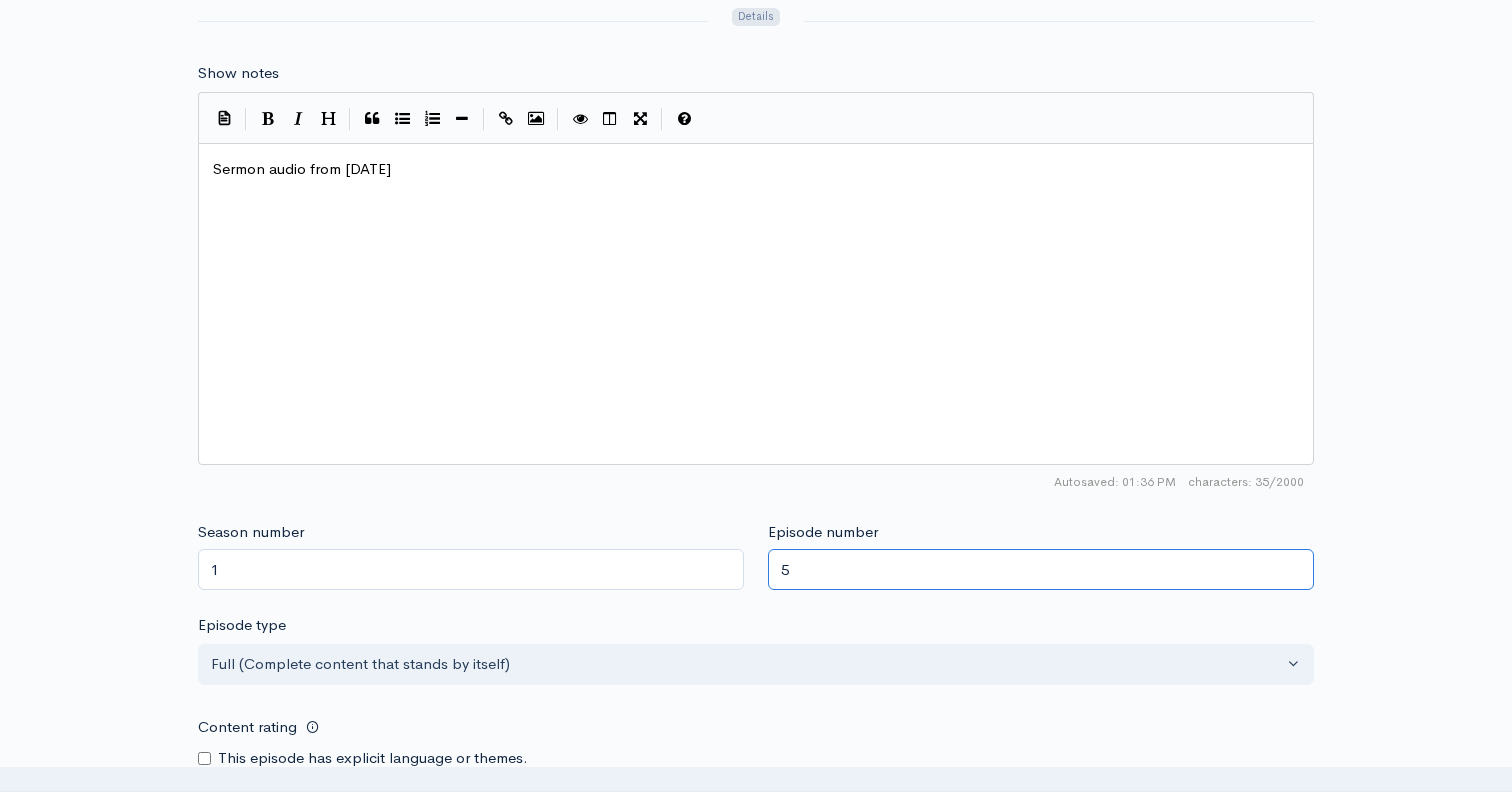 click on "5" at bounding box center [1041, 569] 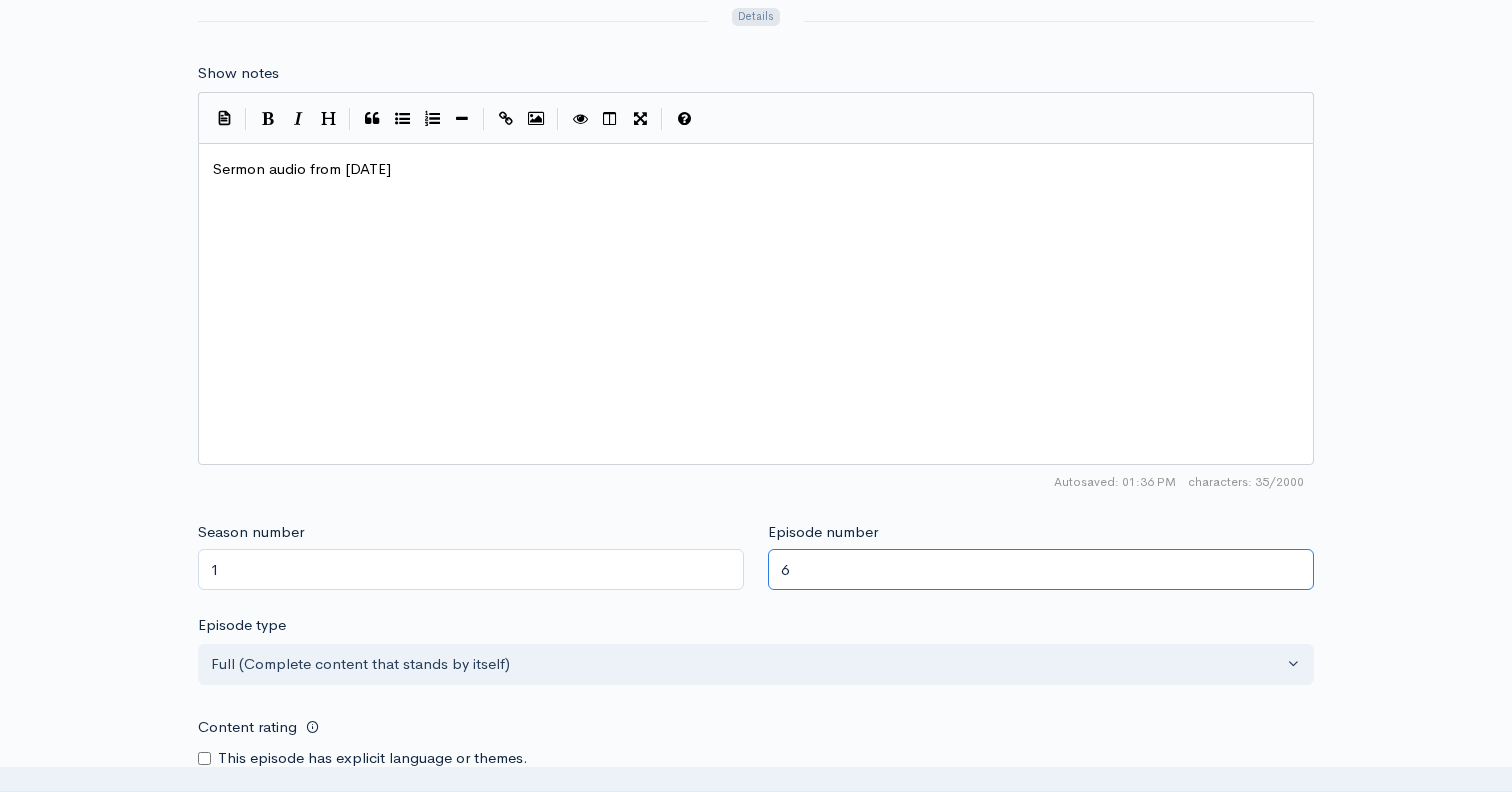 click on "6" at bounding box center (1041, 569) 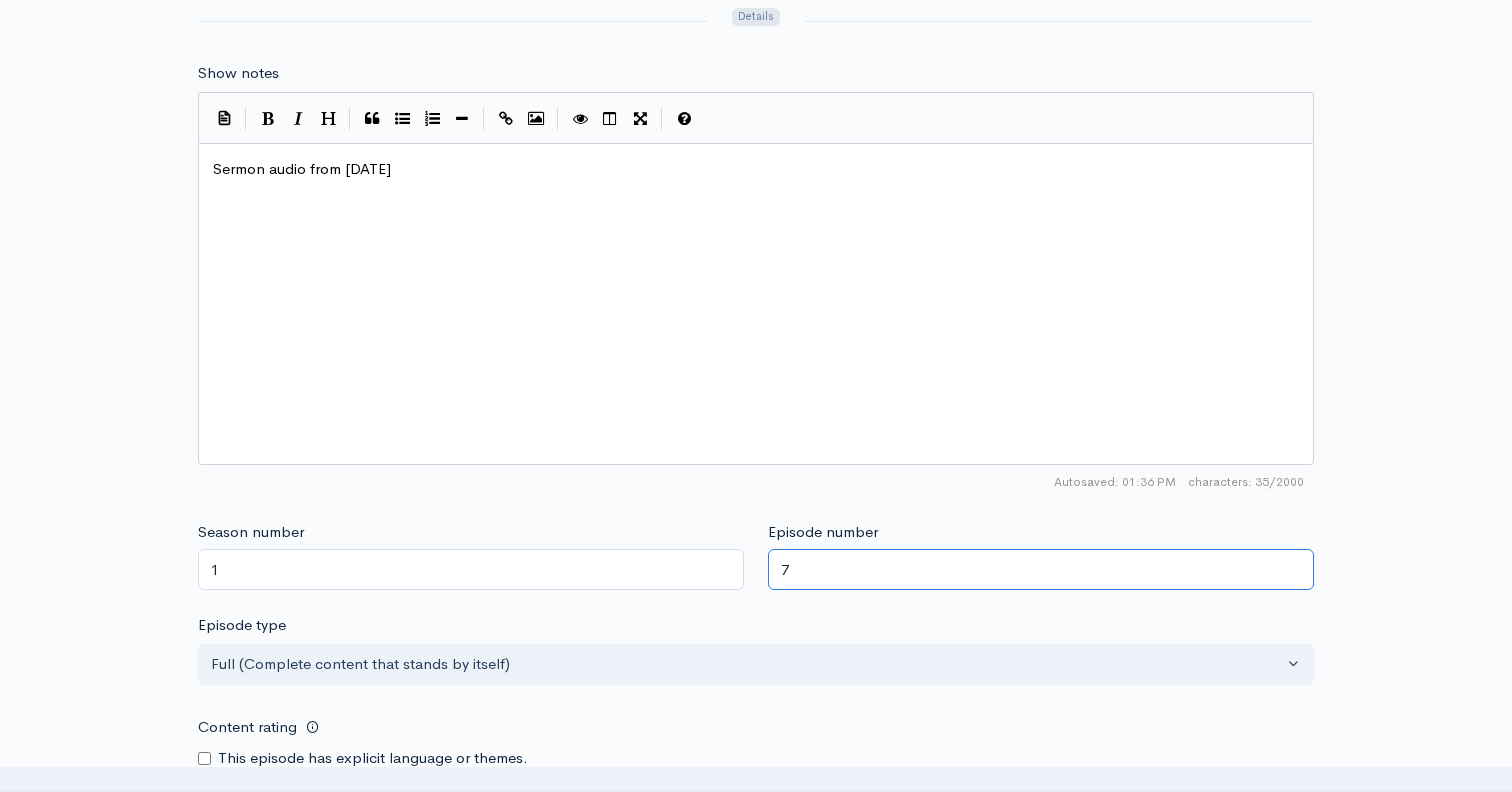 click on "7" at bounding box center [1041, 569] 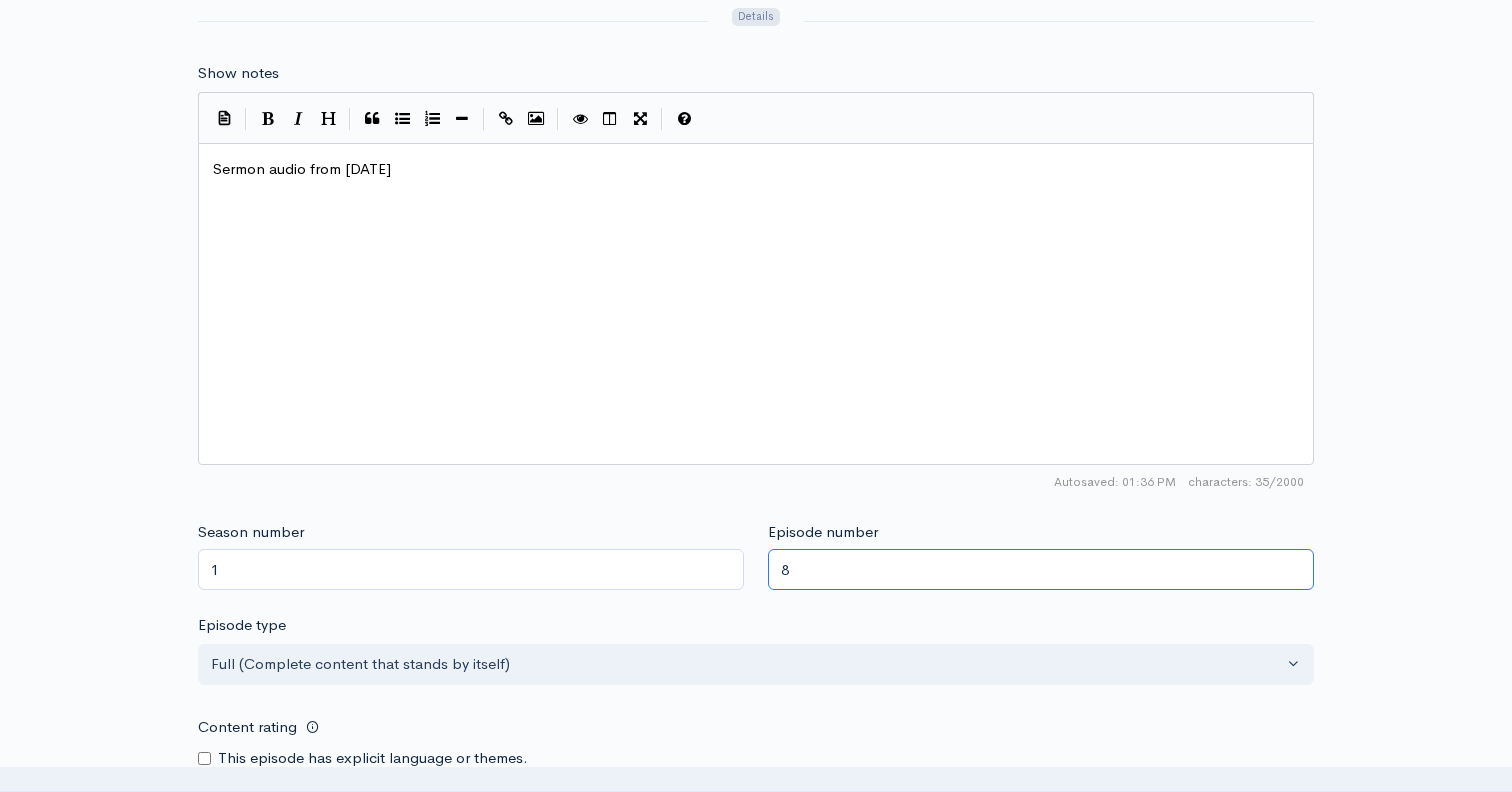 click on "8" at bounding box center [1041, 569] 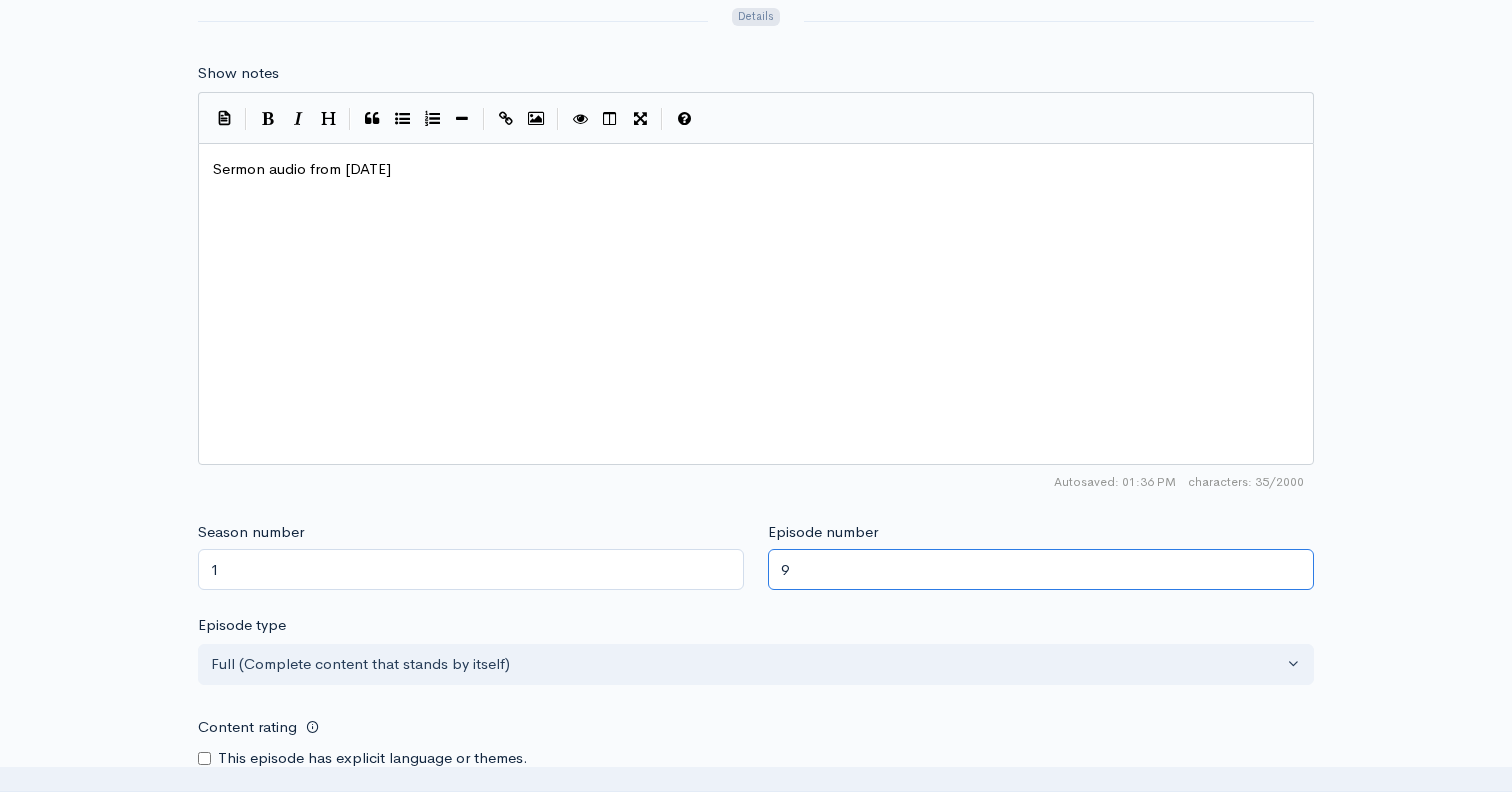 type on "9" 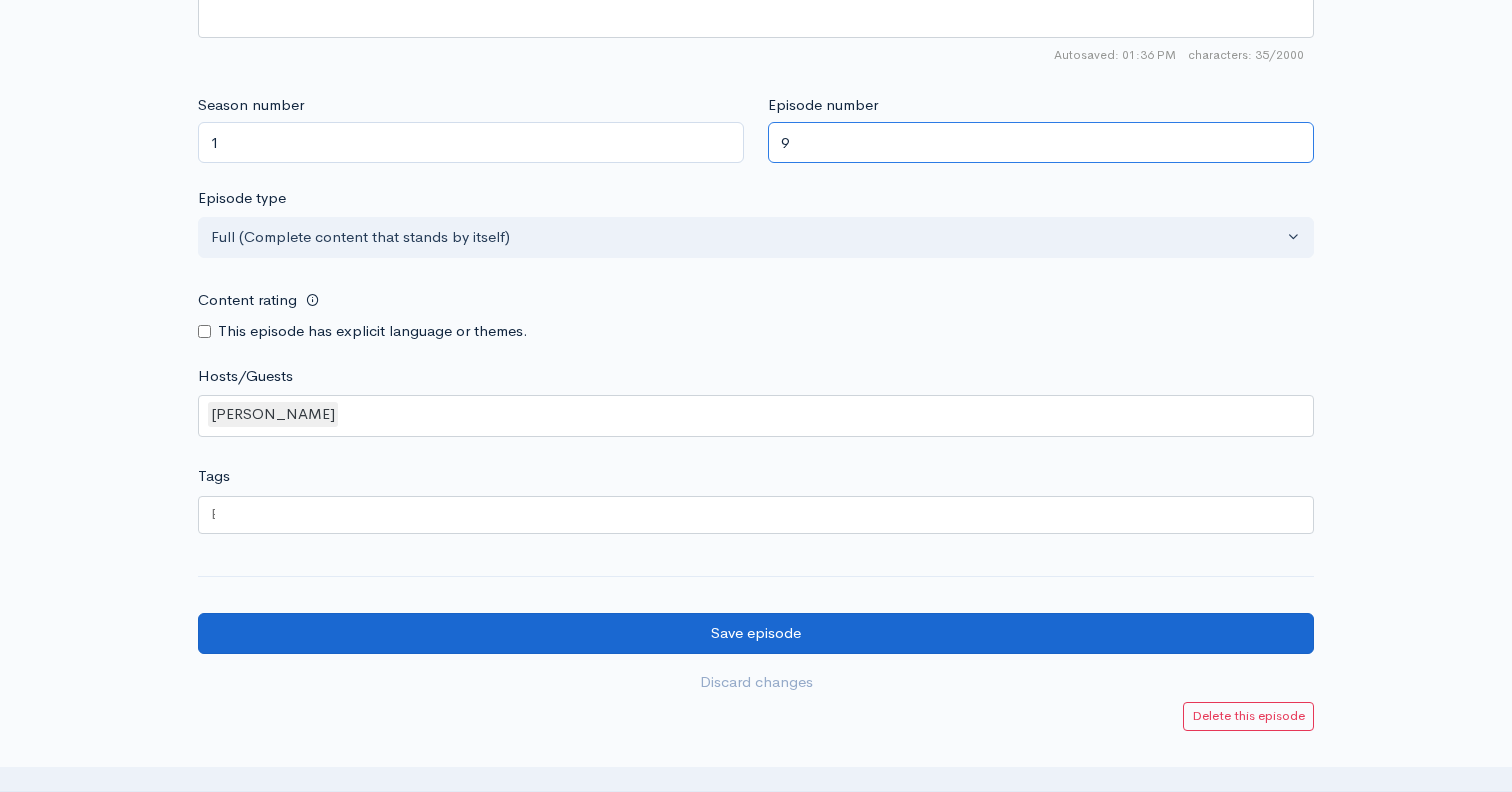 scroll, scrollTop: 1560, scrollLeft: 0, axis: vertical 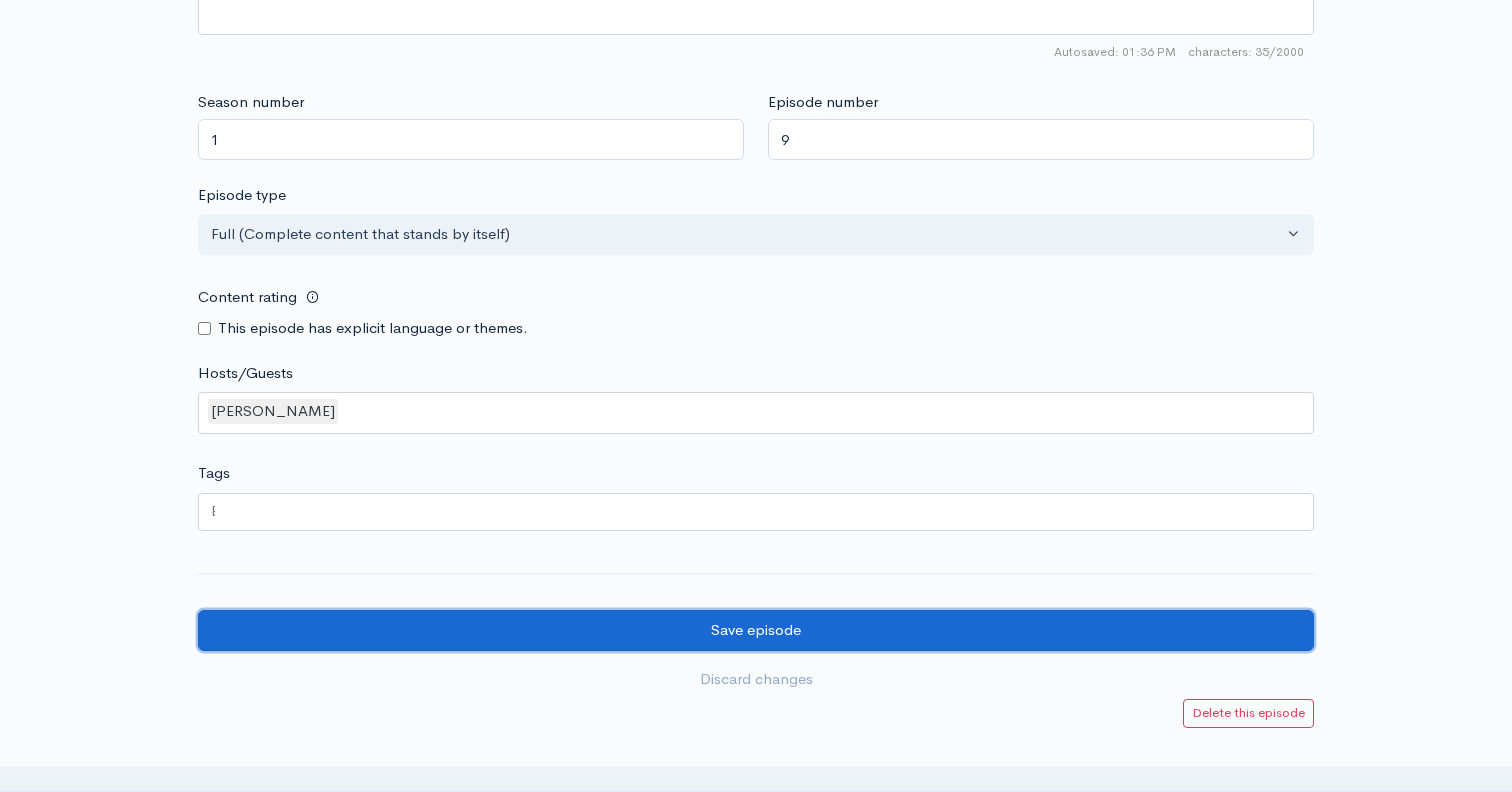 click on "Save episode" at bounding box center [756, 630] 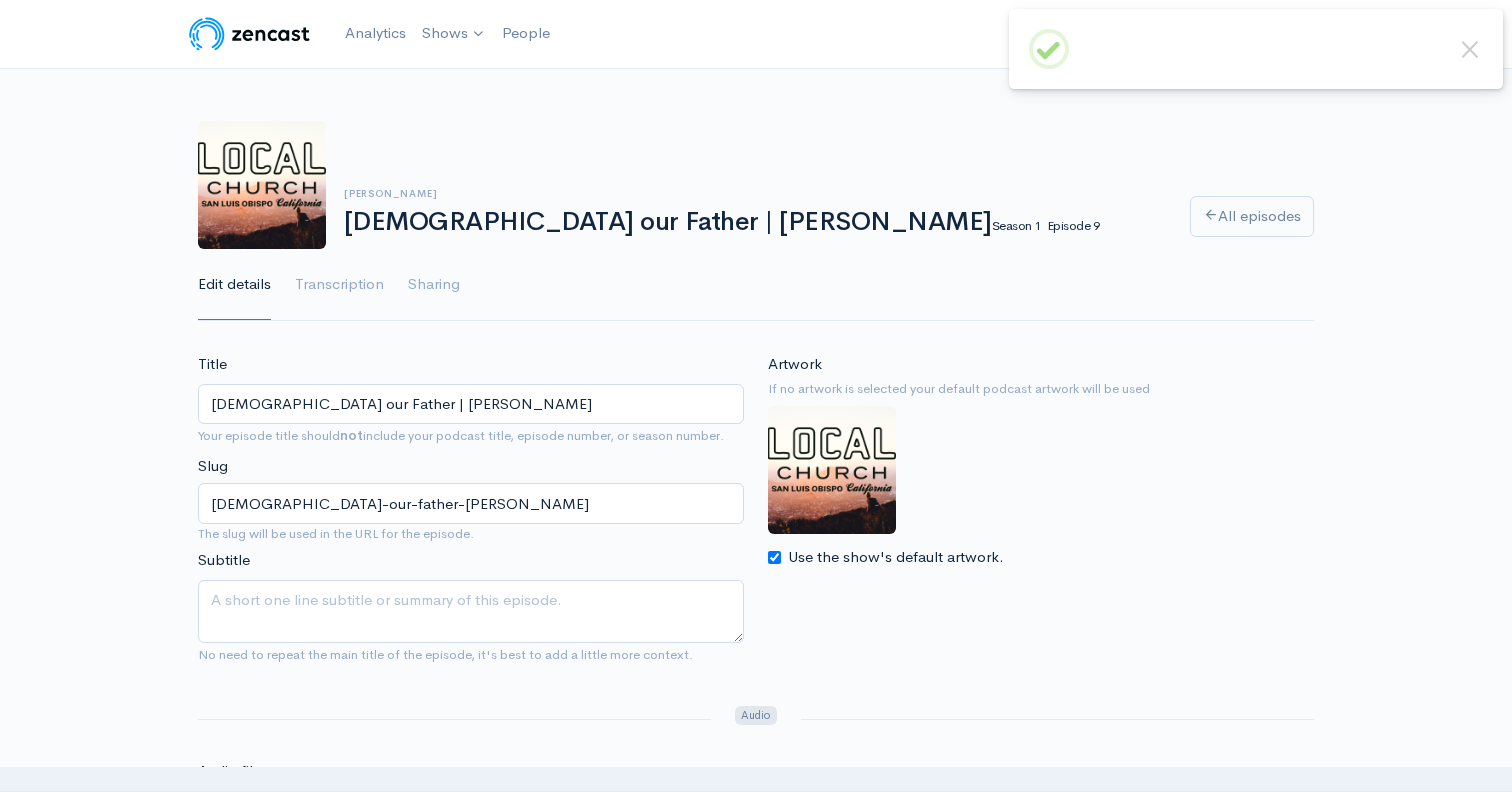 scroll, scrollTop: 0, scrollLeft: 0, axis: both 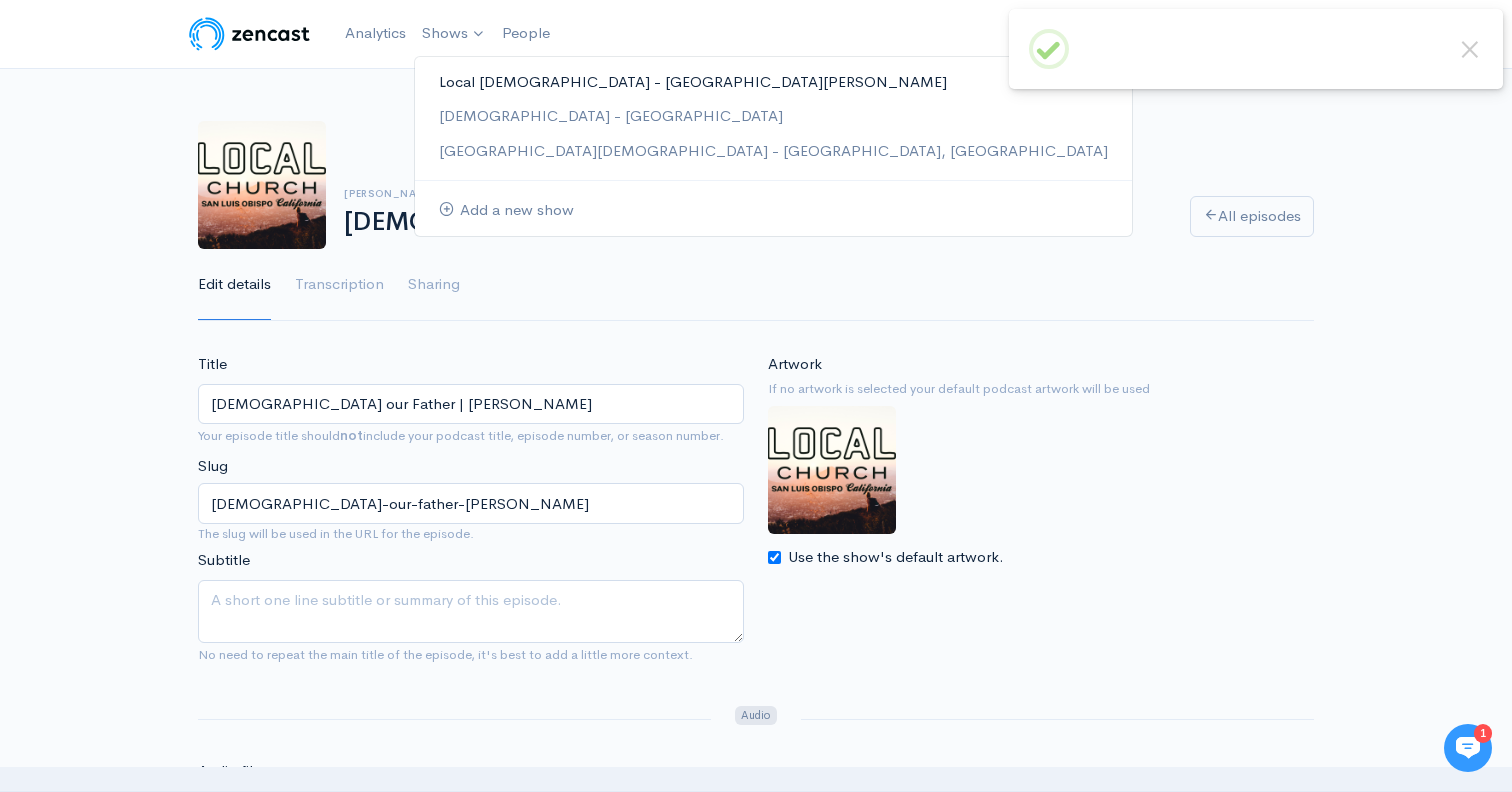 click on "Local [DEMOGRAPHIC_DATA] - [GEOGRAPHIC_DATA][PERSON_NAME]" at bounding box center [773, 82] 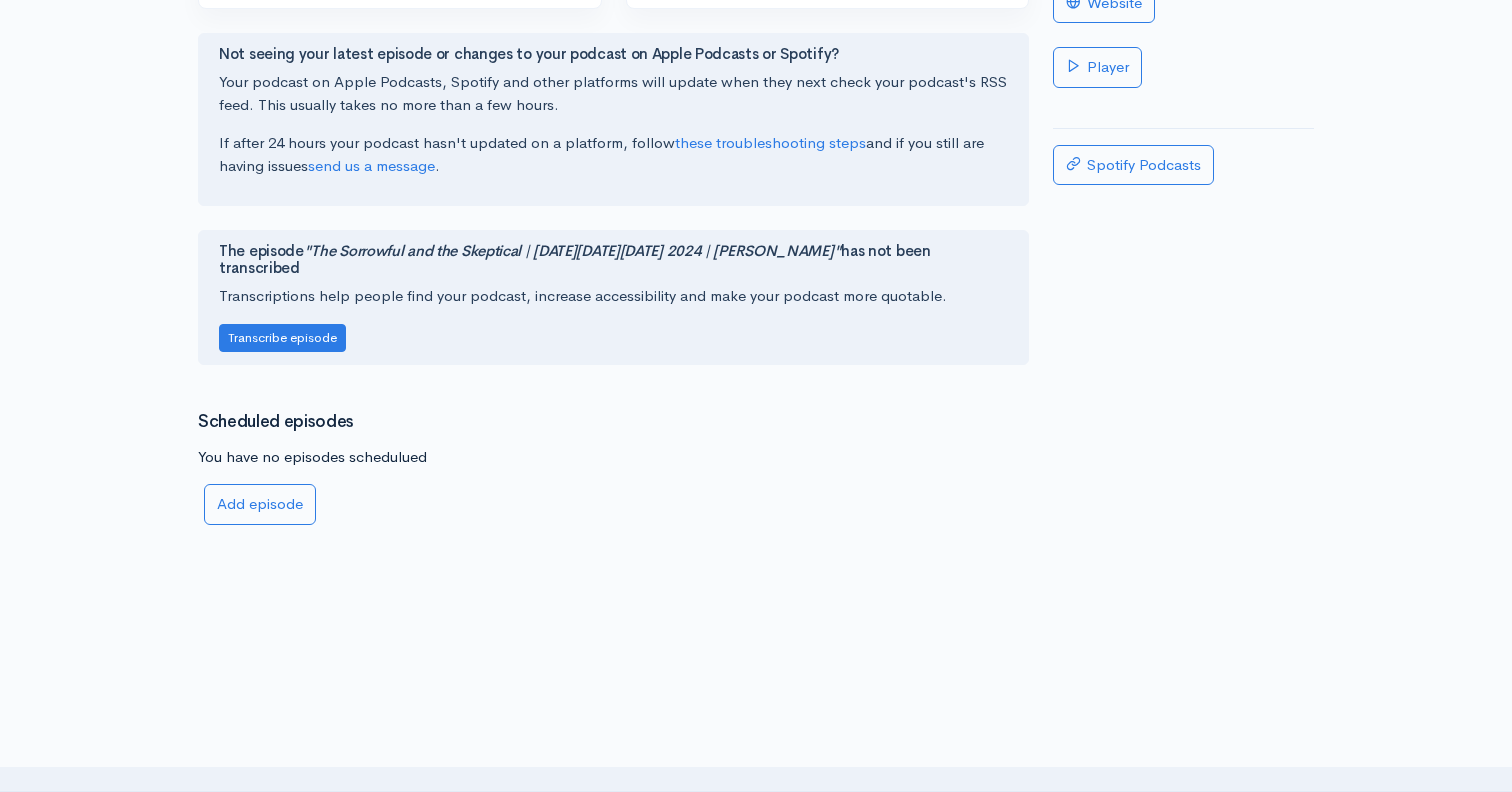 scroll, scrollTop: 0, scrollLeft: 0, axis: both 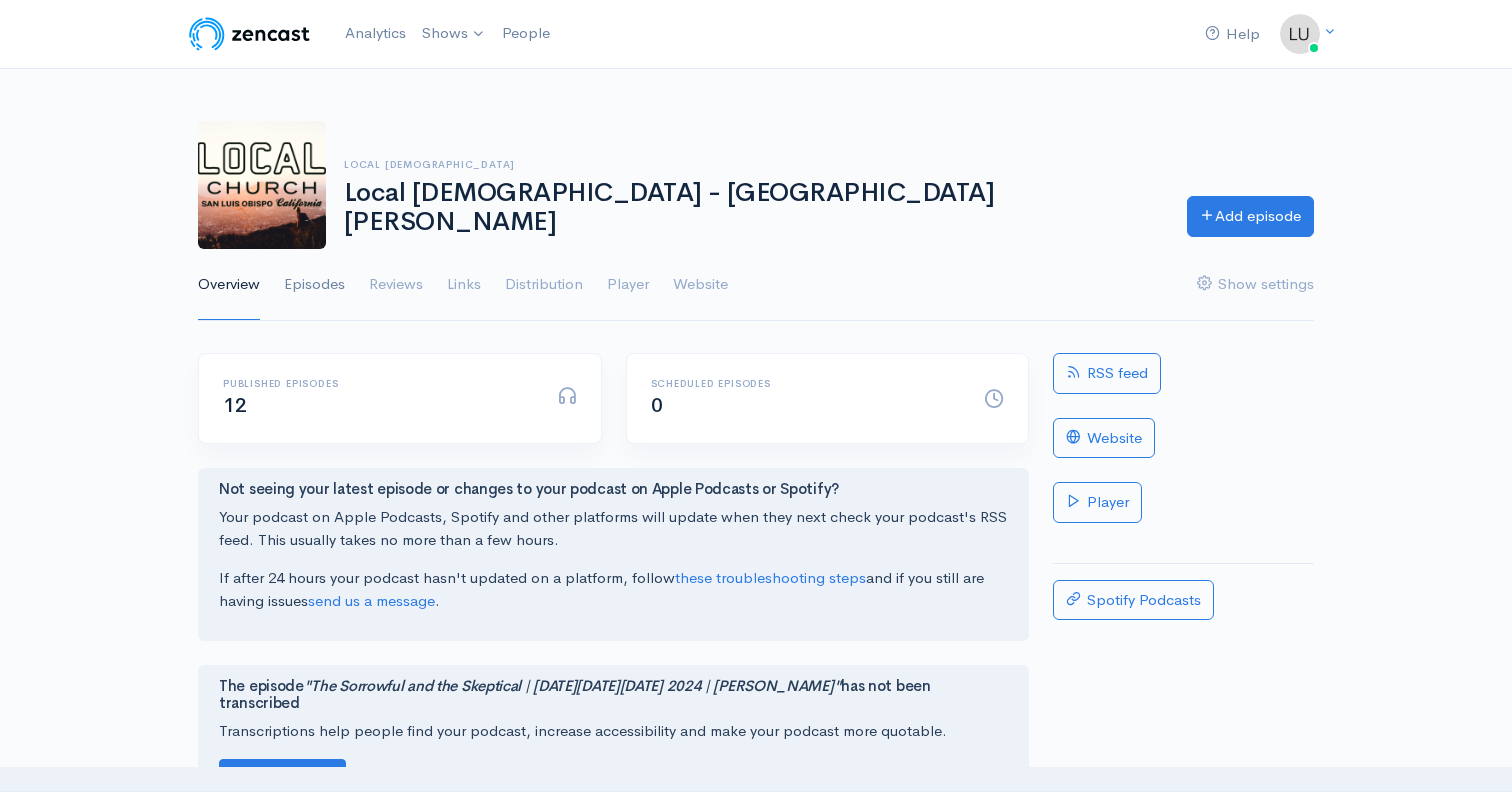 click on "Episodes" at bounding box center [314, 285] 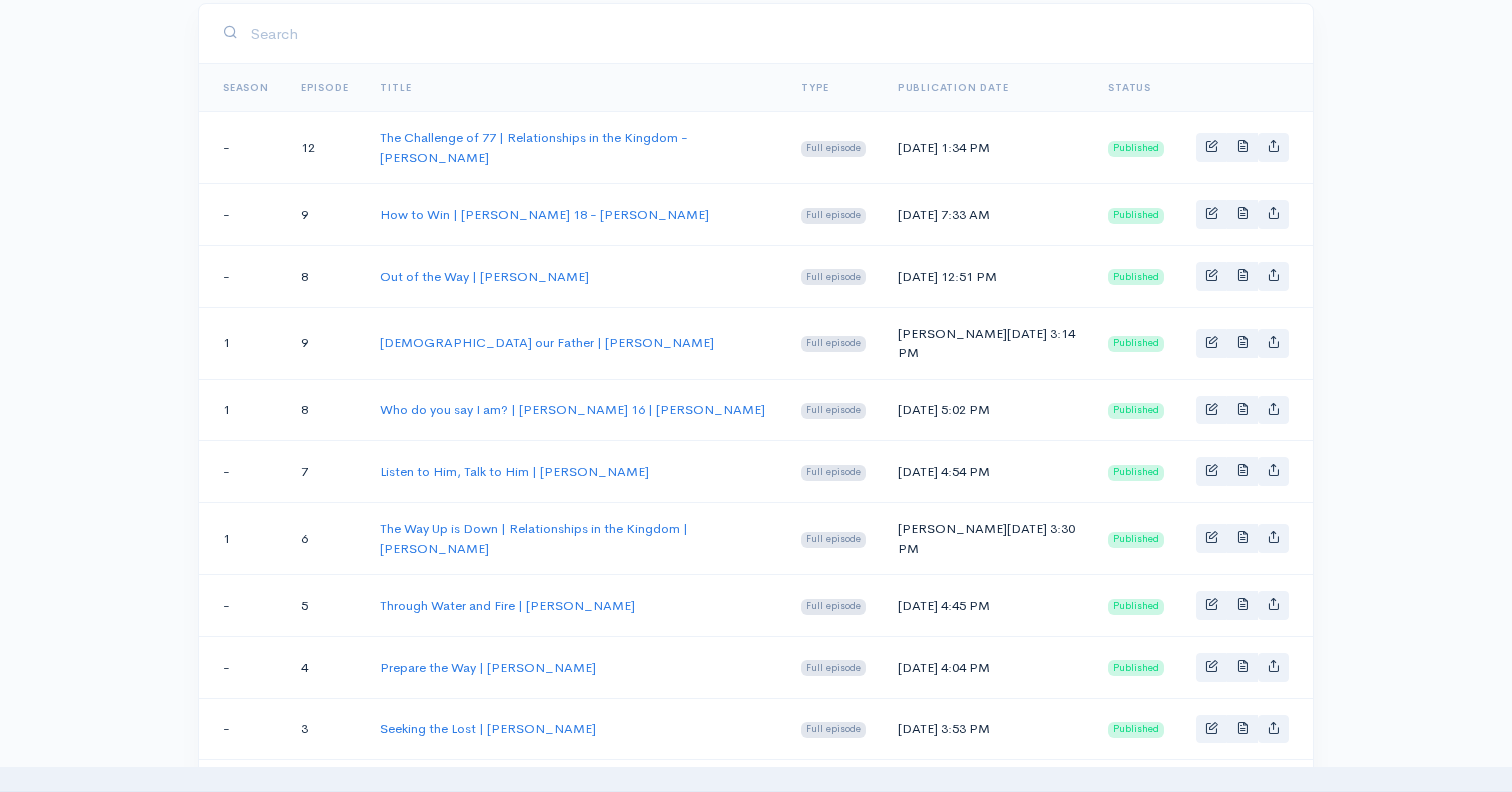 scroll, scrollTop: 402, scrollLeft: 0, axis: vertical 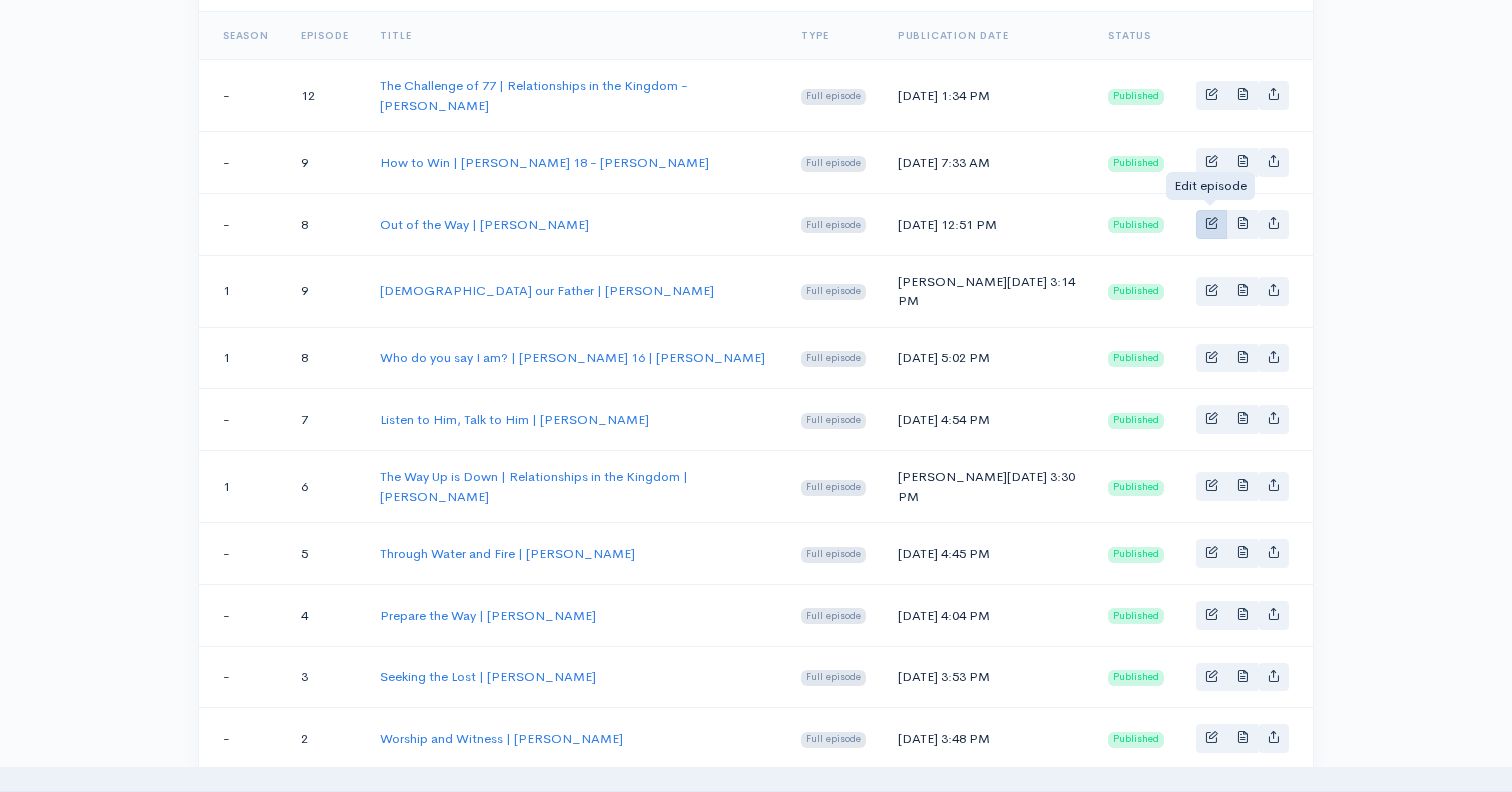 click at bounding box center [1210, 203] 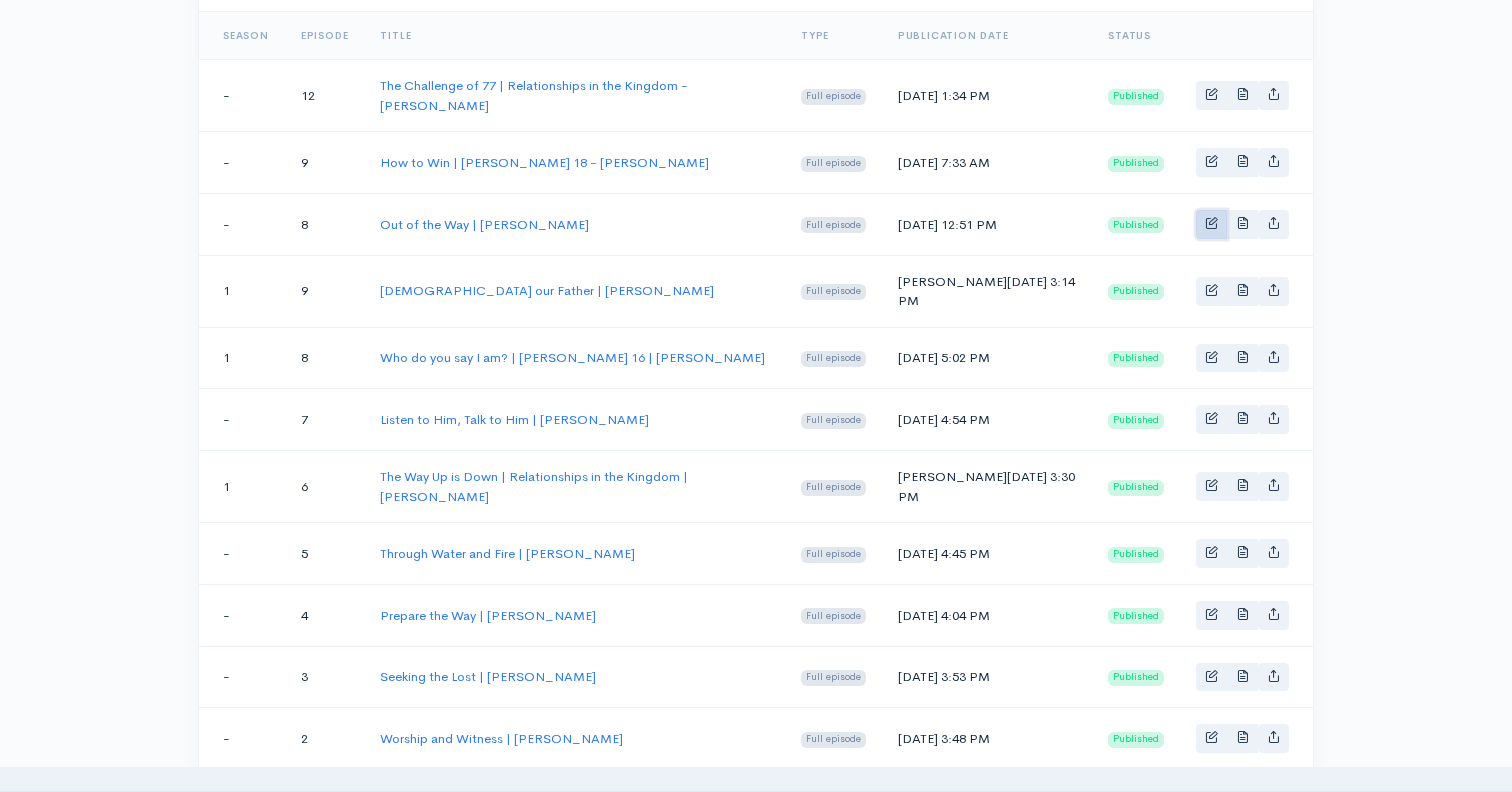 click at bounding box center [1211, 224] 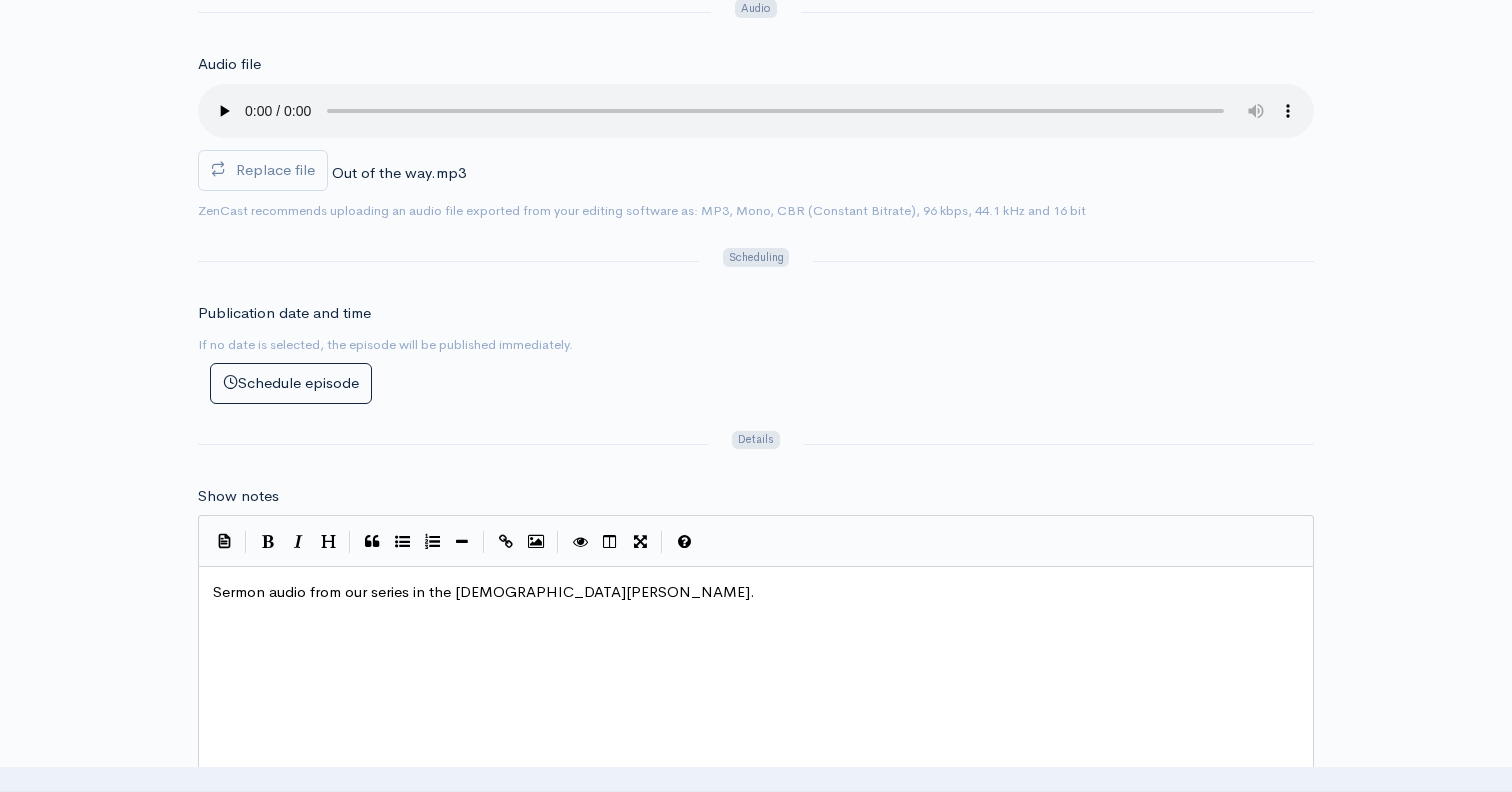 scroll, scrollTop: 1431, scrollLeft: 0, axis: vertical 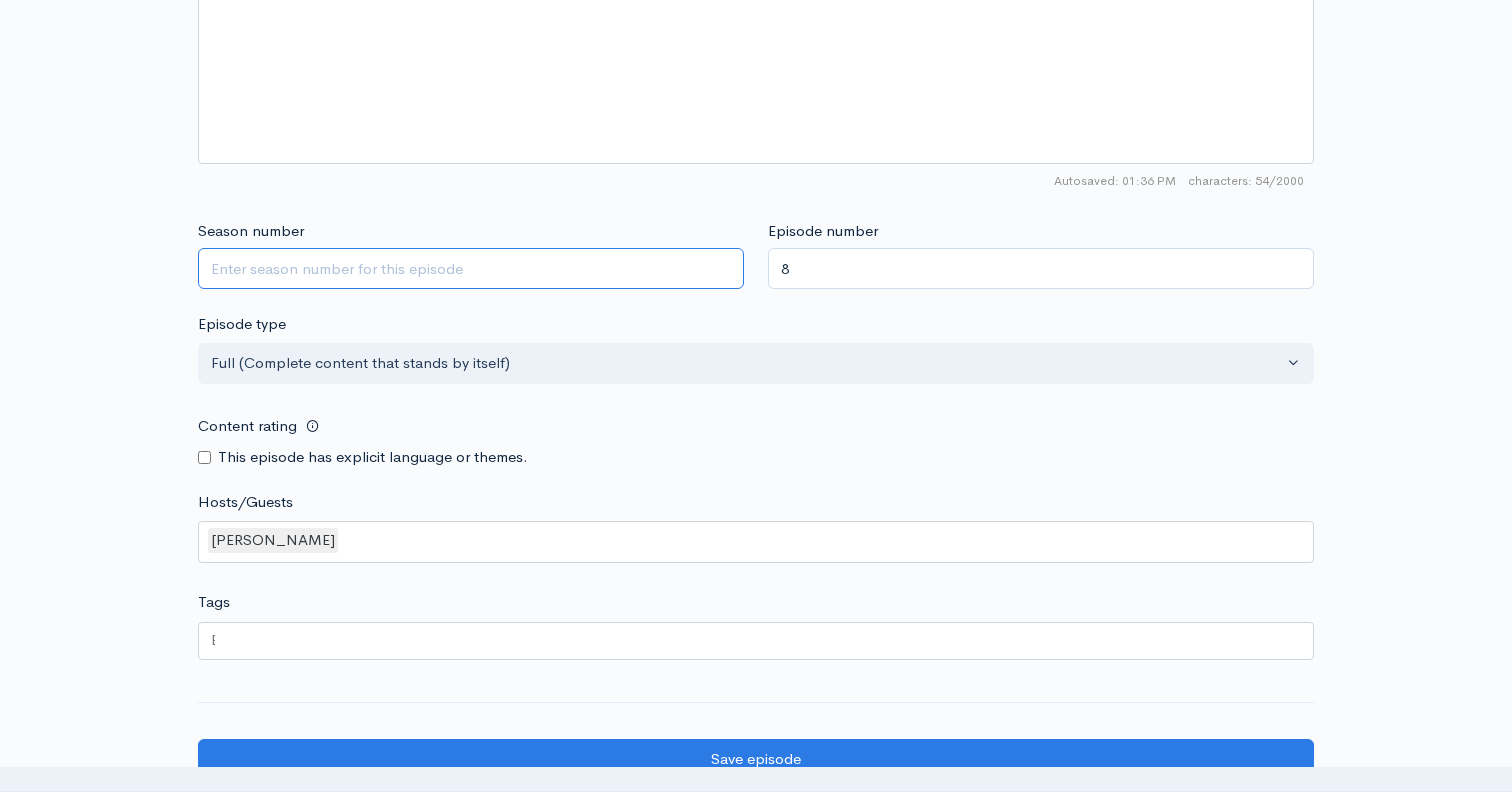 click on "Season number" at bounding box center [471, 268] 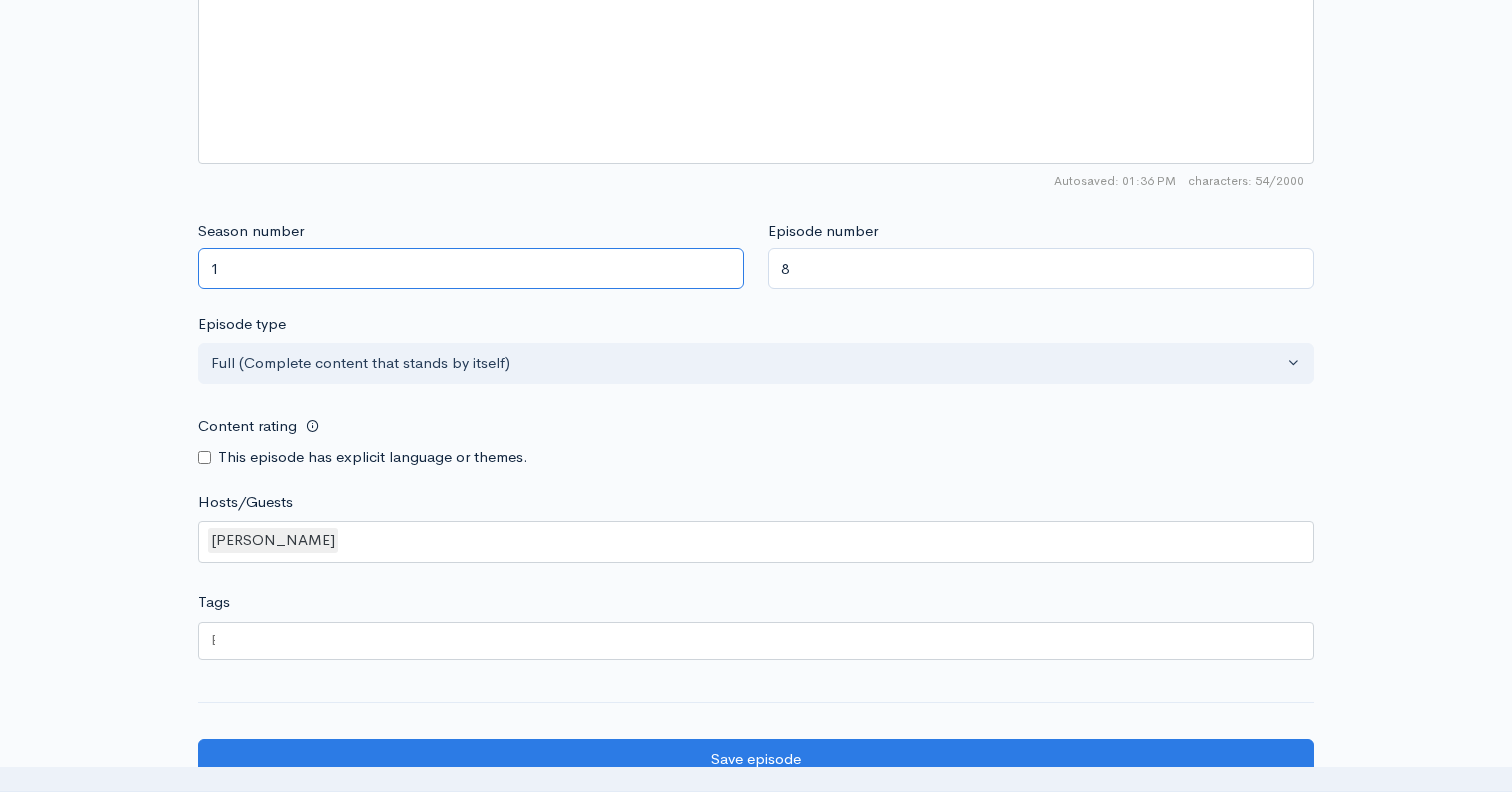 type on "1" 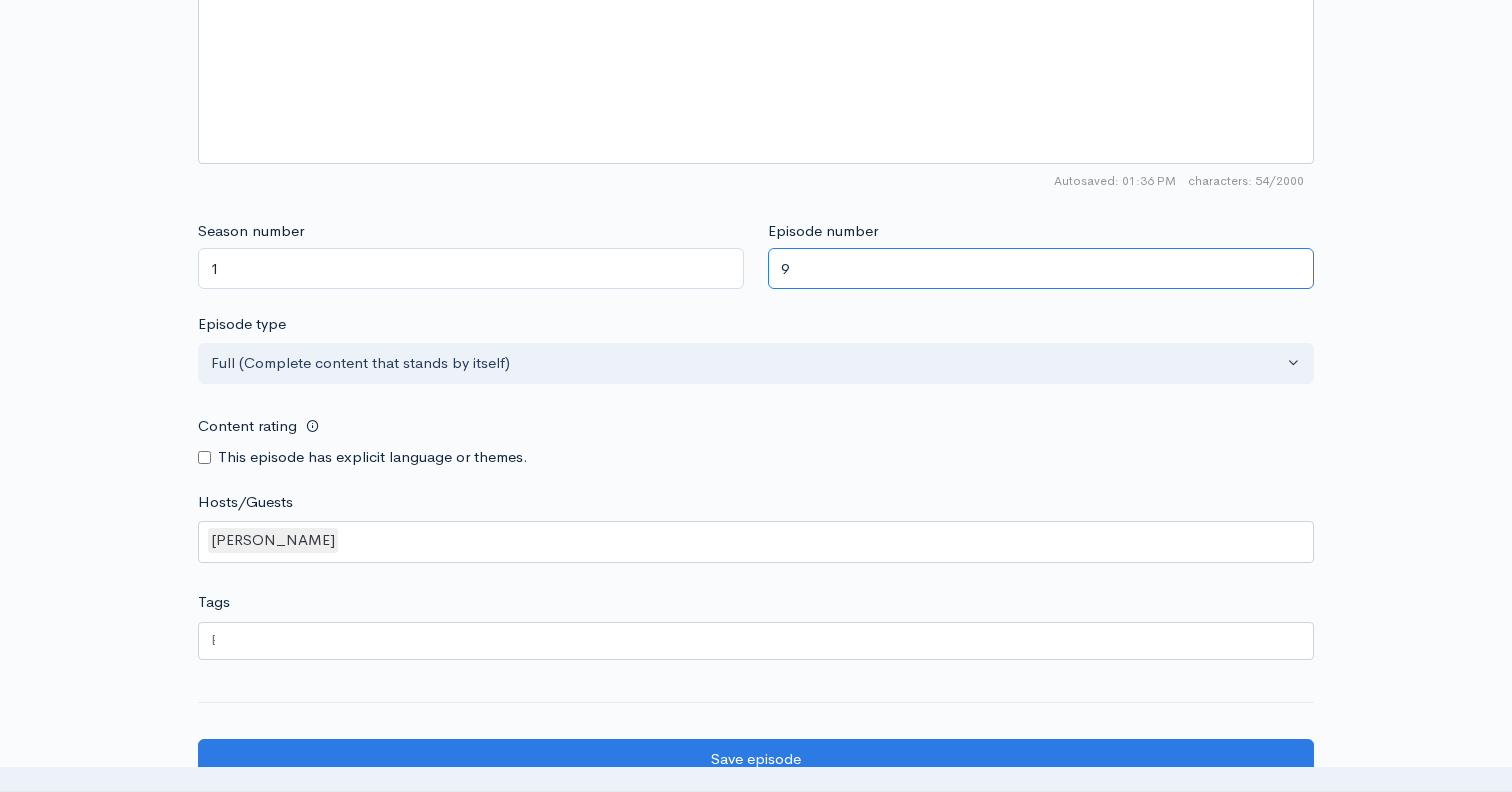 click on "9" at bounding box center [1041, 268] 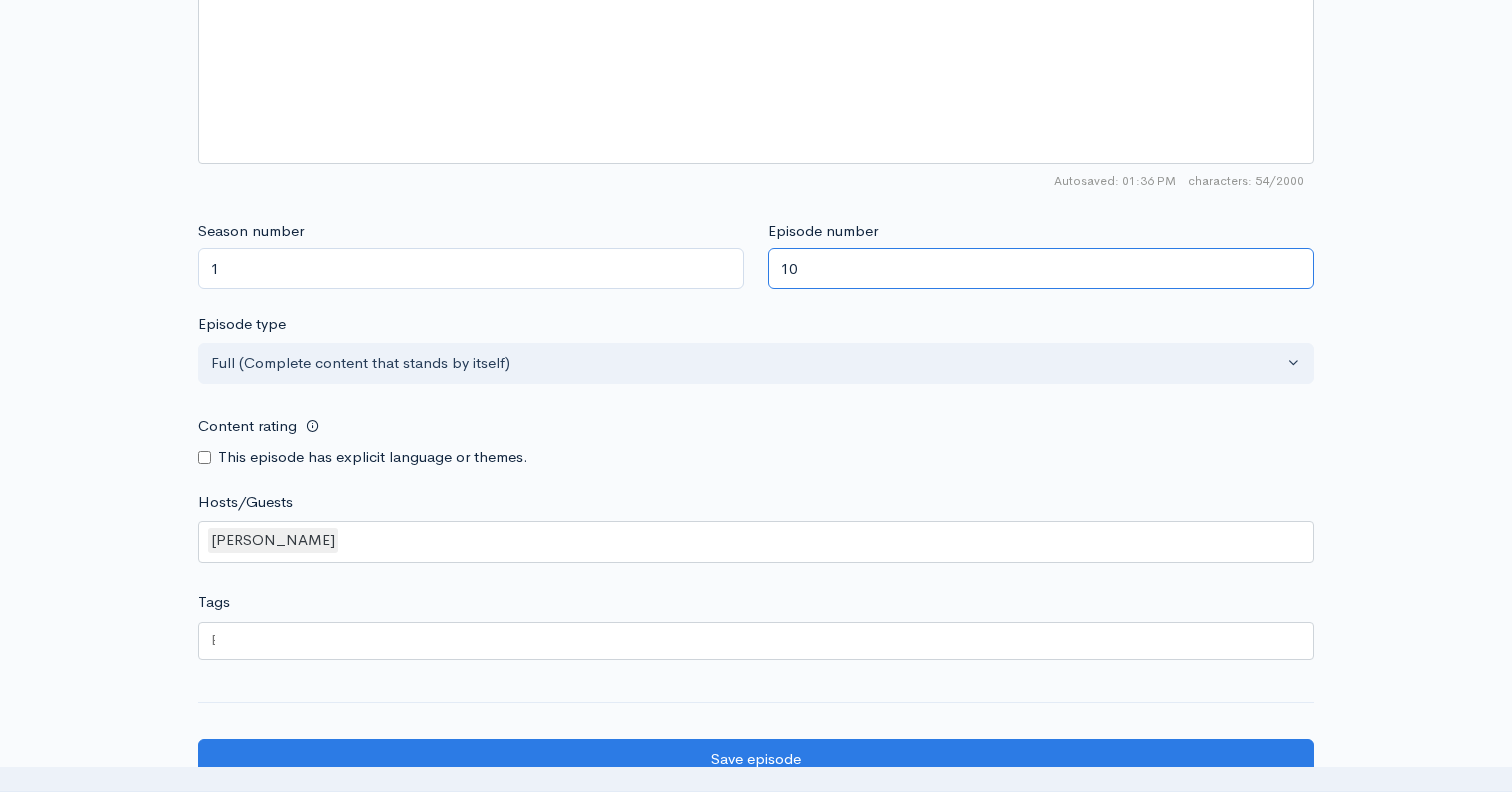 type on "10" 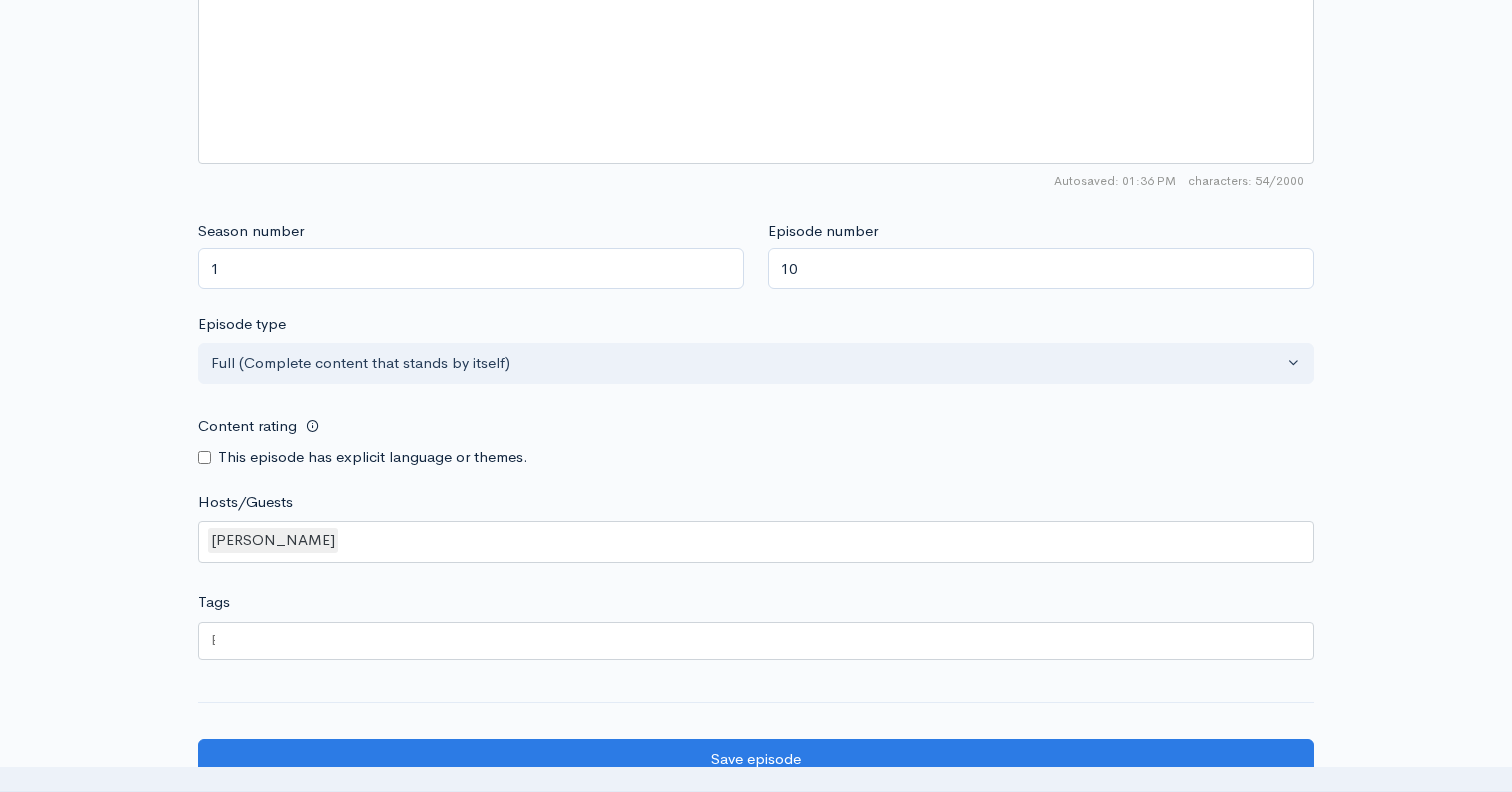 click on "Title   Out of the Way | Gabrielle Pew   Your episode title should  not  include your podcast
title, episode number, or season number.   Slug   out-of-the-way-gabrielle-pew   The slug will be used in the URL for the episode.   Subtitle     No need to repeat the main title of the episode, it's best to add a little more context.   Artwork
If no artwork is selected your default podcast artwork will be used
Use the show's default artwork.     0               Audio     Audio file       Replace file     Out of the way.mp3                 0     ZenCast recommends uploading an audio file exported from your editing
software as: MP3, Mono, CBR (Constant Bitrate), 96 kbps, 44.1 kHz and 16 bit     Scheduling     Publication date and time   If no date is selected, the episode will be published immediately.    Schedule episode
×   Get the episode scheduler     Schedule and queue episodes to publish at later date       Monthly   Yearly (Save 10%)           $   39   USD" at bounding box center (756, -111) 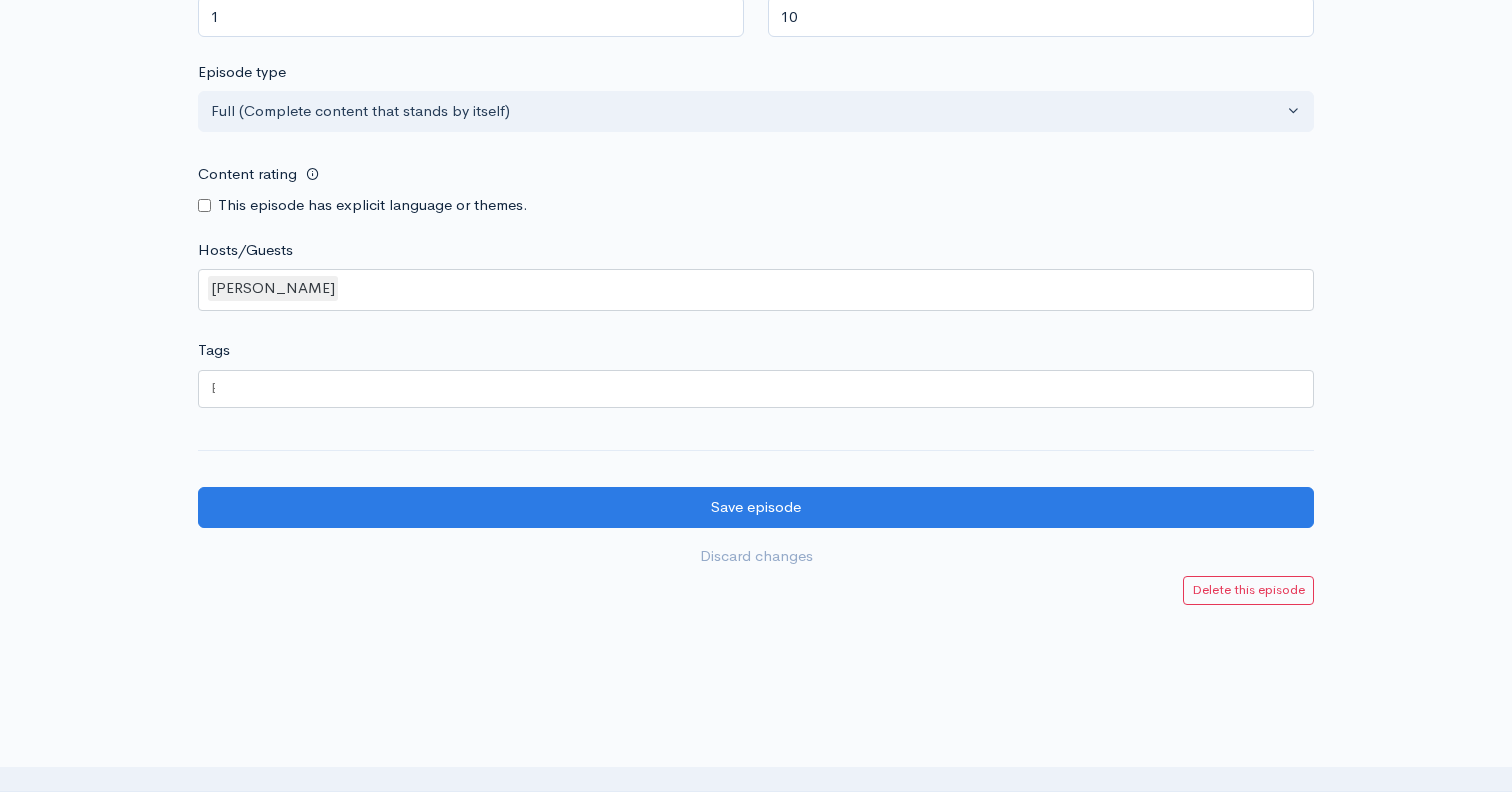 scroll, scrollTop: 1756, scrollLeft: 0, axis: vertical 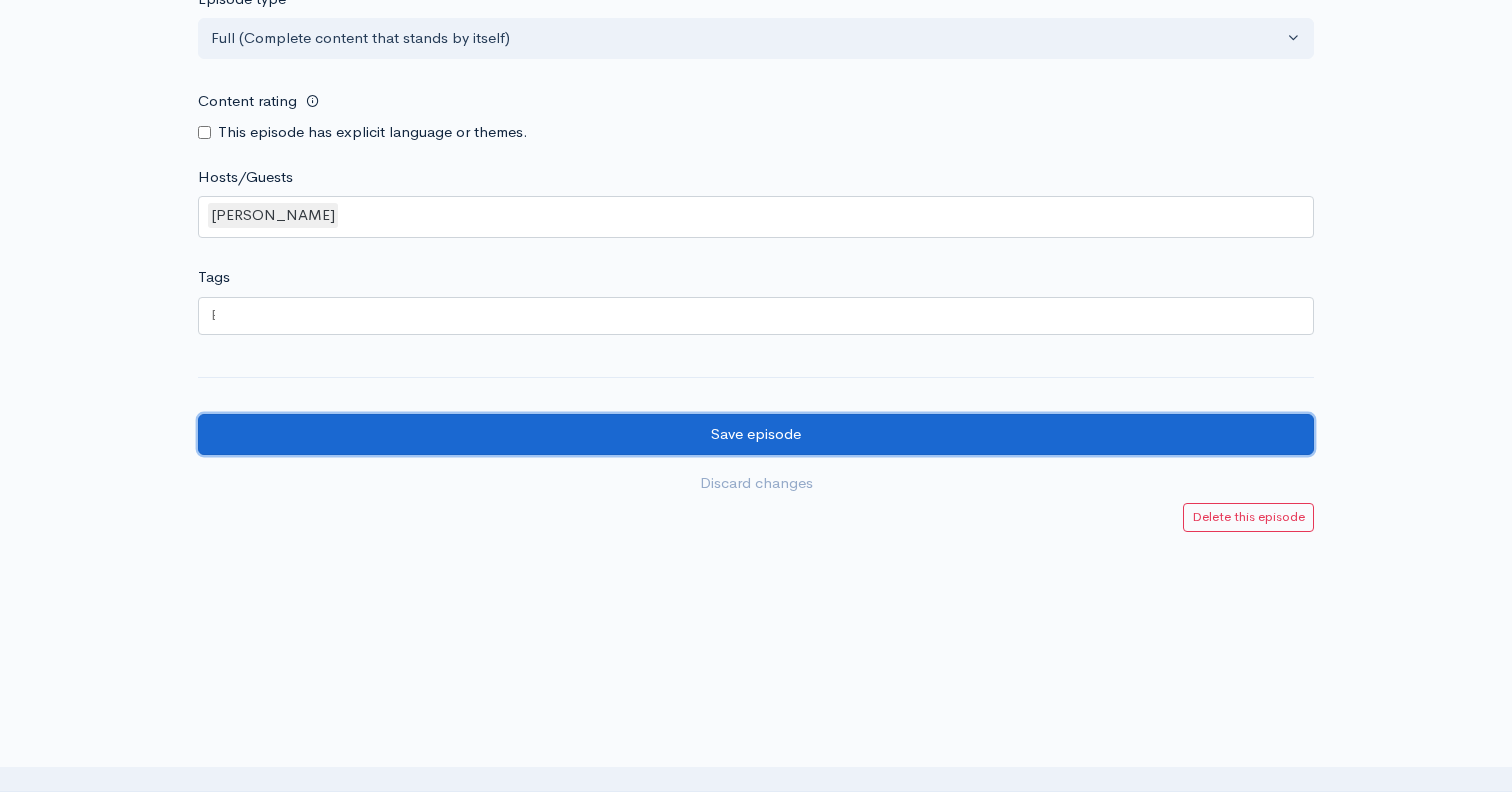 click on "Save episode" at bounding box center (756, 434) 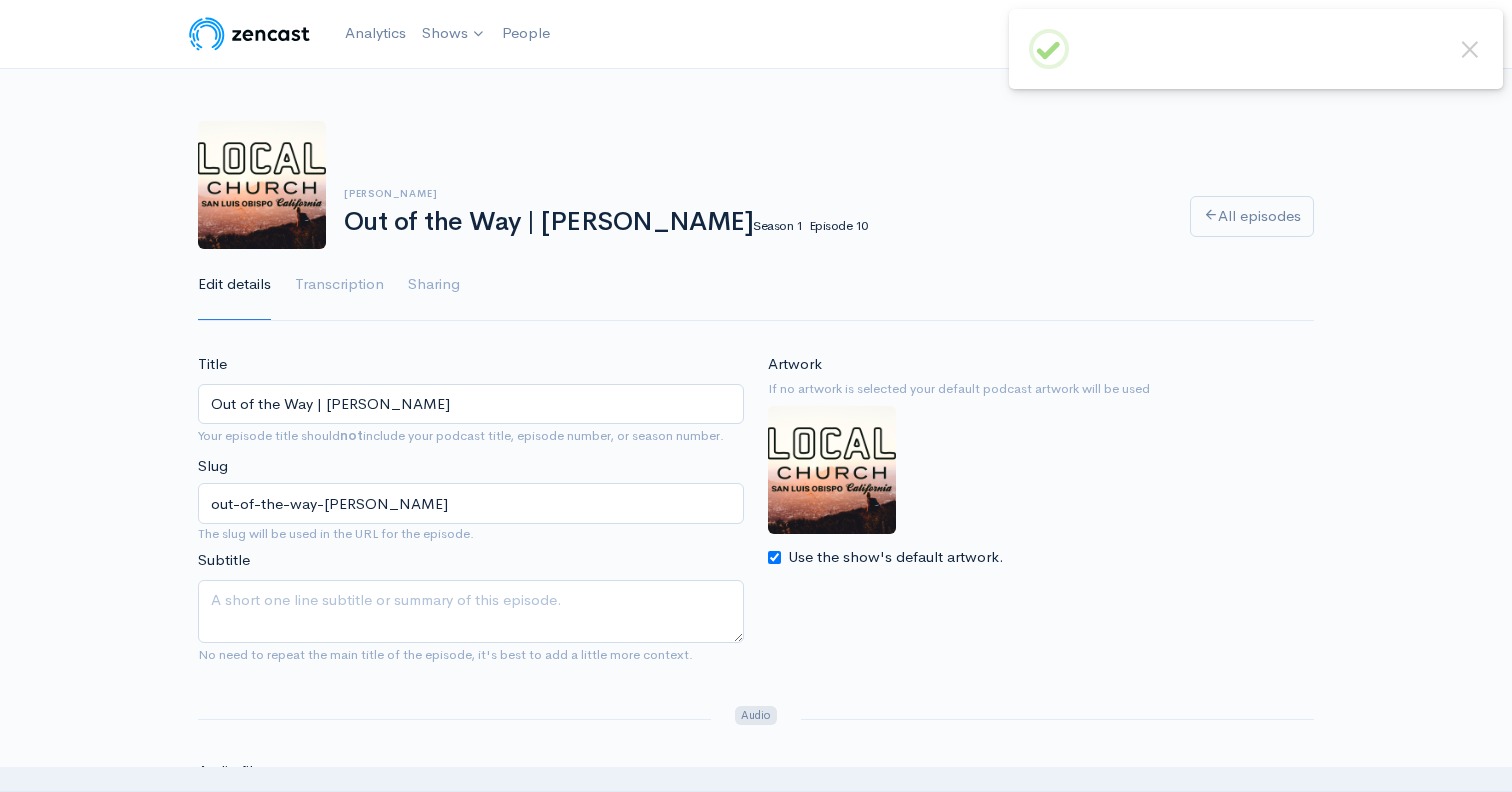 scroll, scrollTop: 0, scrollLeft: 0, axis: both 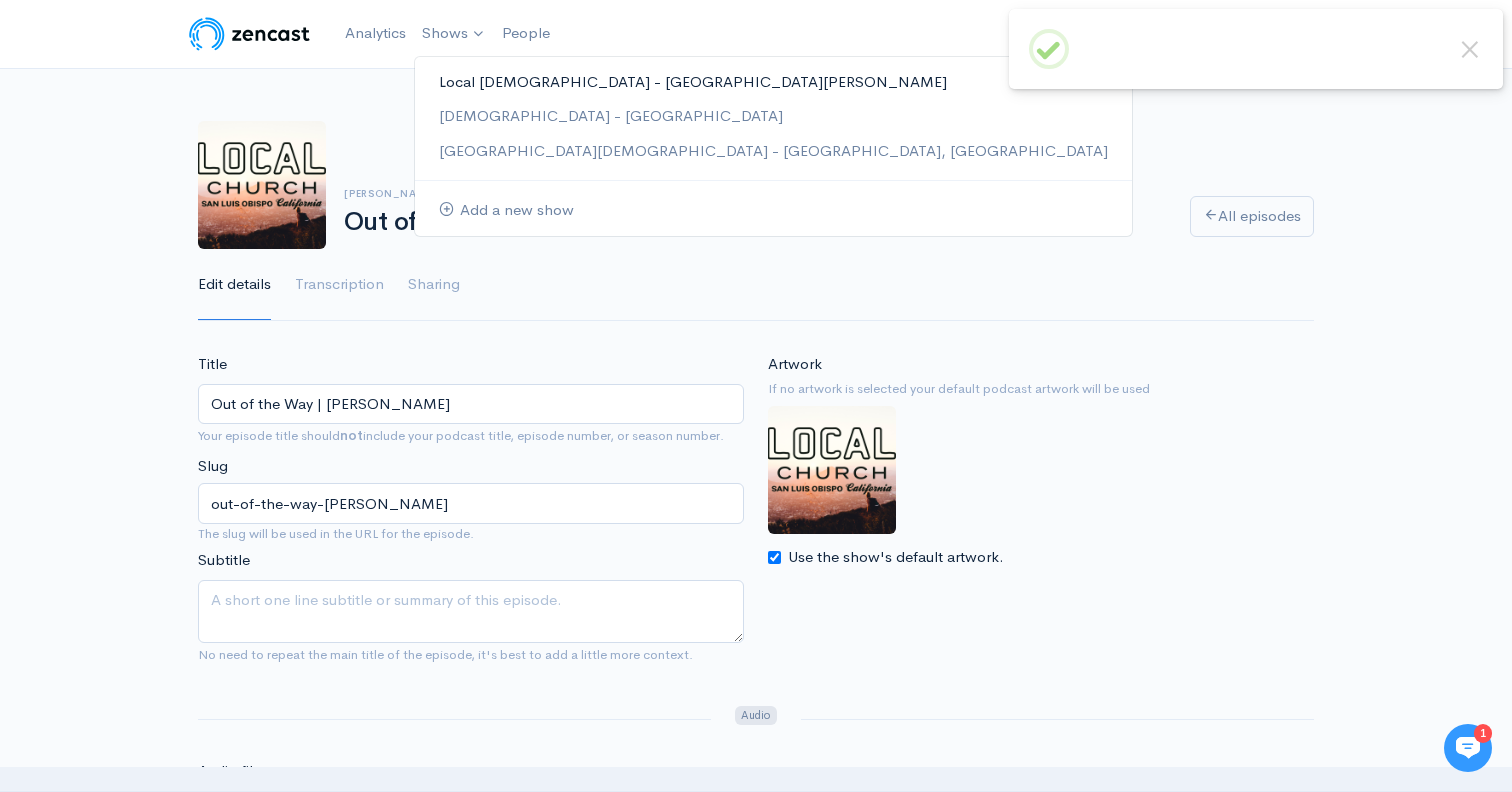 click on "Local [DEMOGRAPHIC_DATA] - [GEOGRAPHIC_DATA][PERSON_NAME]" at bounding box center [773, 82] 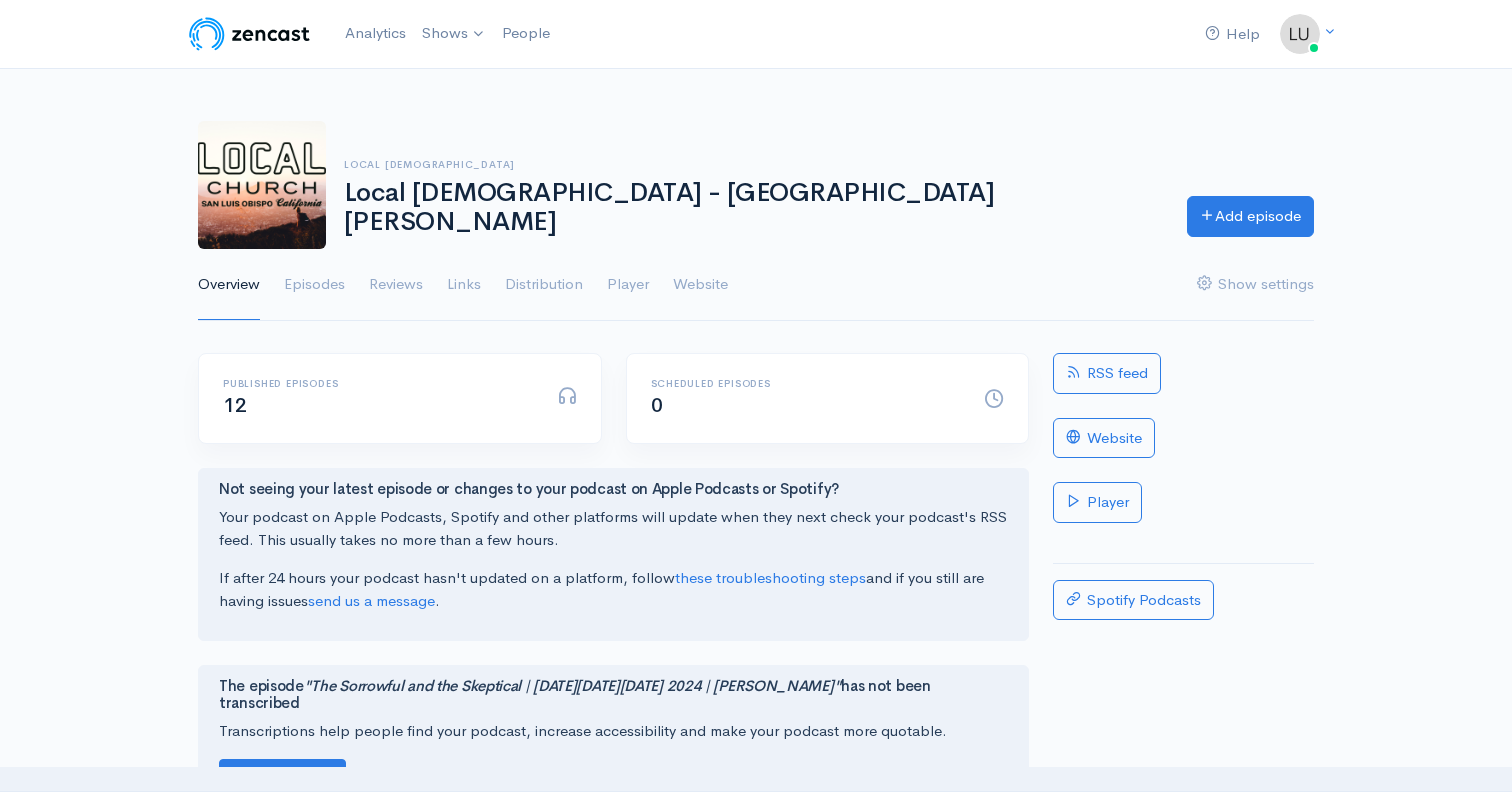 scroll, scrollTop: 0, scrollLeft: 0, axis: both 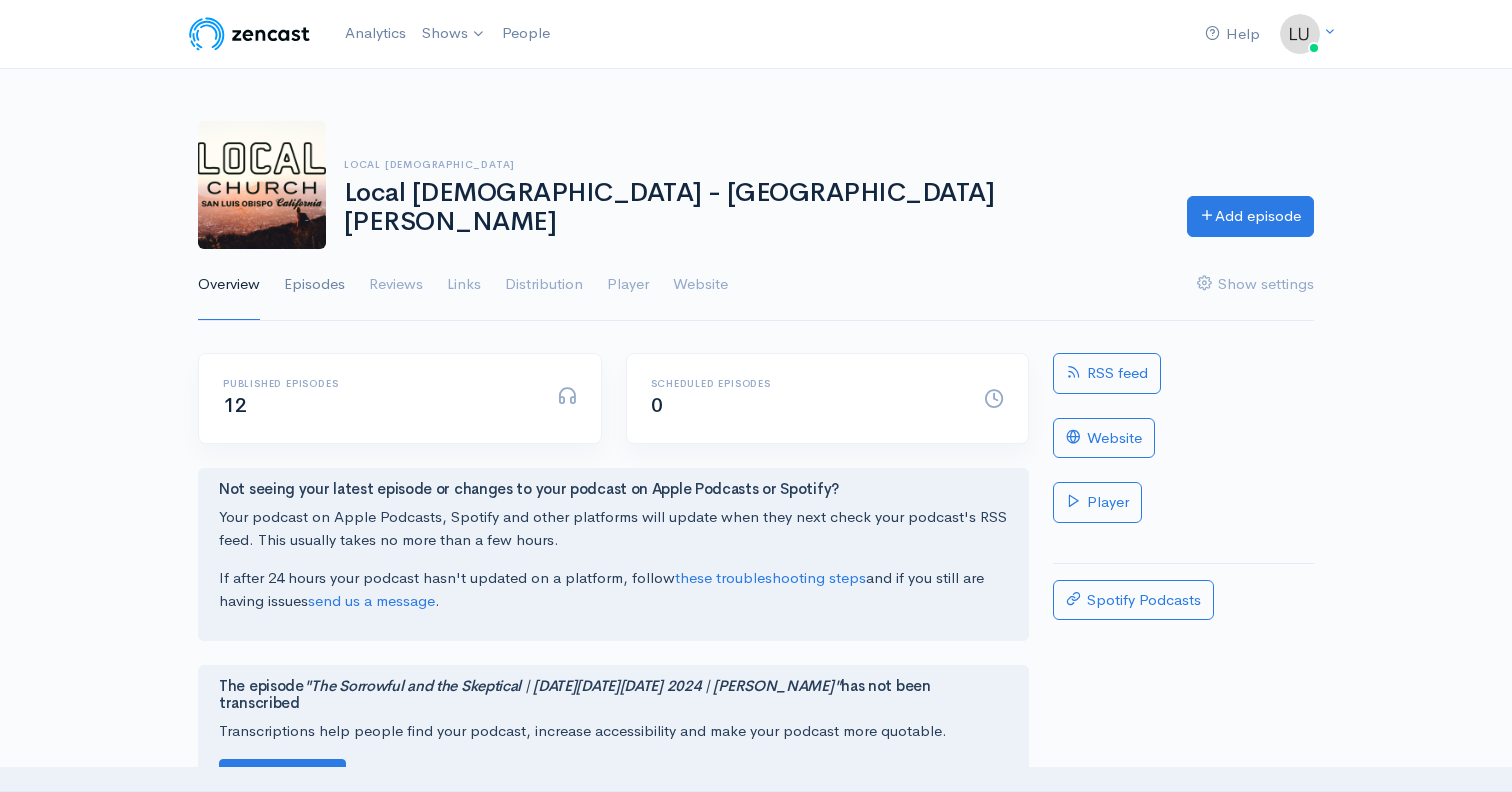 click on "Episodes" at bounding box center [314, 285] 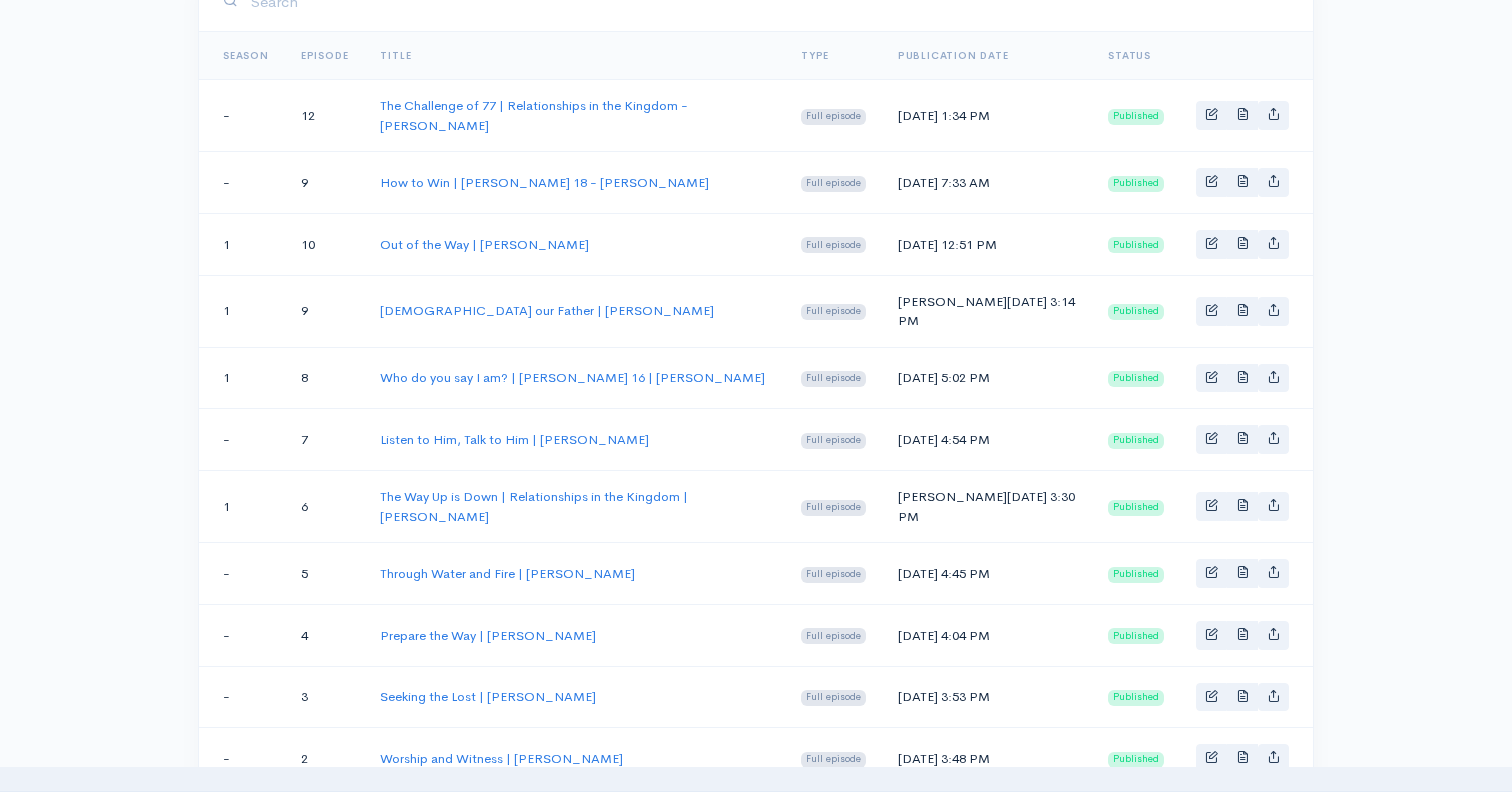 scroll, scrollTop: 381, scrollLeft: 0, axis: vertical 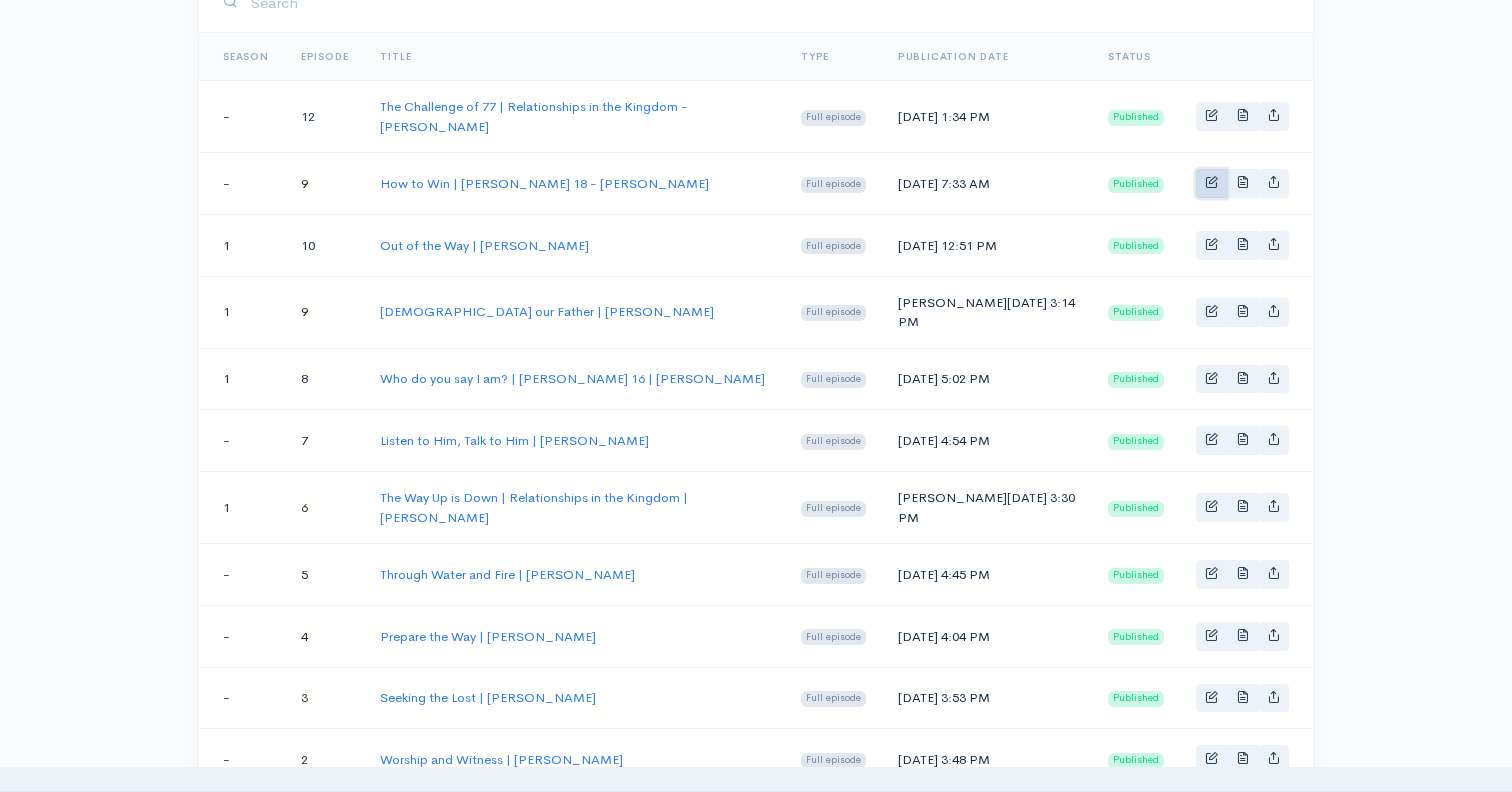 click at bounding box center (1211, 183) 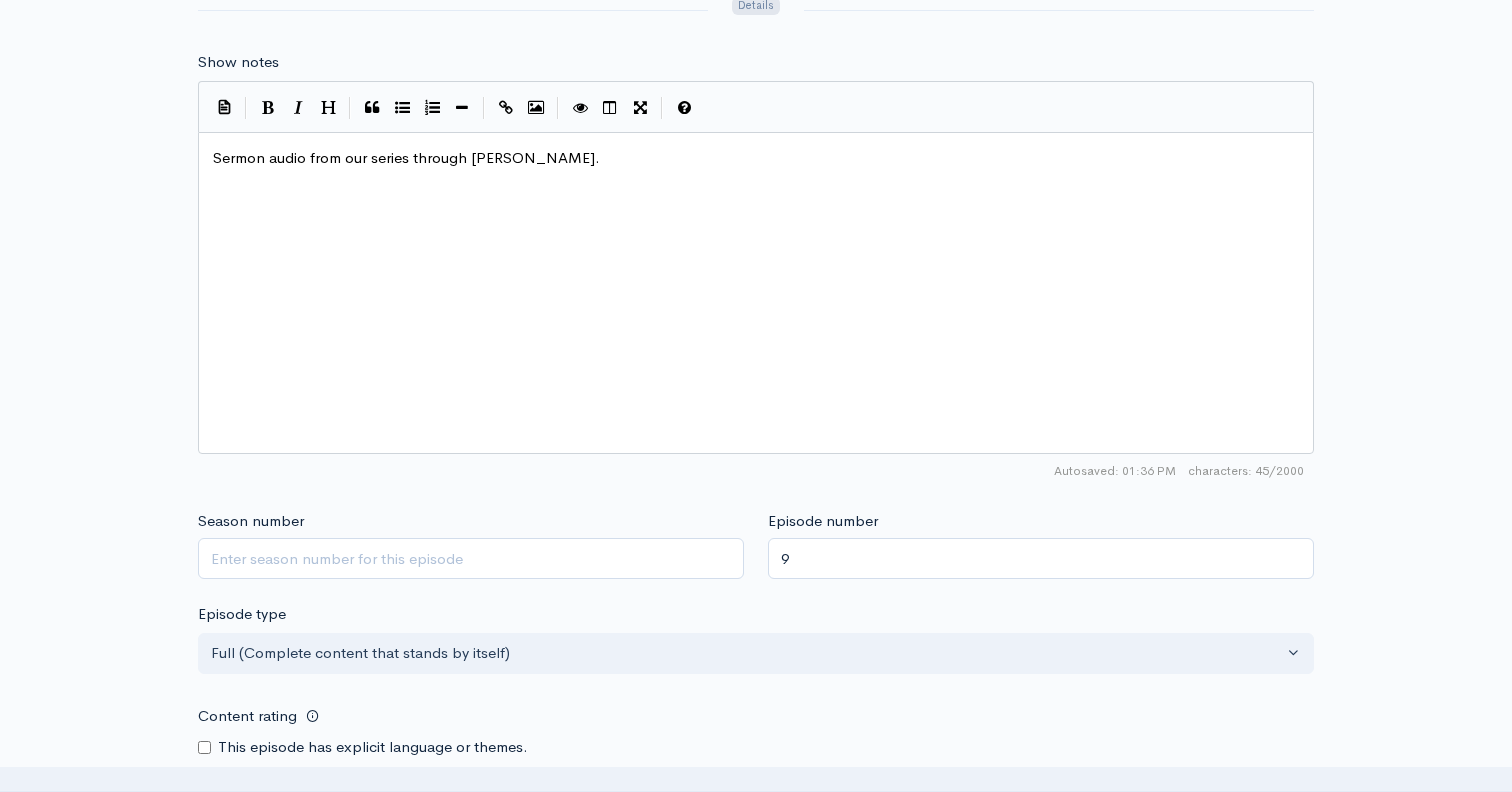 scroll, scrollTop: 1147, scrollLeft: 0, axis: vertical 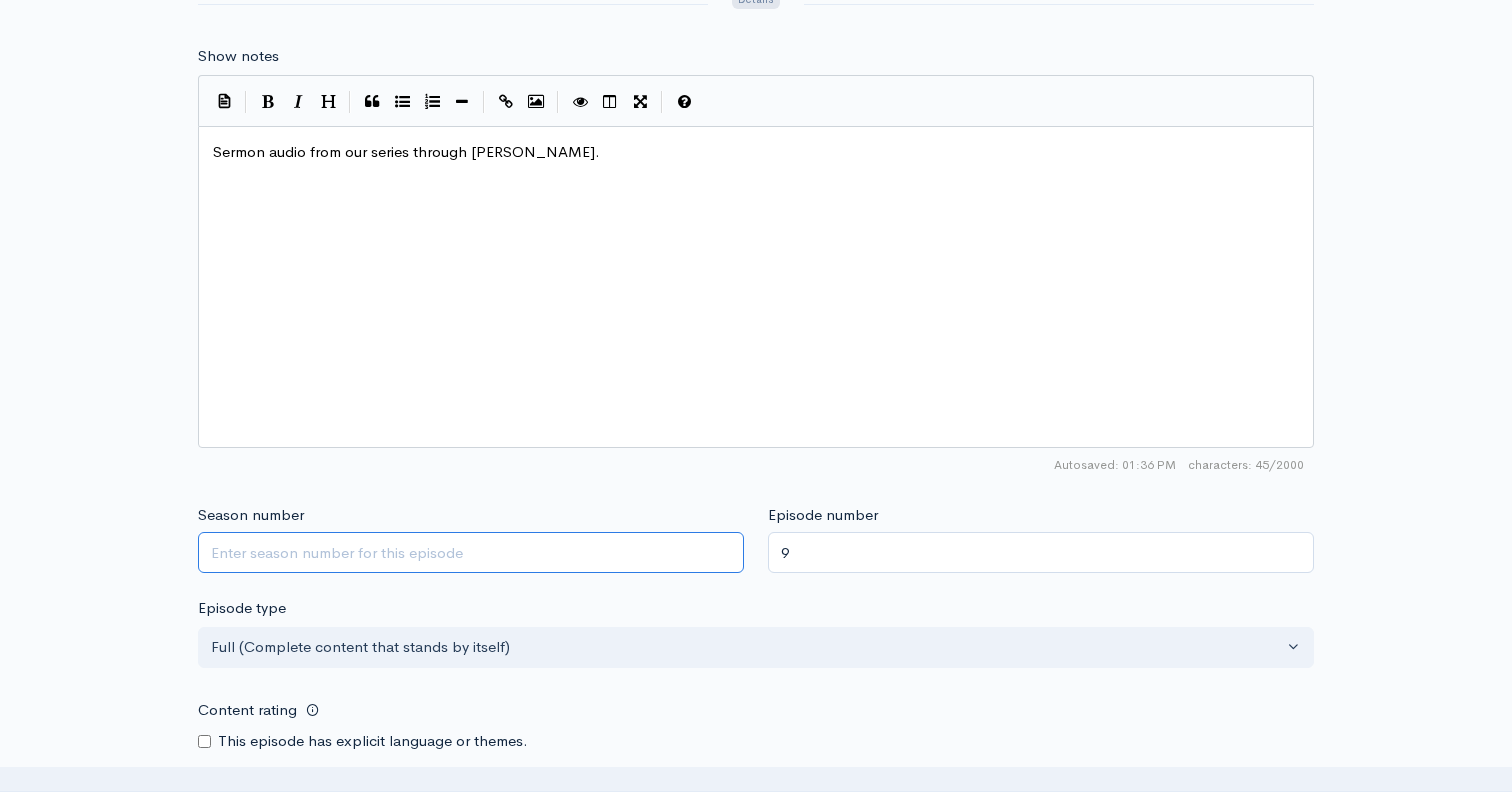 click on "Season number" at bounding box center (471, 552) 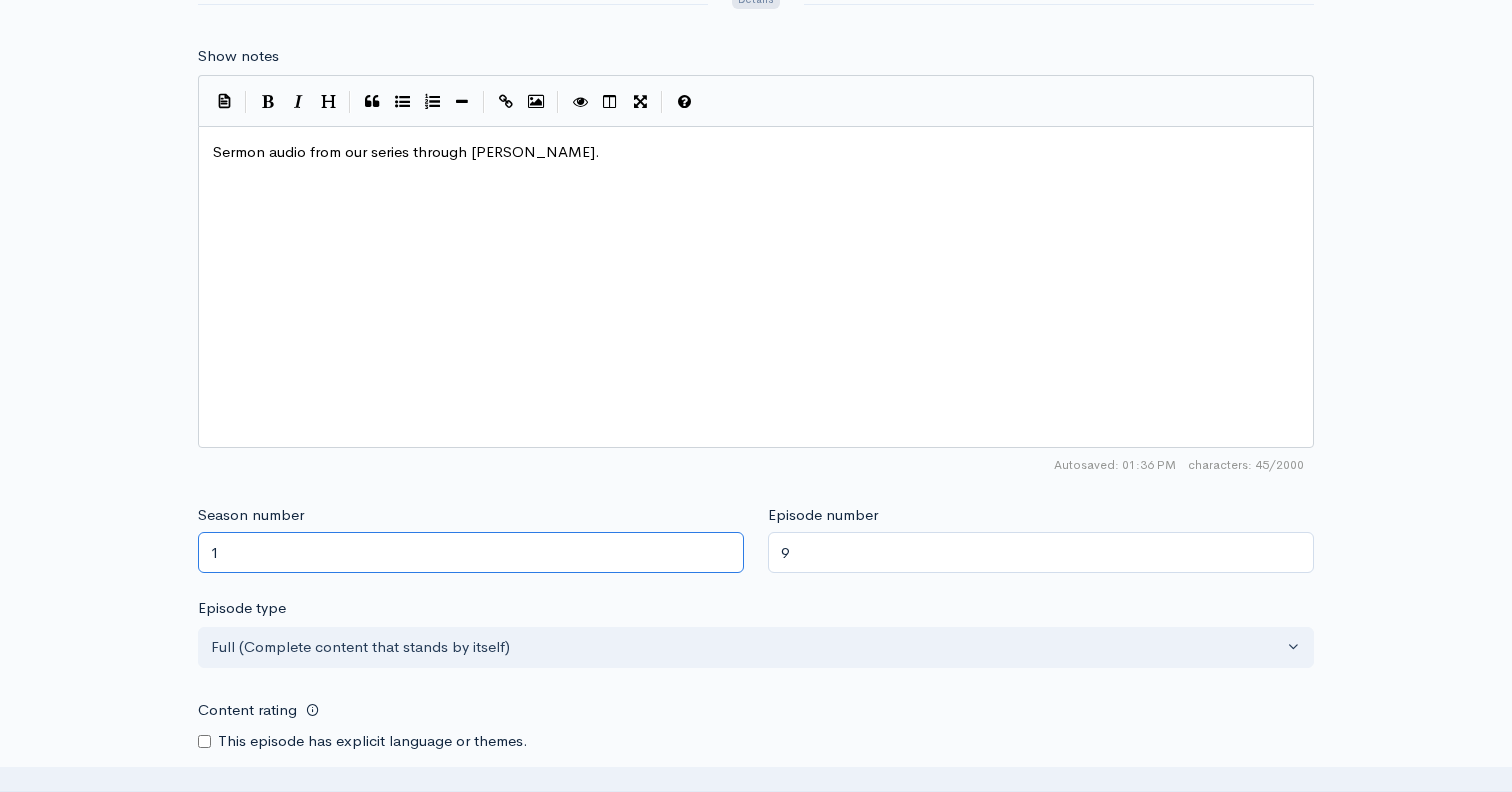 type on "1" 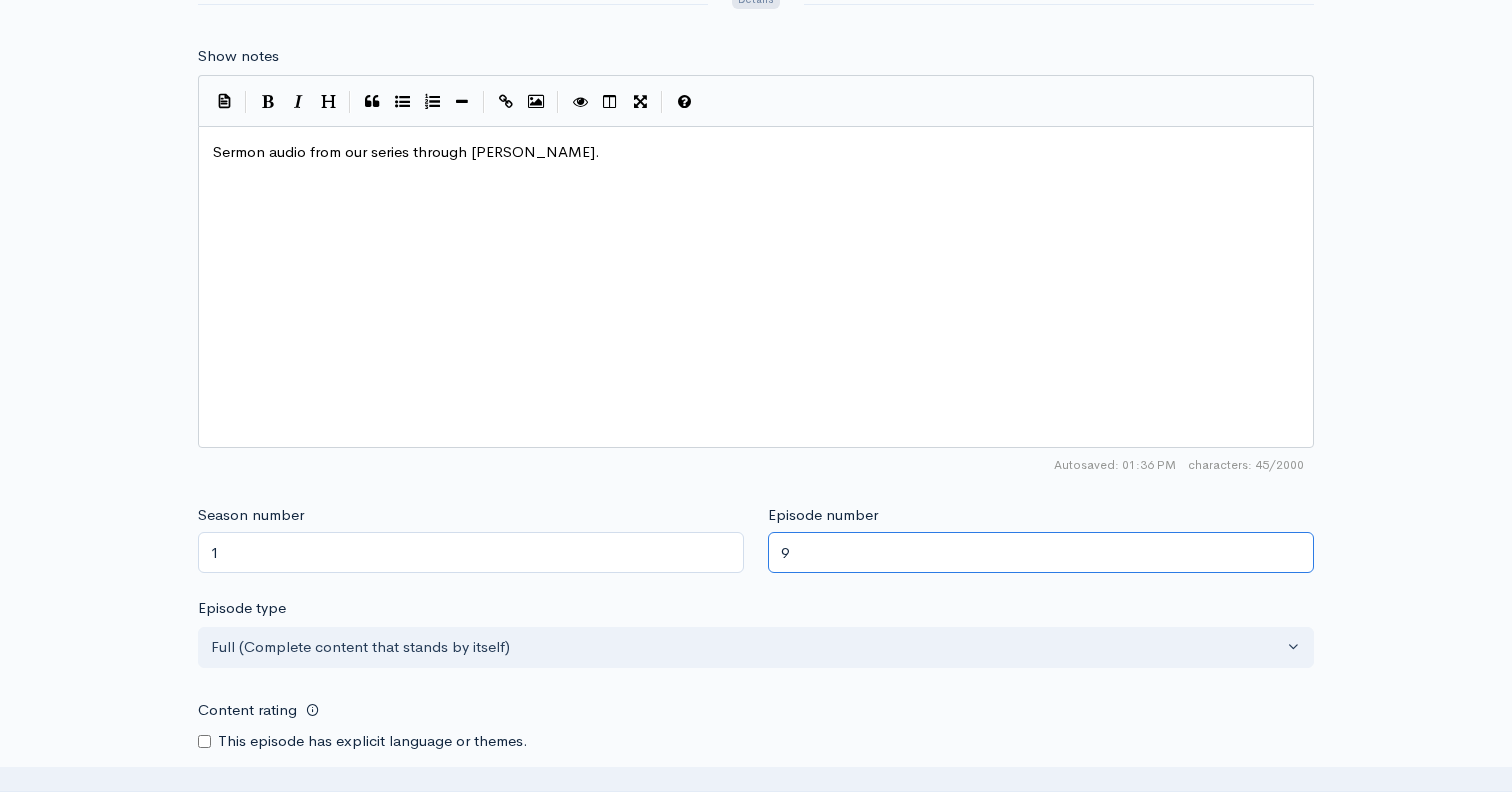 click on "9" at bounding box center [1041, 552] 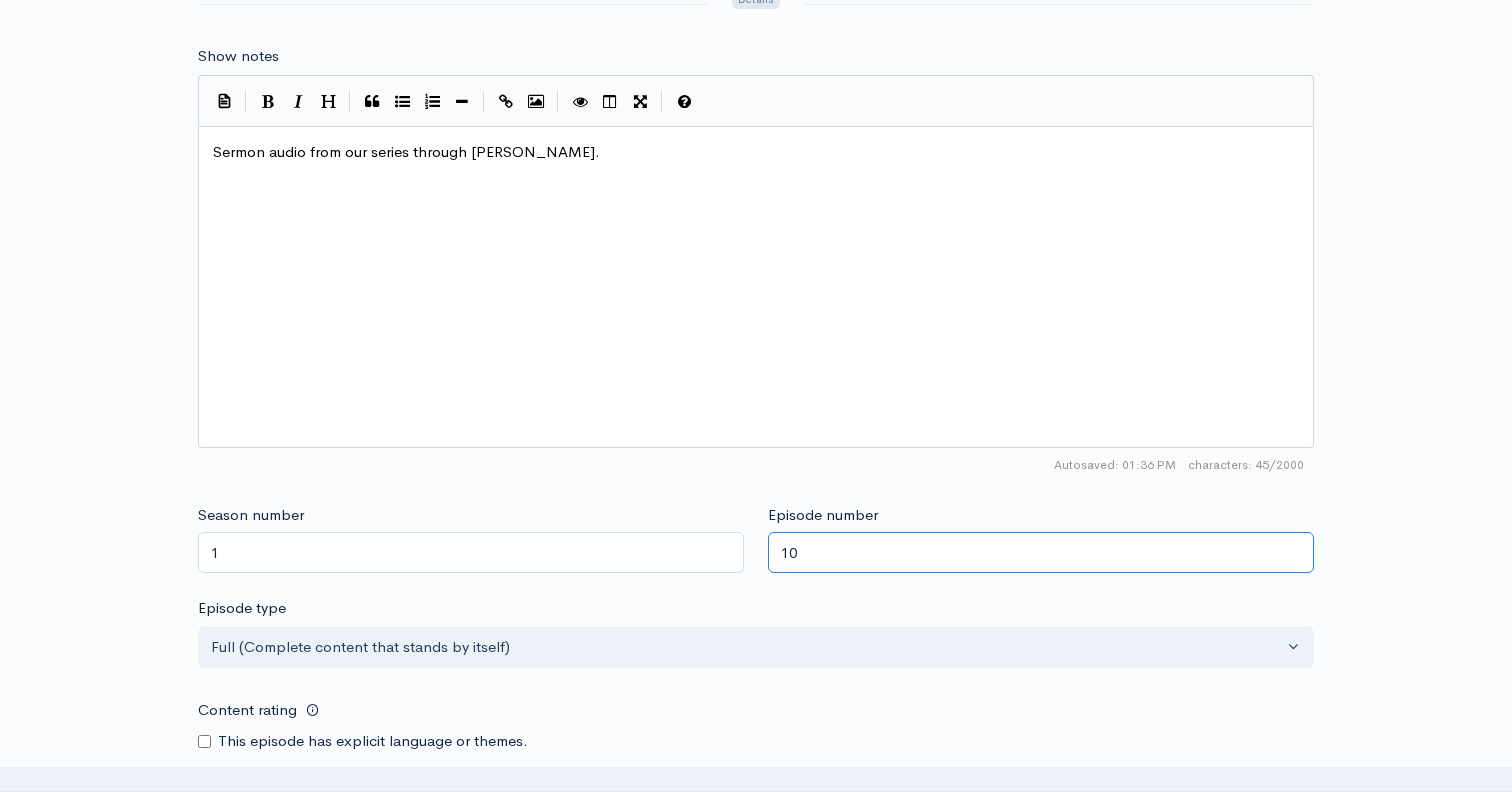 click on "10" at bounding box center (1041, 552) 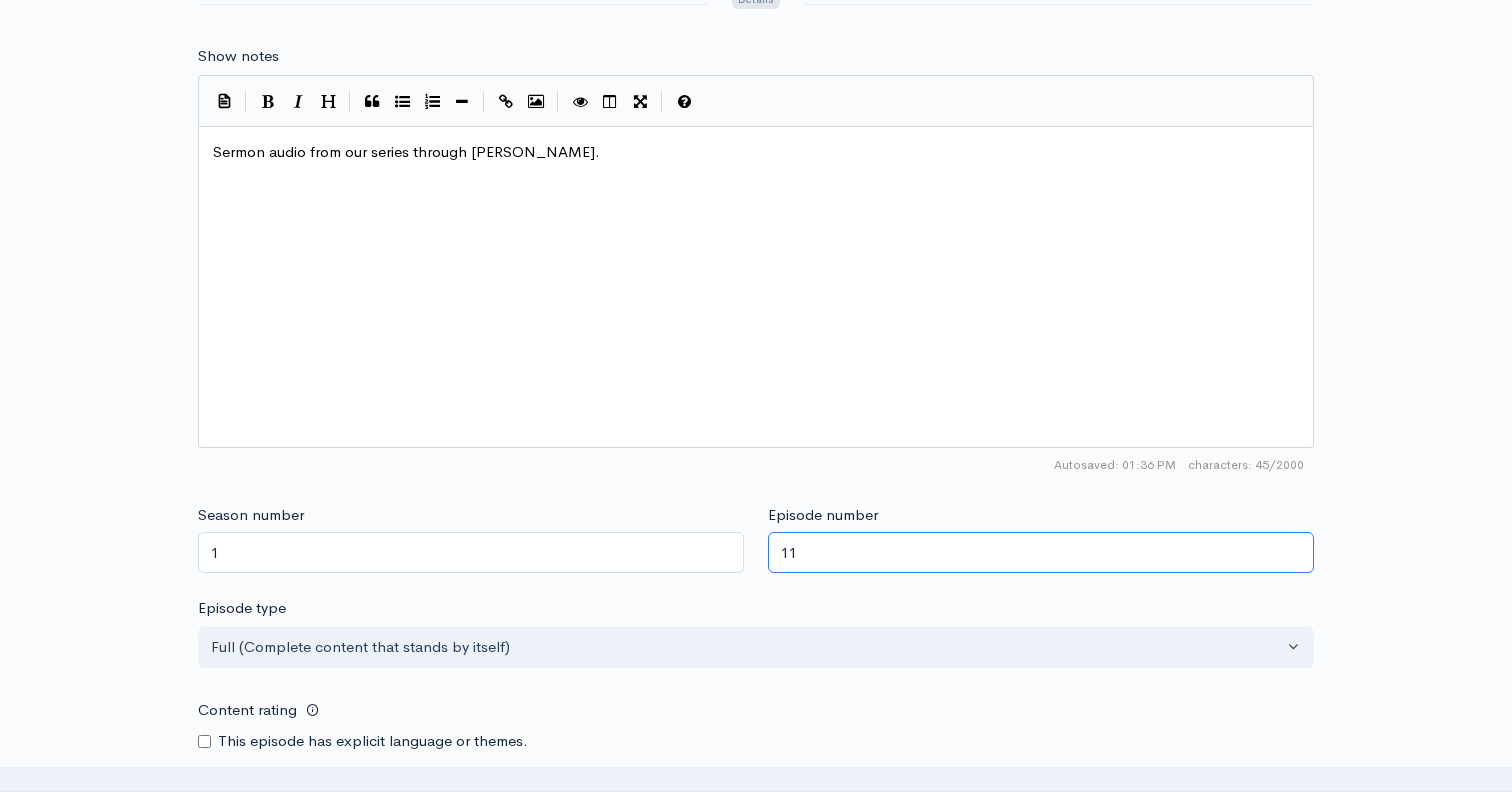 click on "11" at bounding box center [1041, 552] 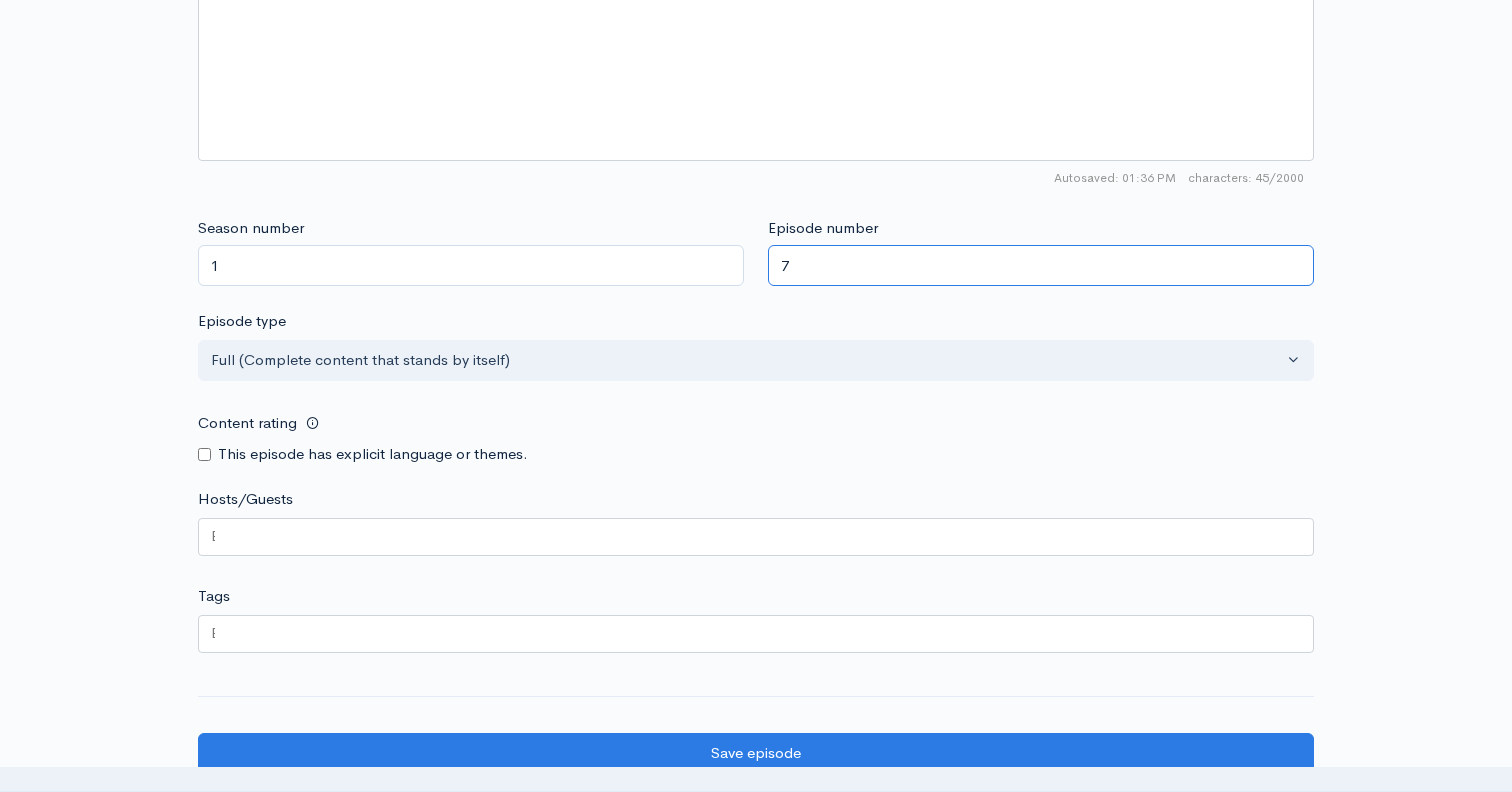 scroll, scrollTop: 1305, scrollLeft: 0, axis: vertical 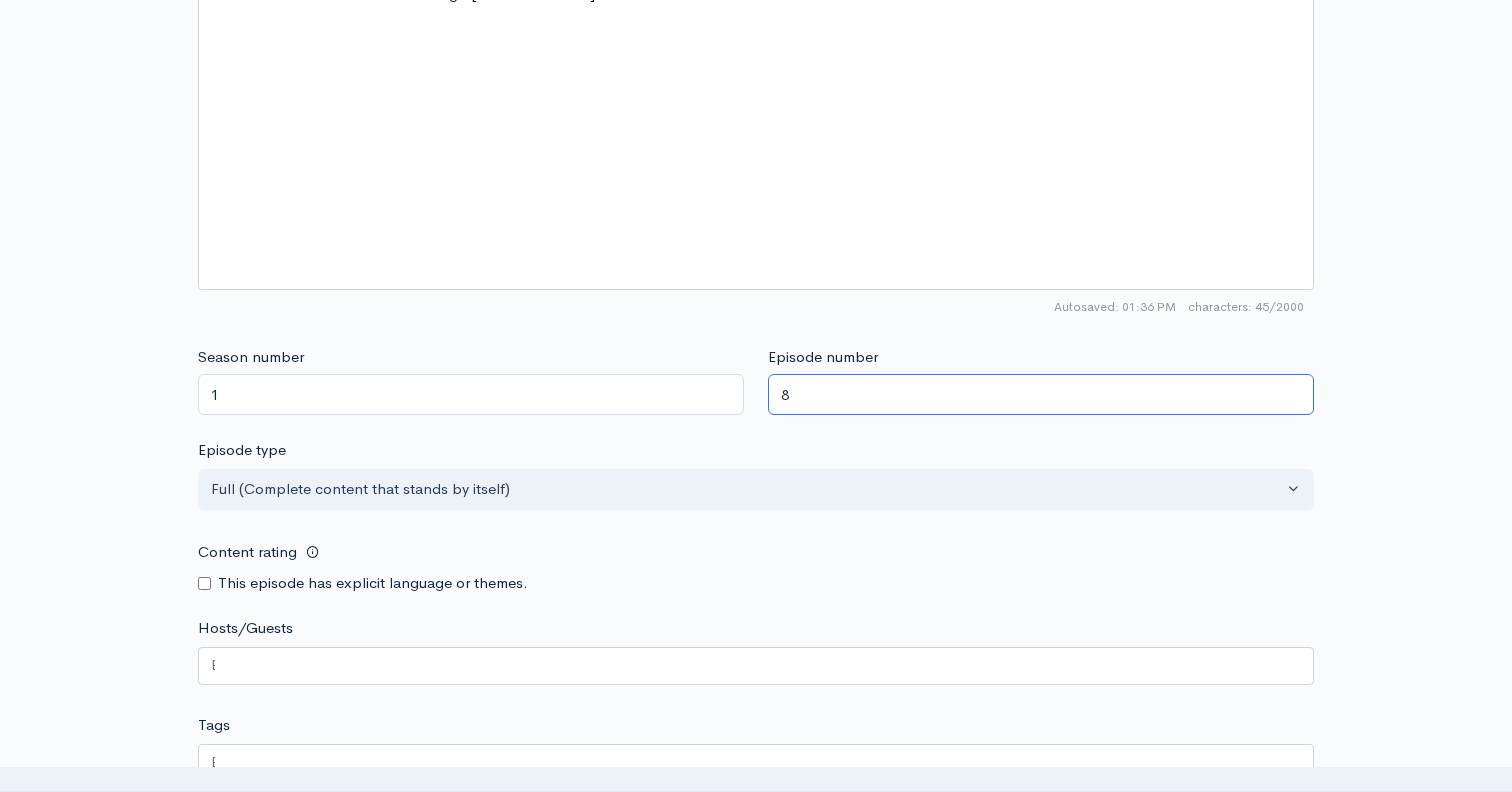 click on "8" at bounding box center [1041, 394] 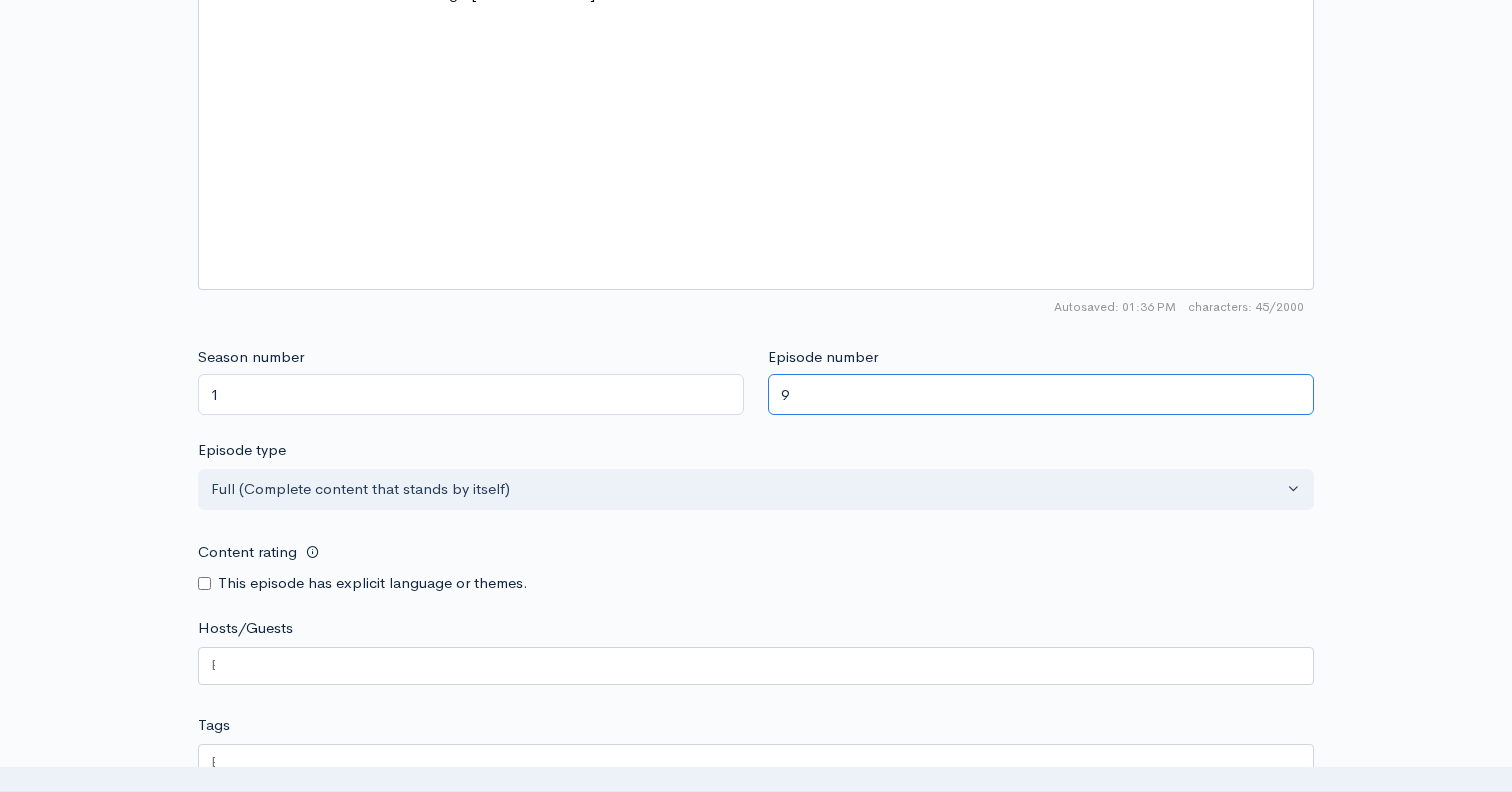 click on "9" at bounding box center [1041, 394] 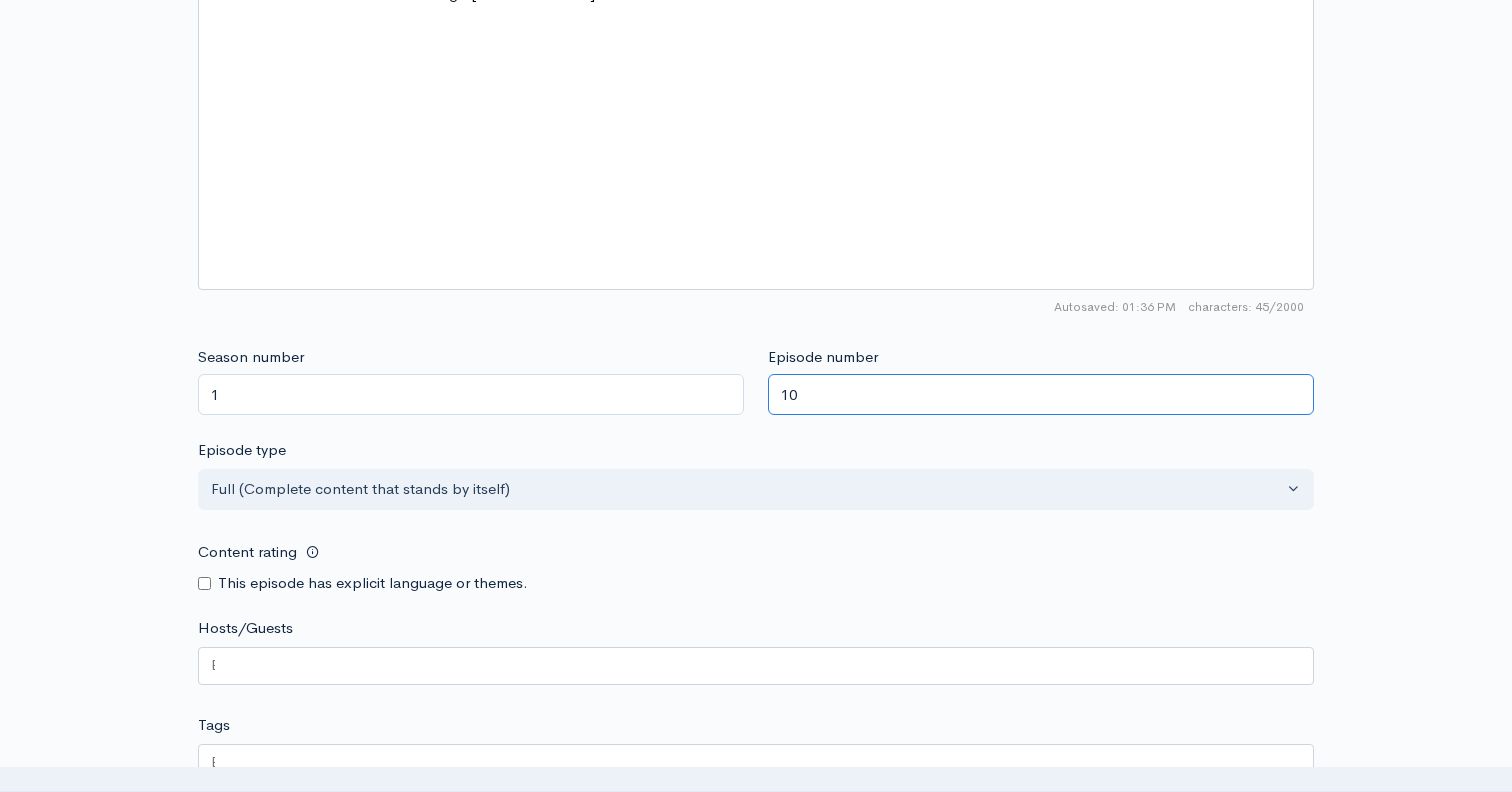 click on "10" at bounding box center (1041, 394) 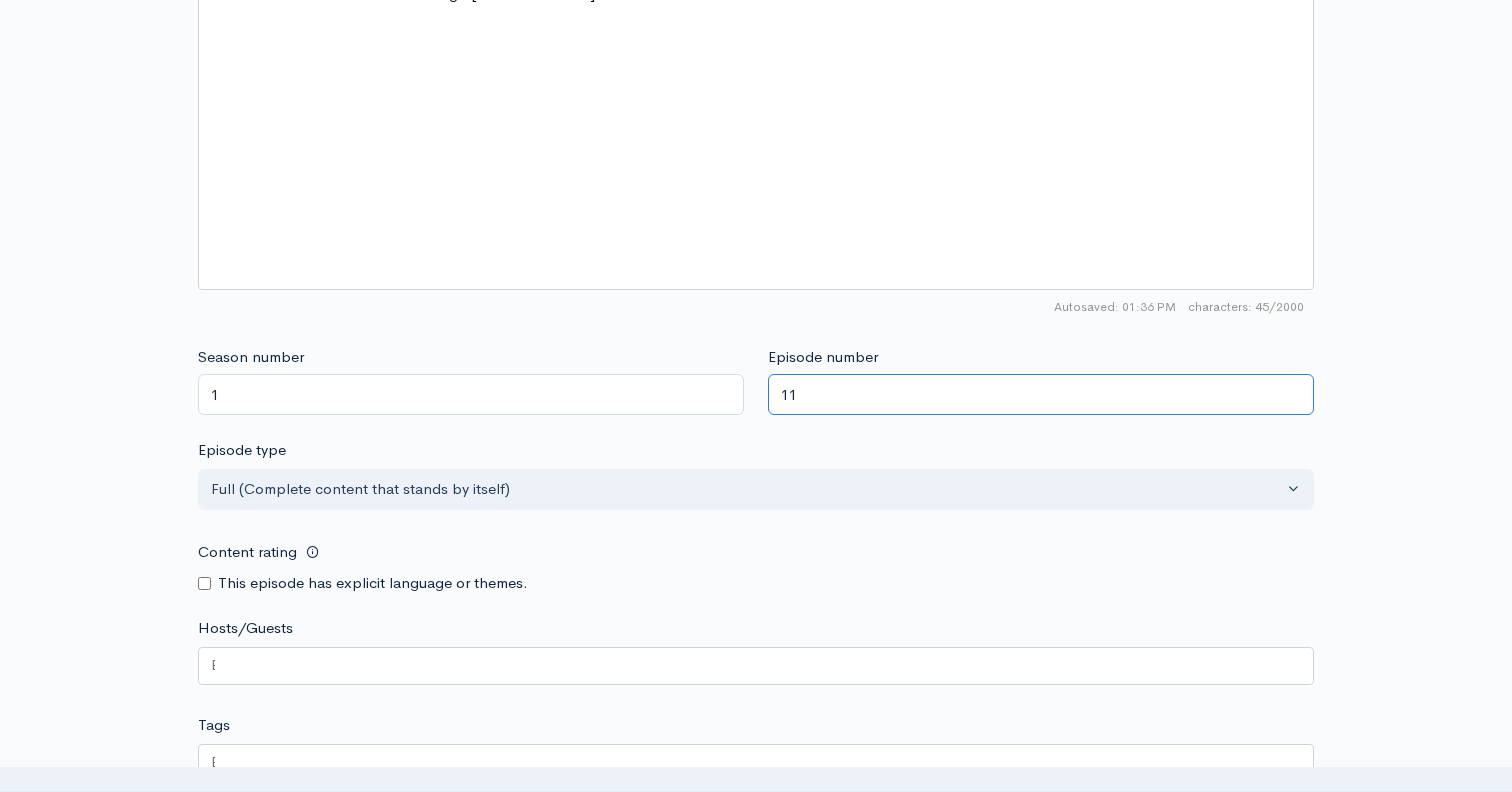 type on "11" 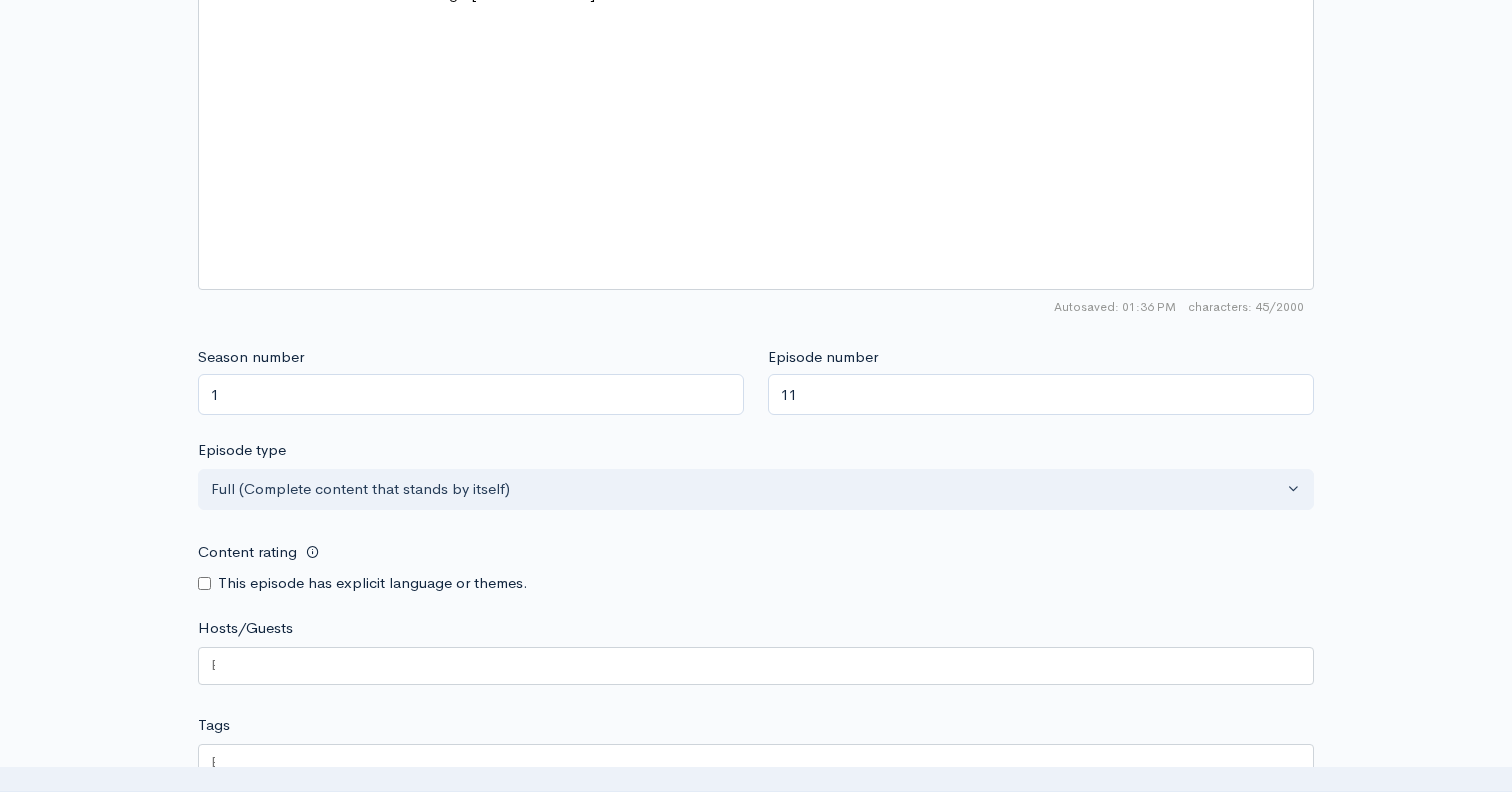 click on "Title   How to Win | Matthew 18 - Brandon Lyons   Your episode title should  not  include your podcast
title, episode number, or season number.   Slug   how-to-win-matthew-18-brandon-lyons   The slug will be used in the URL for the episode.   Subtitle     No need to repeat the main title of the episode, it's best to add a little more context.   Artwork
If no artwork is selected your default podcast artwork will be used
Use the show's default artwork.     0               Audio     Audio file       Replace file     How to win.mp3                 0     ZenCast recommends uploading an audio file exported from your editing
software as: MP3, Mono, CBR (Constant Bitrate), 96 kbps, 44.1 kHz and 16 bit     Scheduling     Publication date and time   If no date is selected, the episode will be published immediately.    Schedule episode
×   Get the episode scheduler     Schedule and queue episodes to publish at later date       Monthly   Yearly (Save 10%)           $   39" at bounding box center [756, 14] 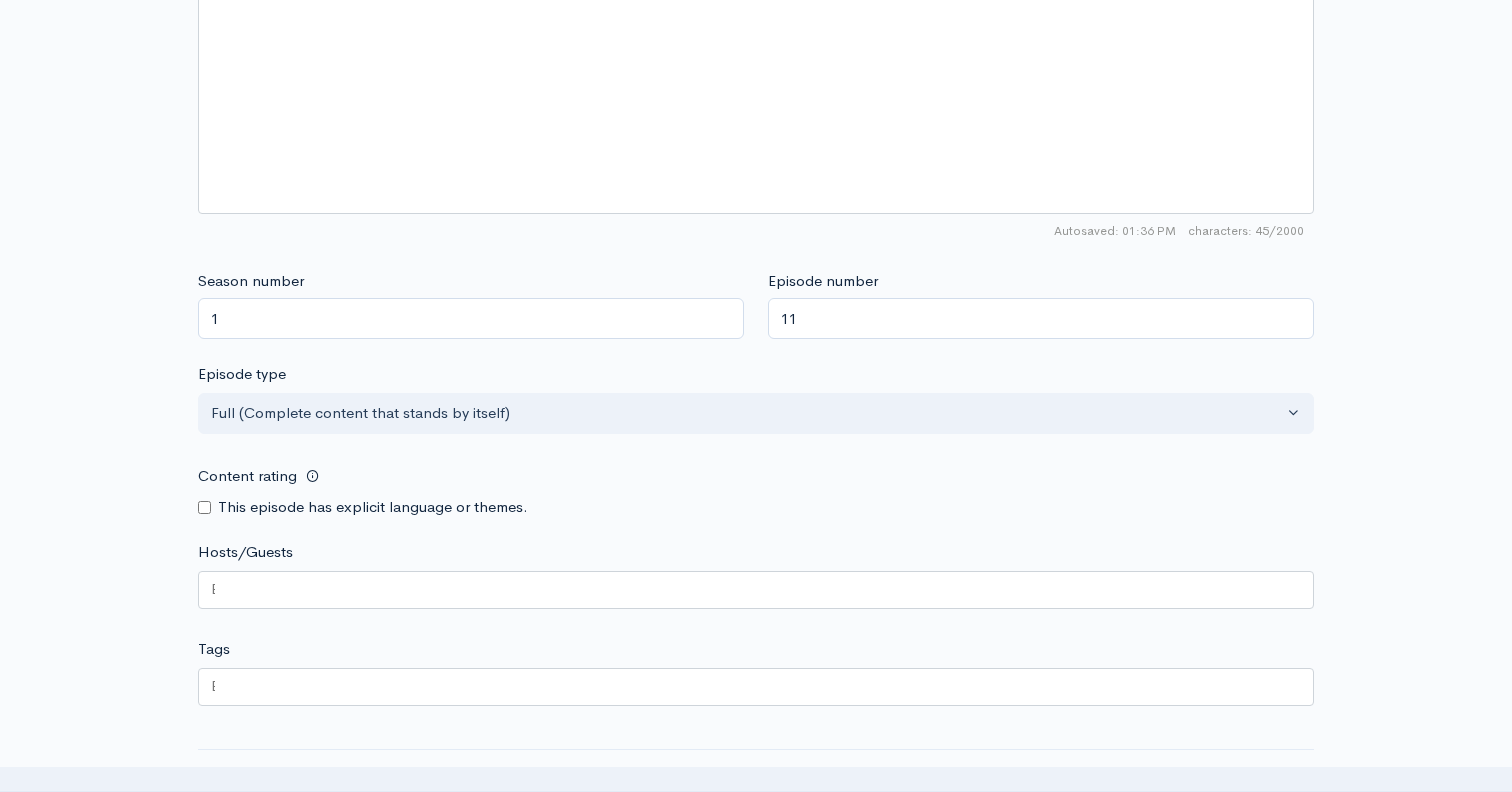 scroll, scrollTop: 1729, scrollLeft: 0, axis: vertical 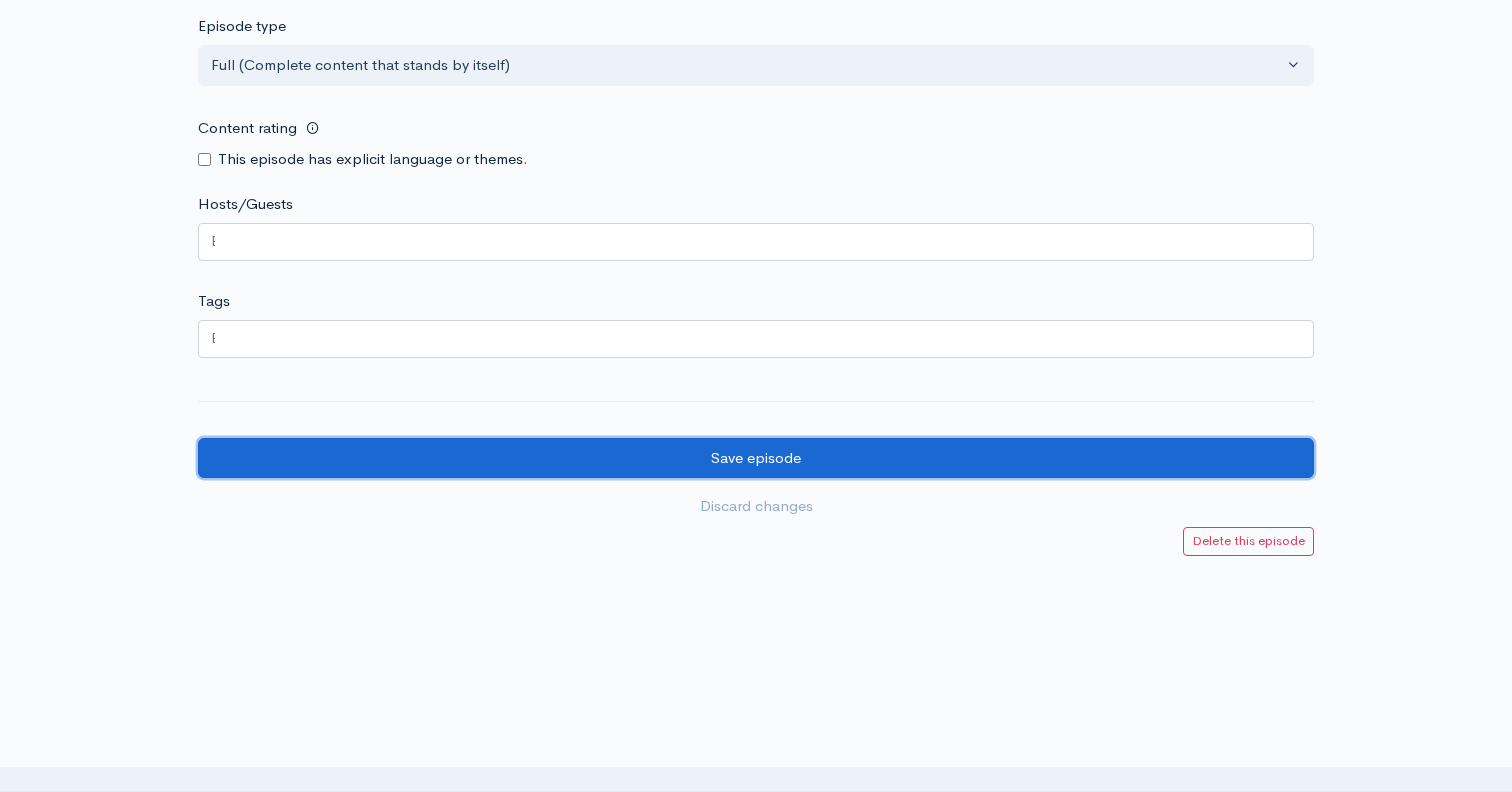 click on "Save episode" at bounding box center [756, 458] 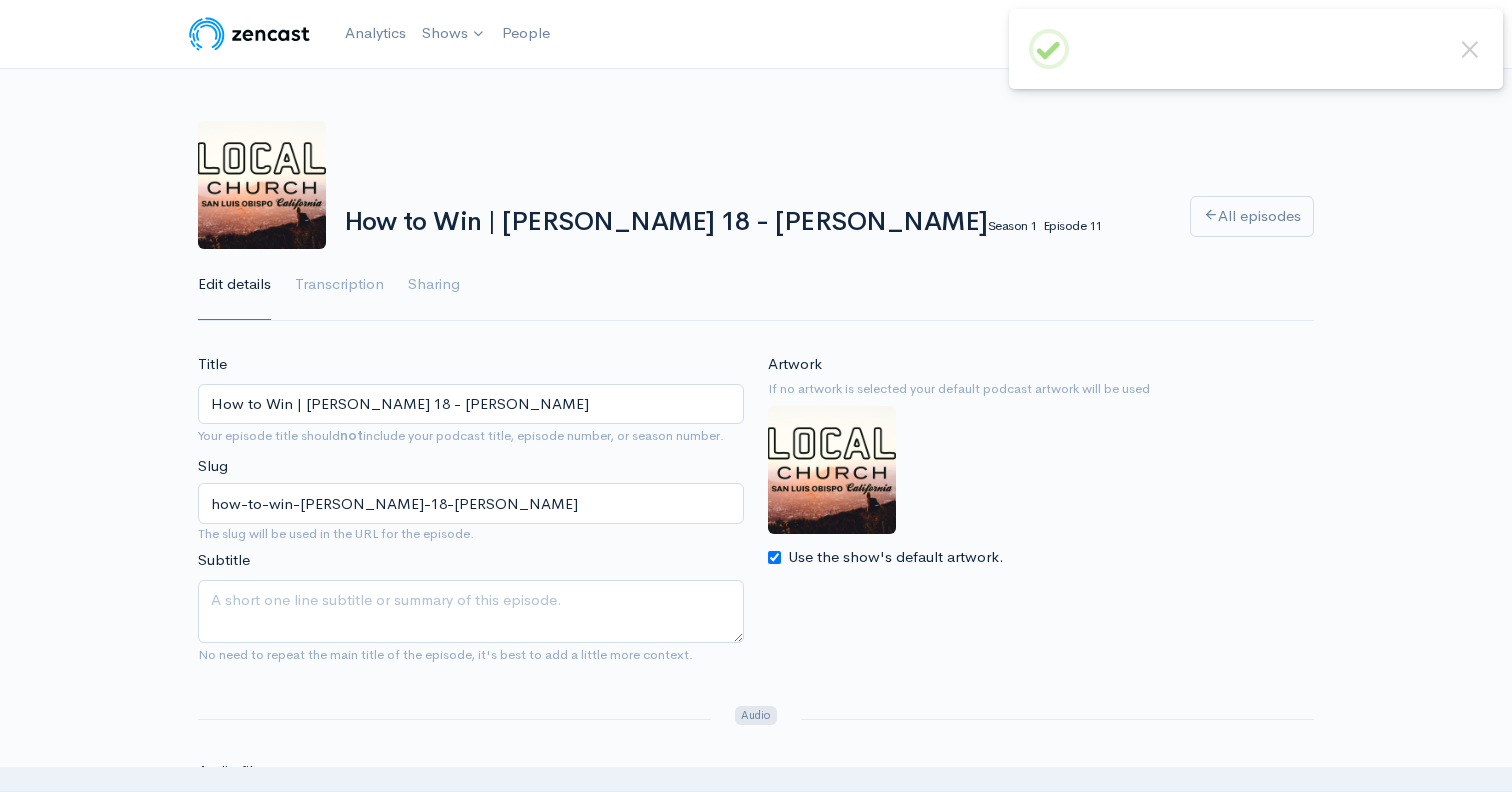 scroll, scrollTop: 0, scrollLeft: 0, axis: both 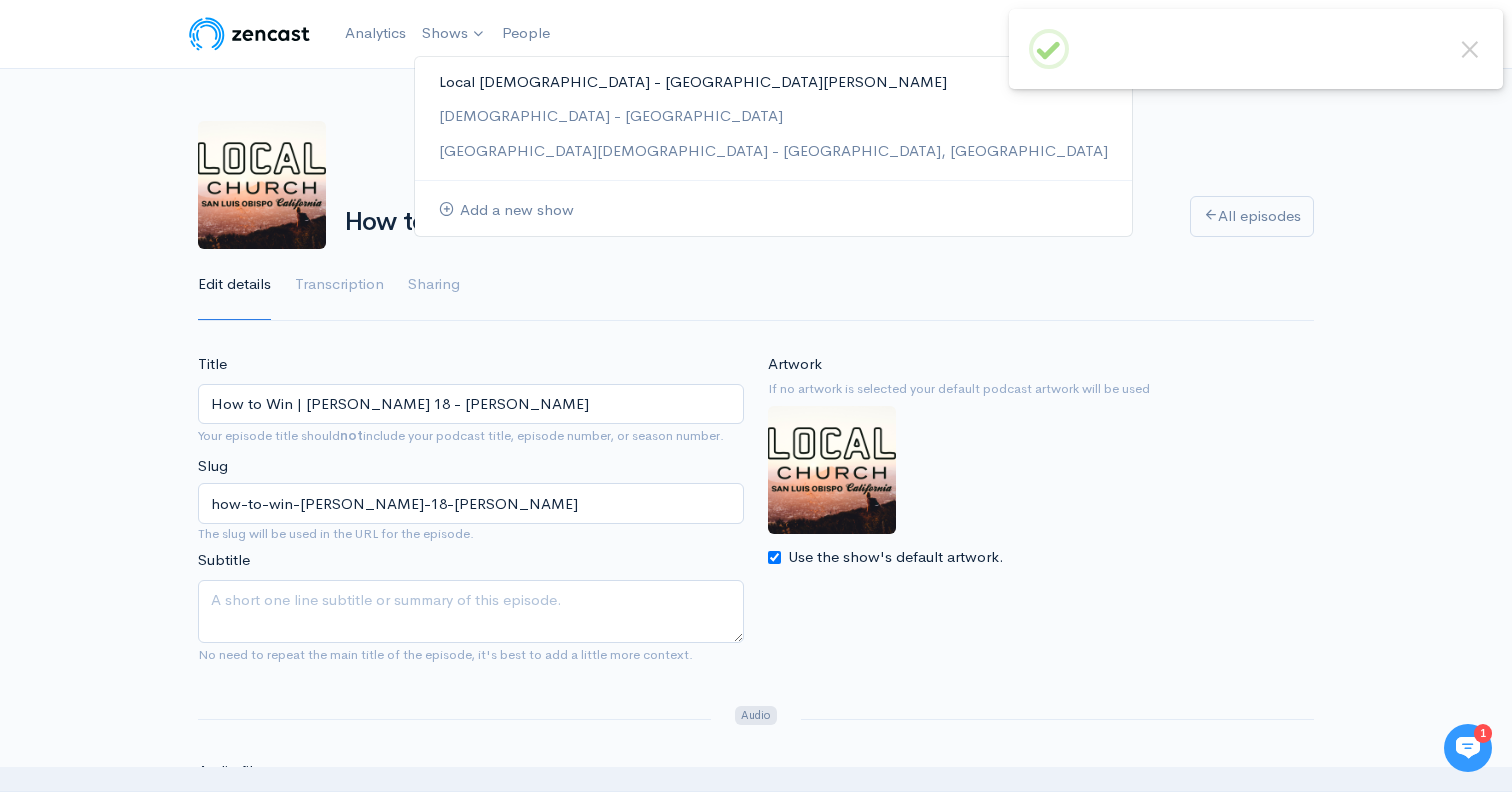click on "Local [DEMOGRAPHIC_DATA] - [GEOGRAPHIC_DATA][PERSON_NAME]" at bounding box center [773, 82] 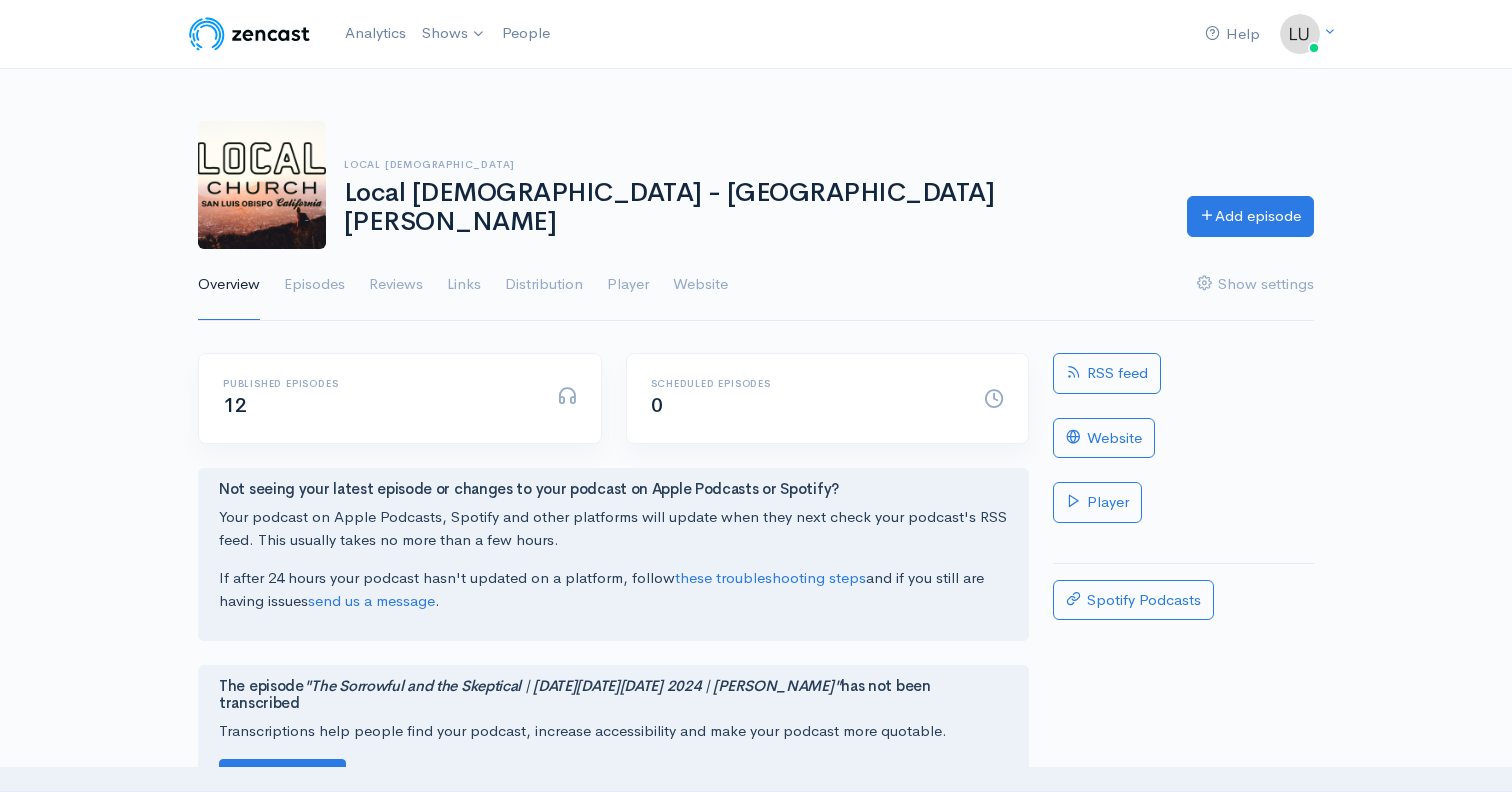 scroll, scrollTop: 0, scrollLeft: 0, axis: both 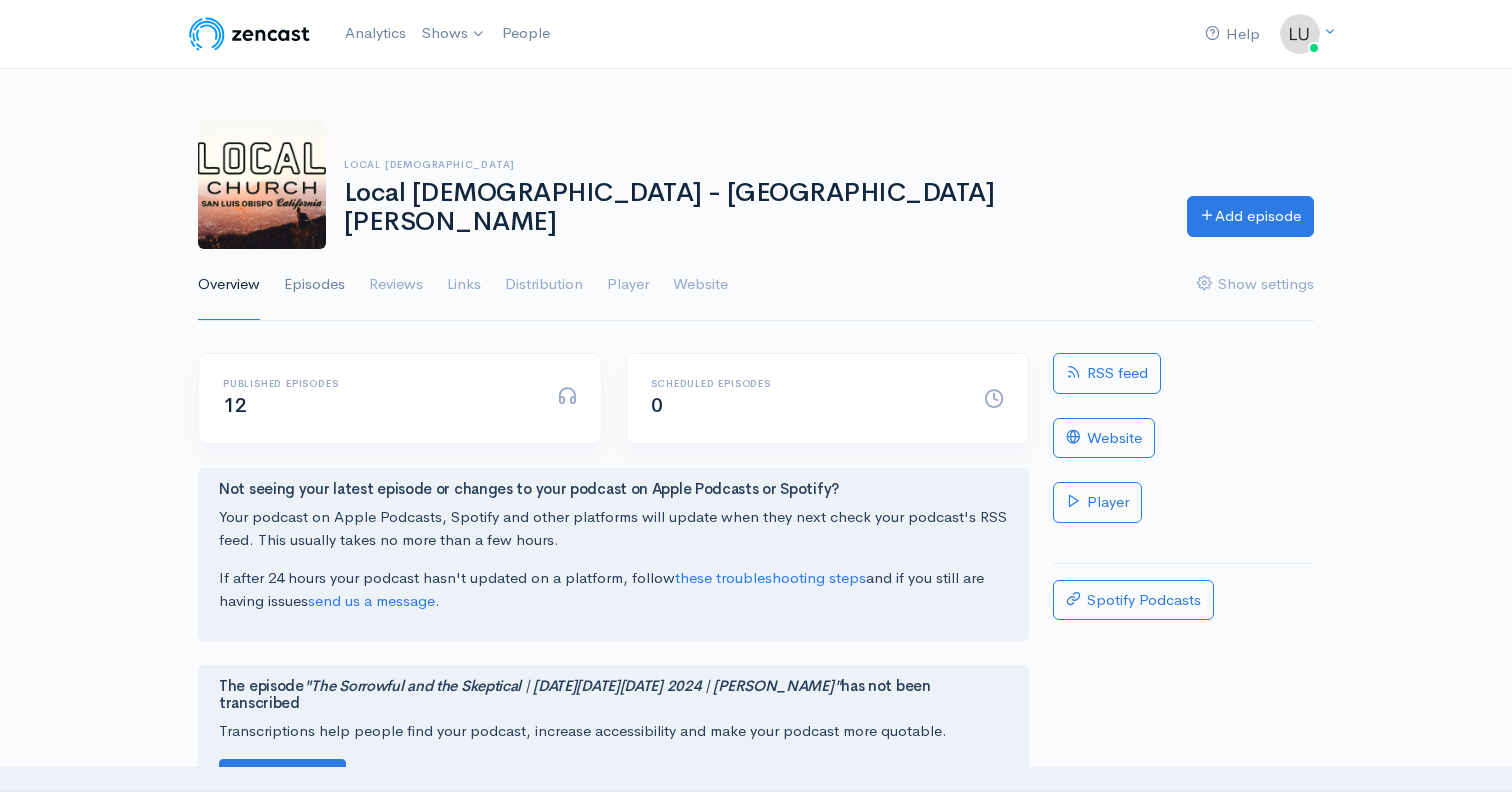 click on "Episodes" at bounding box center [314, 285] 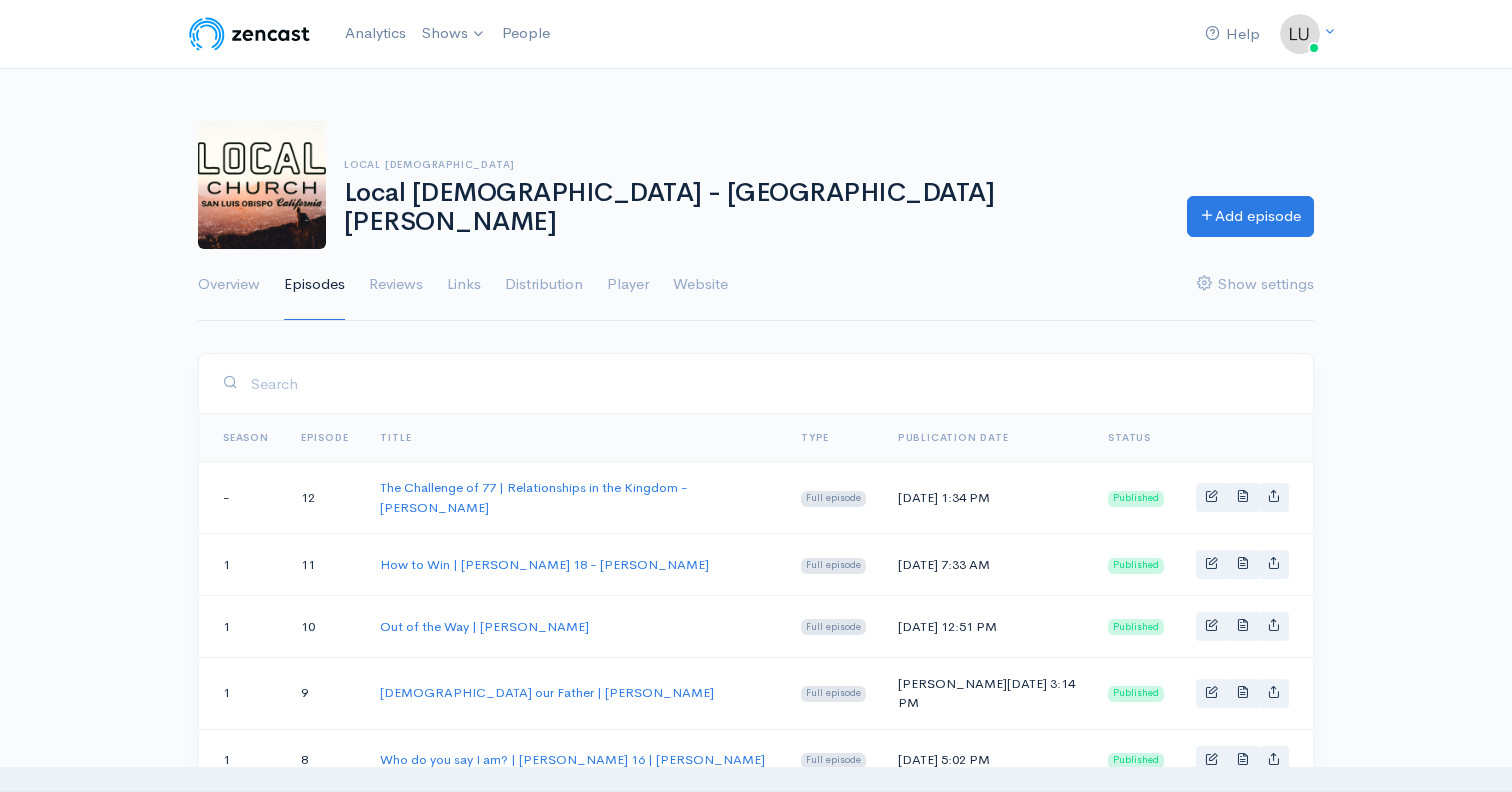 scroll, scrollTop: 0, scrollLeft: 0, axis: both 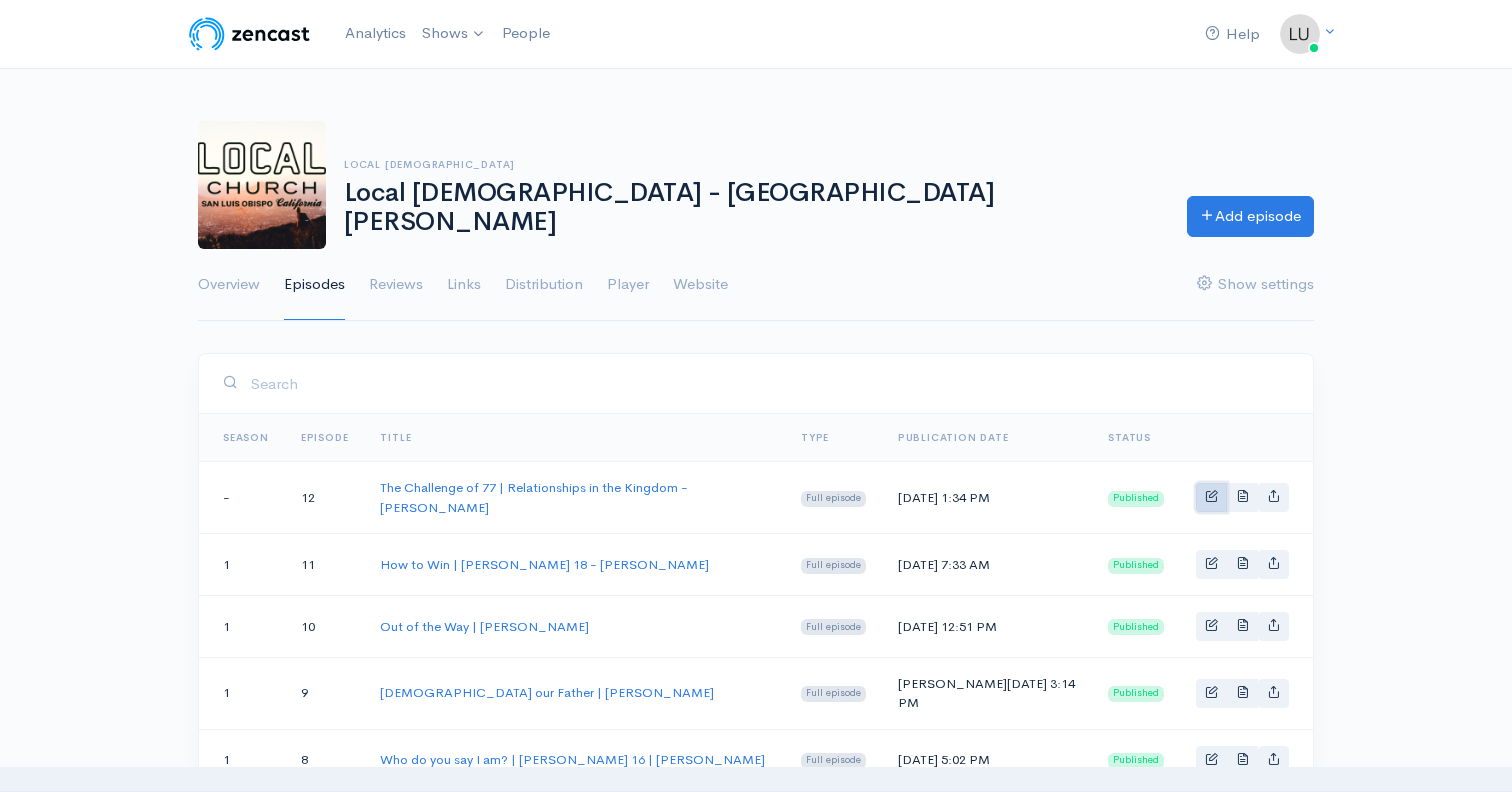 click at bounding box center (1211, 495) 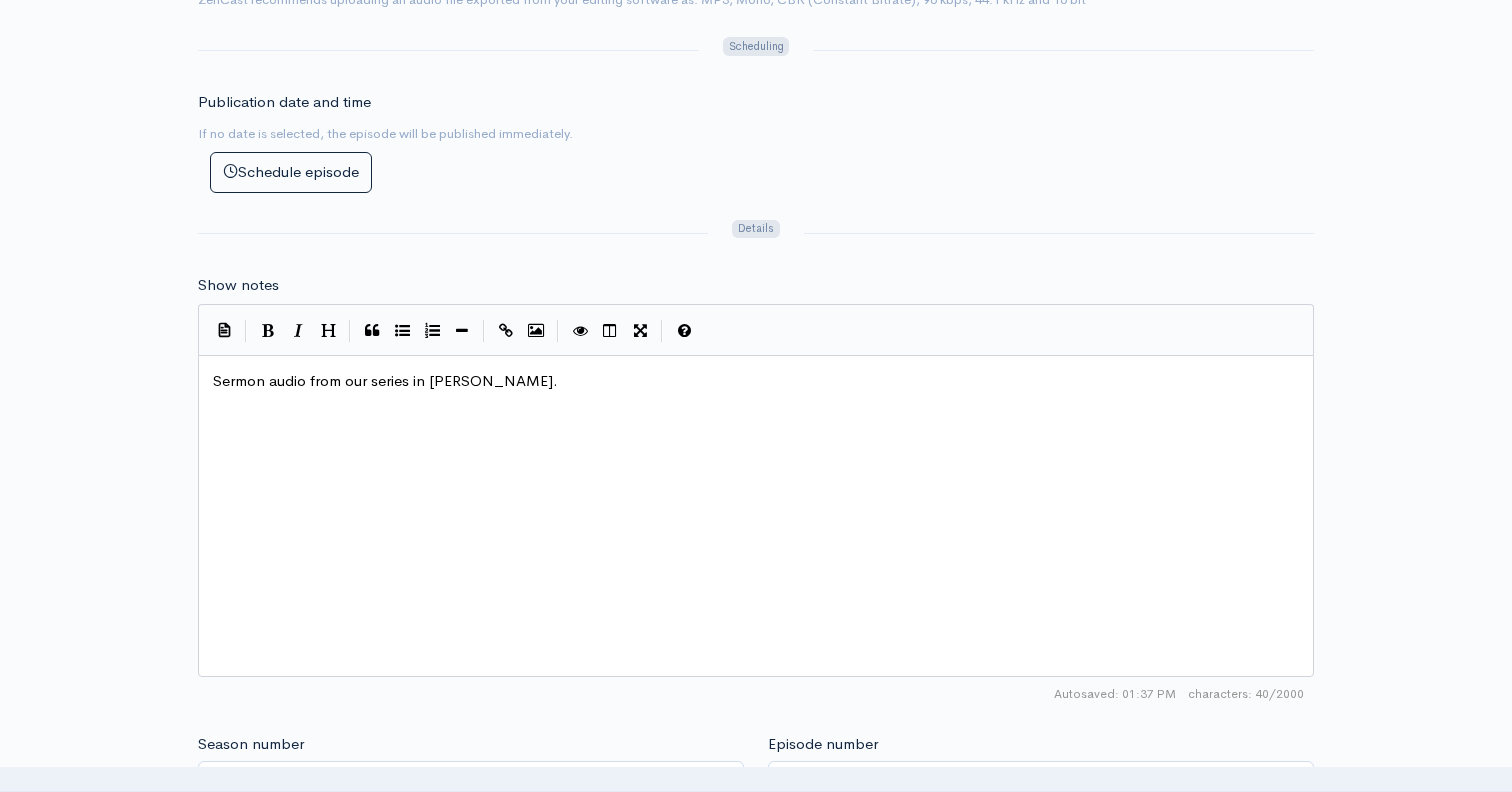 scroll, scrollTop: 1202, scrollLeft: 0, axis: vertical 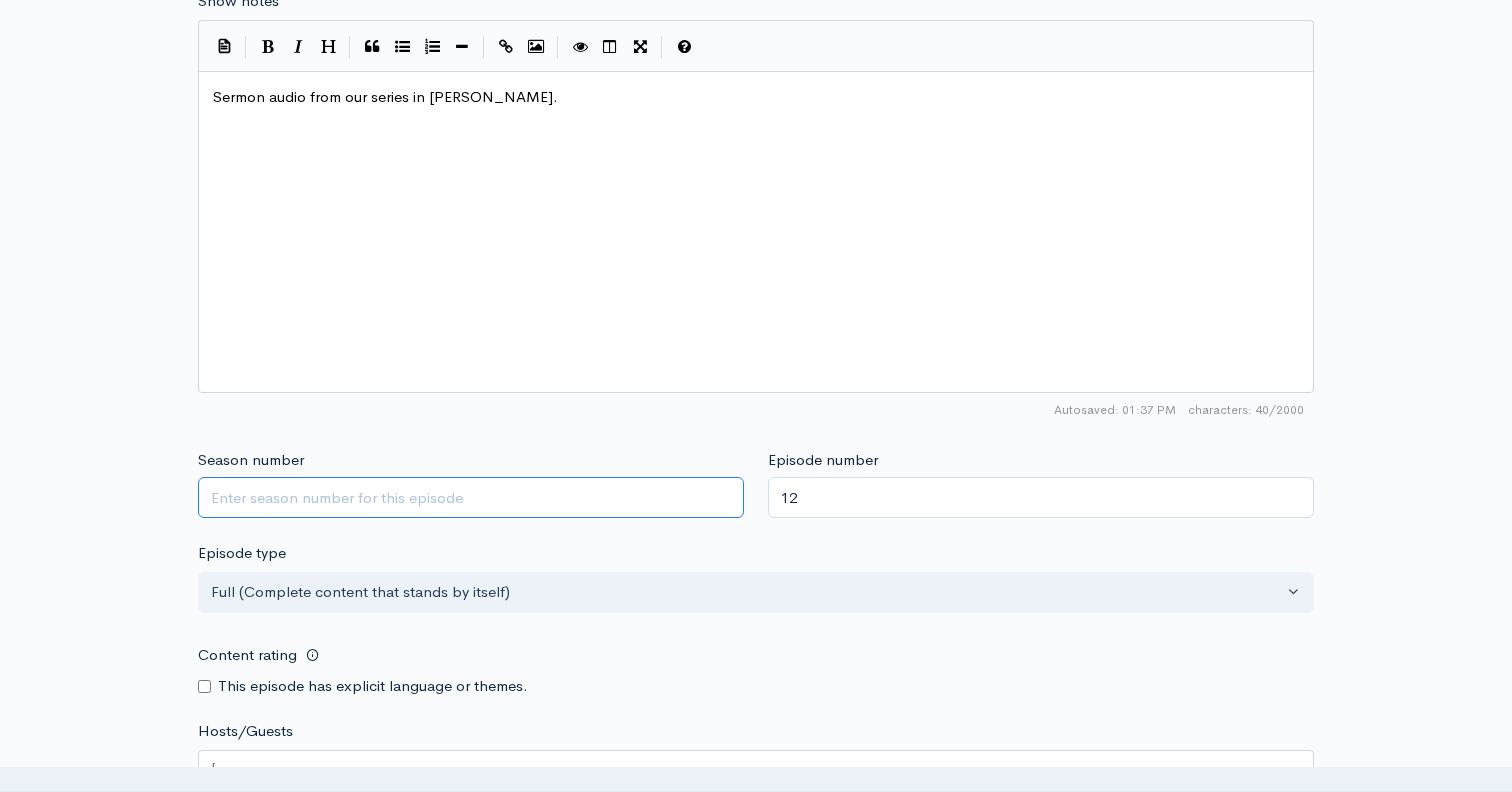 click on "Season number" at bounding box center [471, 497] 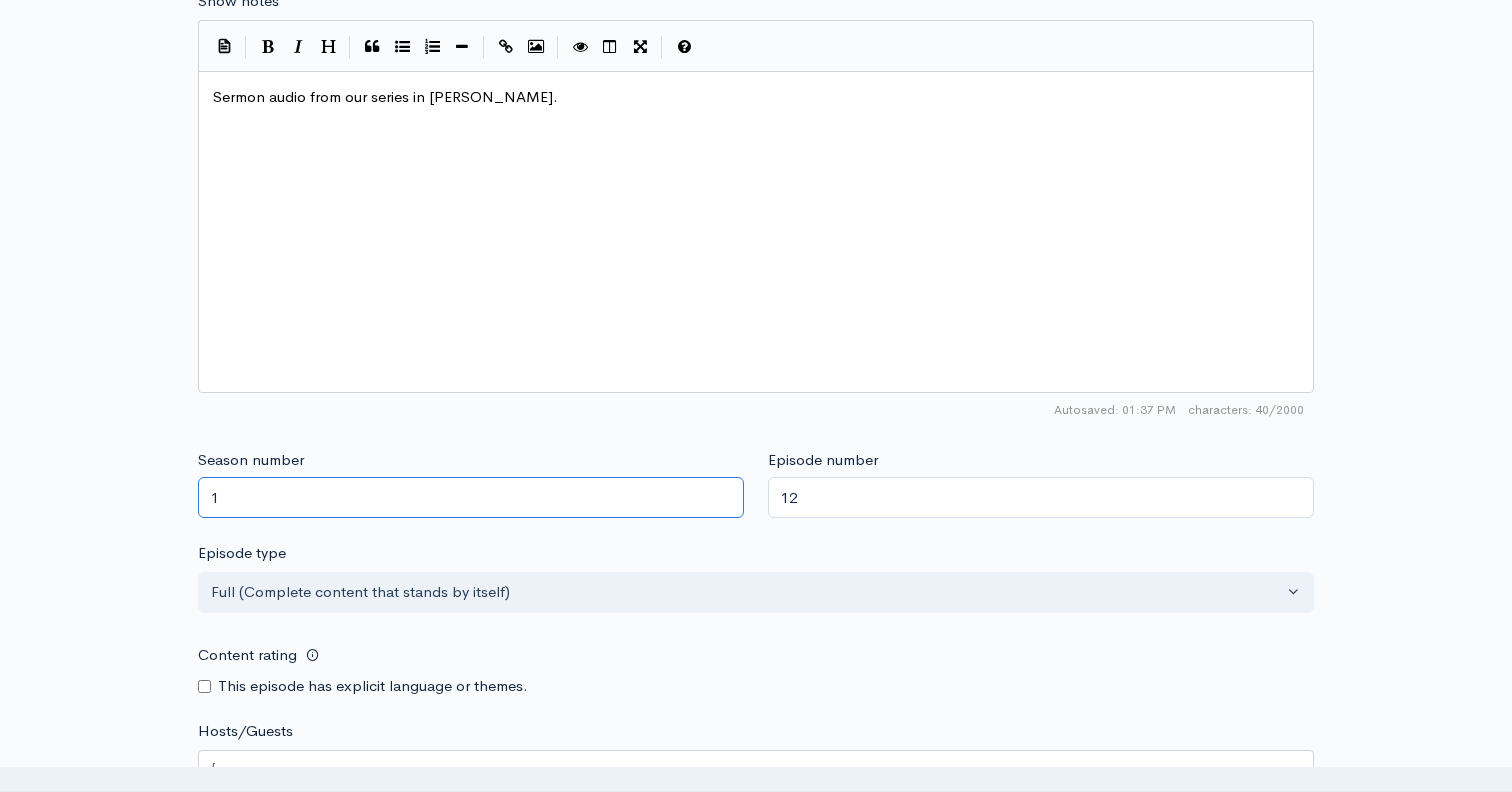 type on "1" 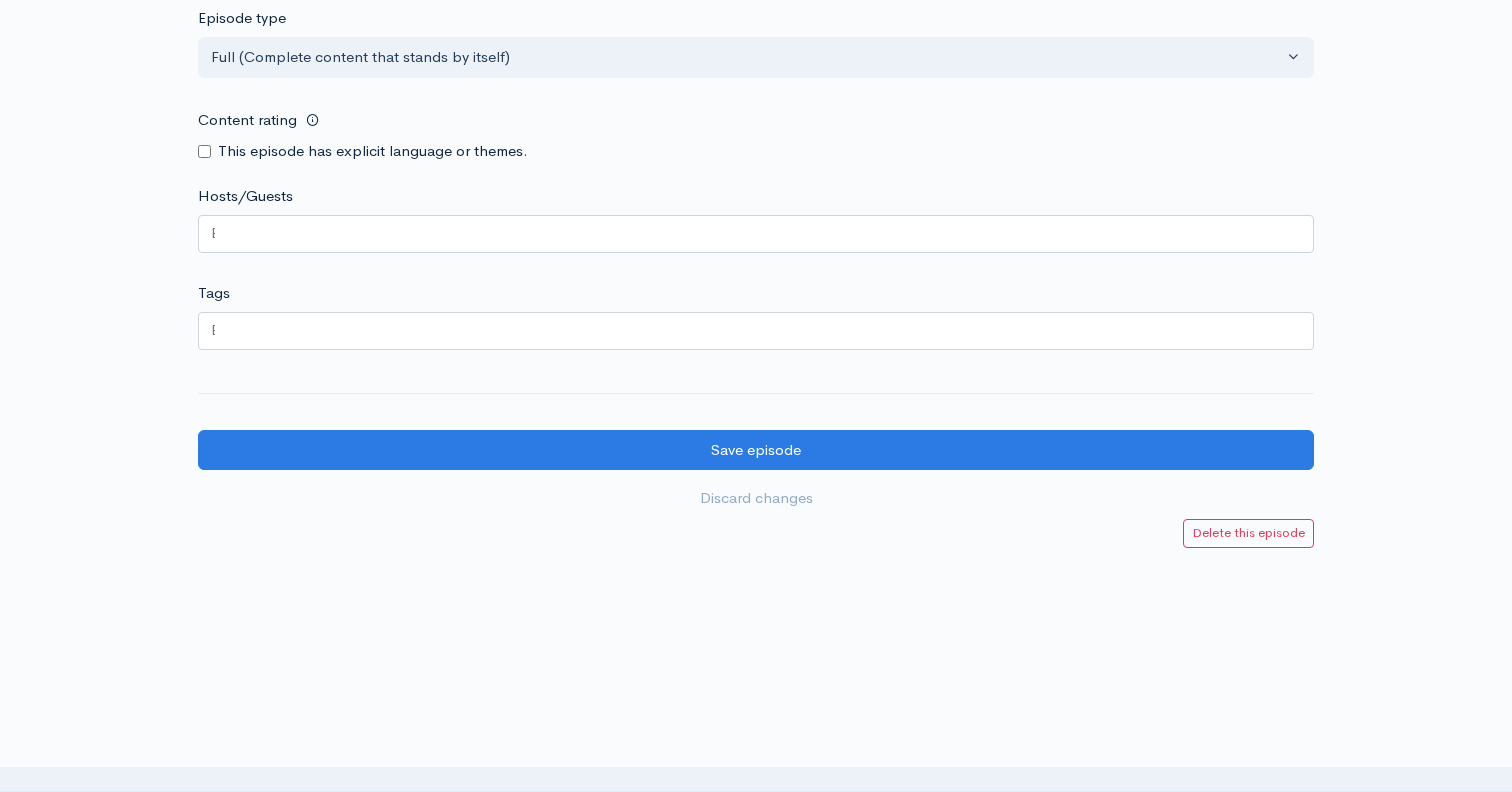 scroll, scrollTop: 1752, scrollLeft: 0, axis: vertical 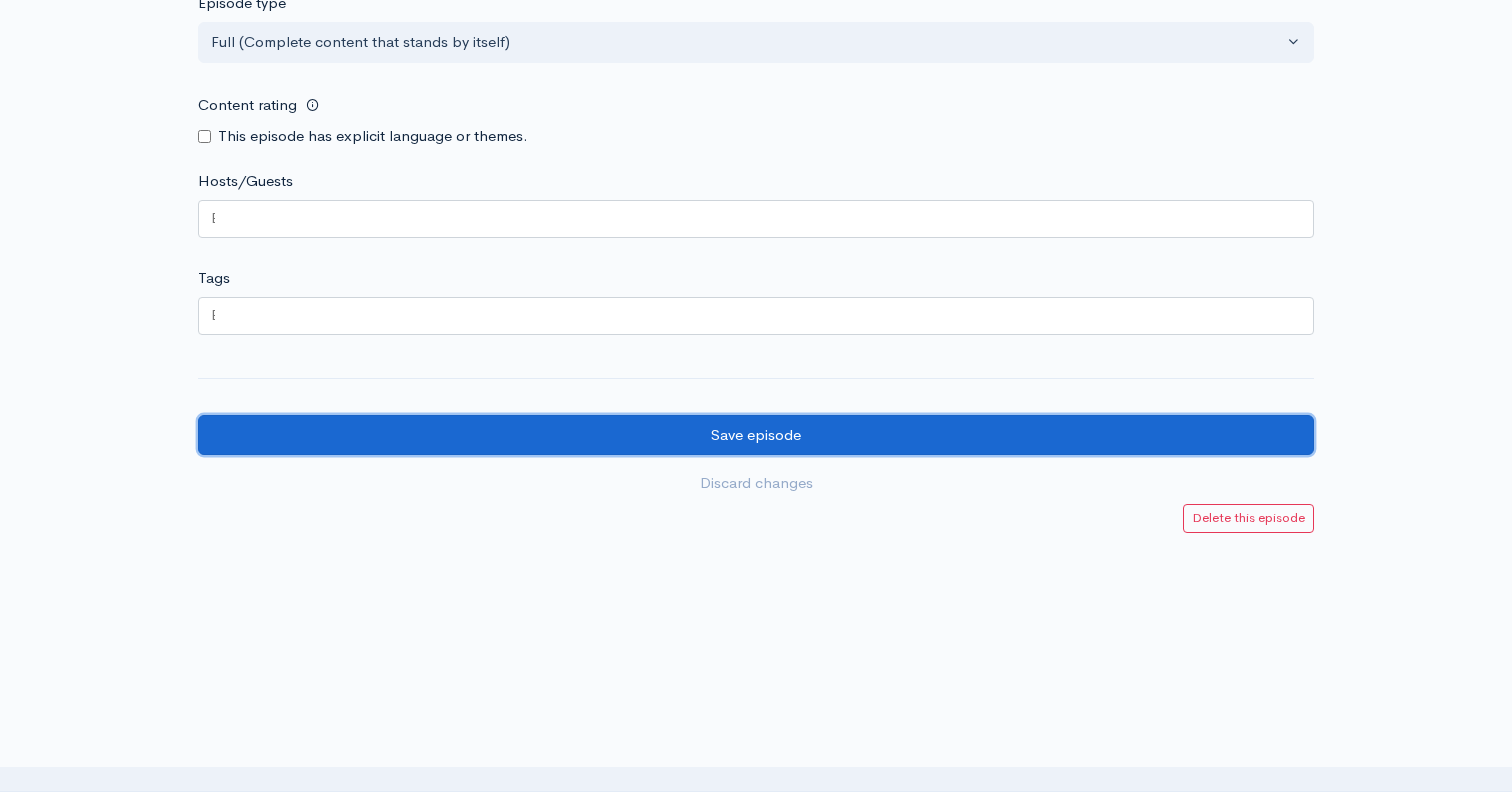 click on "Save episode" at bounding box center (756, 435) 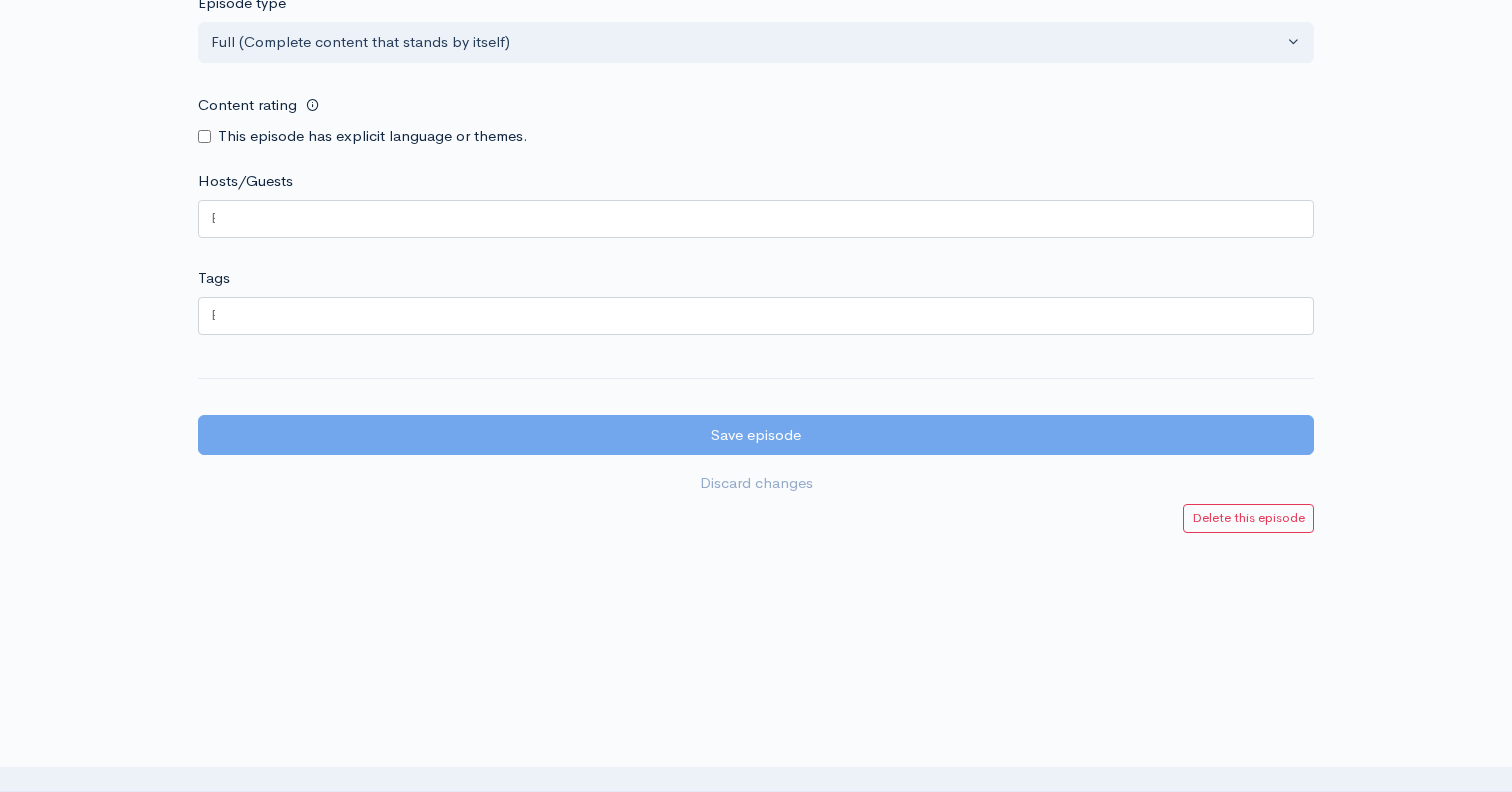 scroll, scrollTop: 1367, scrollLeft: 0, axis: vertical 